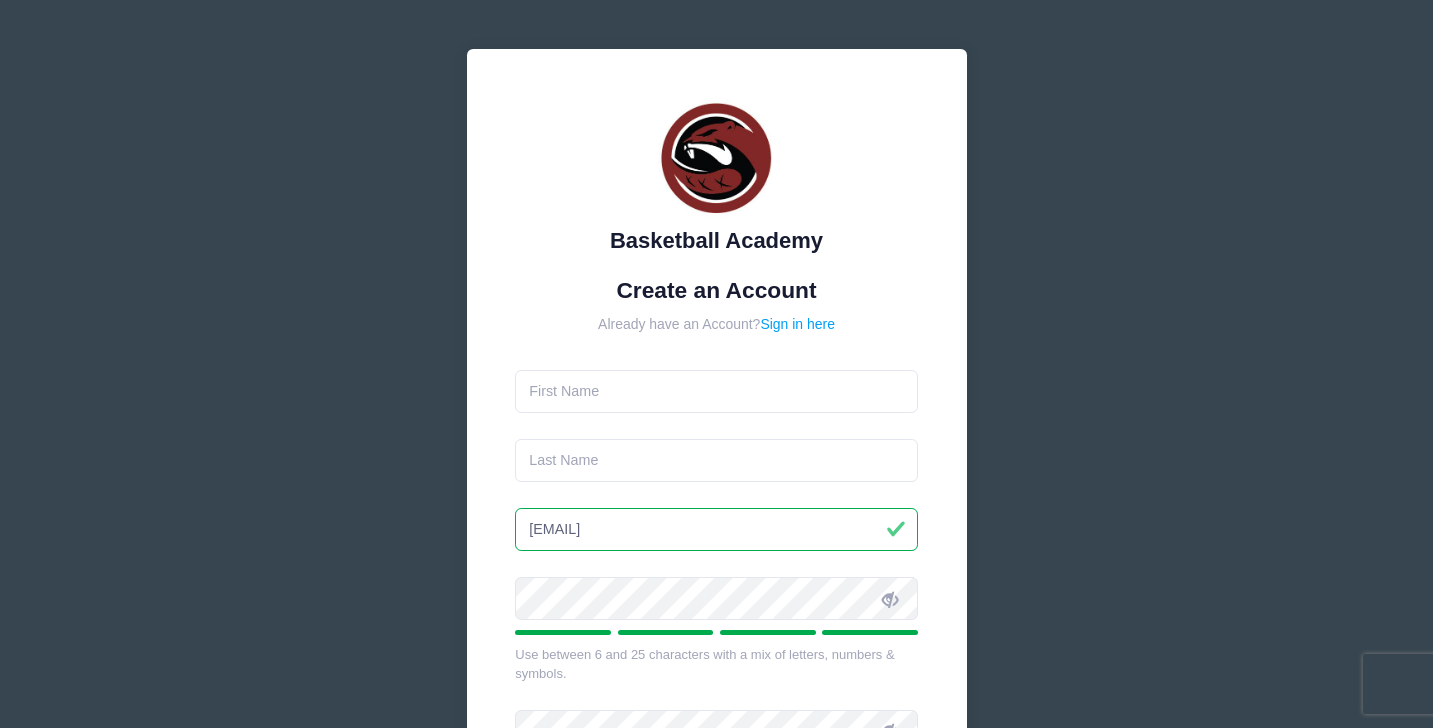 click on "Basketball Academy
Create an Account
Already have an Account?
Sign in here
[FIRST]" at bounding box center [717, 520] 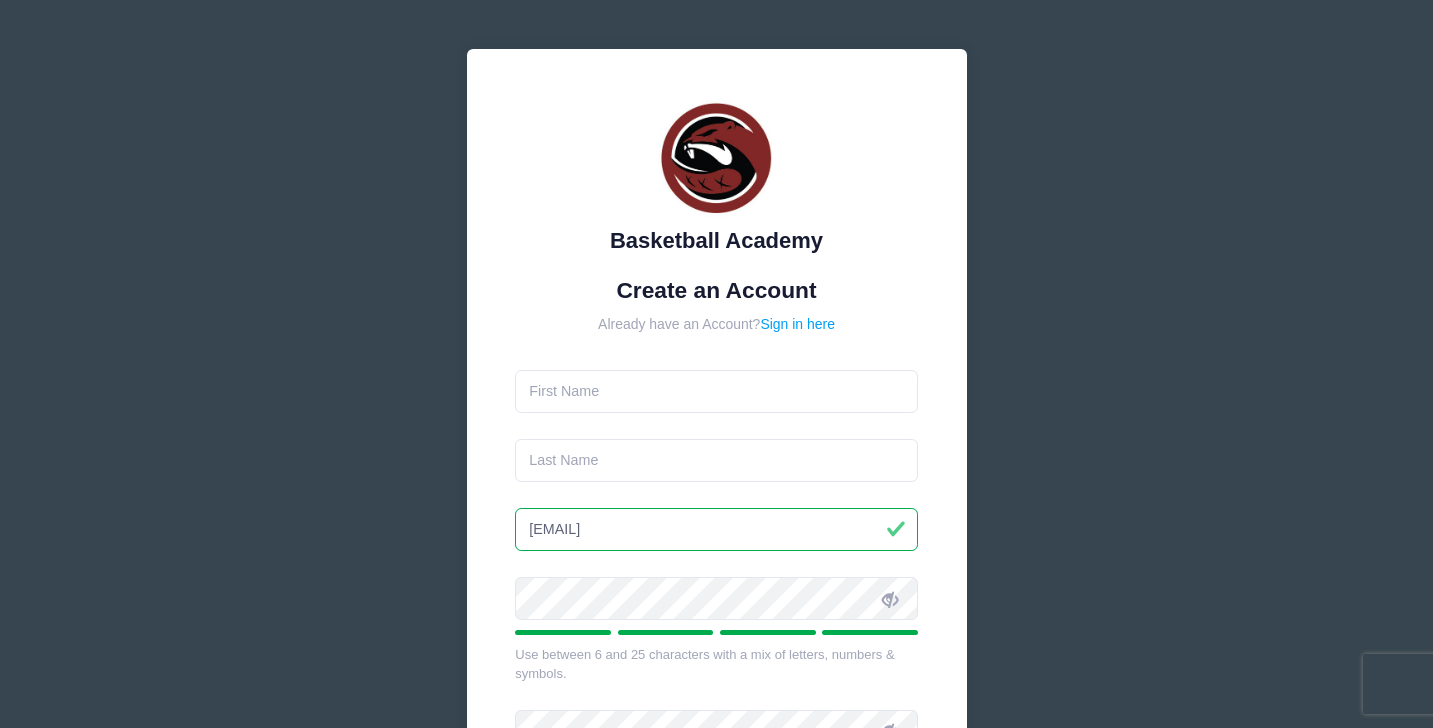 scroll, scrollTop: 0, scrollLeft: 0, axis: both 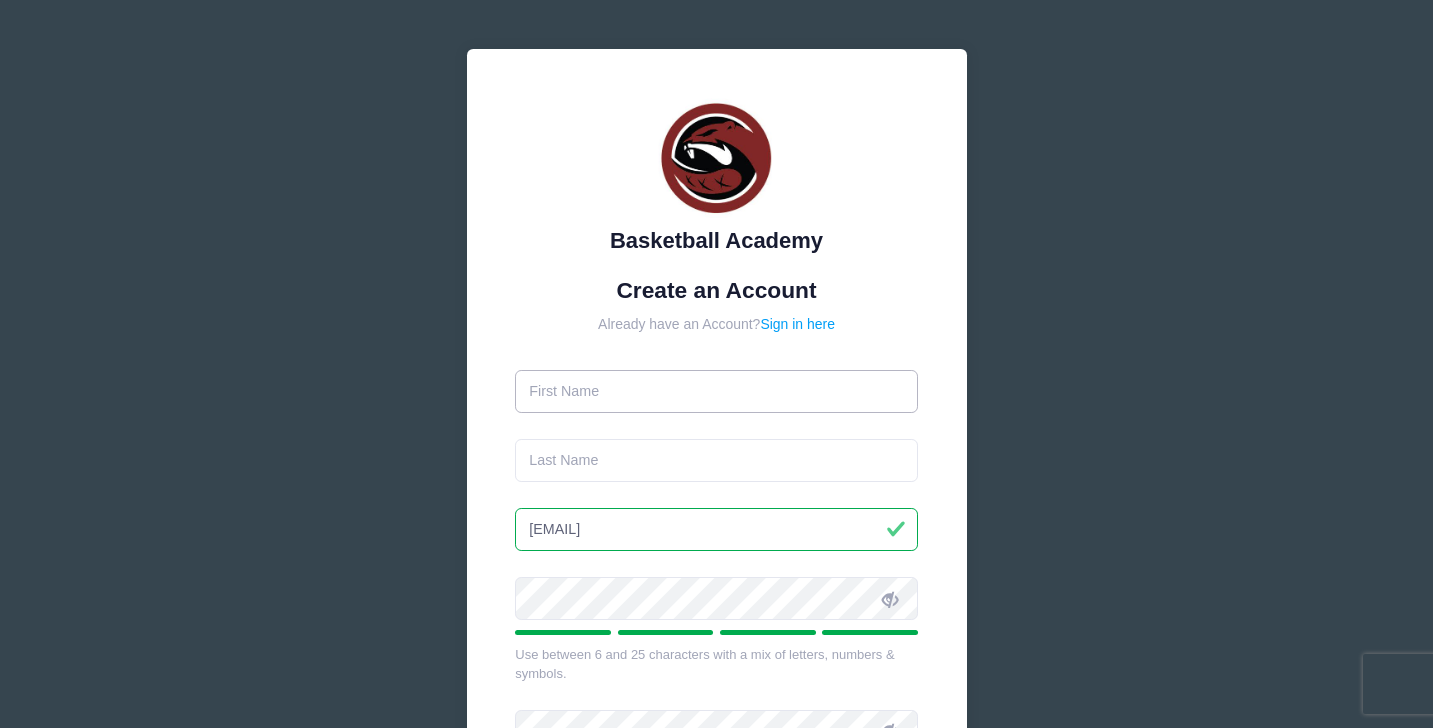 click at bounding box center (716, 391) 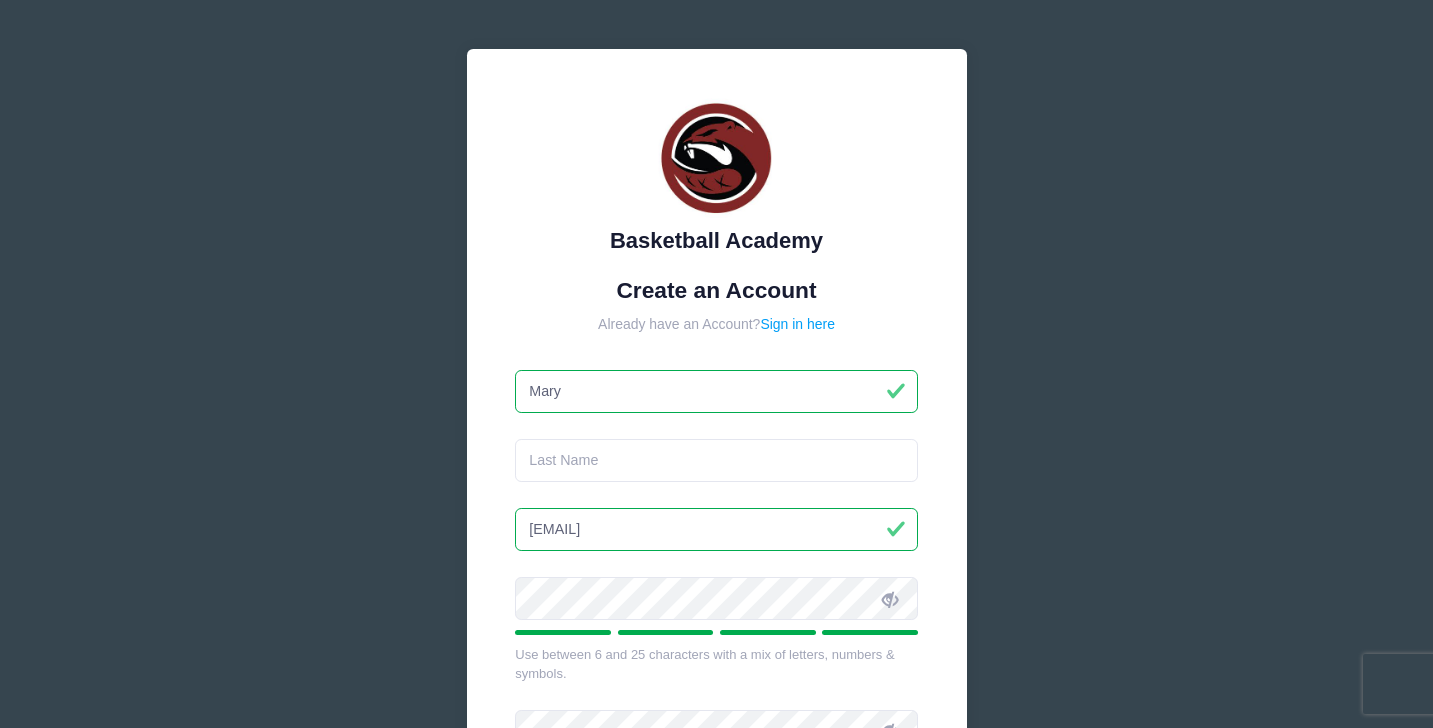 type on "Mary" 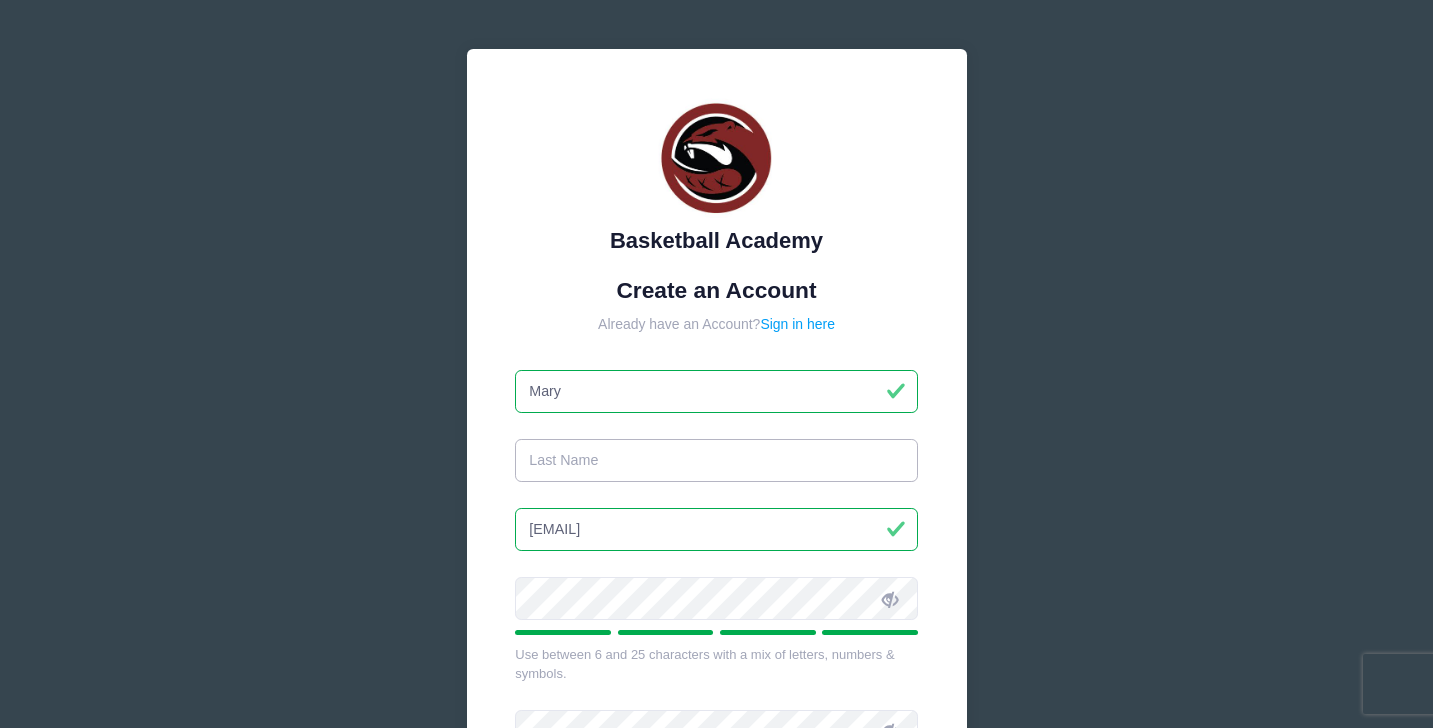 click at bounding box center [716, 460] 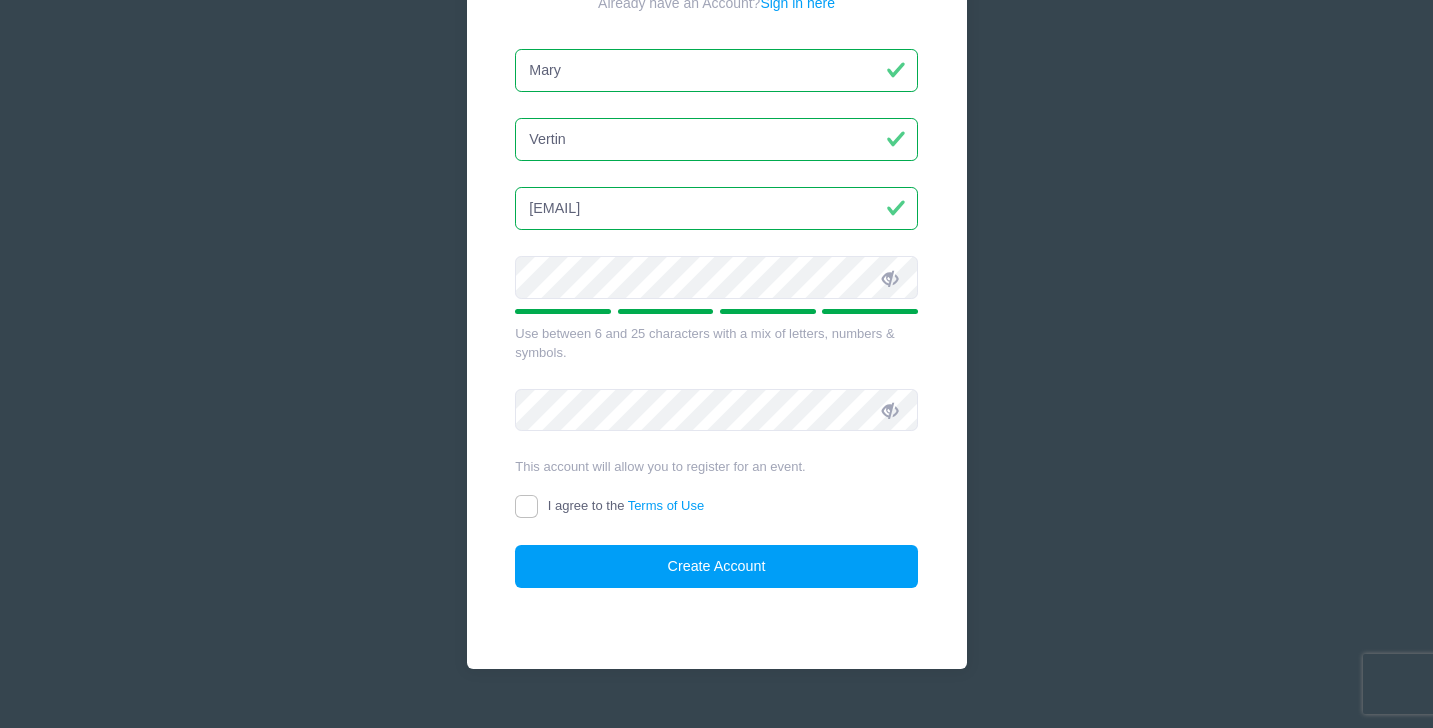 scroll, scrollTop: 322, scrollLeft: 0, axis: vertical 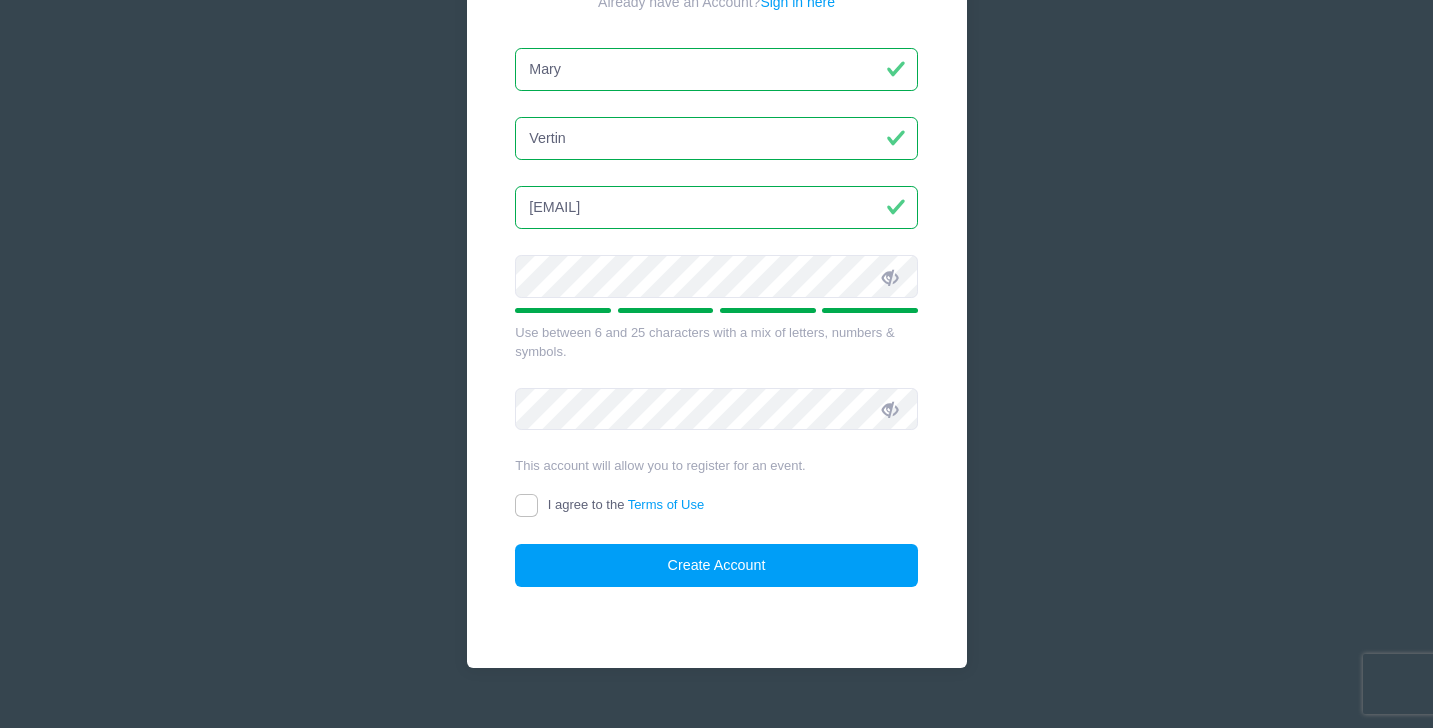 type on "Vertin" 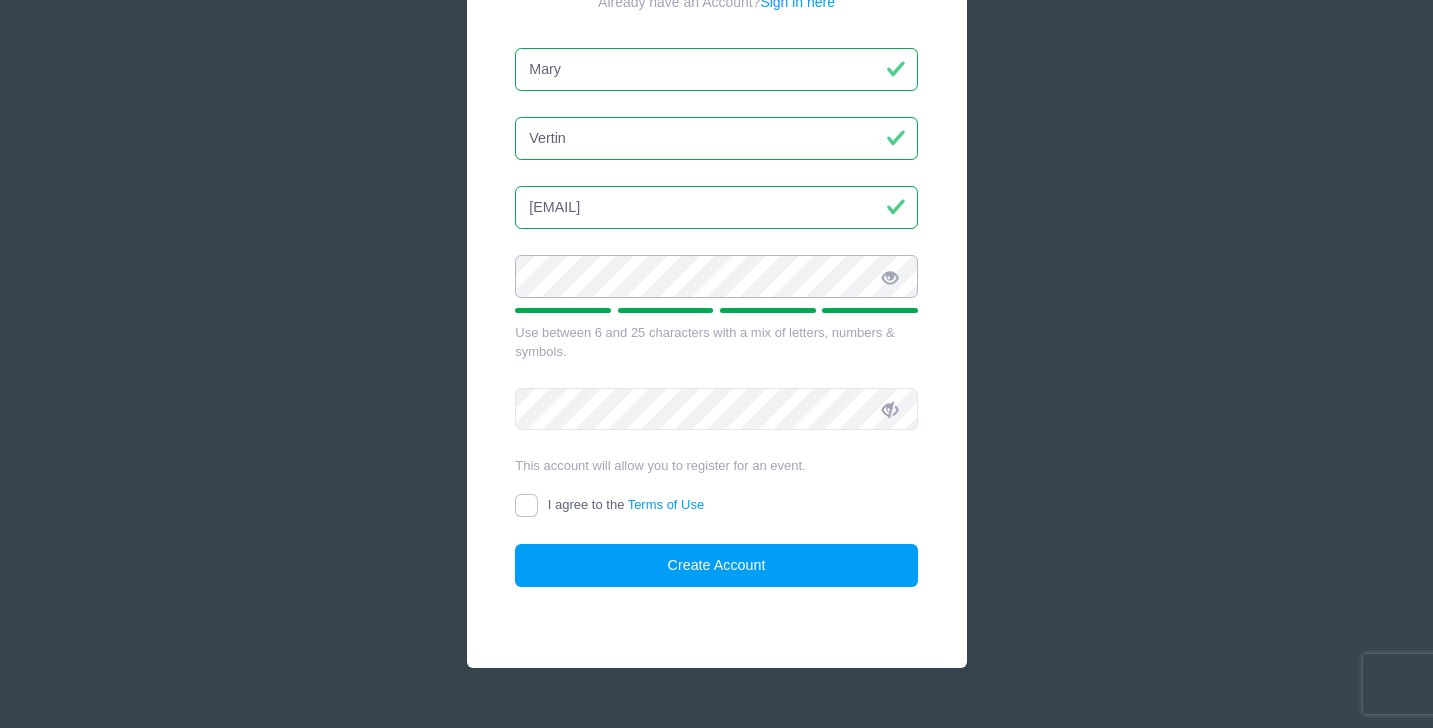 click on "Basketball Academy
Create an Account
Already have an Account?
Sign in here
Mary" at bounding box center (716, 222) 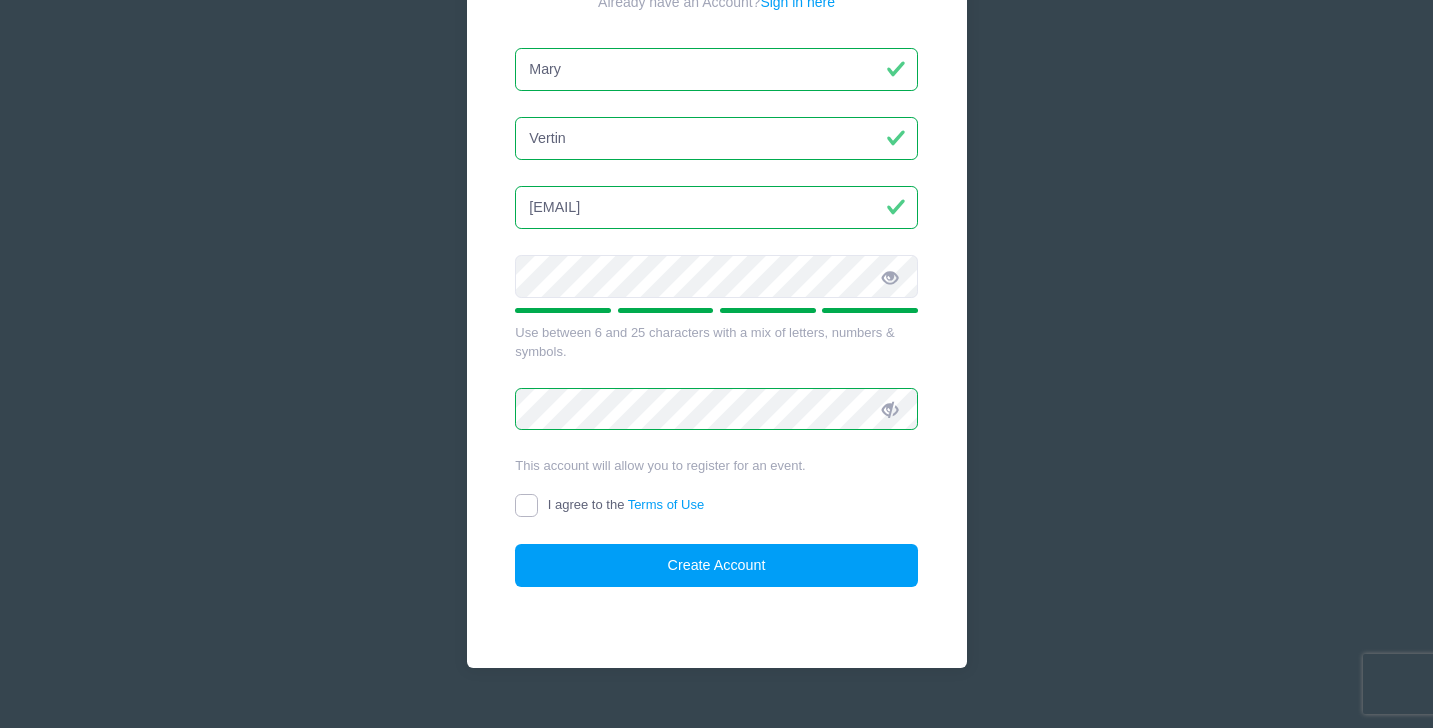 click on "I agree to the
Terms of Use" at bounding box center (526, 505) 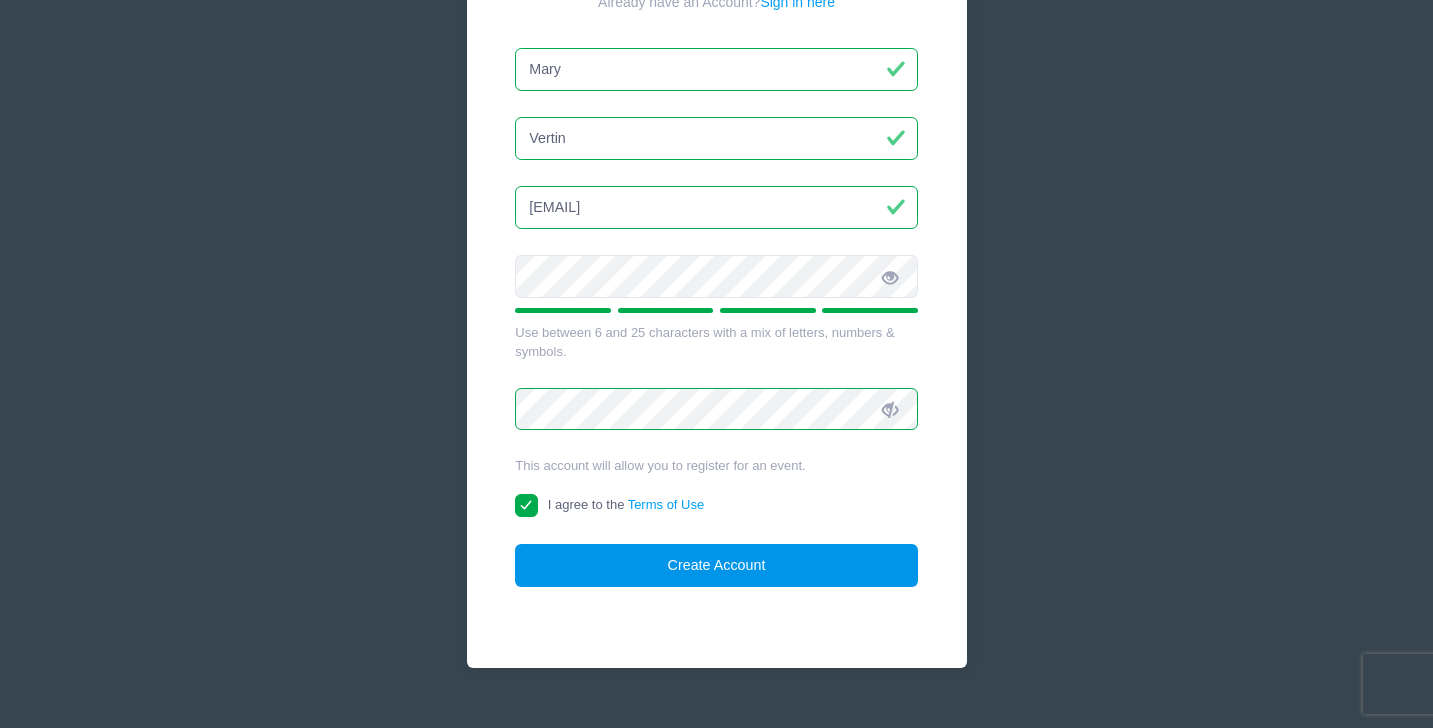 click on "Create Account" at bounding box center (716, 565) 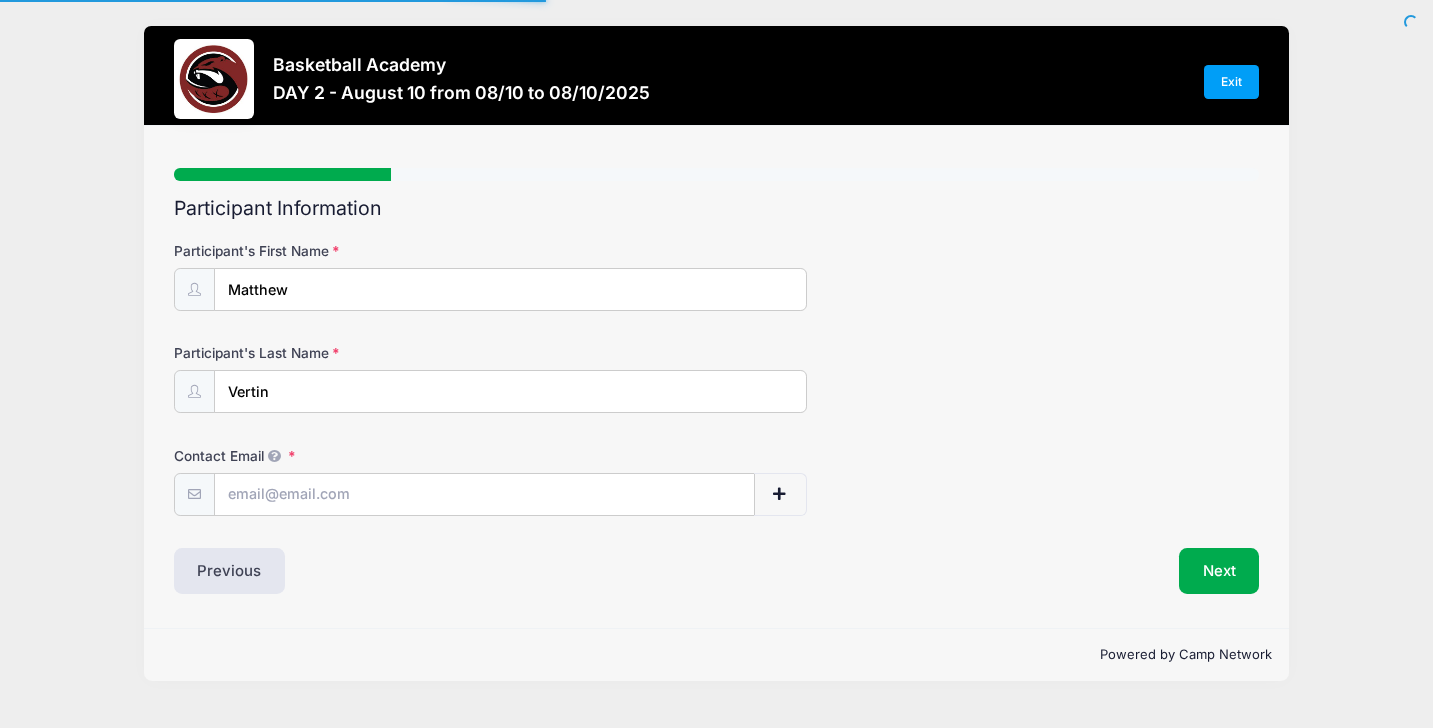 scroll, scrollTop: 0, scrollLeft: 0, axis: both 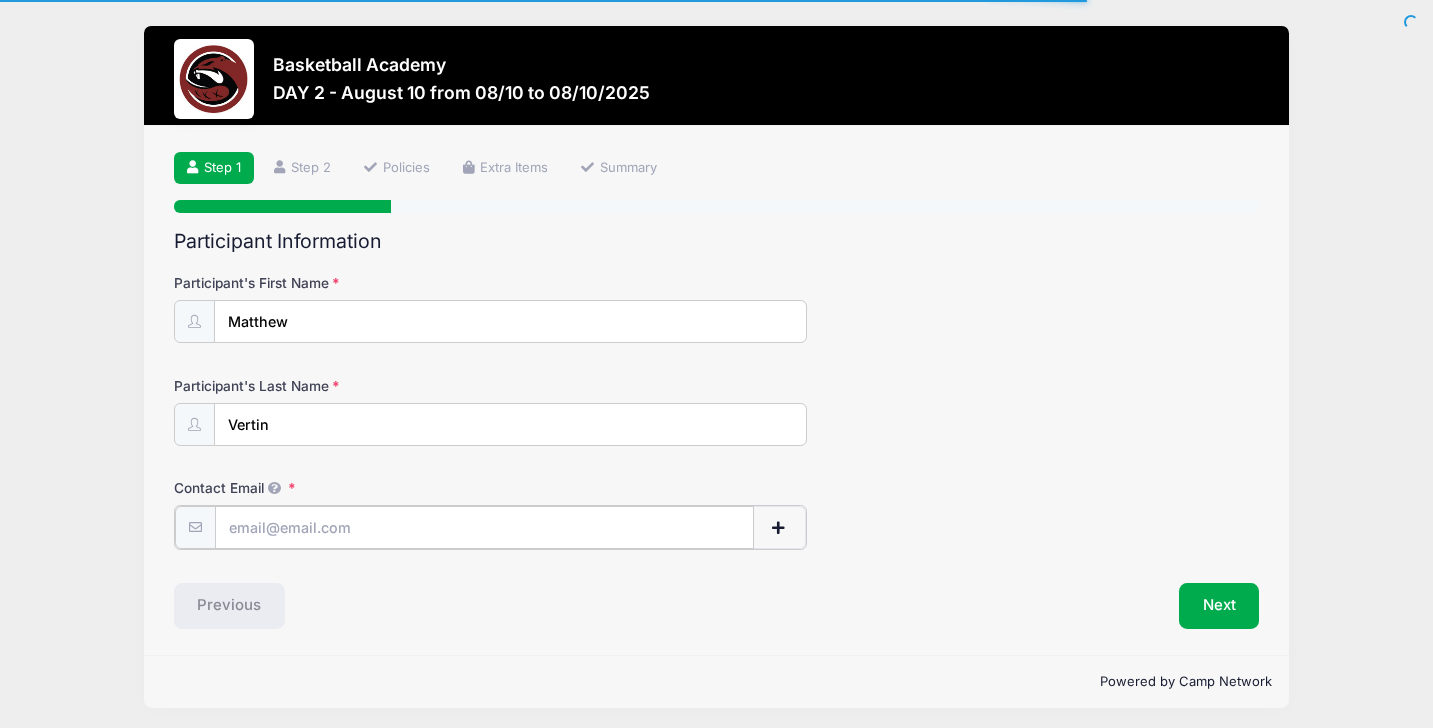 click on "Contact Email" at bounding box center [484, 527] 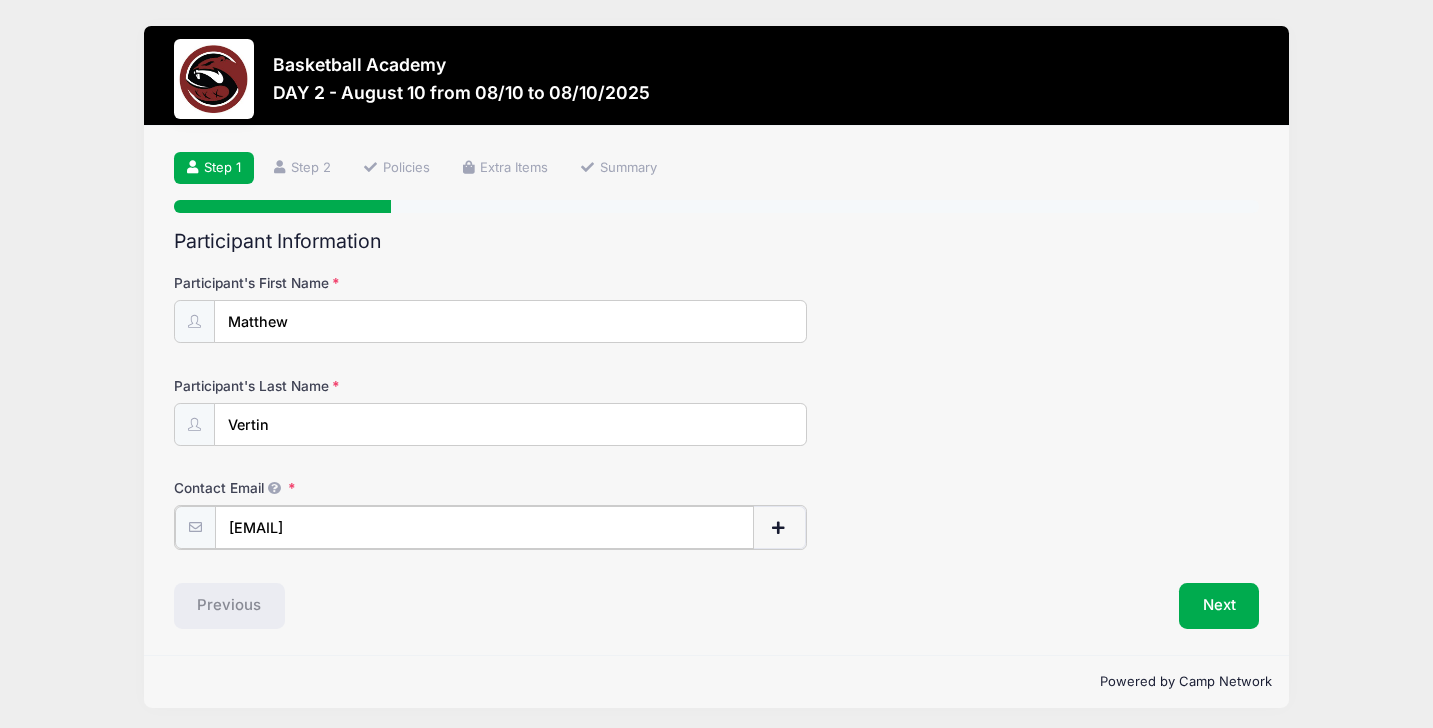 type on "[EMAIL]" 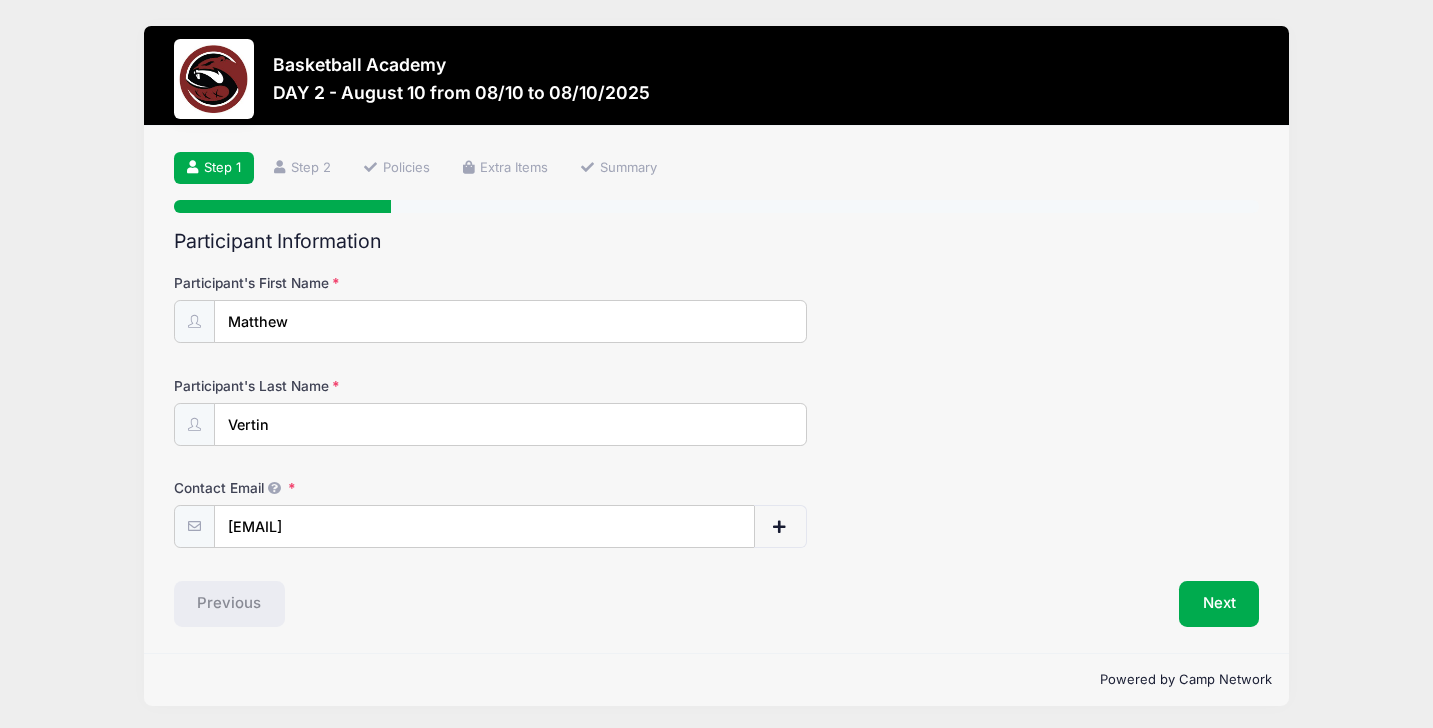 click on "Powered by Camp Network" at bounding box center (716, 679) 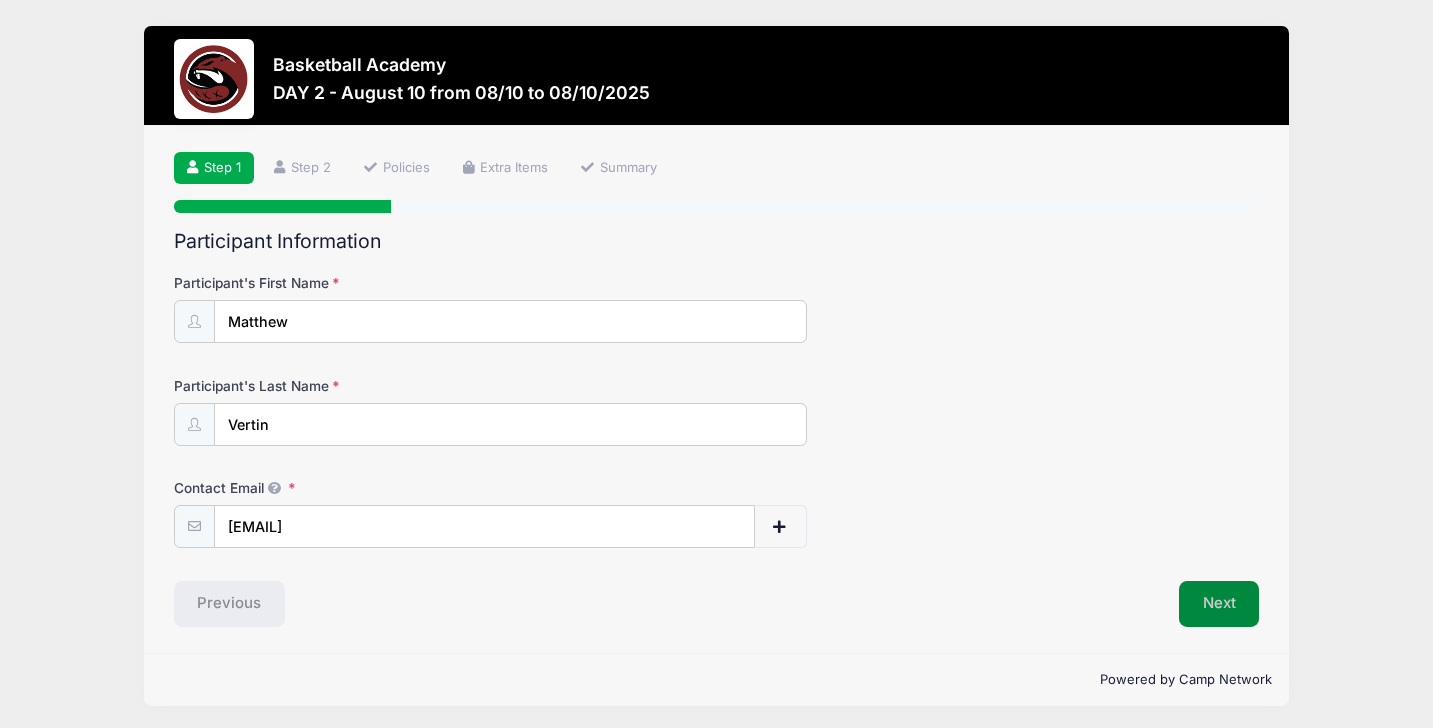 click on "Next" at bounding box center (1219, 604) 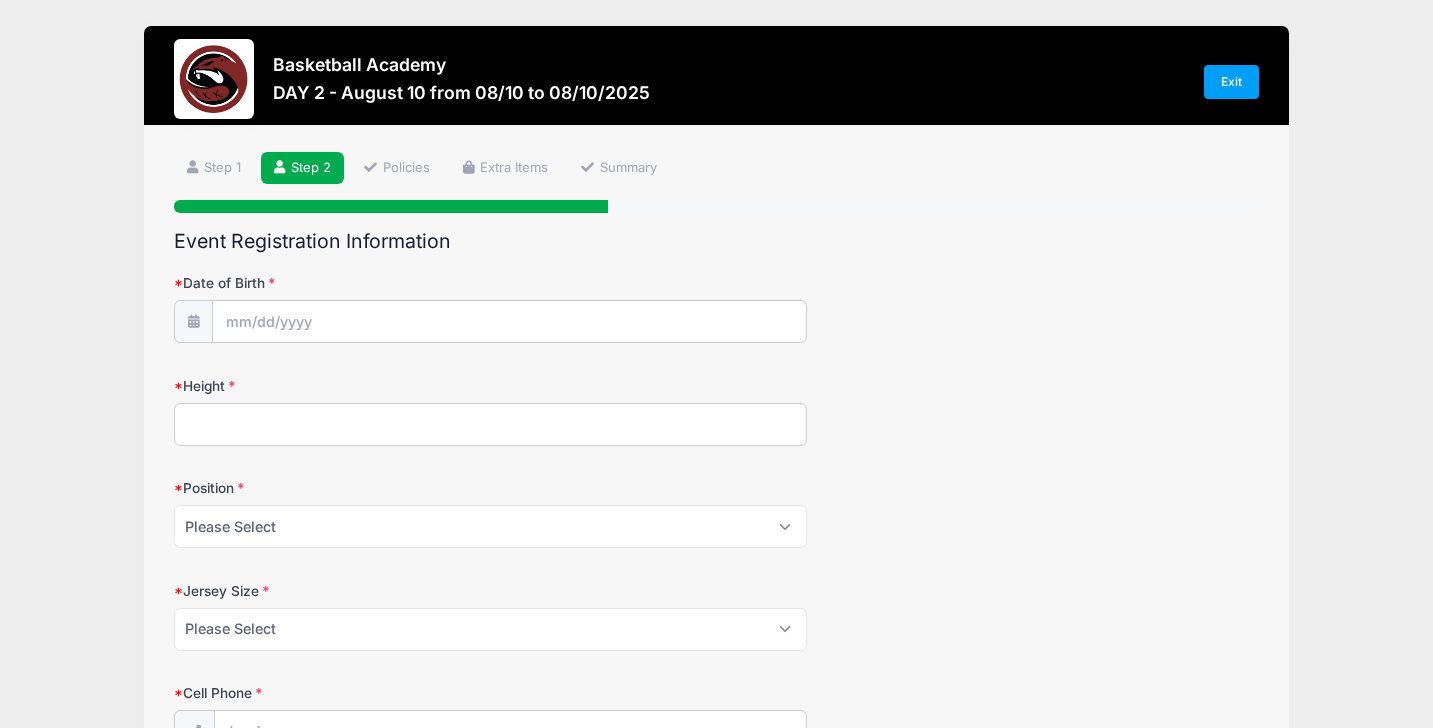 click on "Date of Birth" at bounding box center (355, 283) 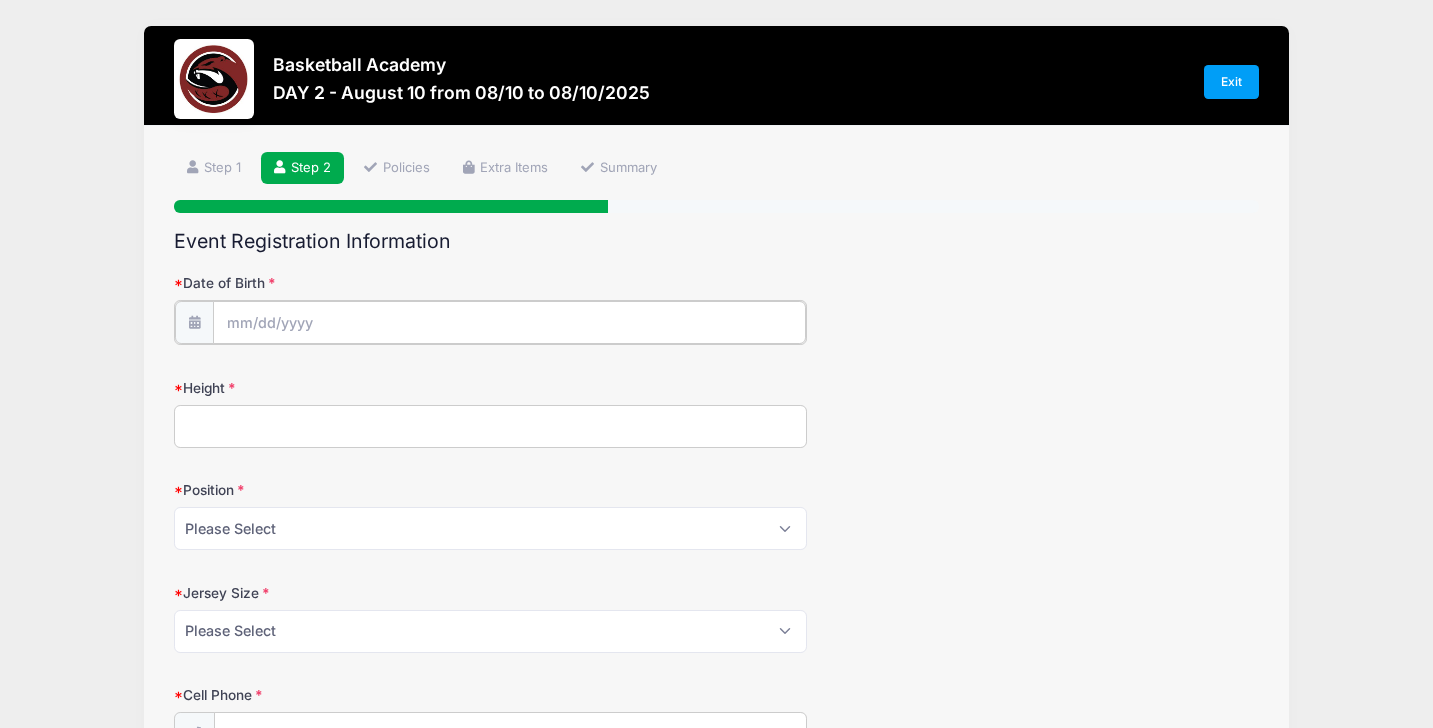 click on "Date of Birth" at bounding box center (509, 322) 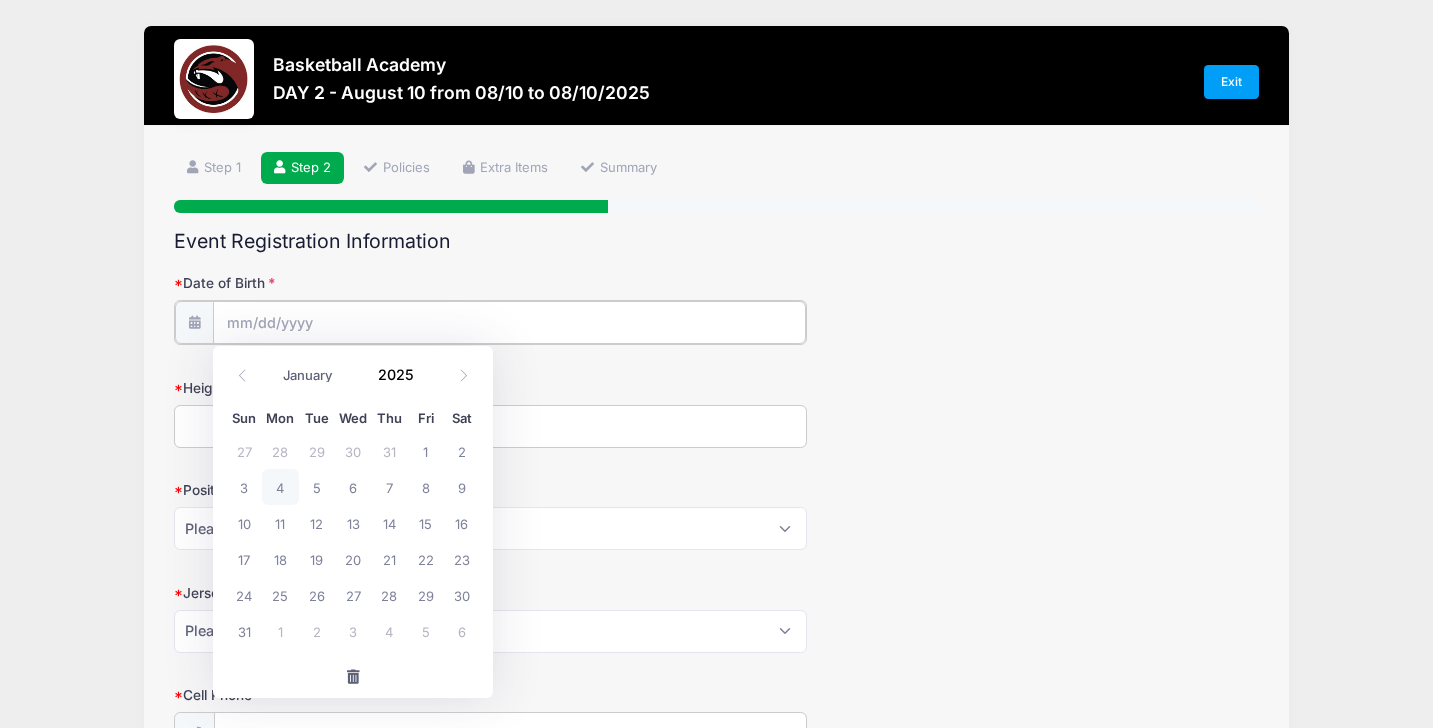 click on "Date of Birth" at bounding box center (509, 322) 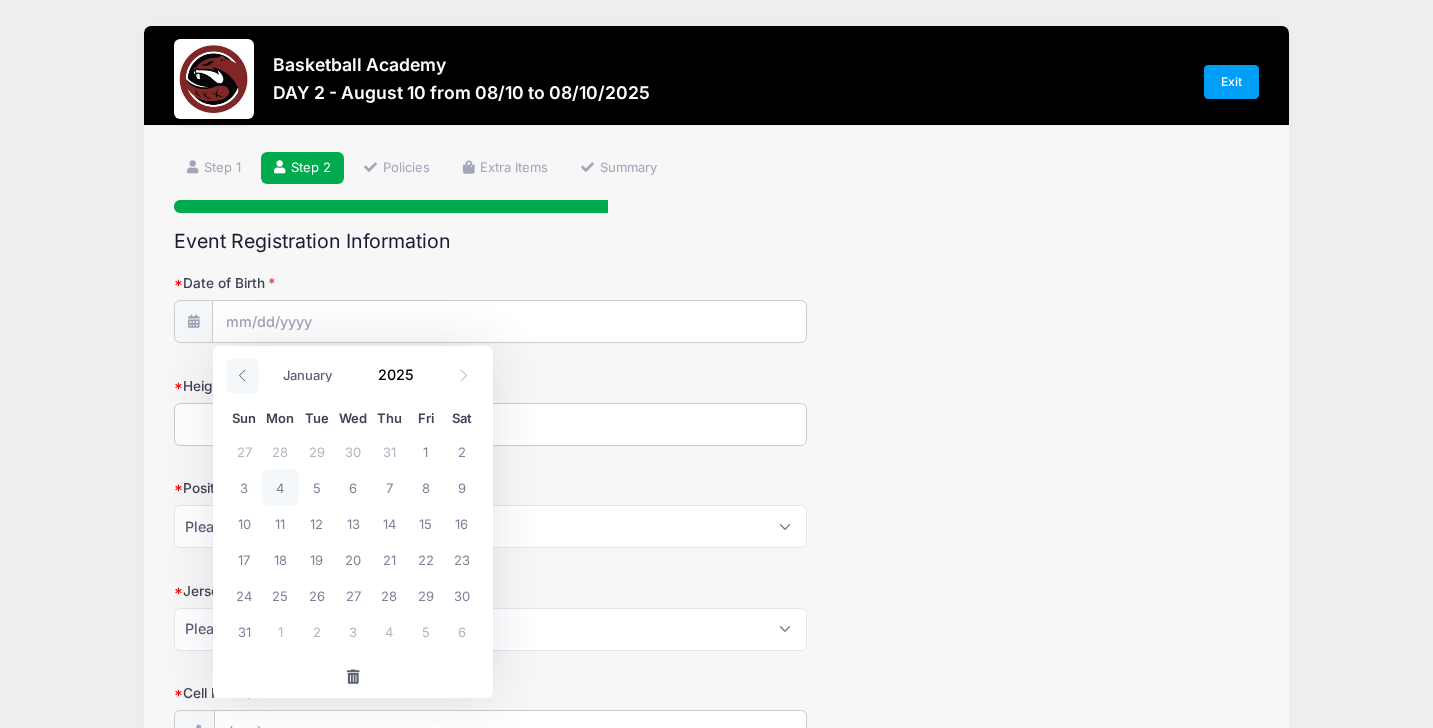 click 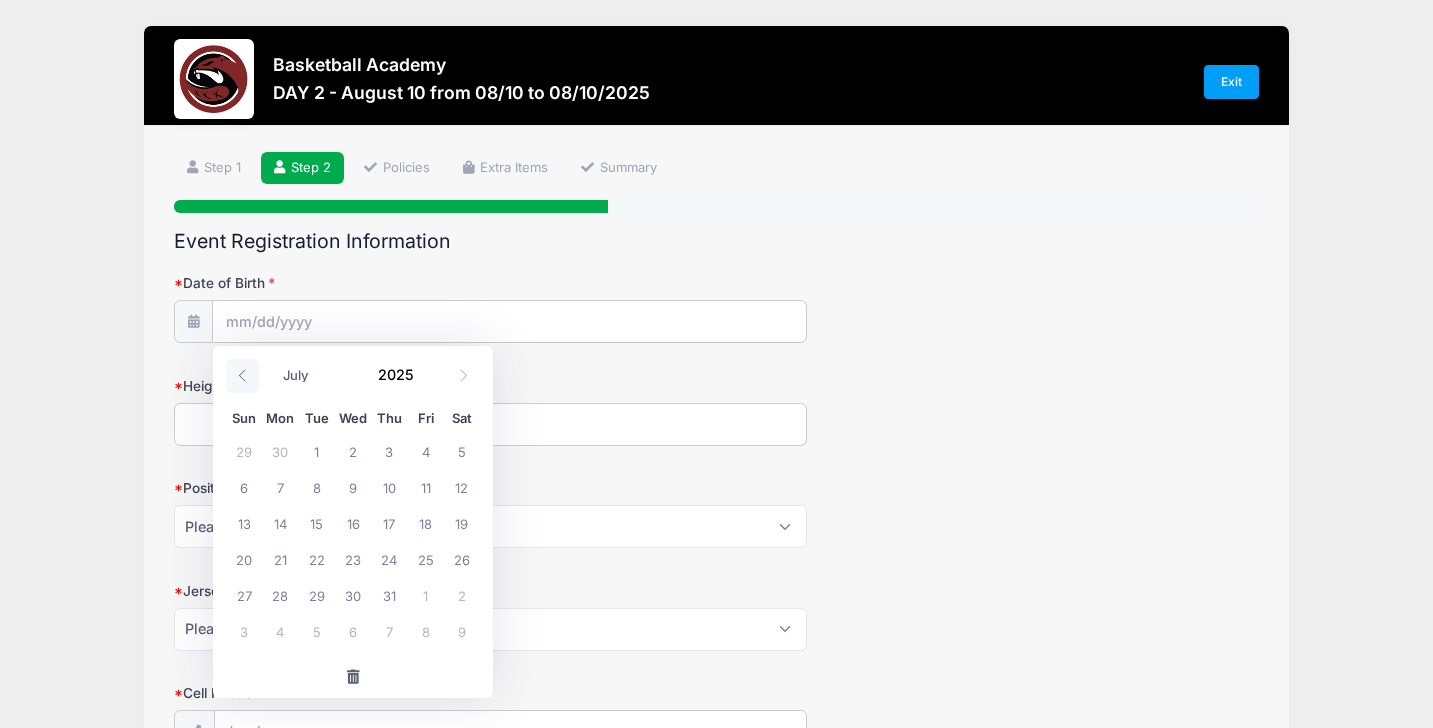 click 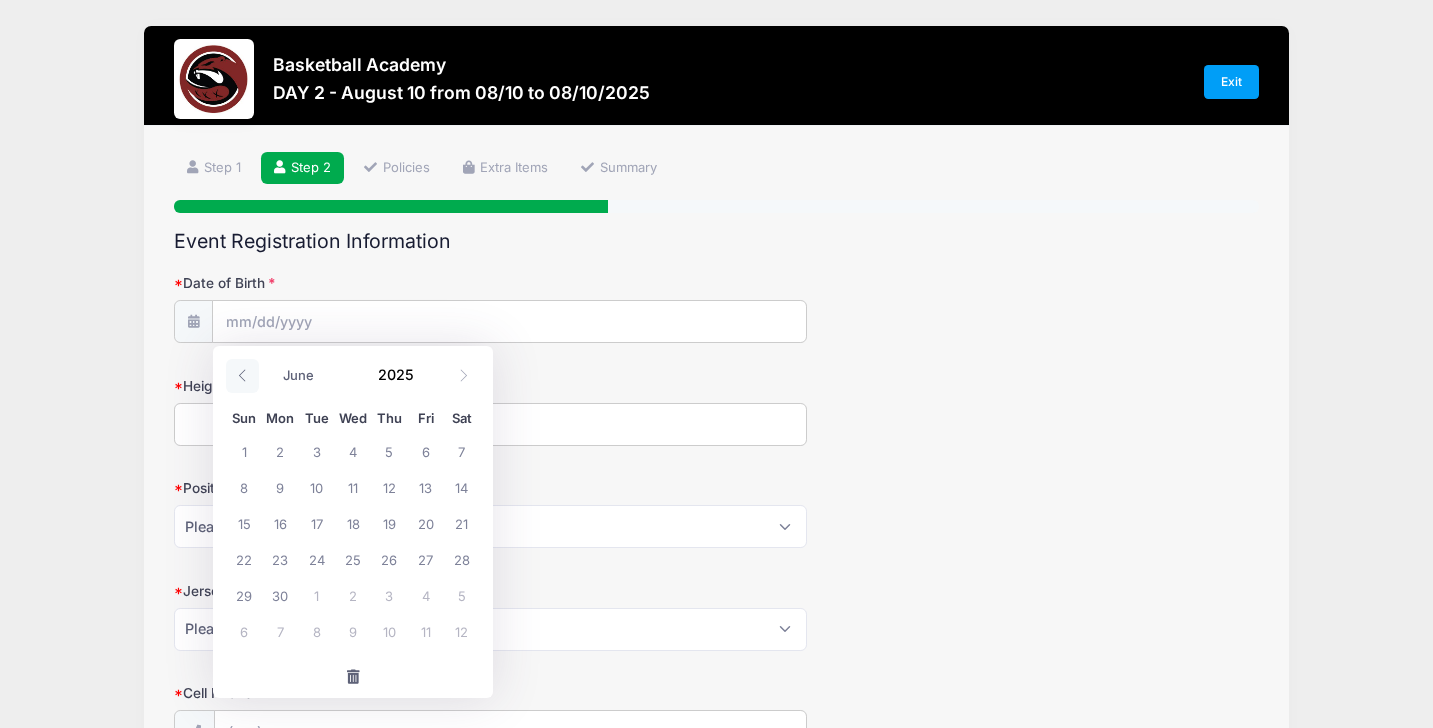 click 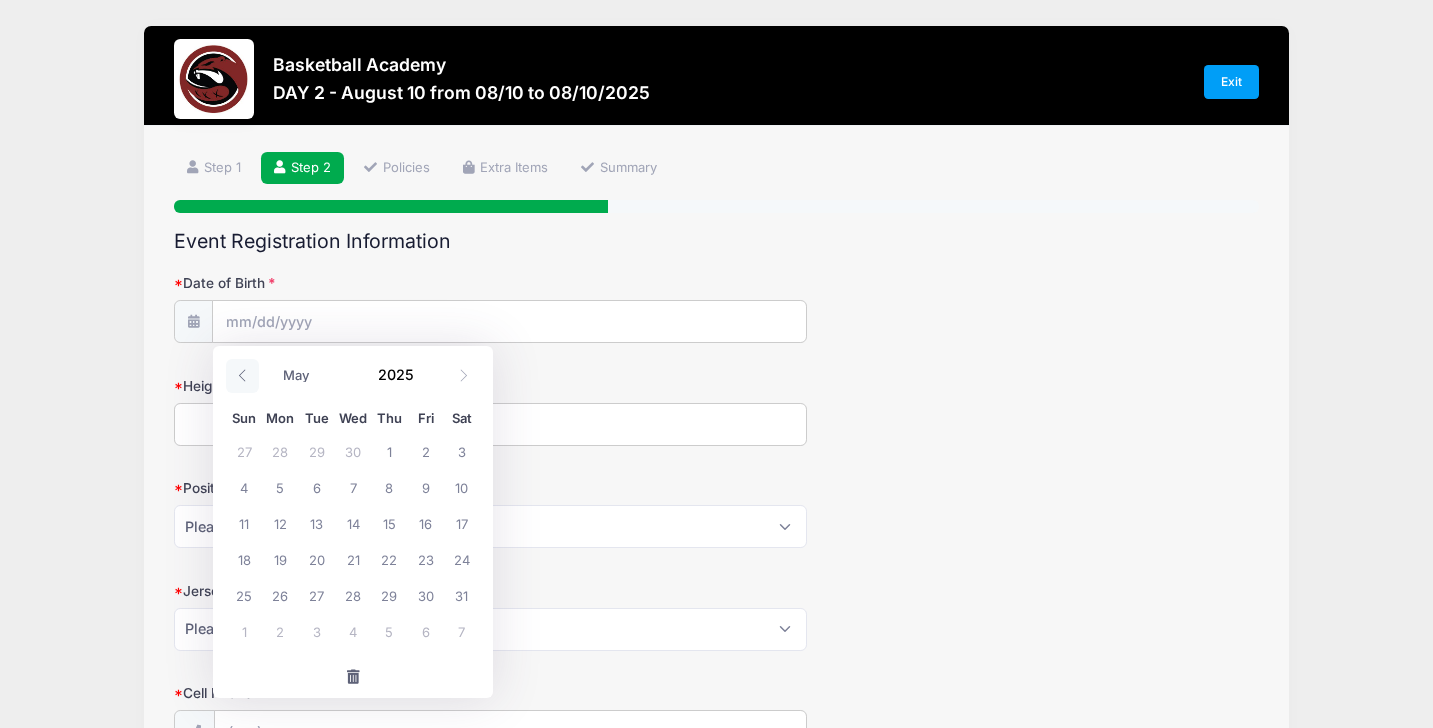 click 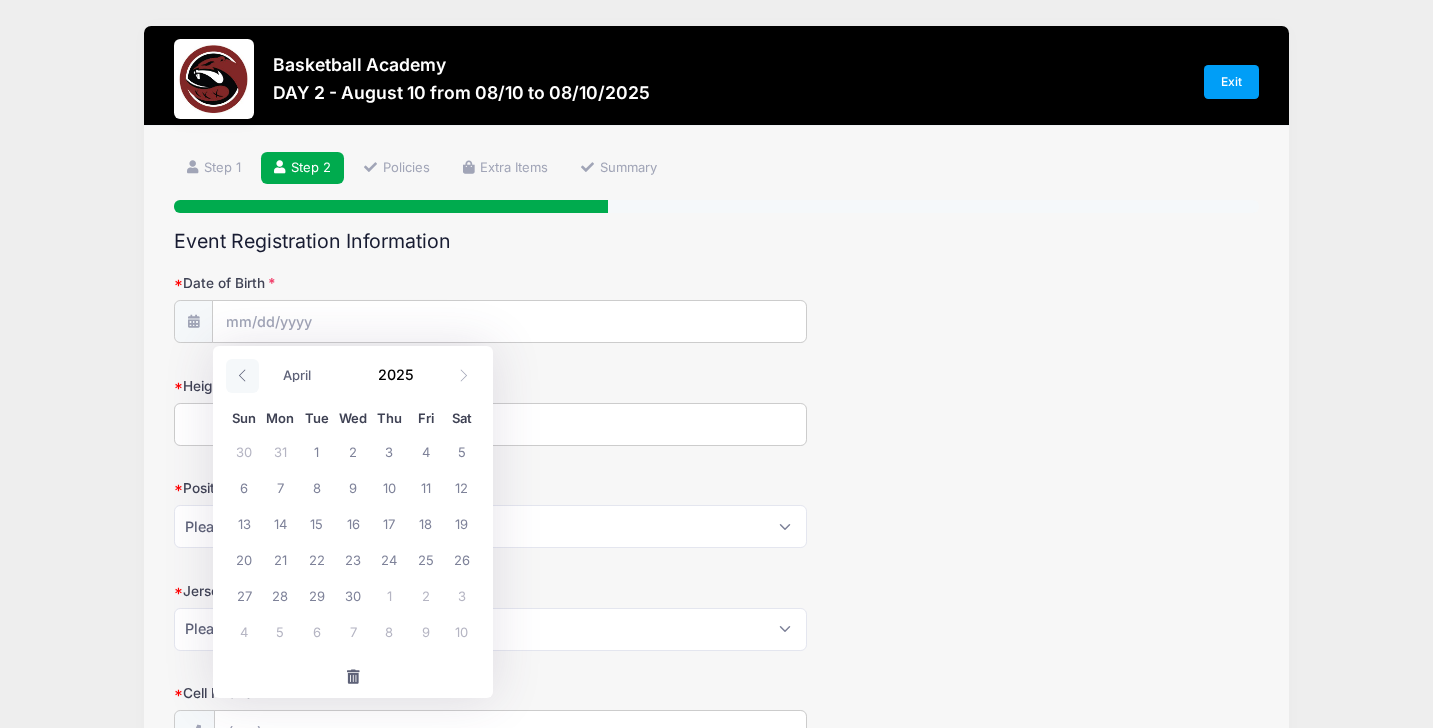 click 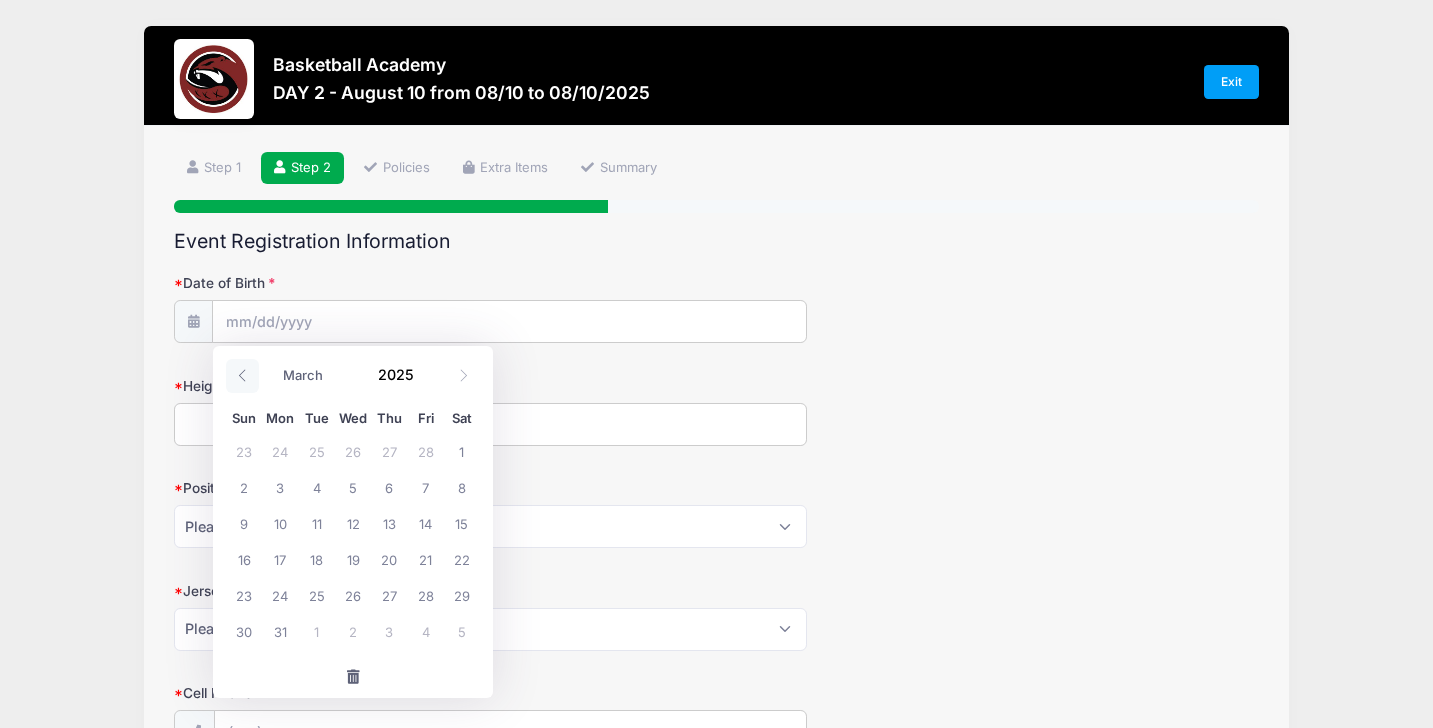 click 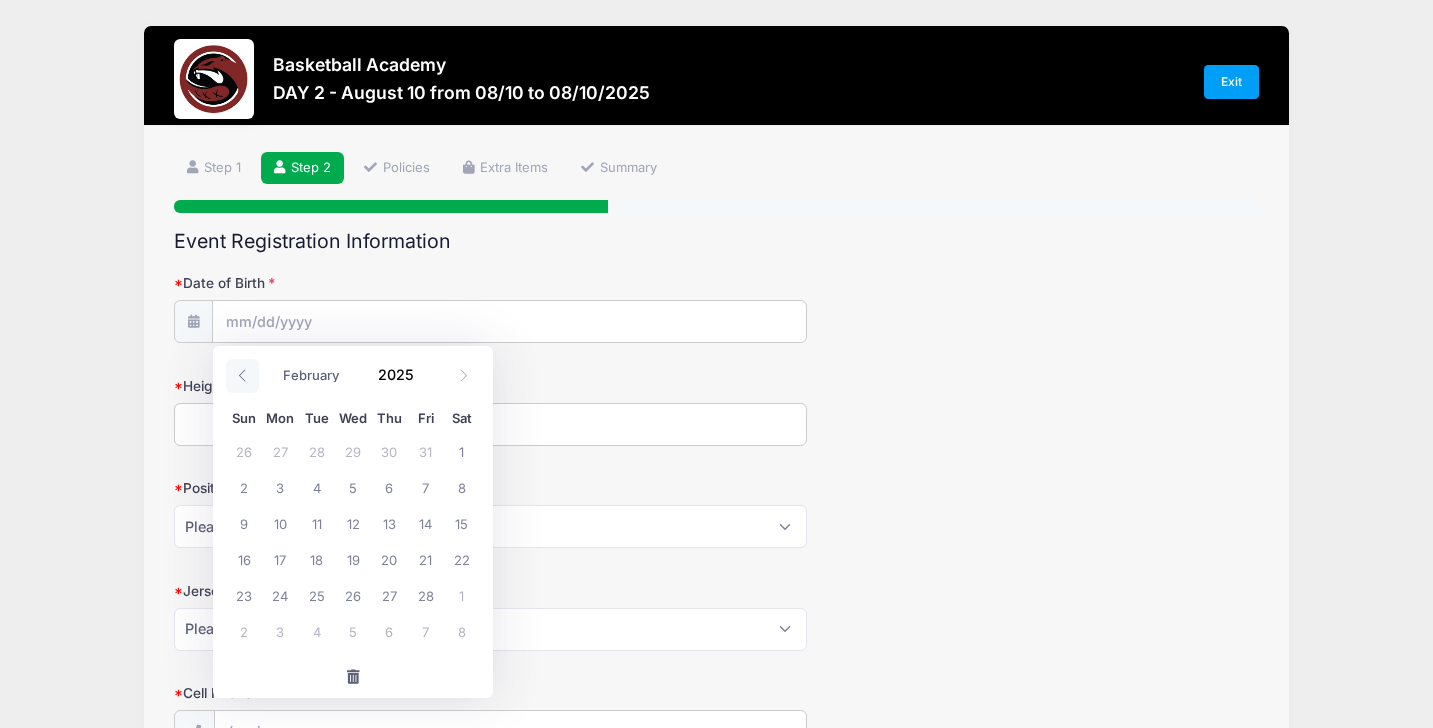 click 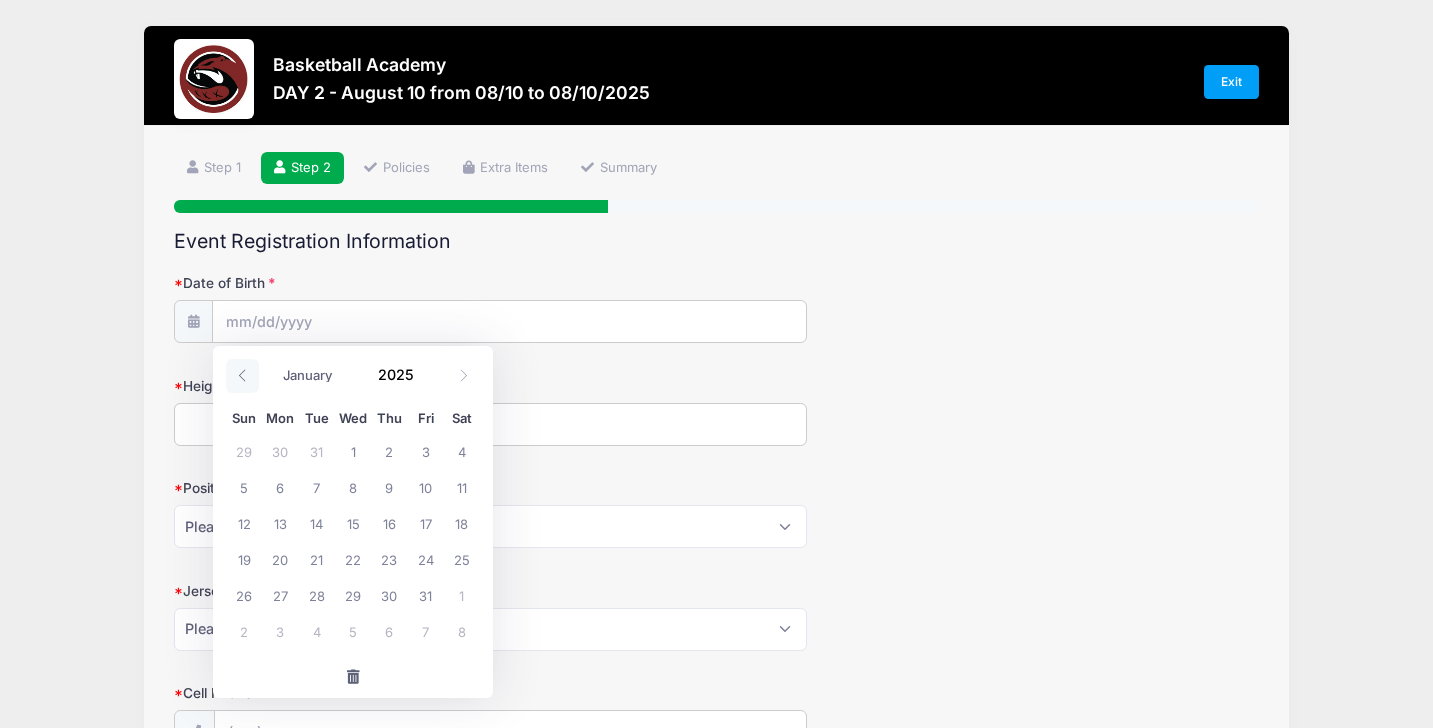 click 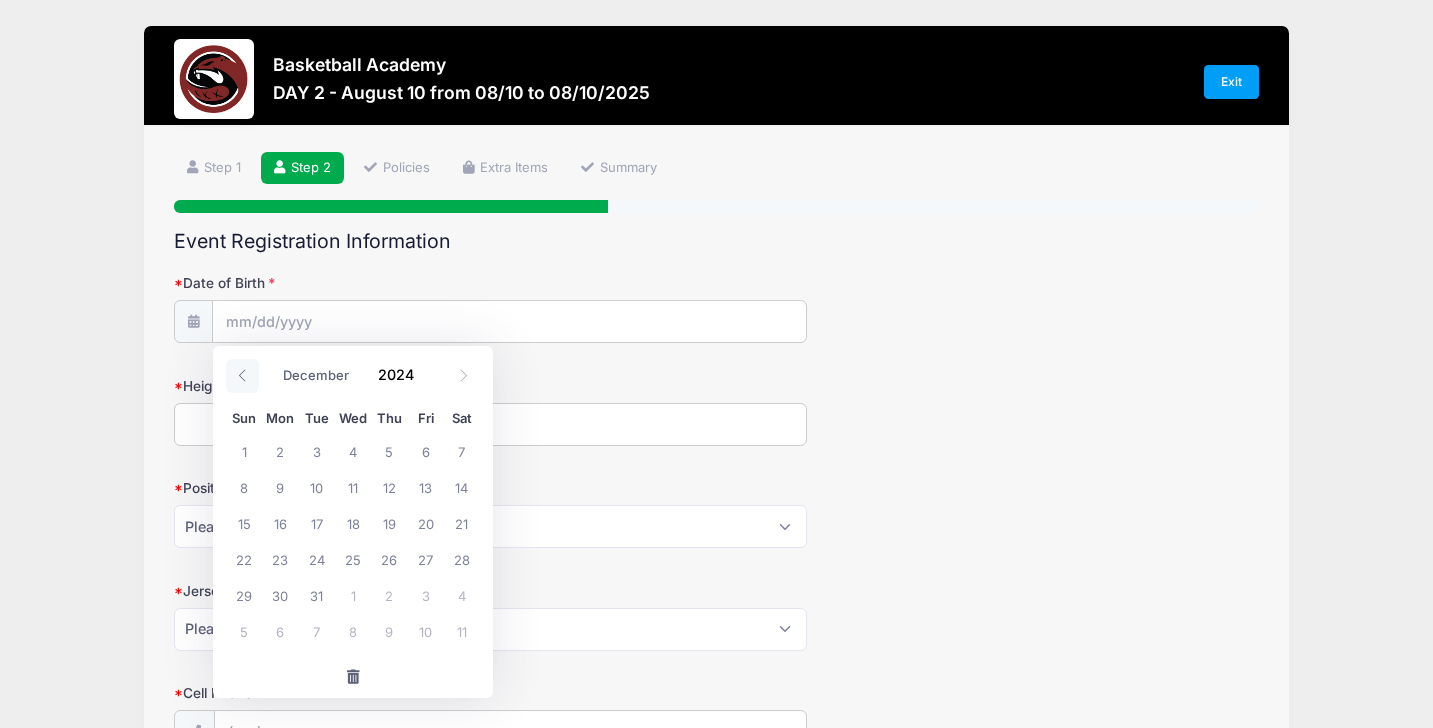 click 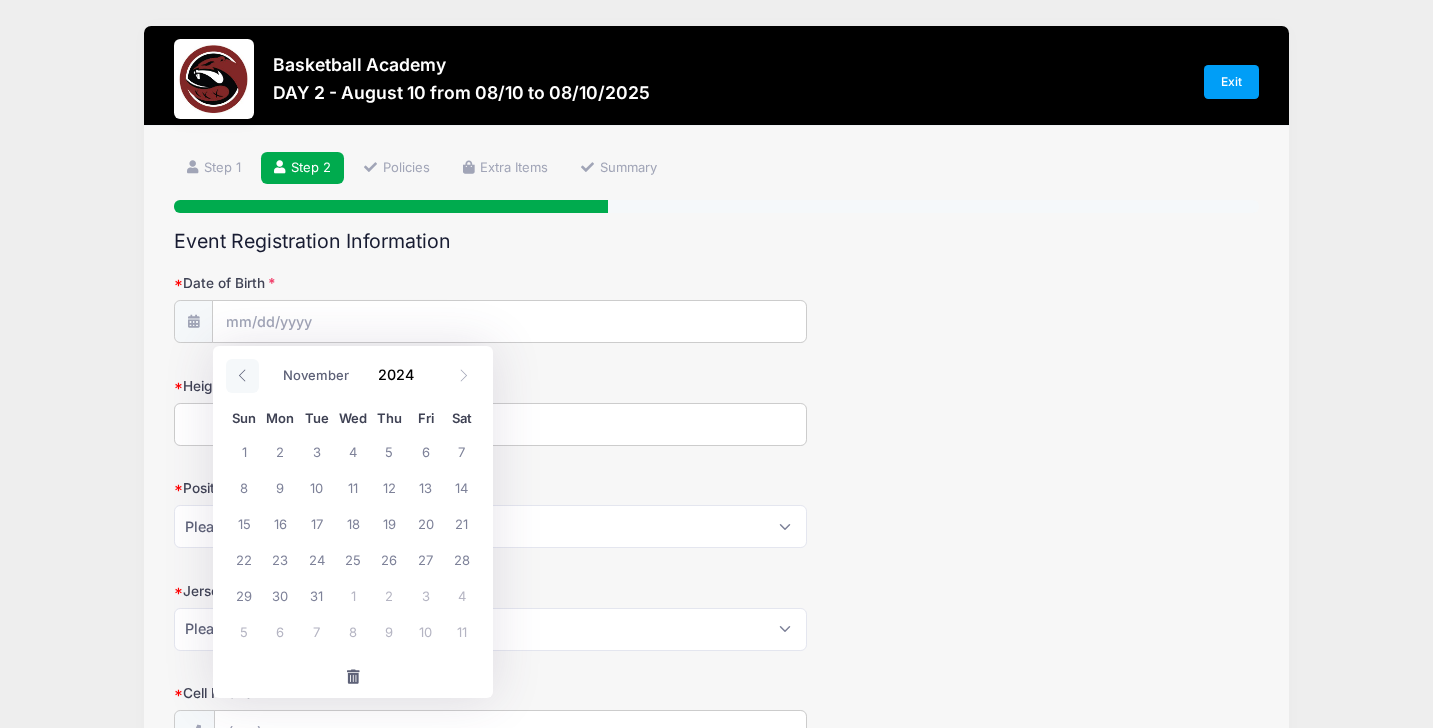click 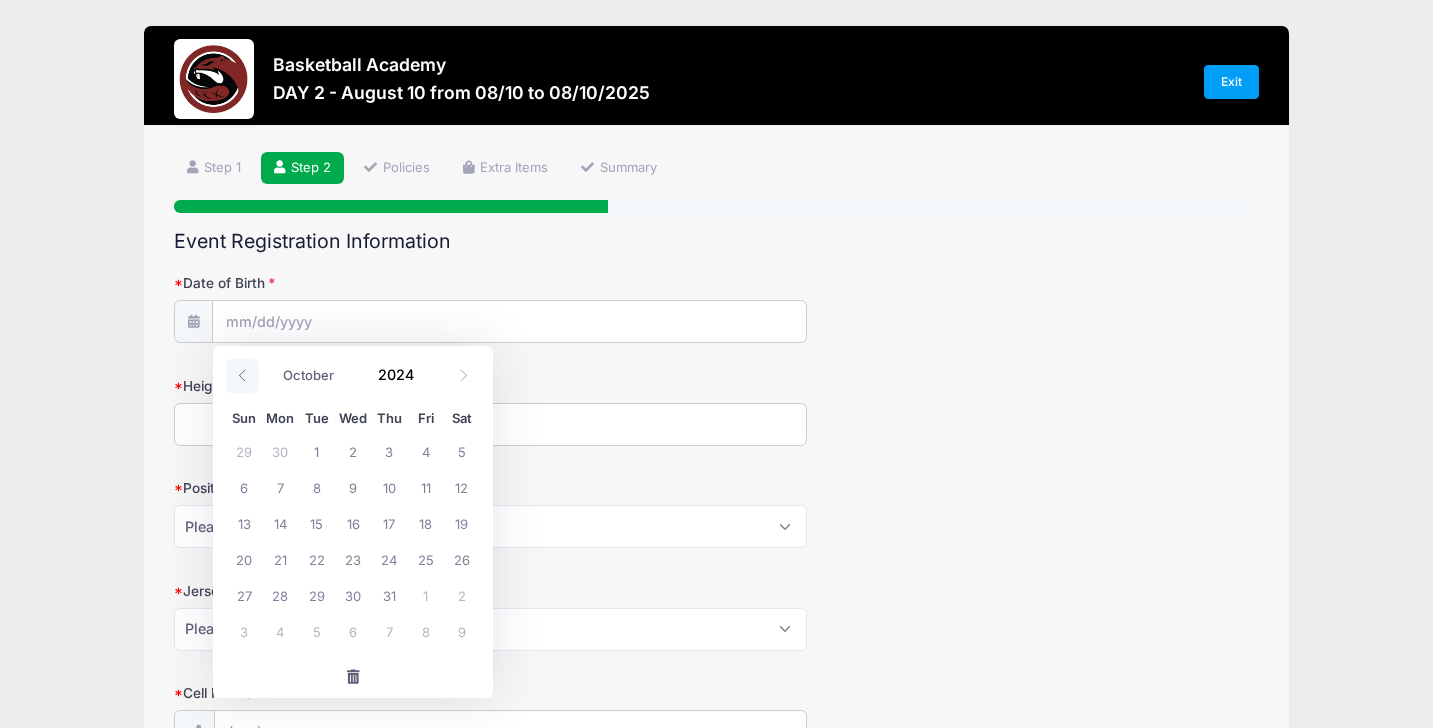 click 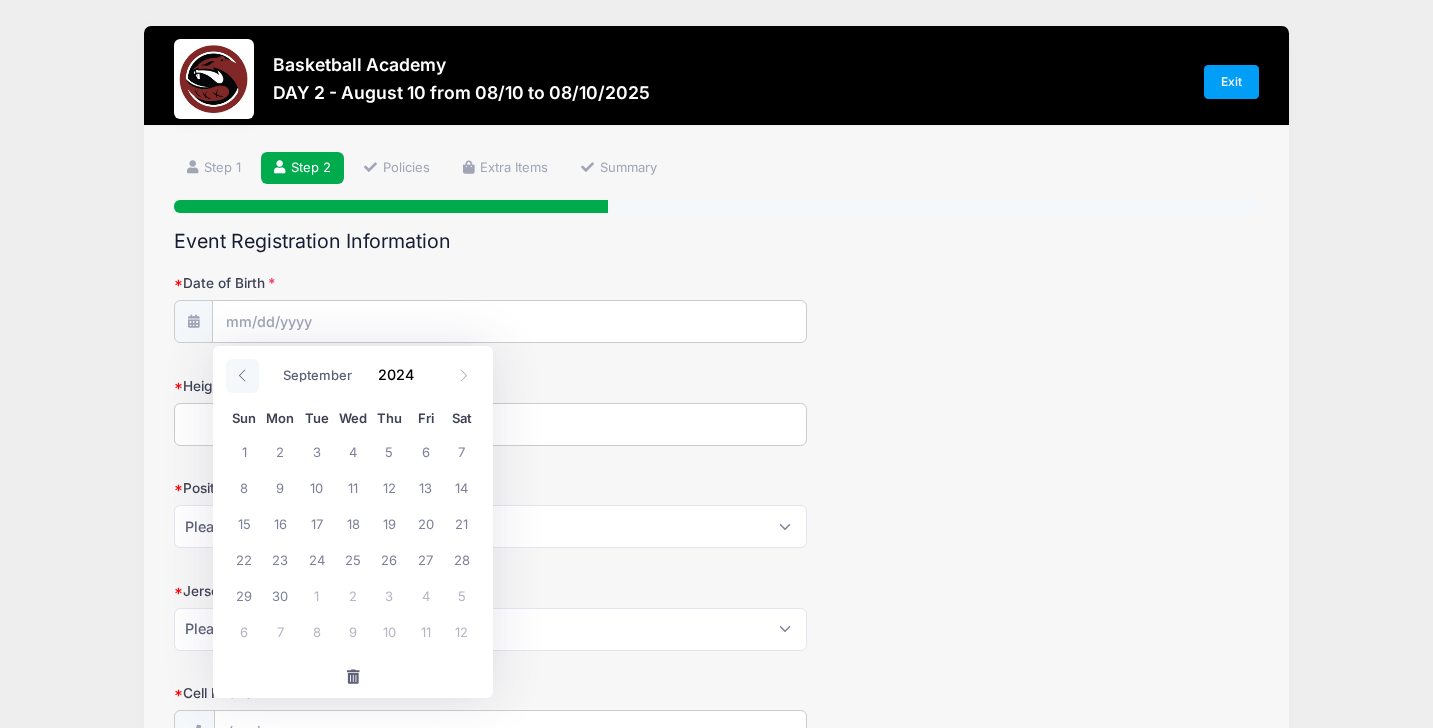 click 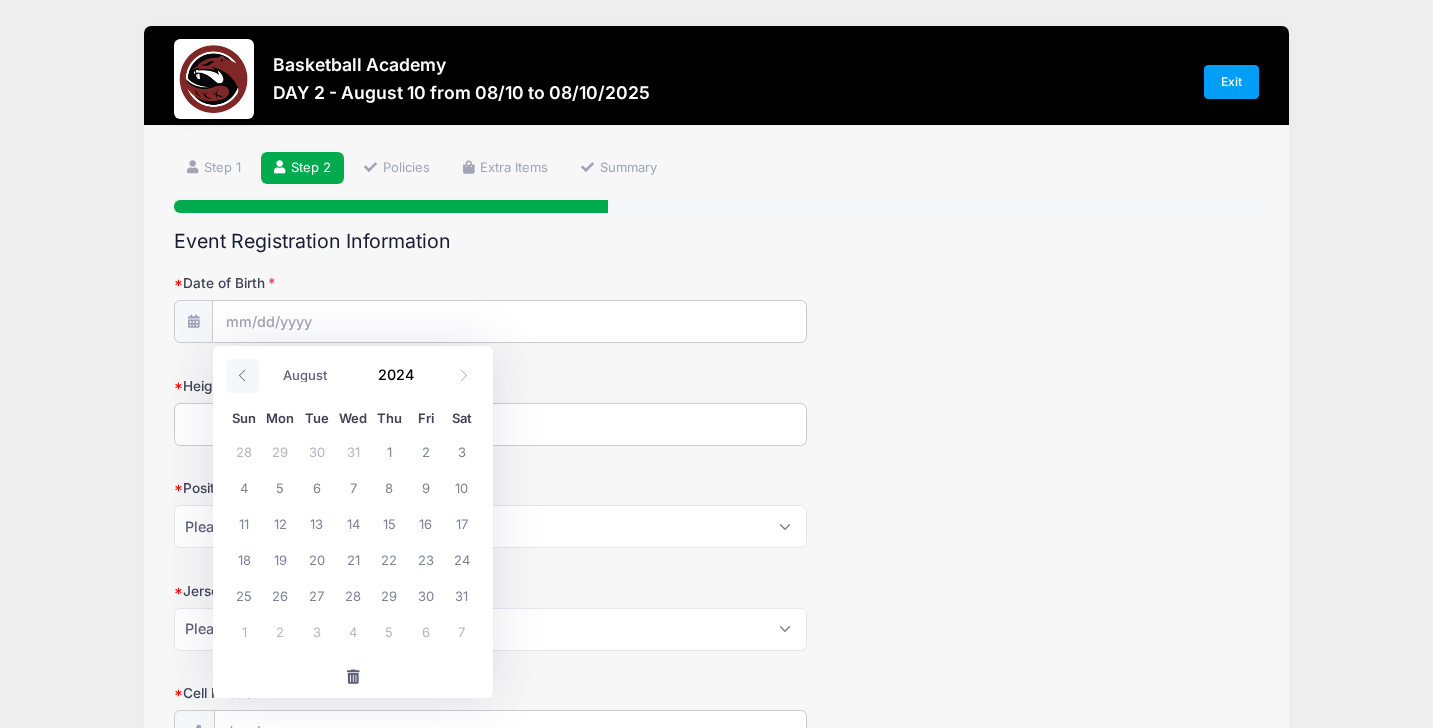 click 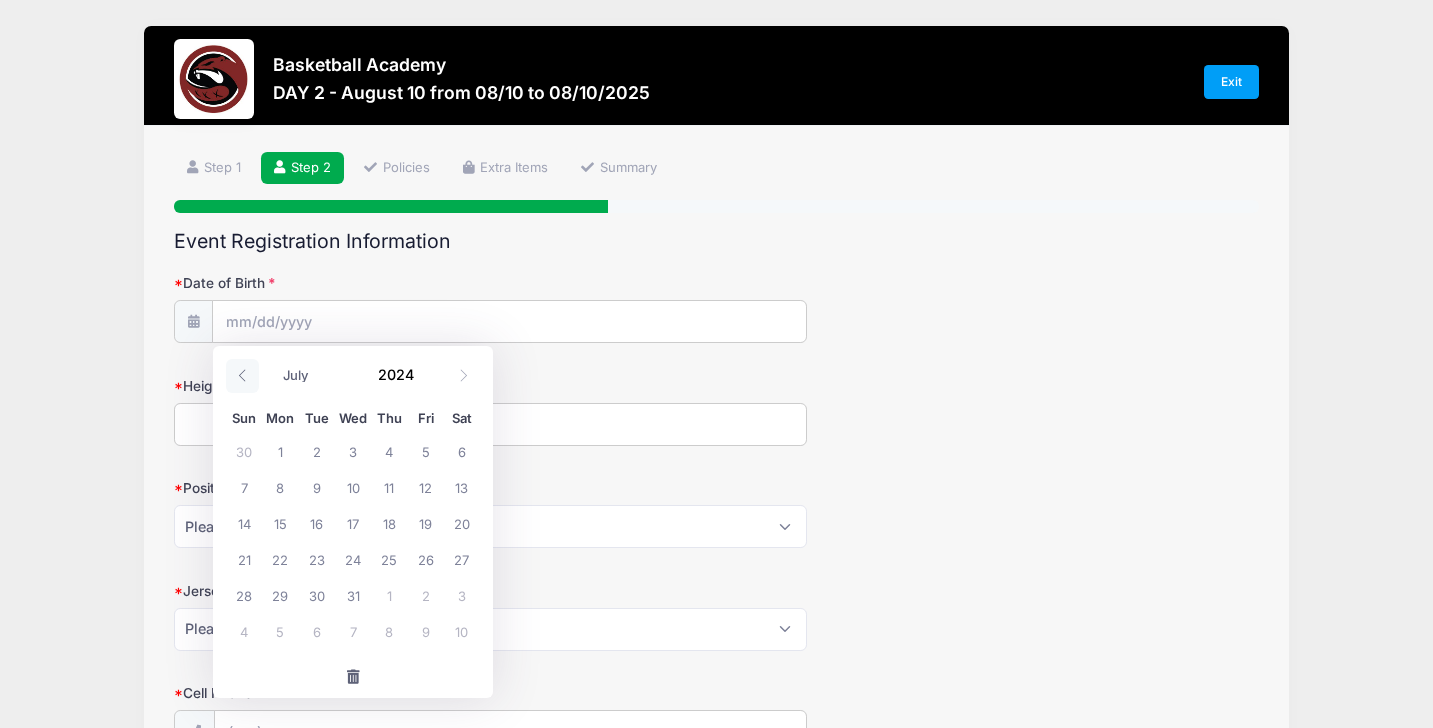 click 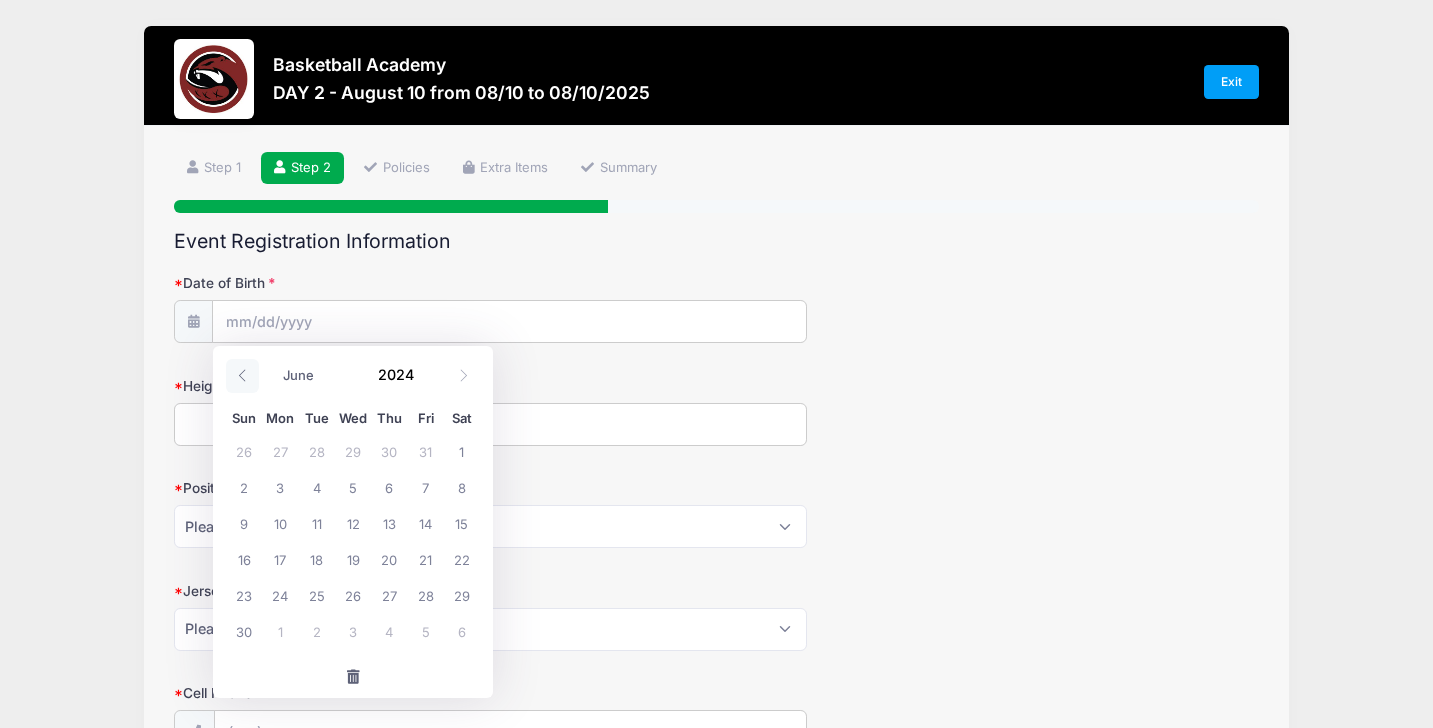 click 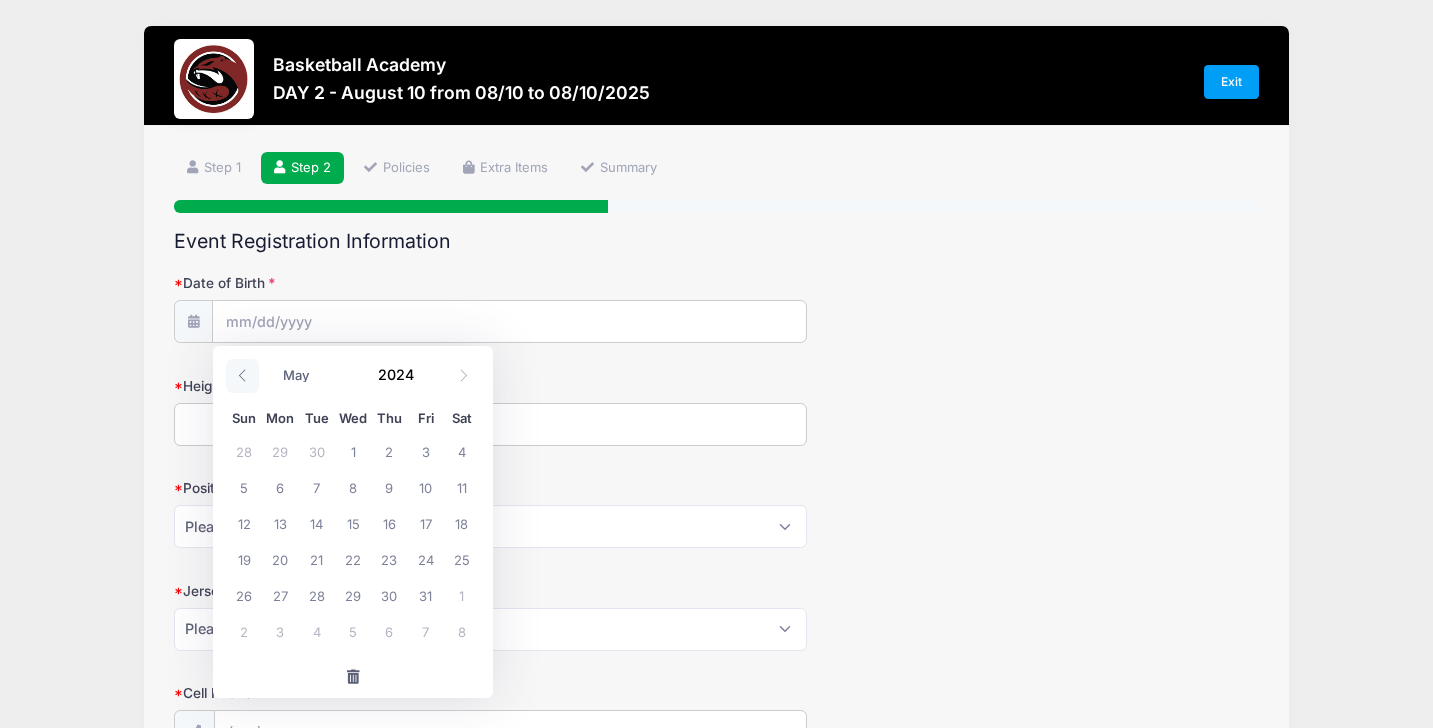 click 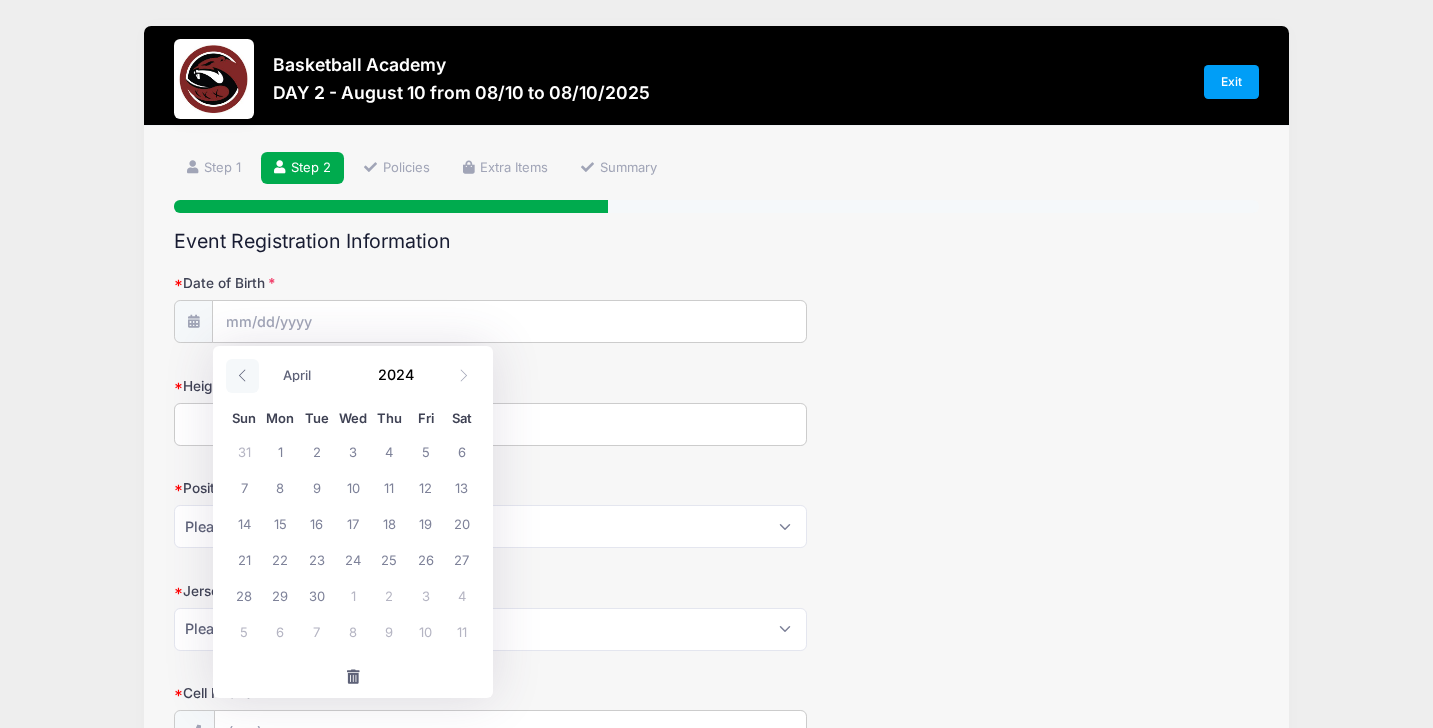 click 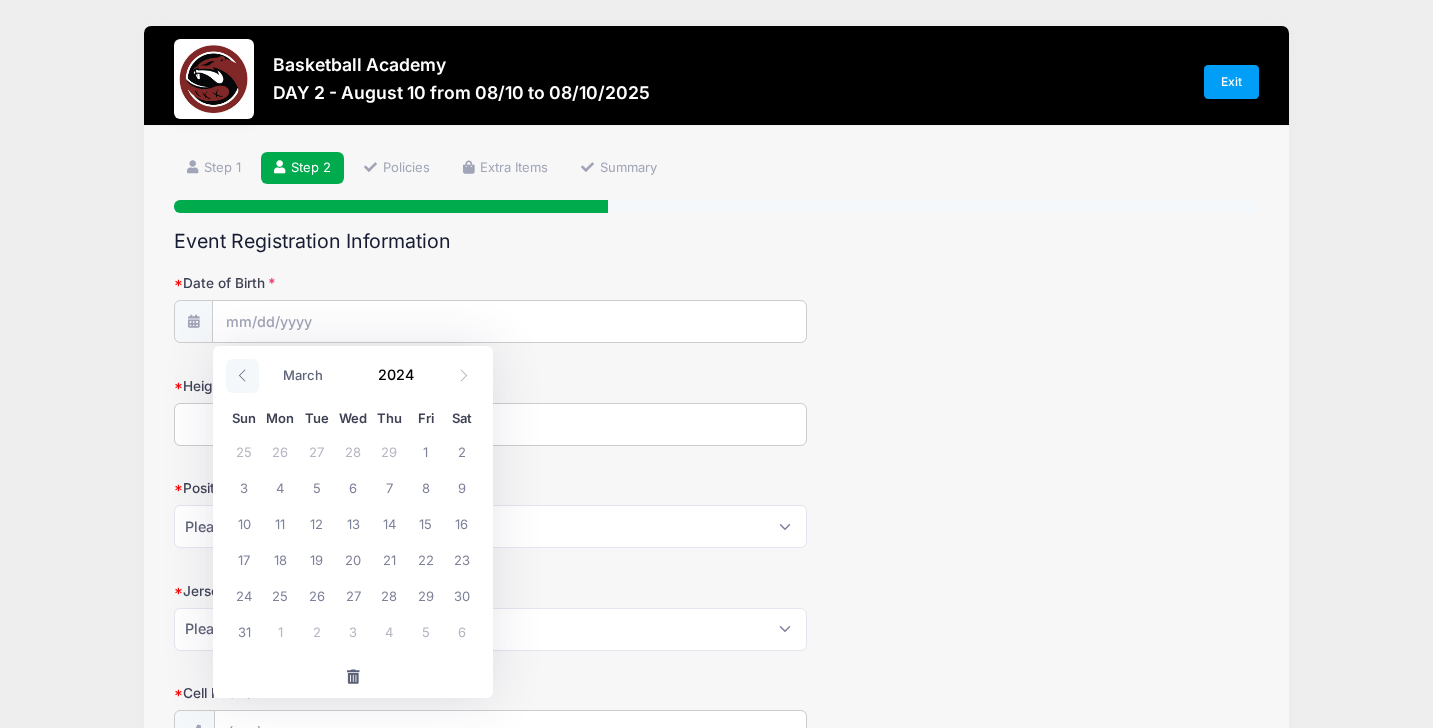 click 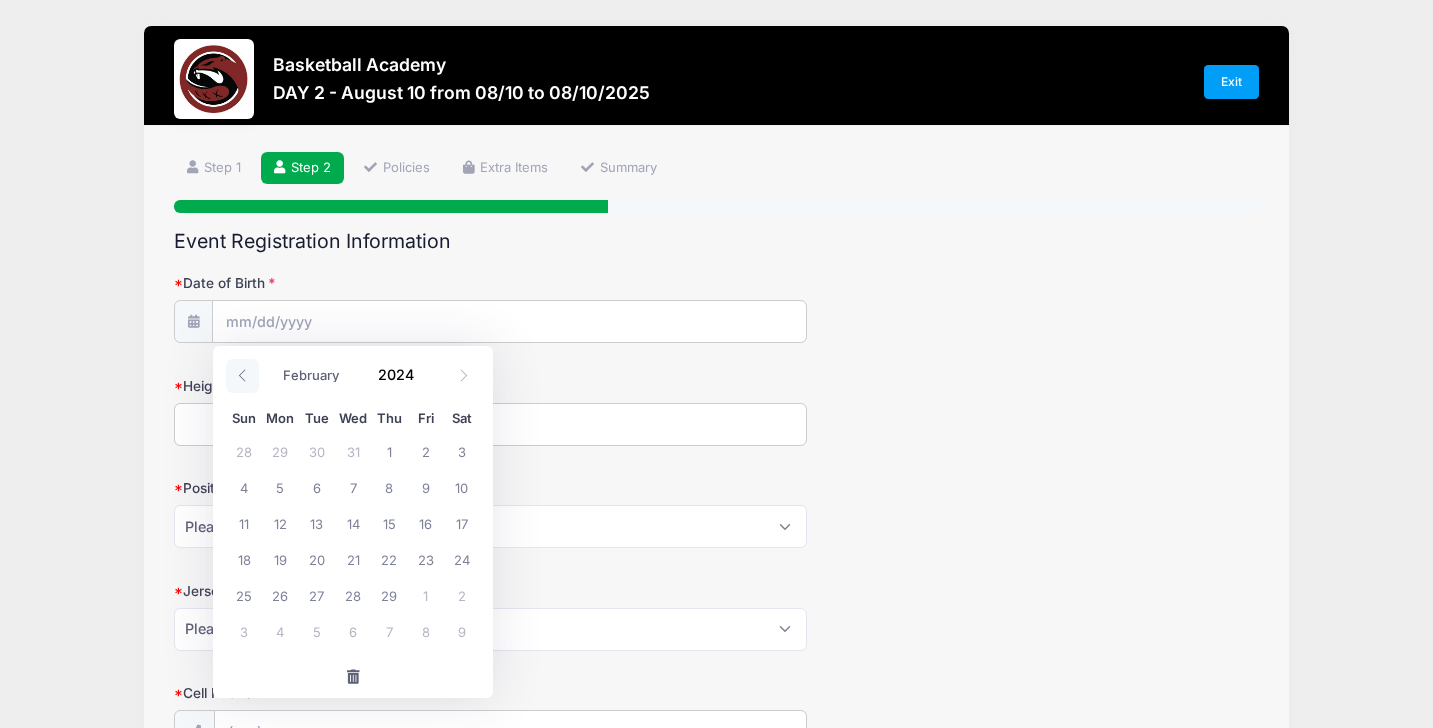 click 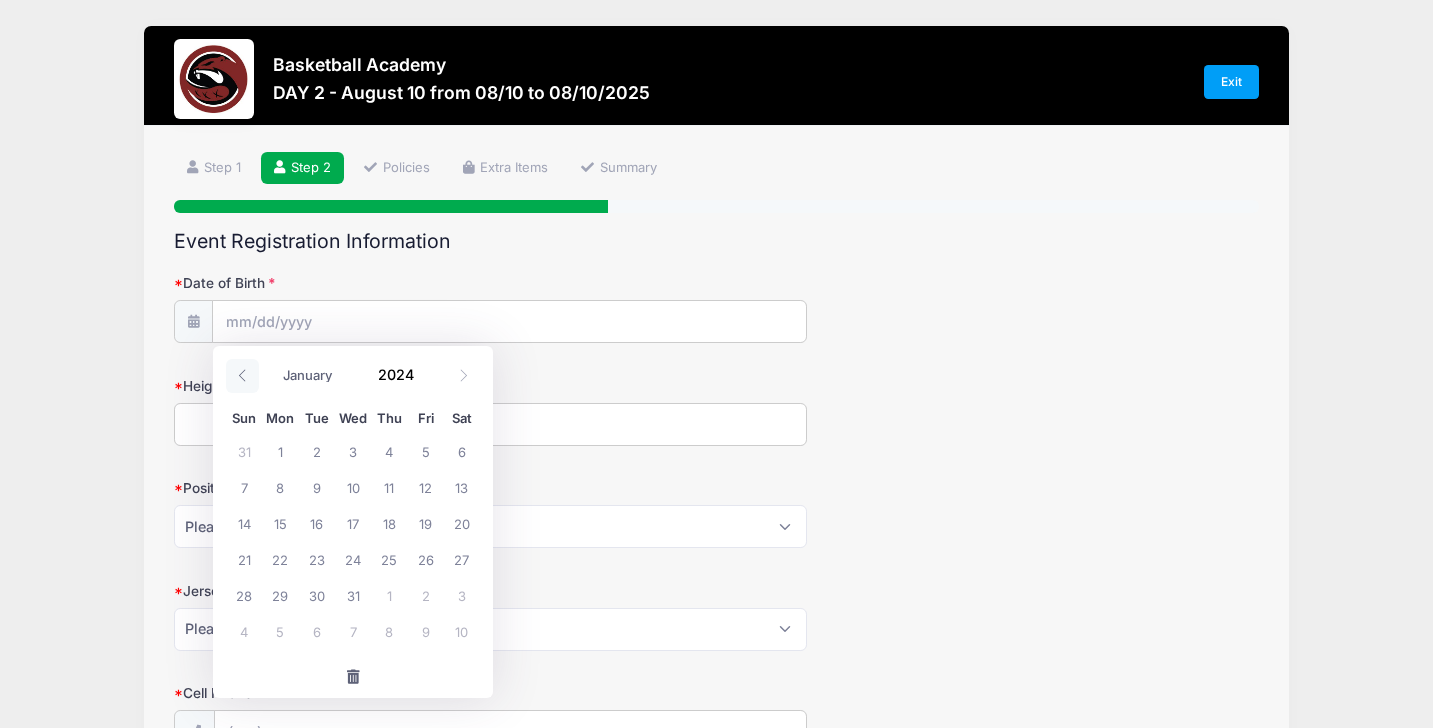 click 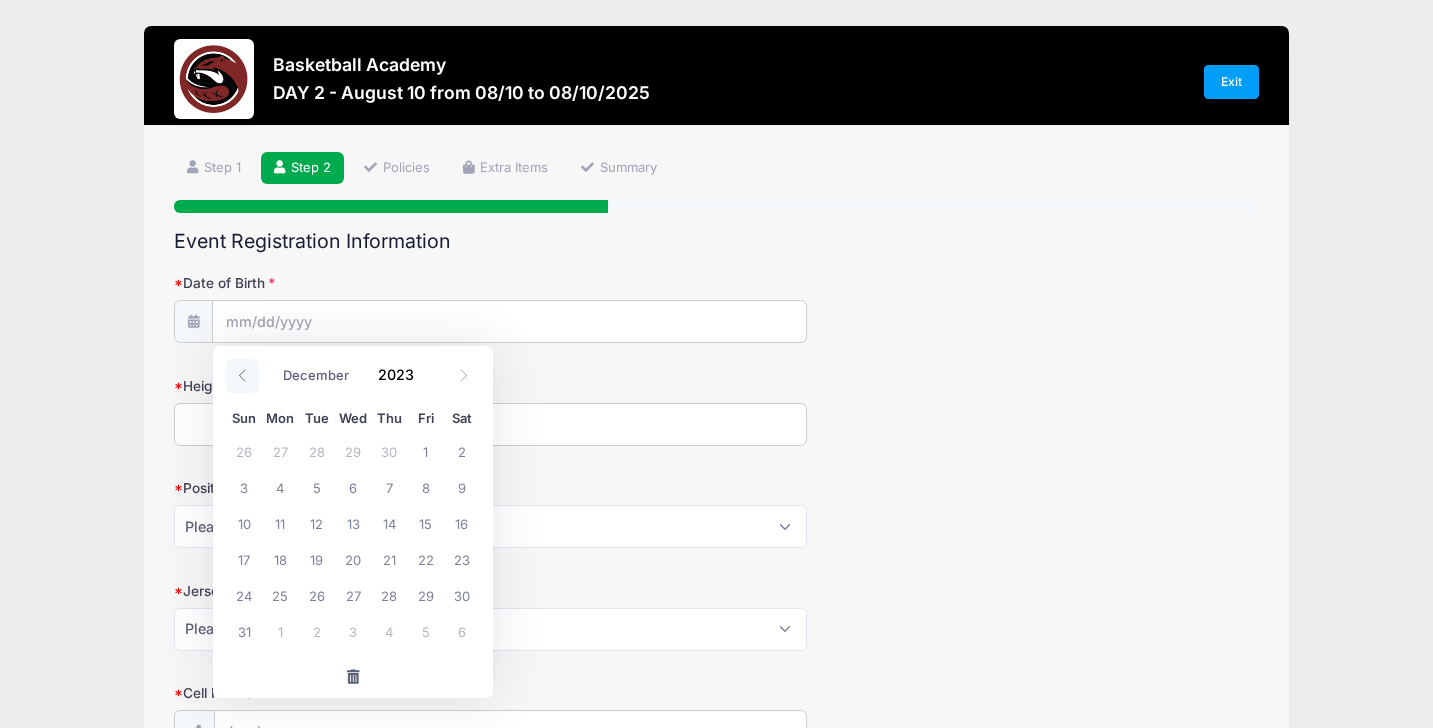 click 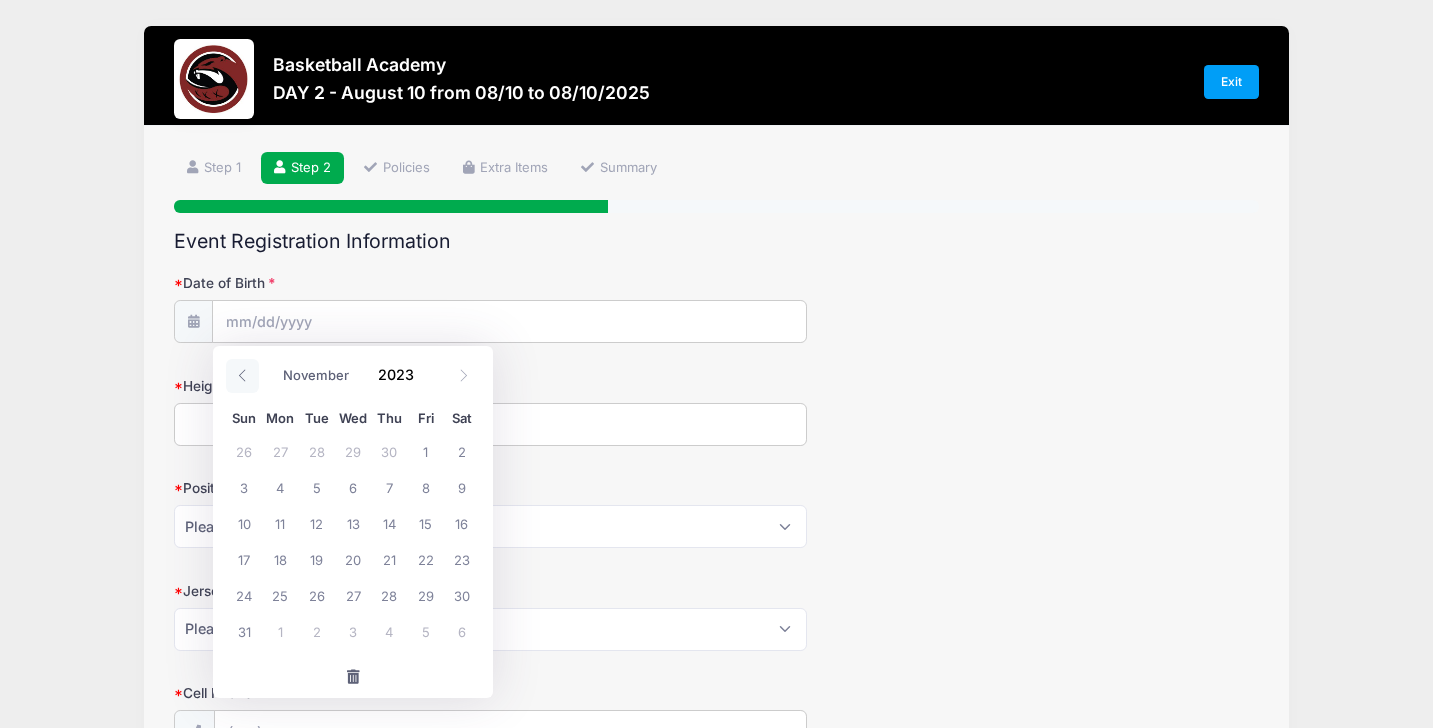 click 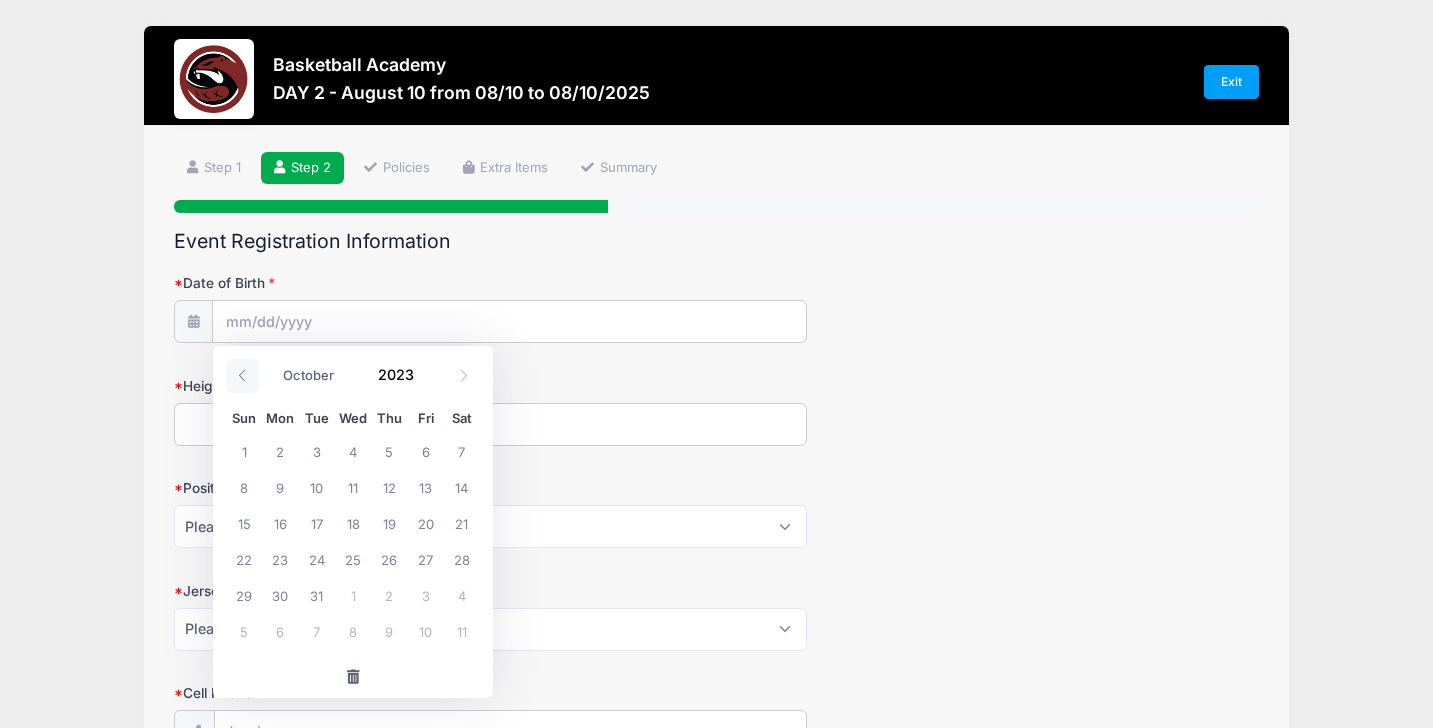 click 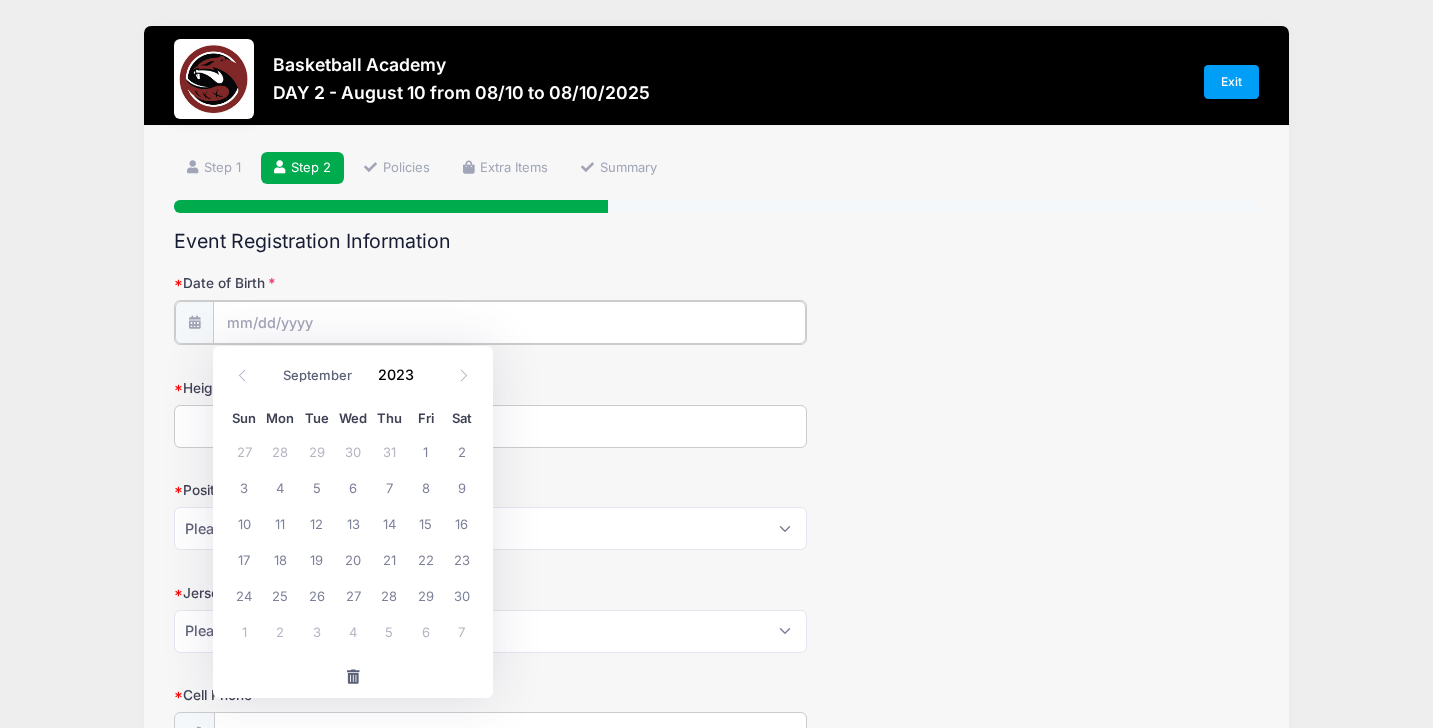 click on "Date of Birth" at bounding box center (509, 322) 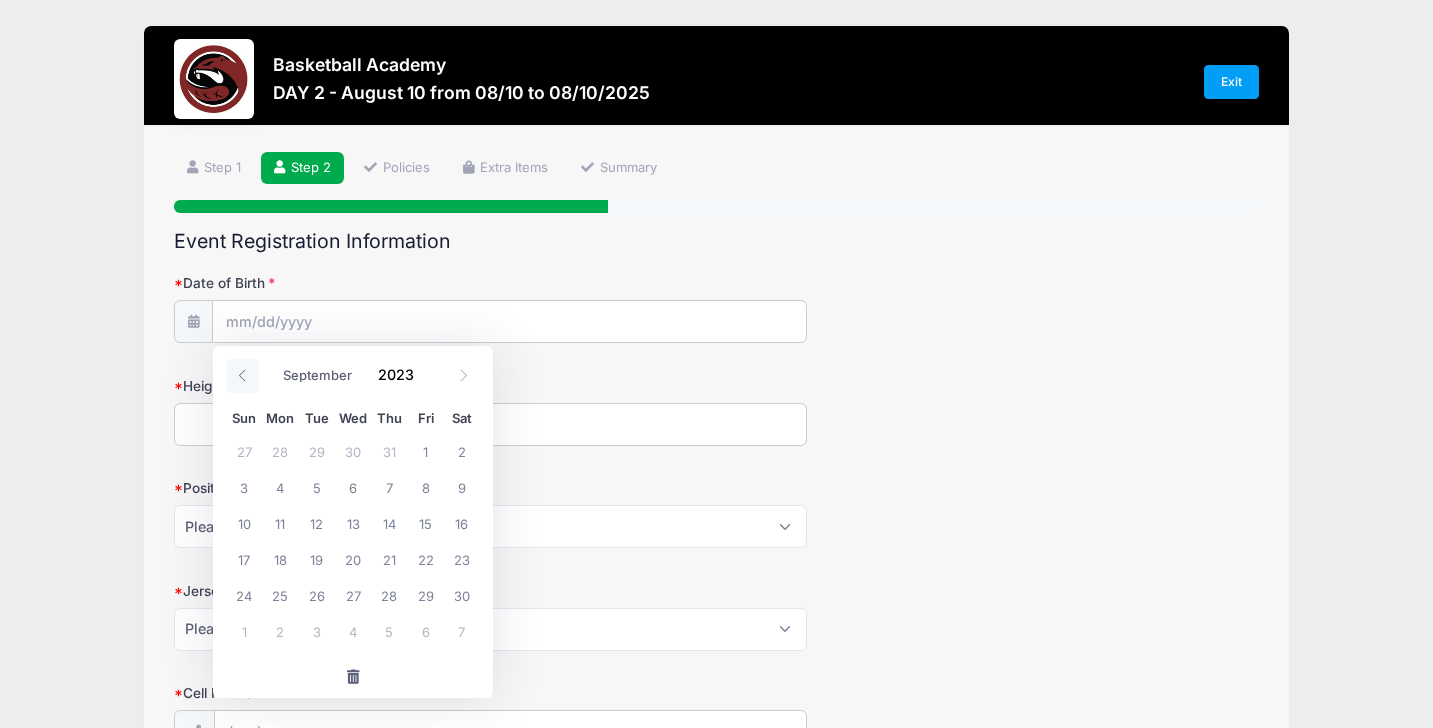 click 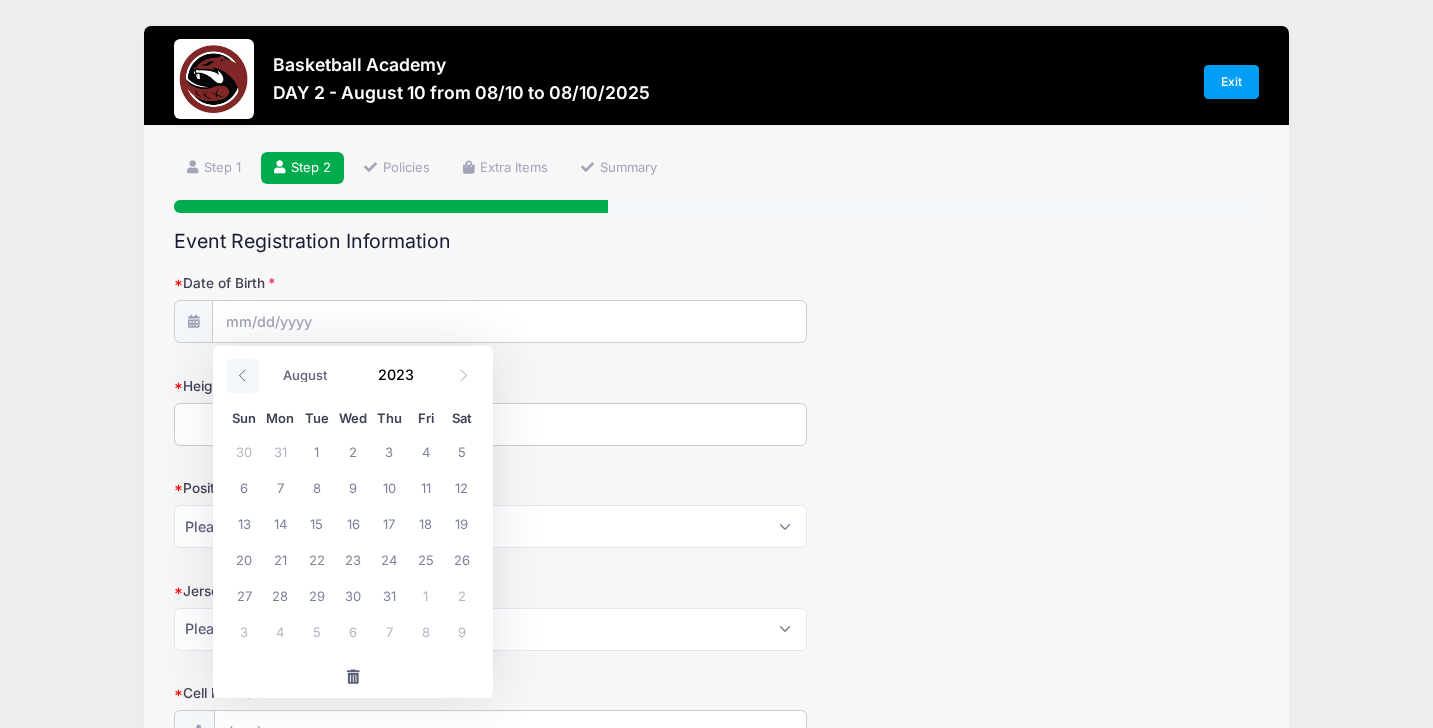 click 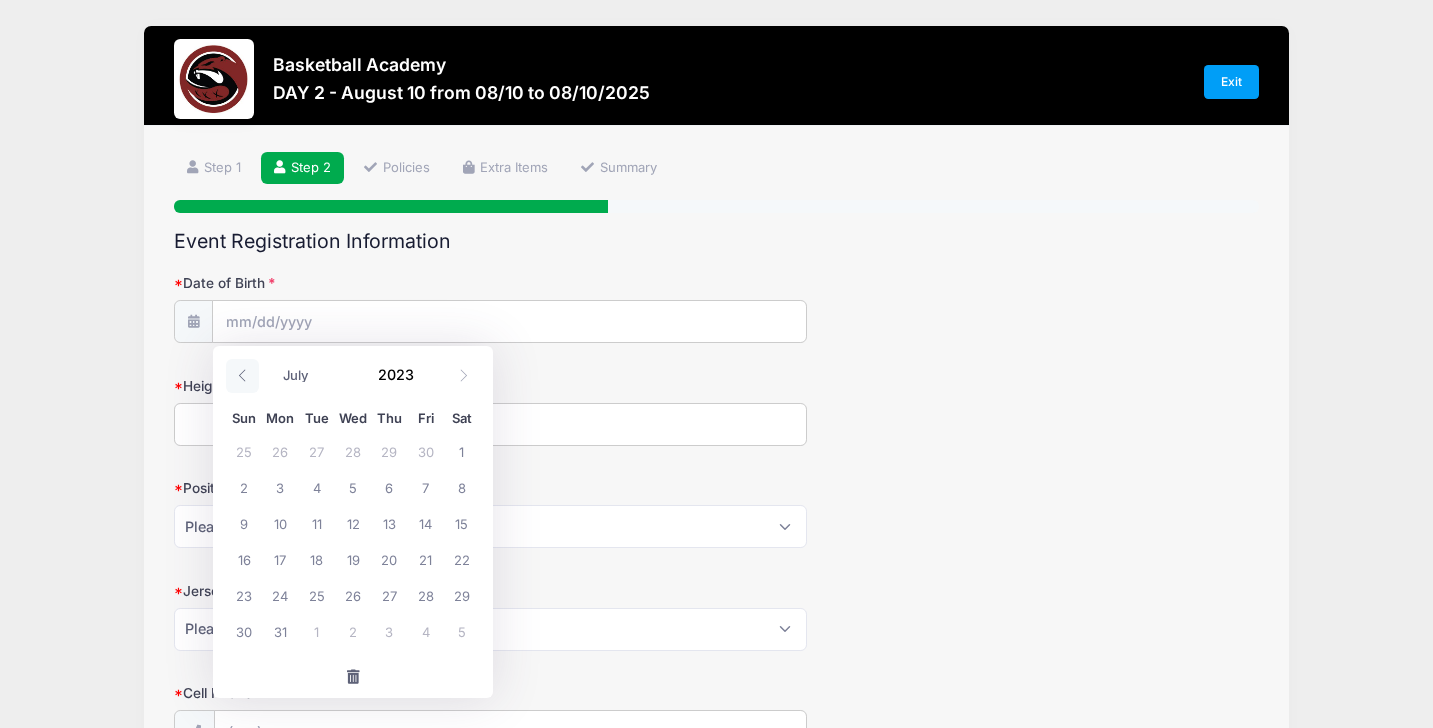 click 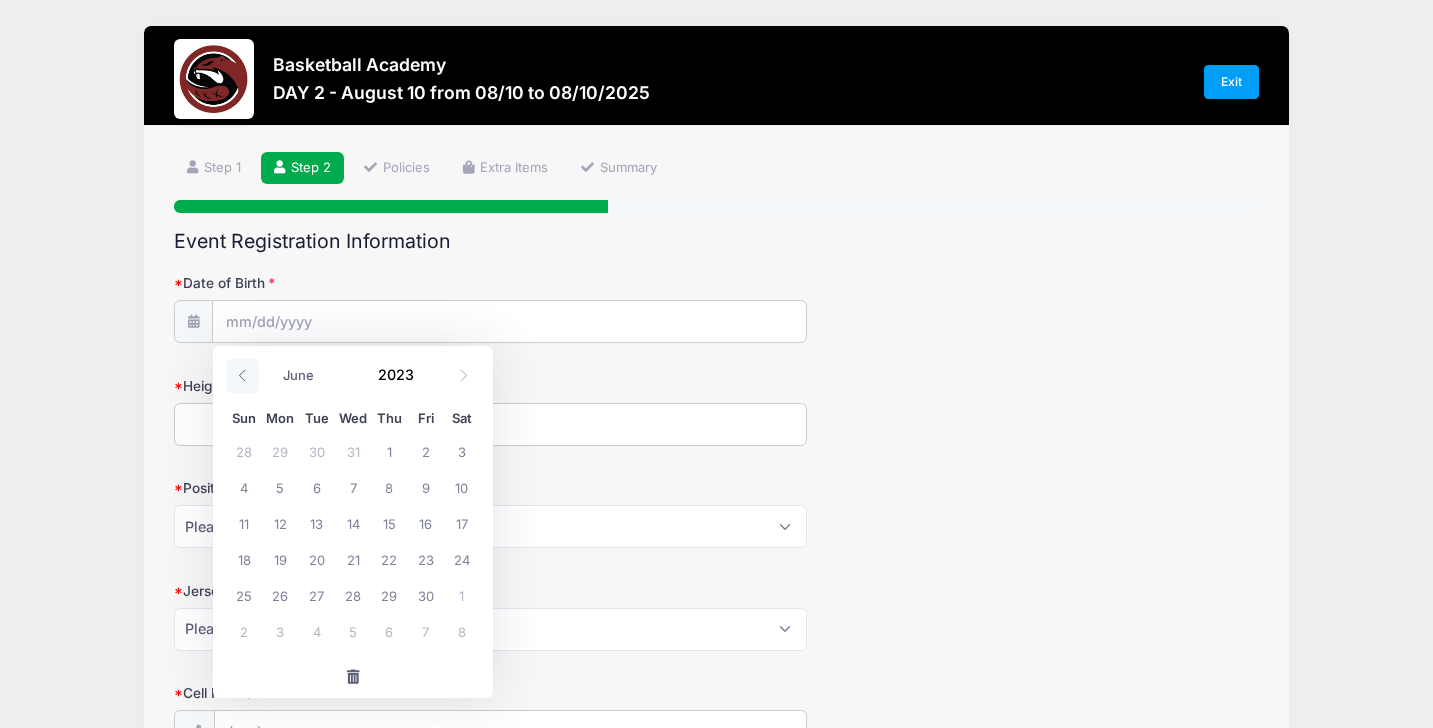 click 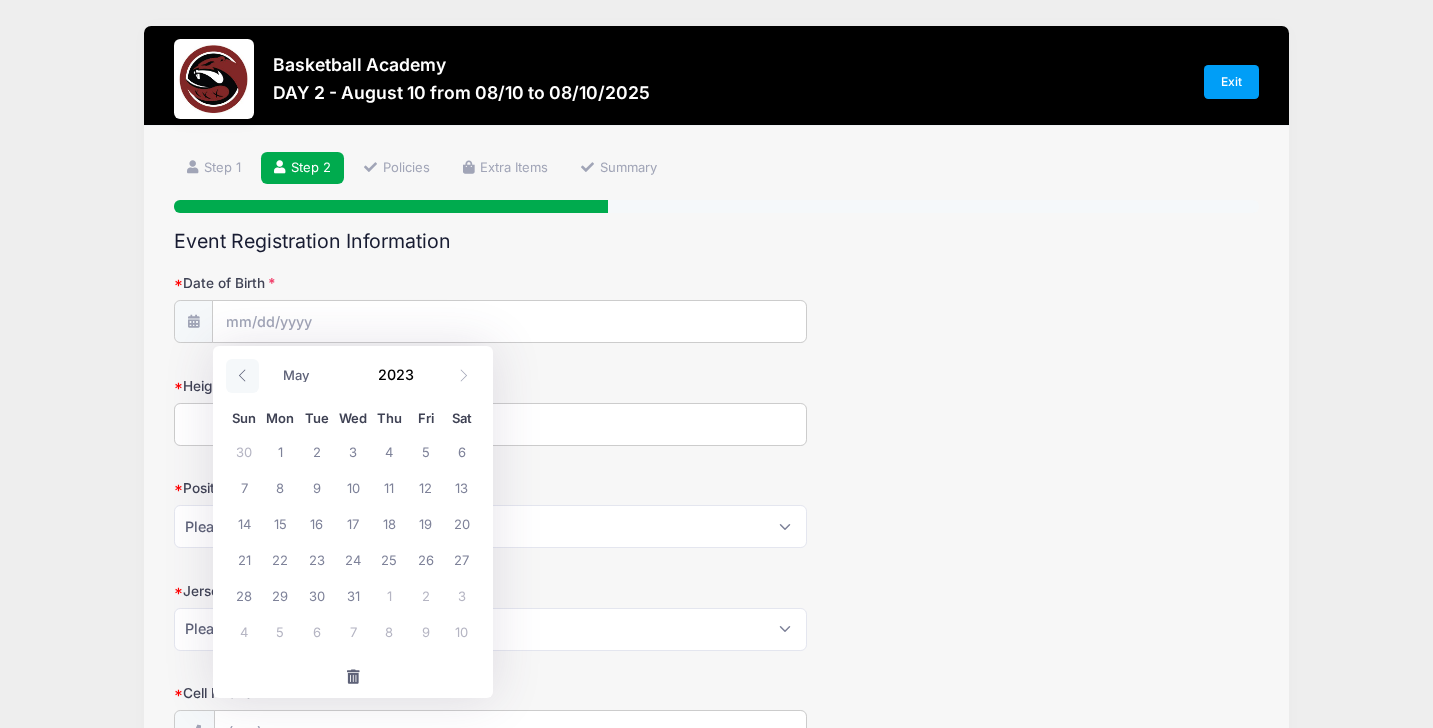 click 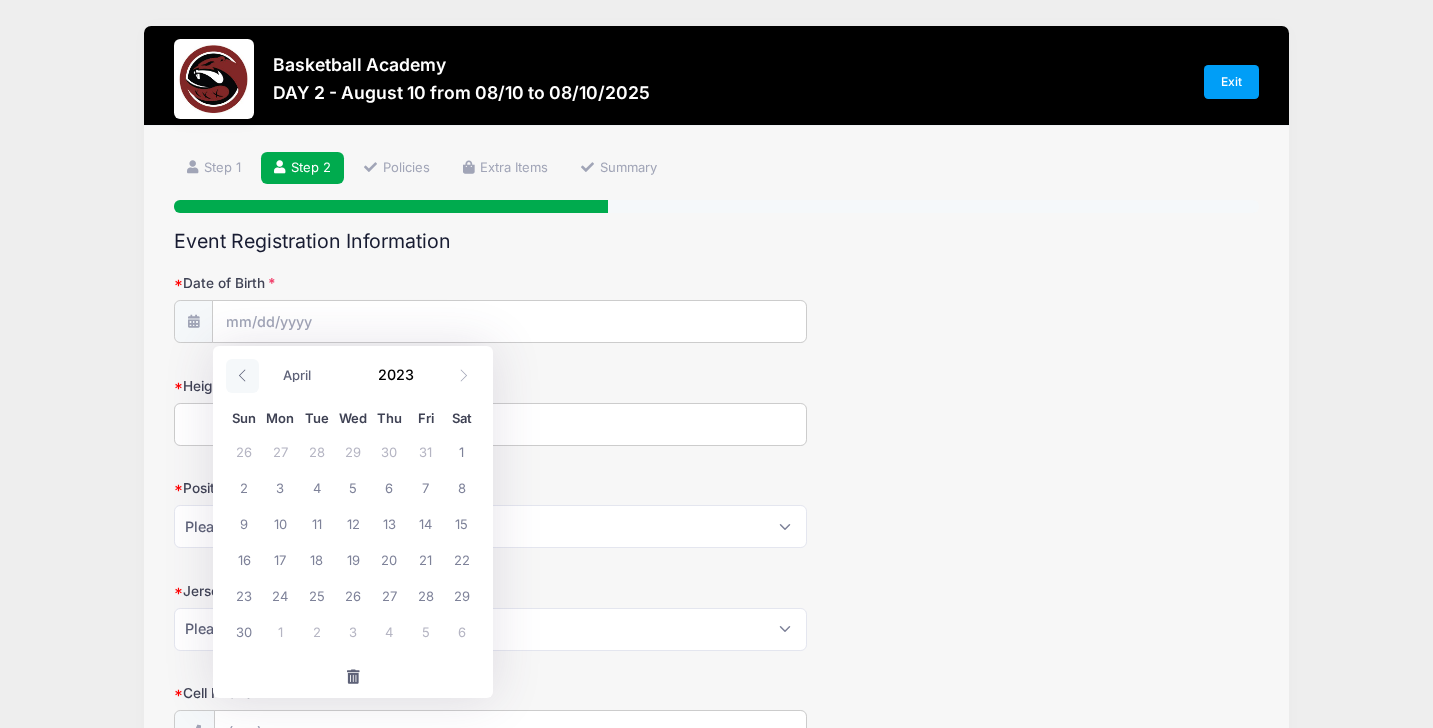 click 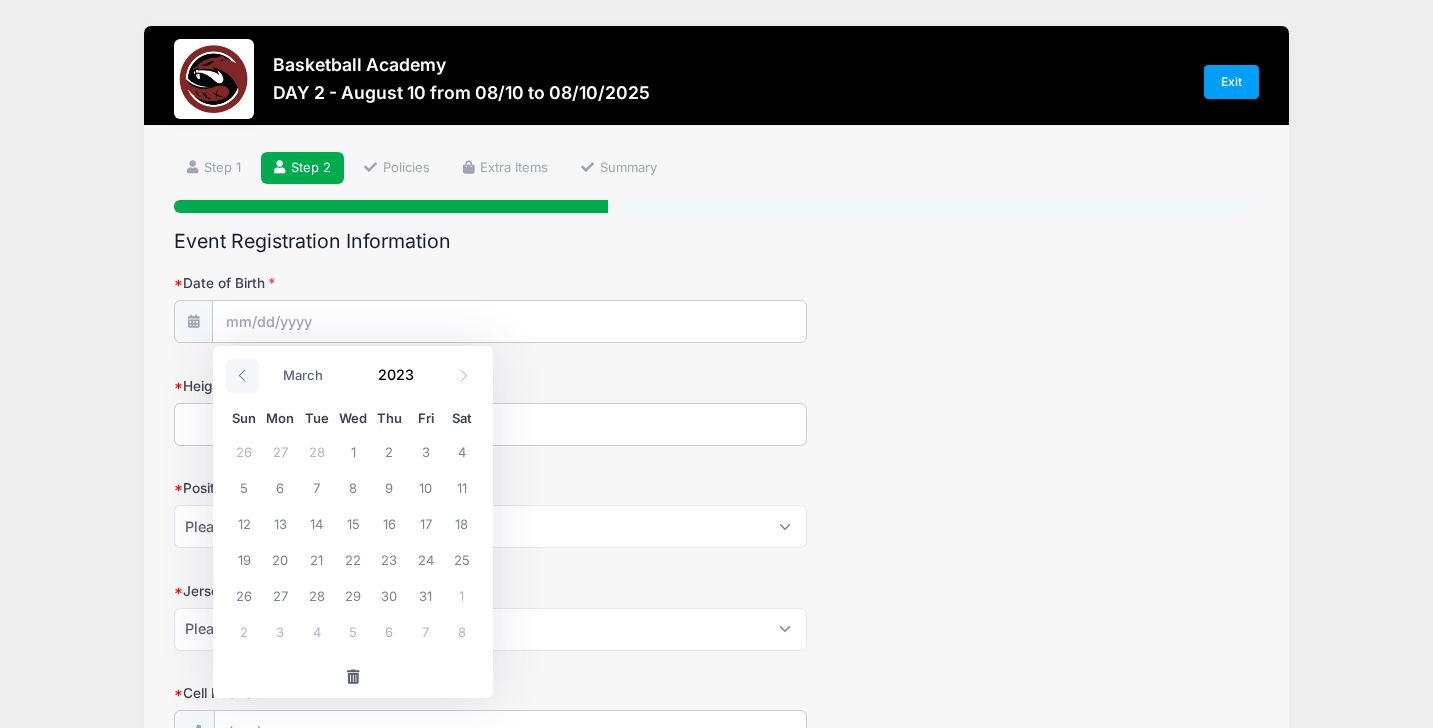click 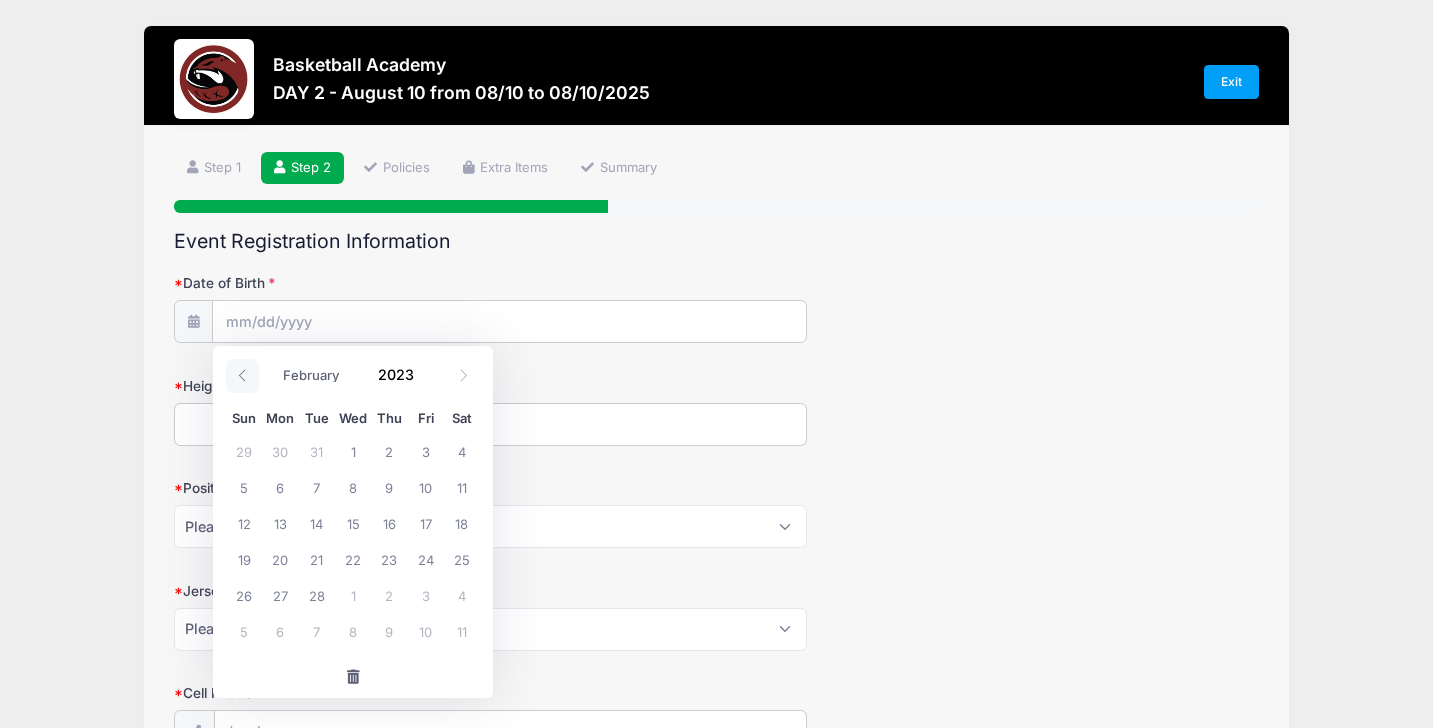 click 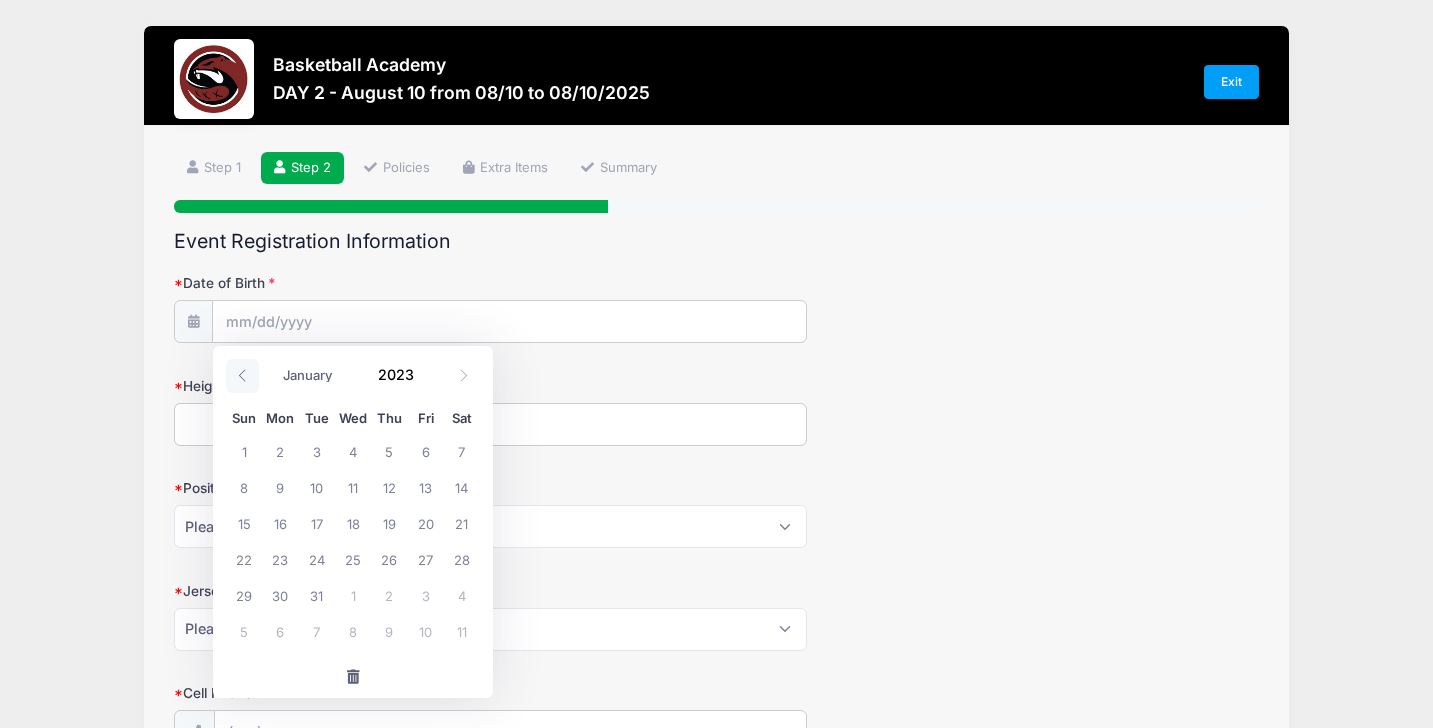 click 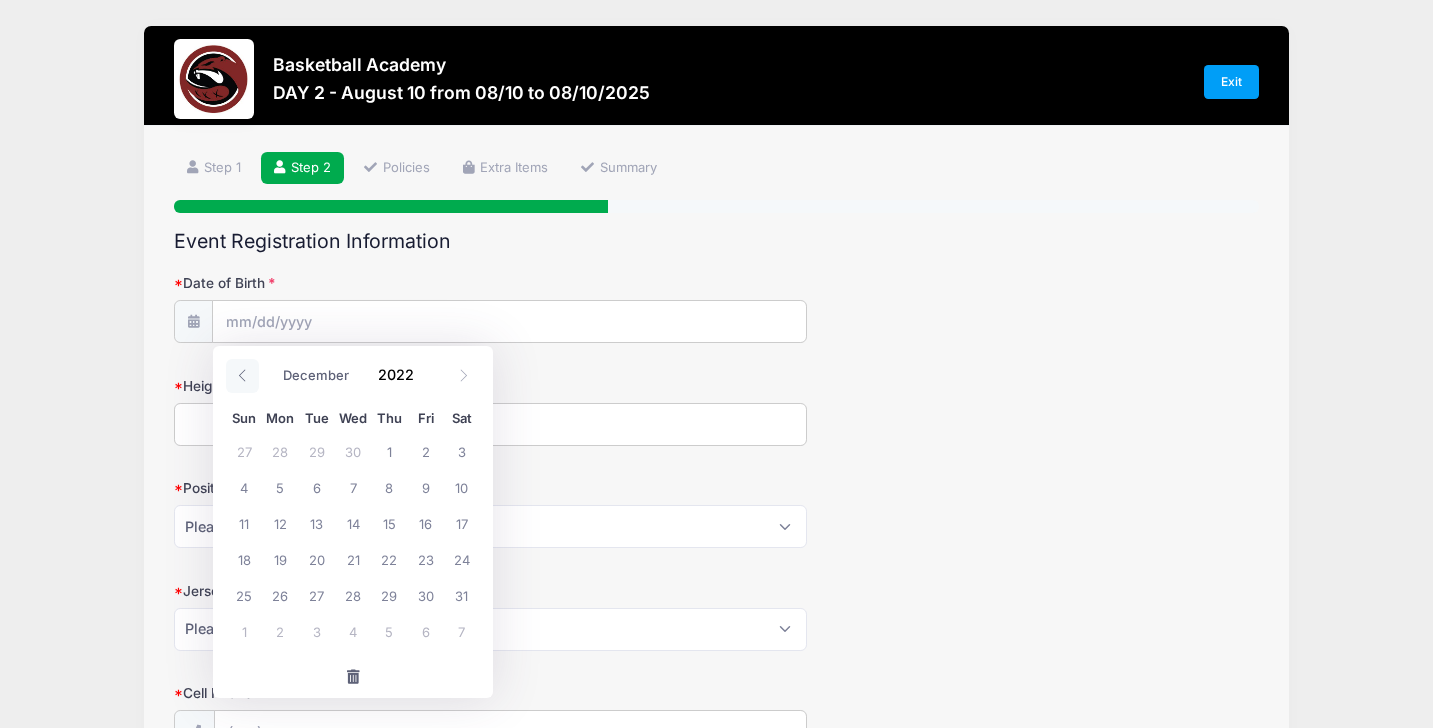 click 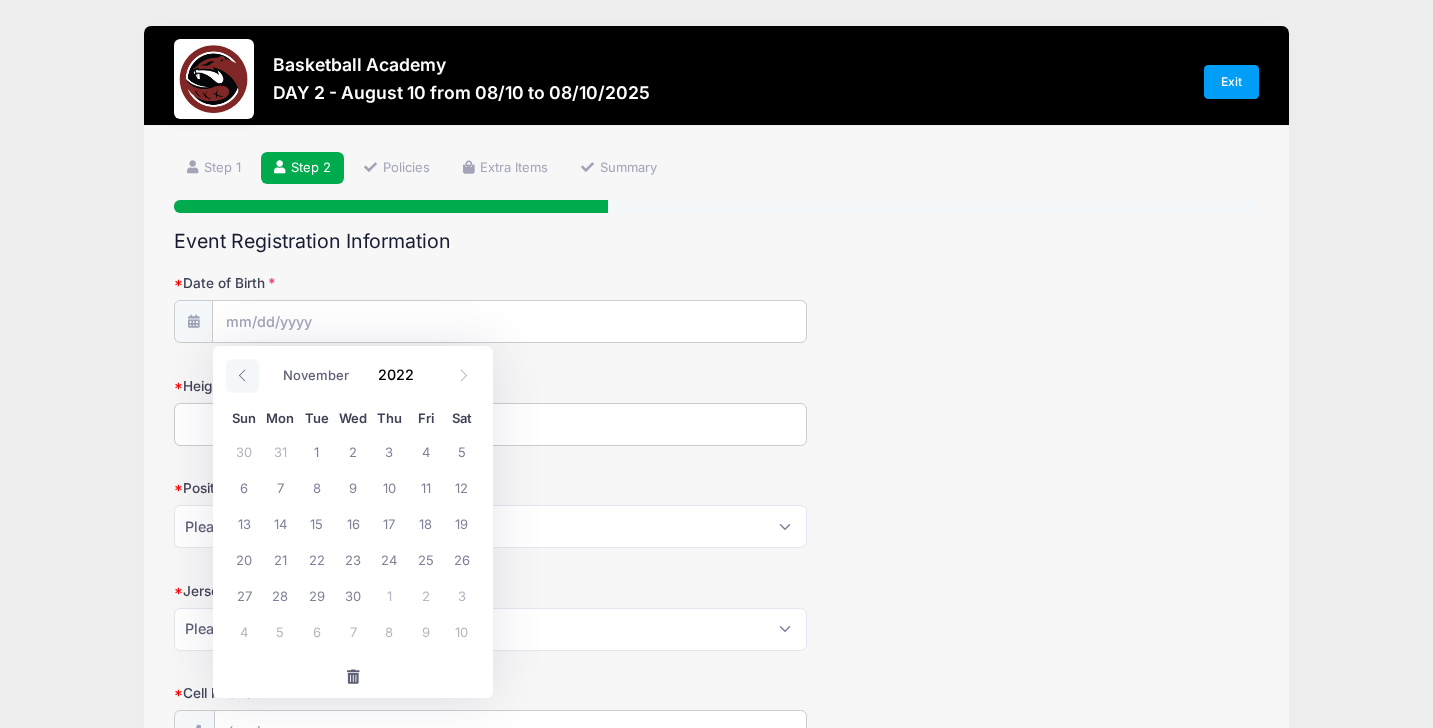 click 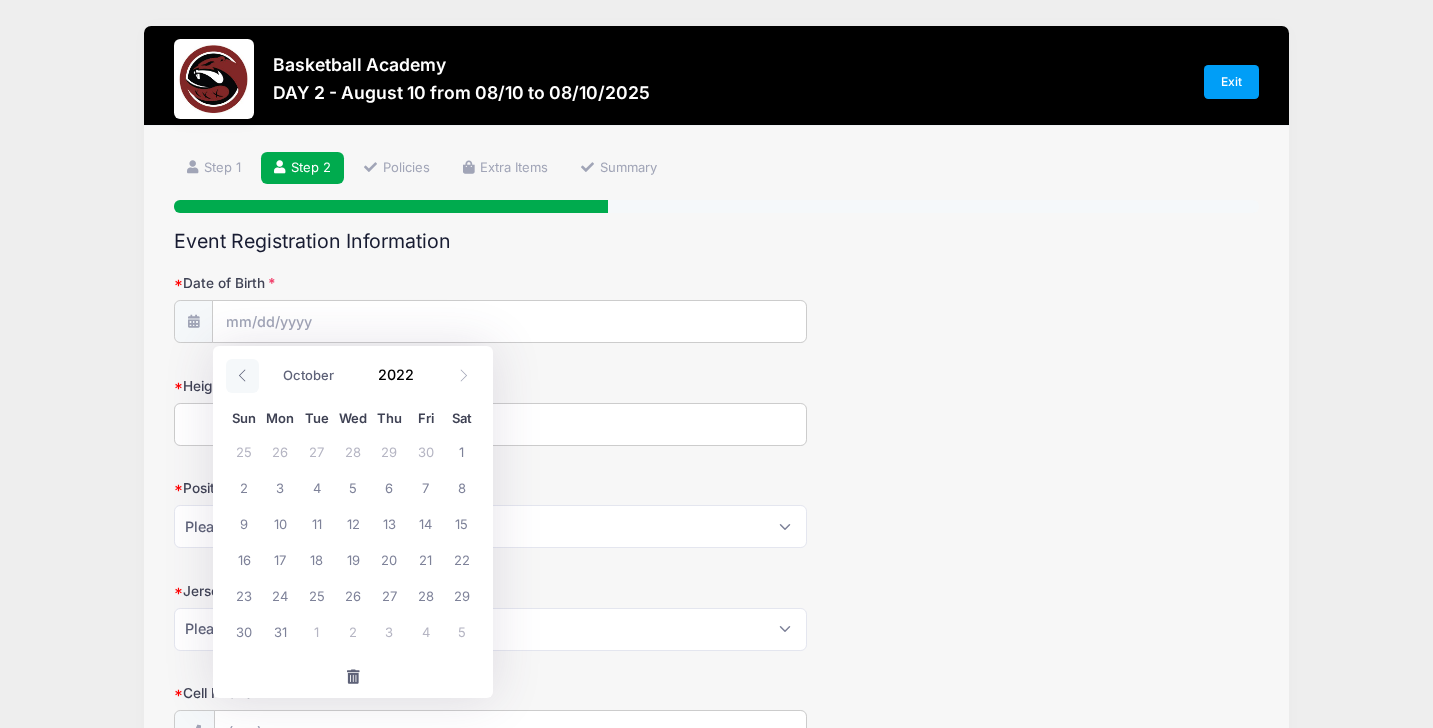 click 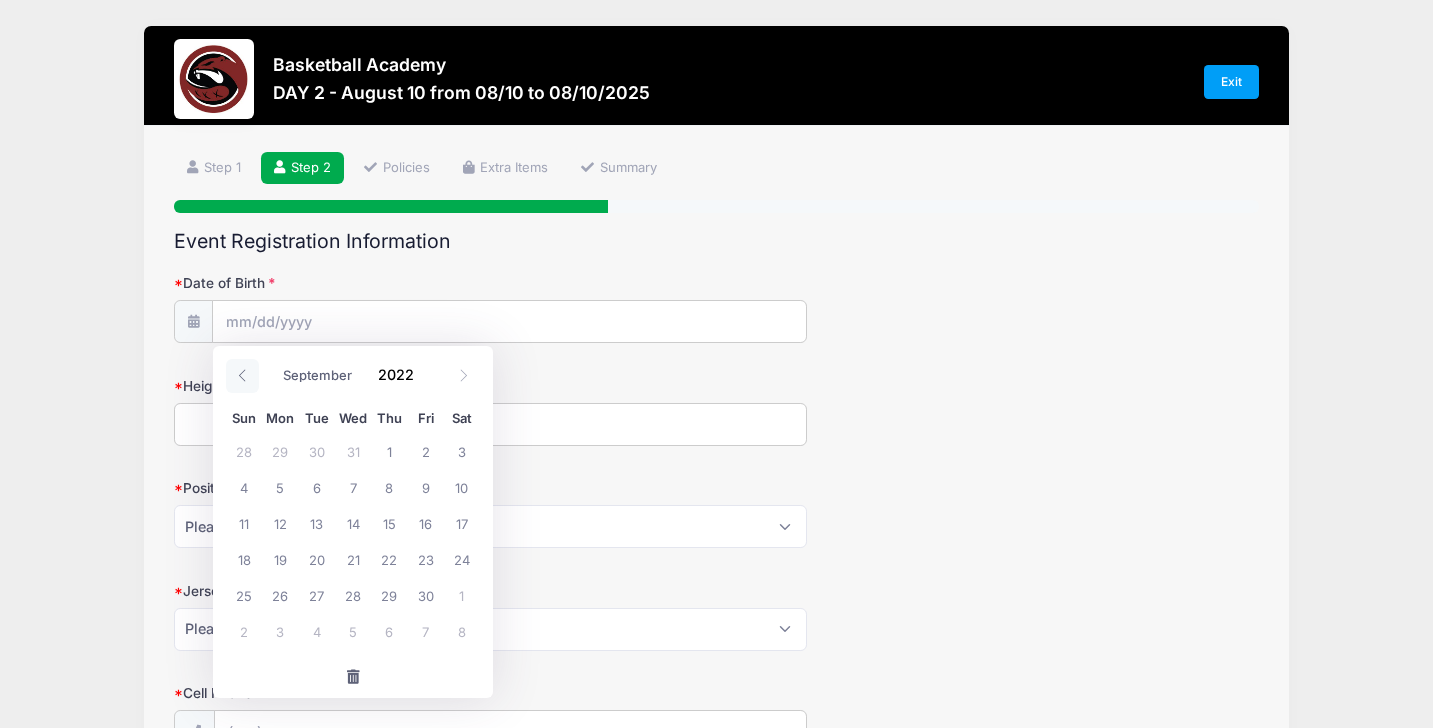 click 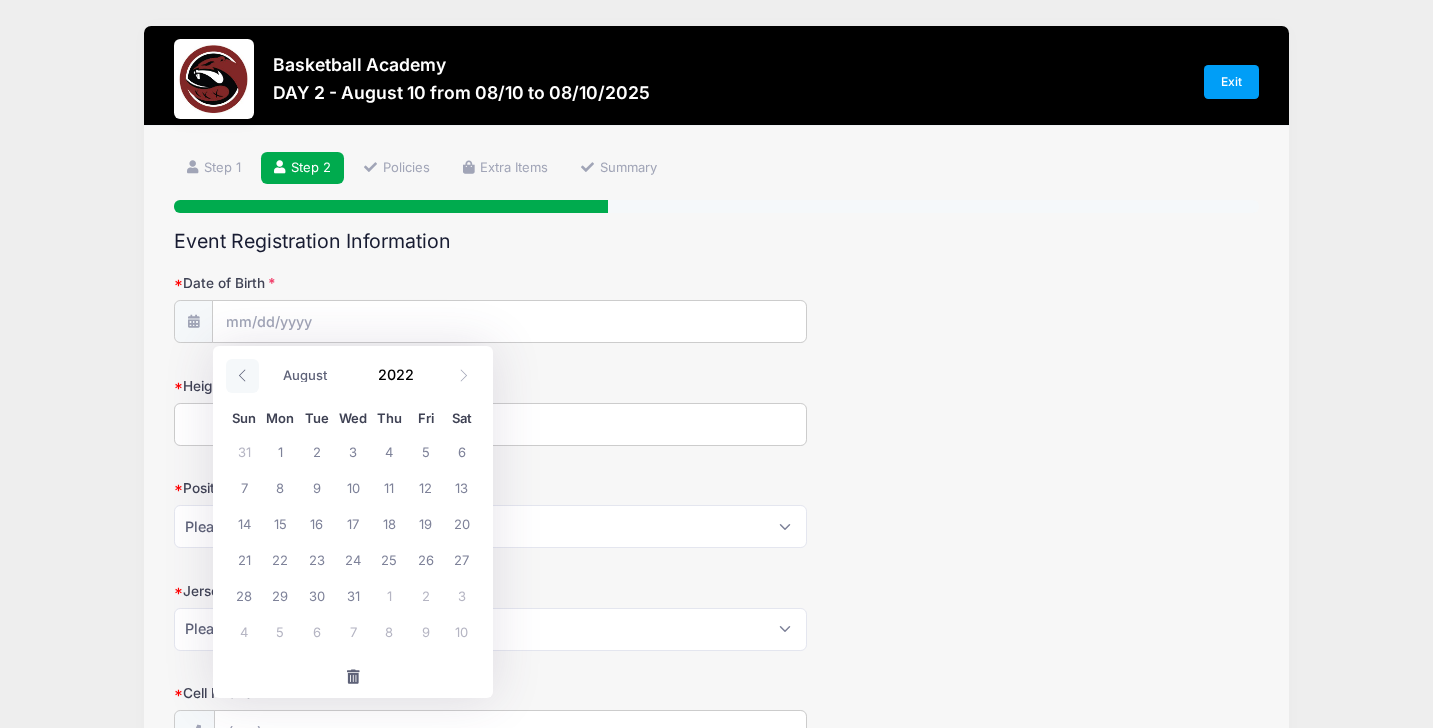click 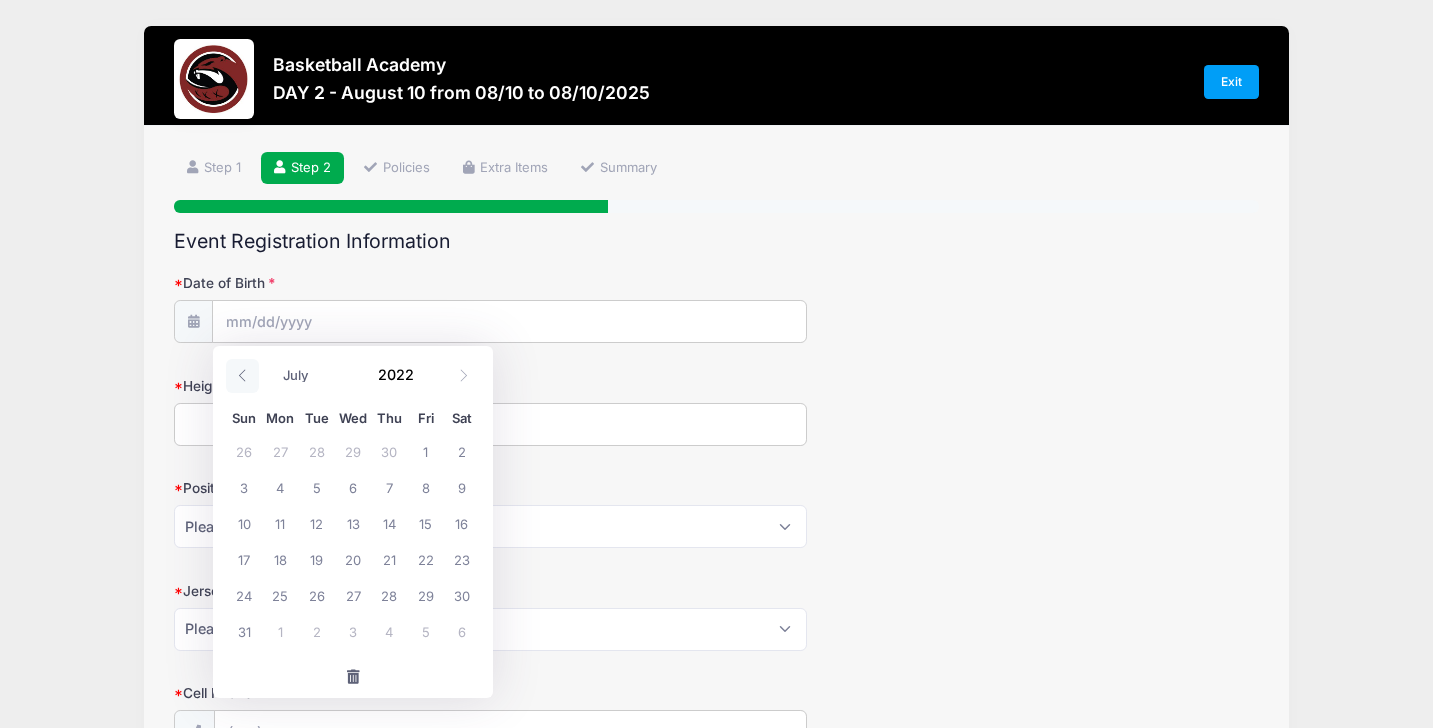 click 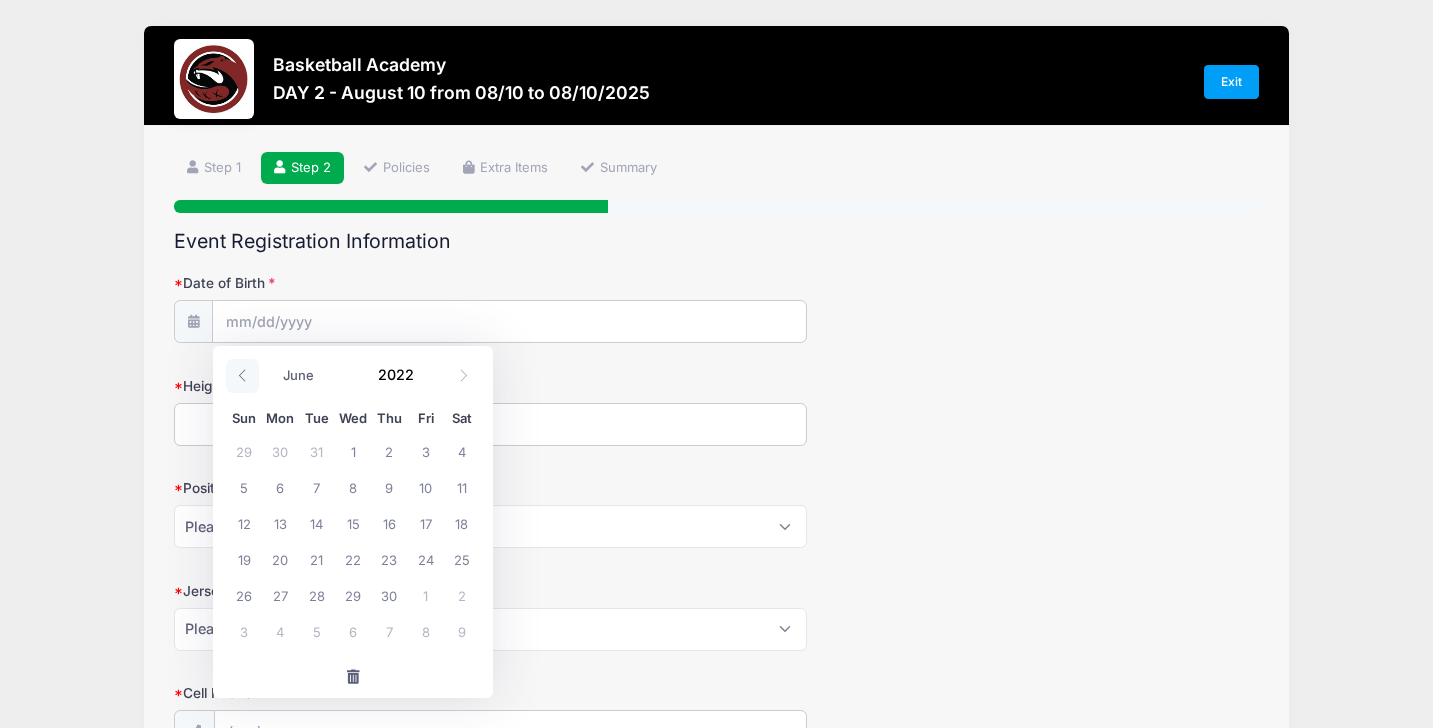 click 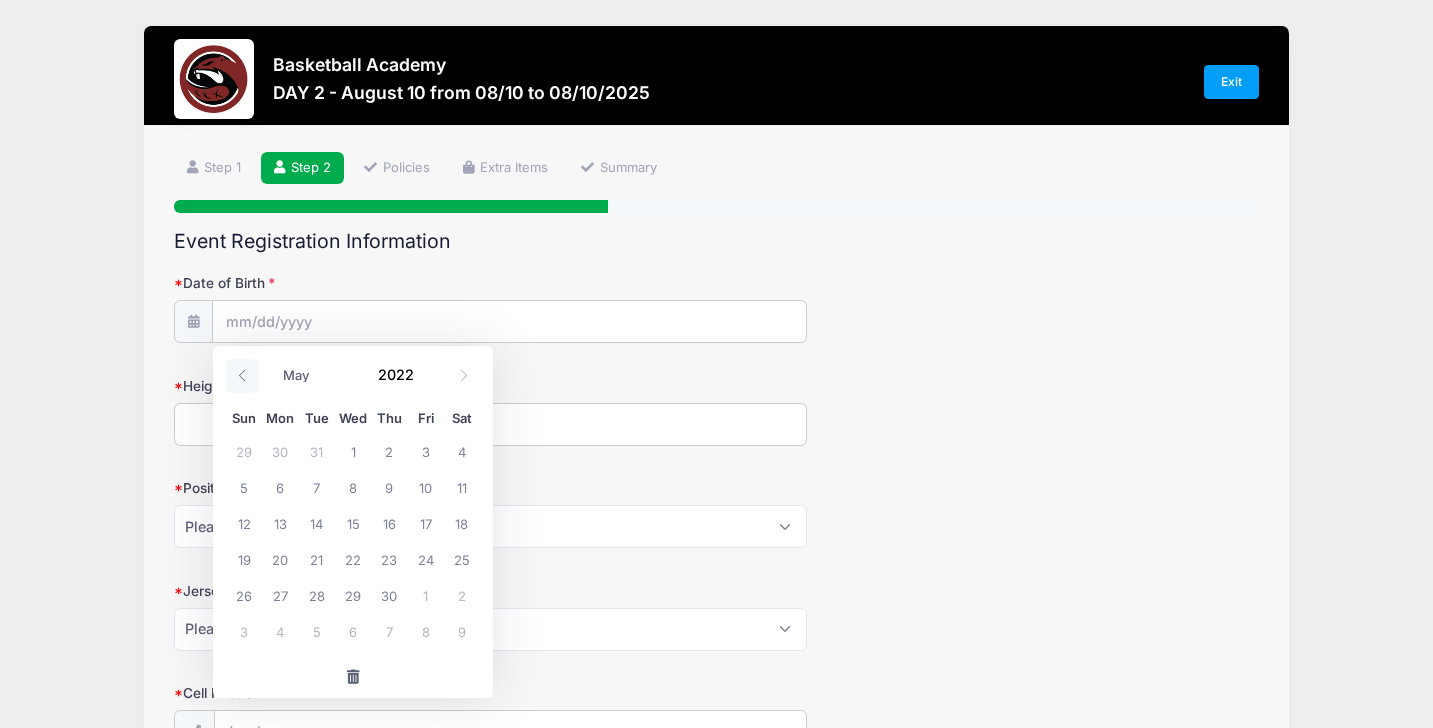 click 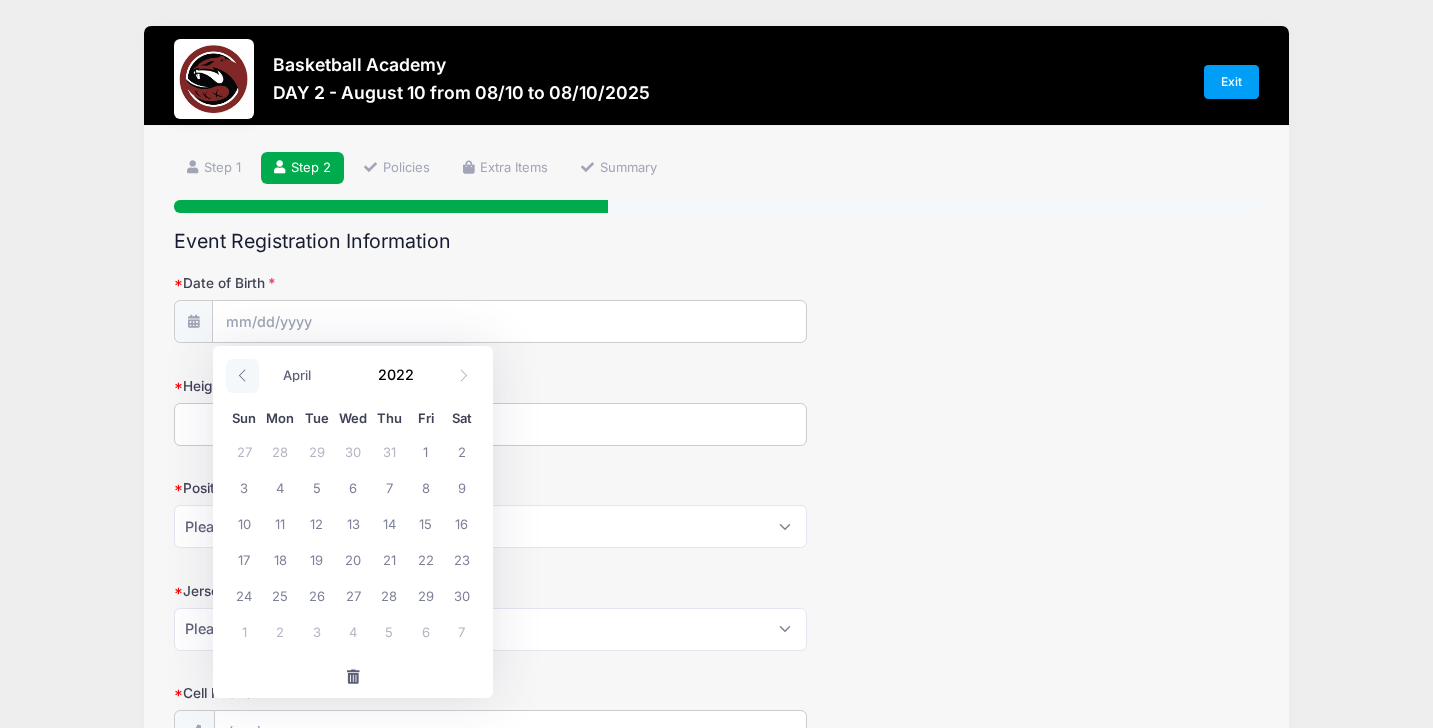 click 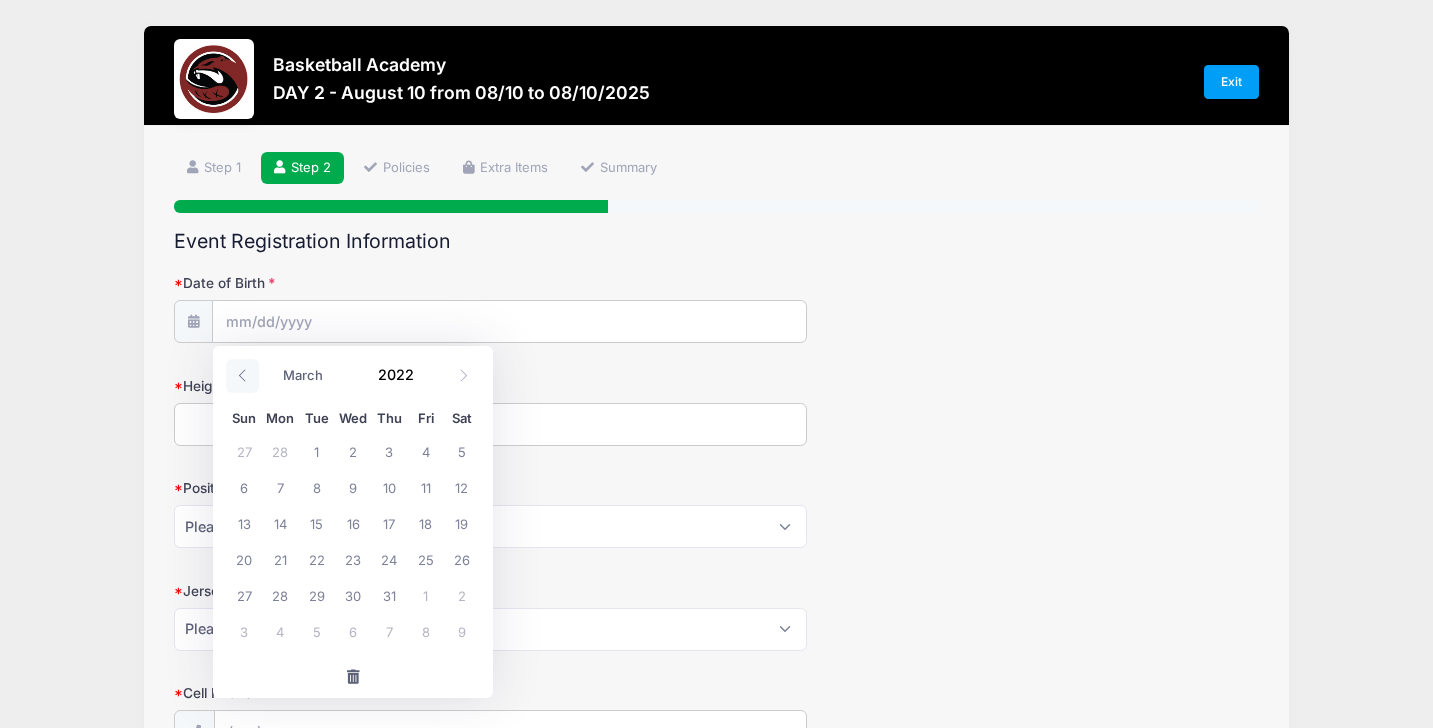 click 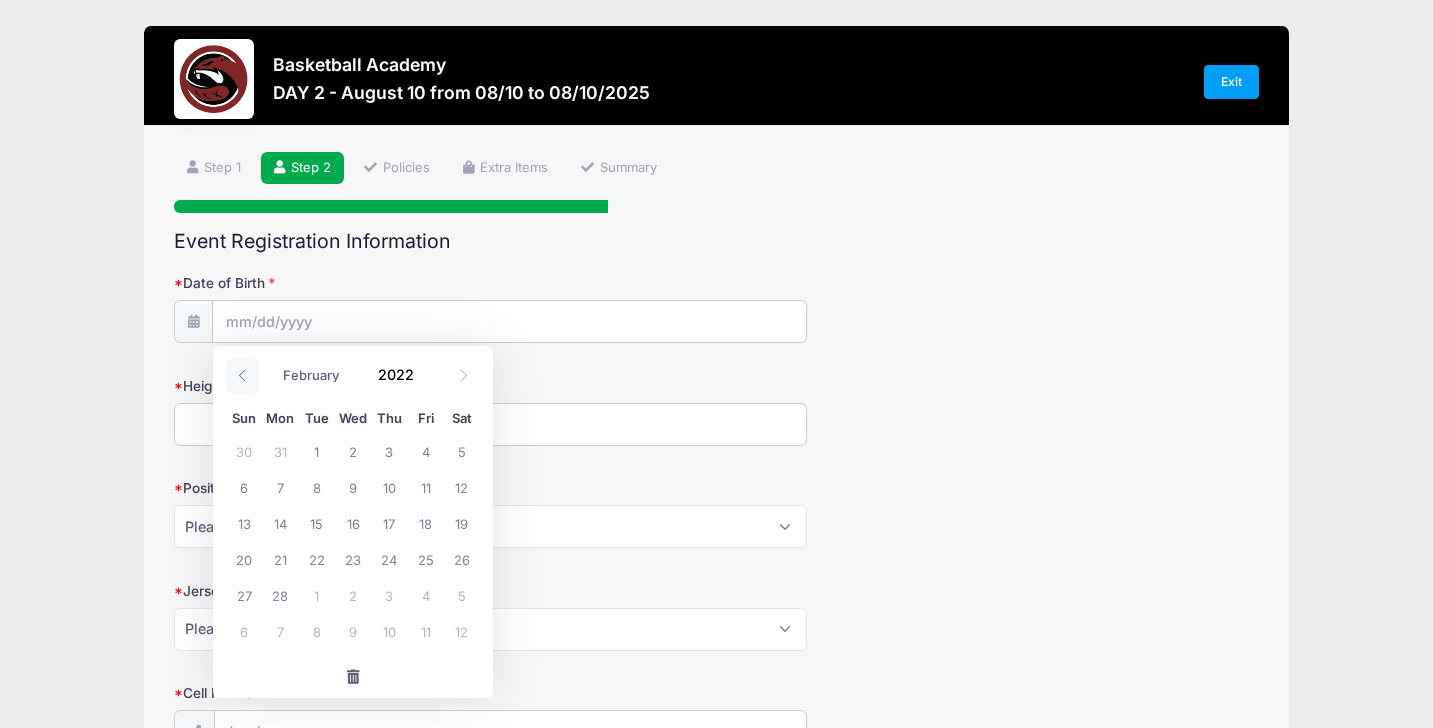 click 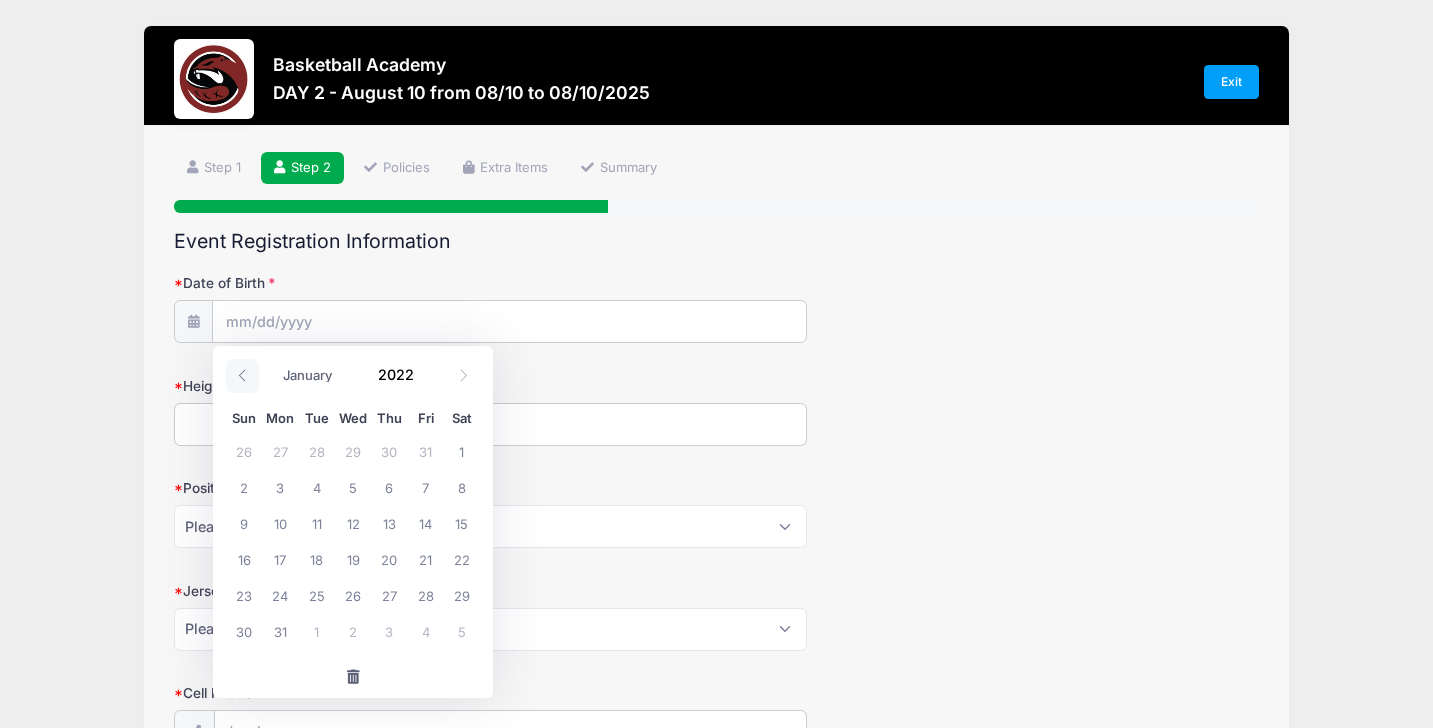 click 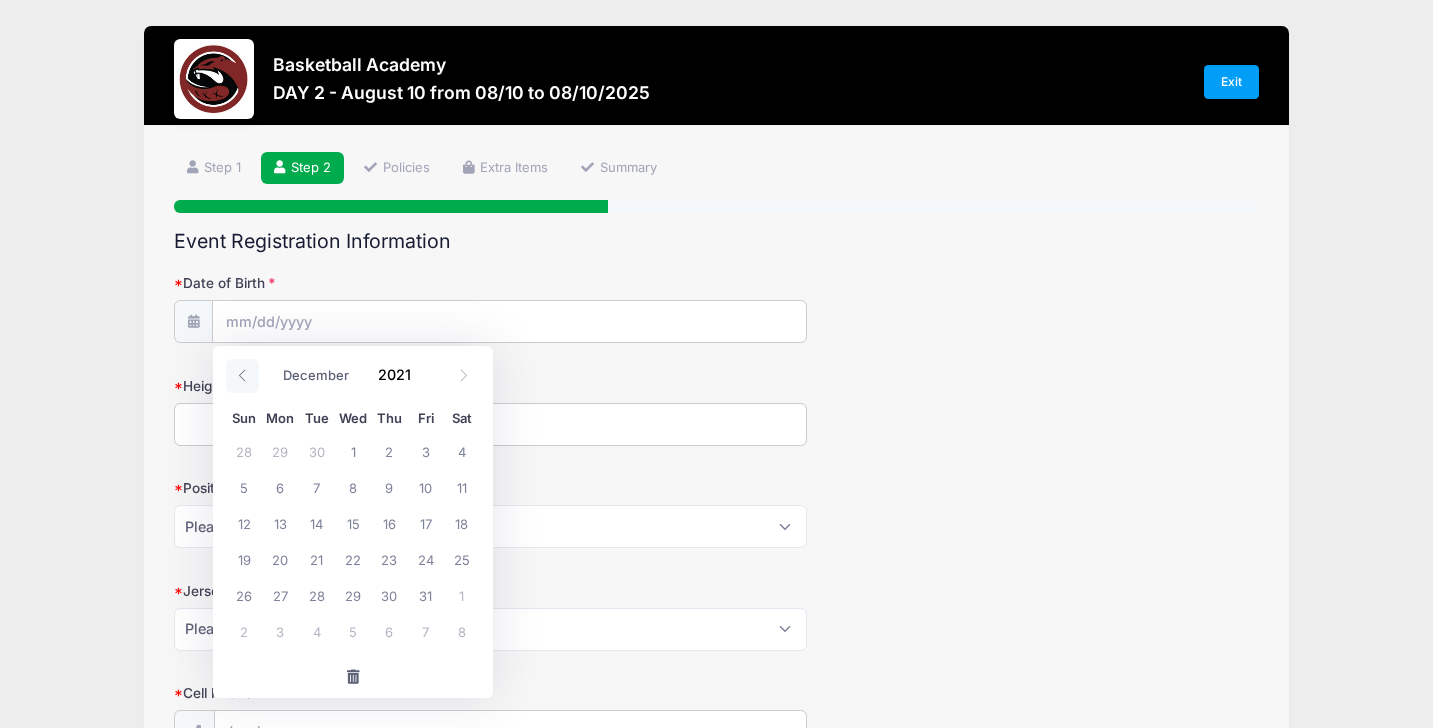 click 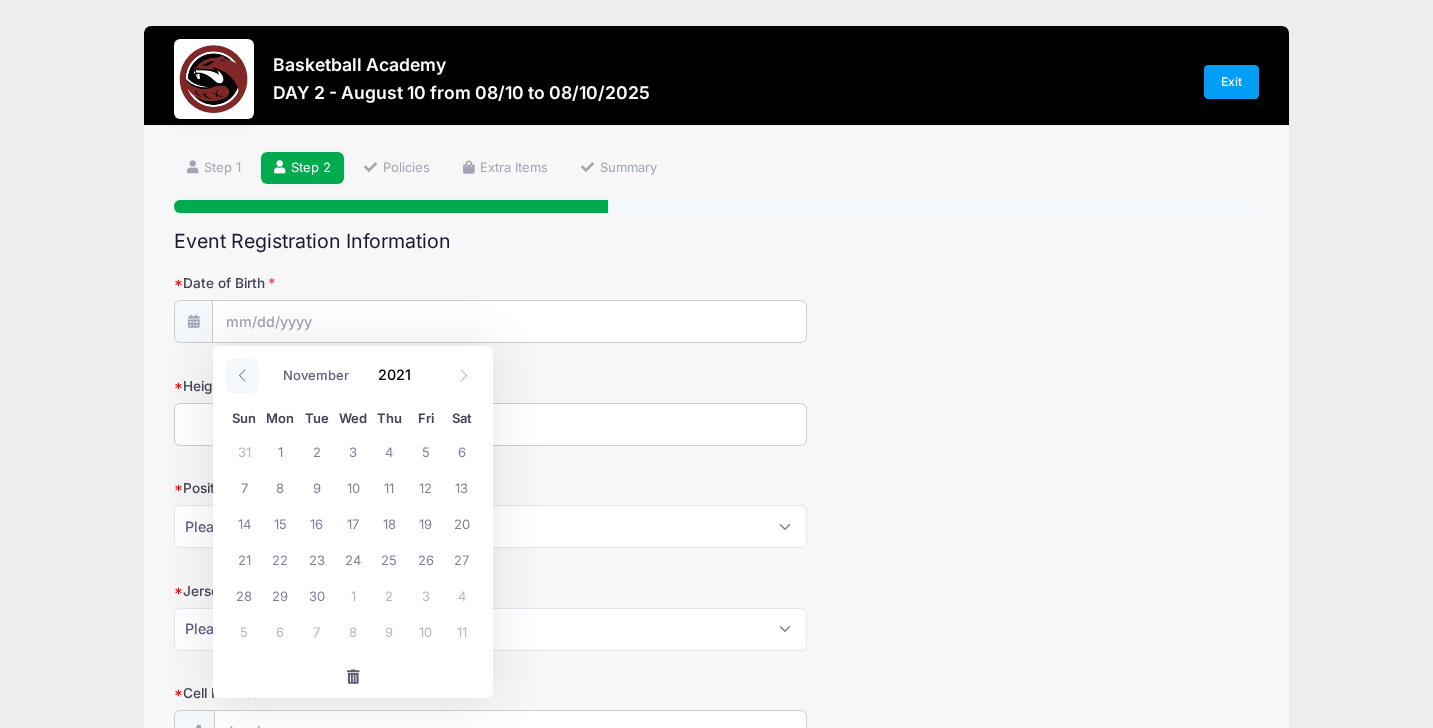 click 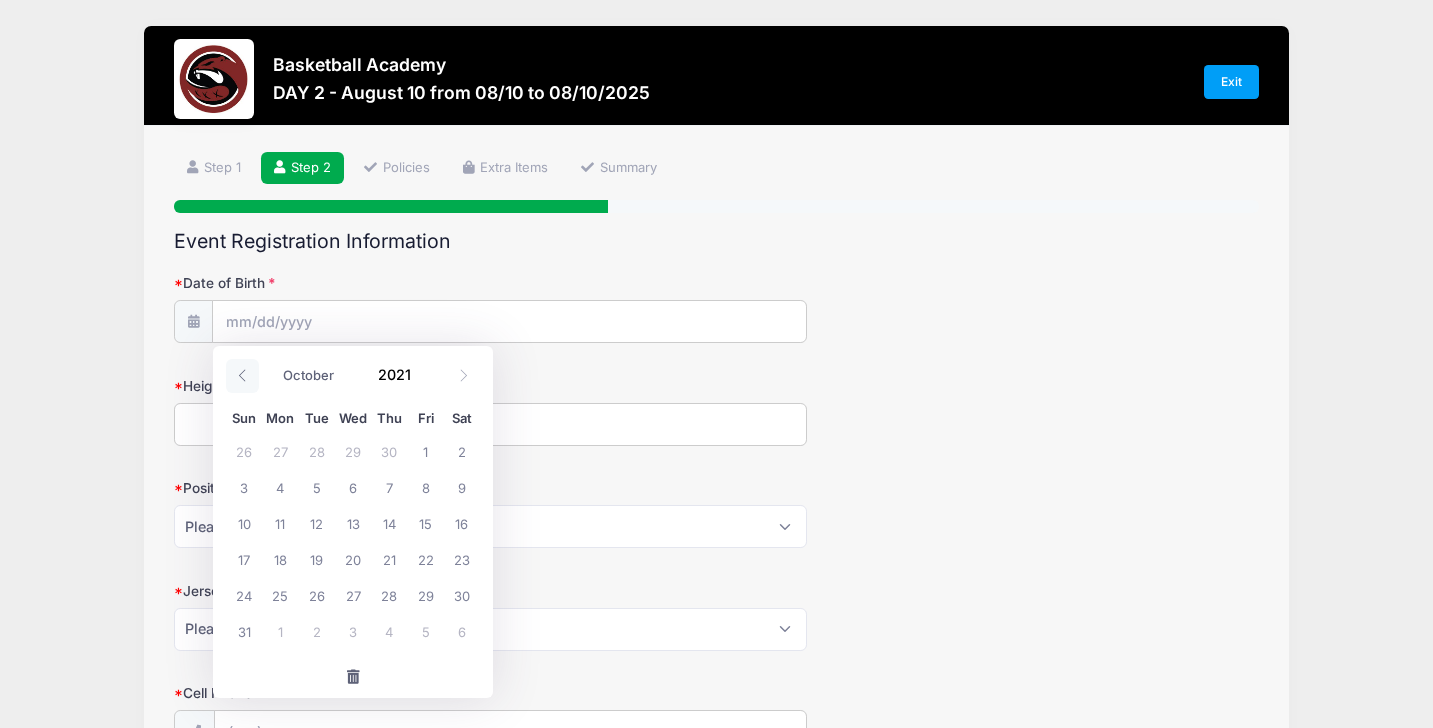 click 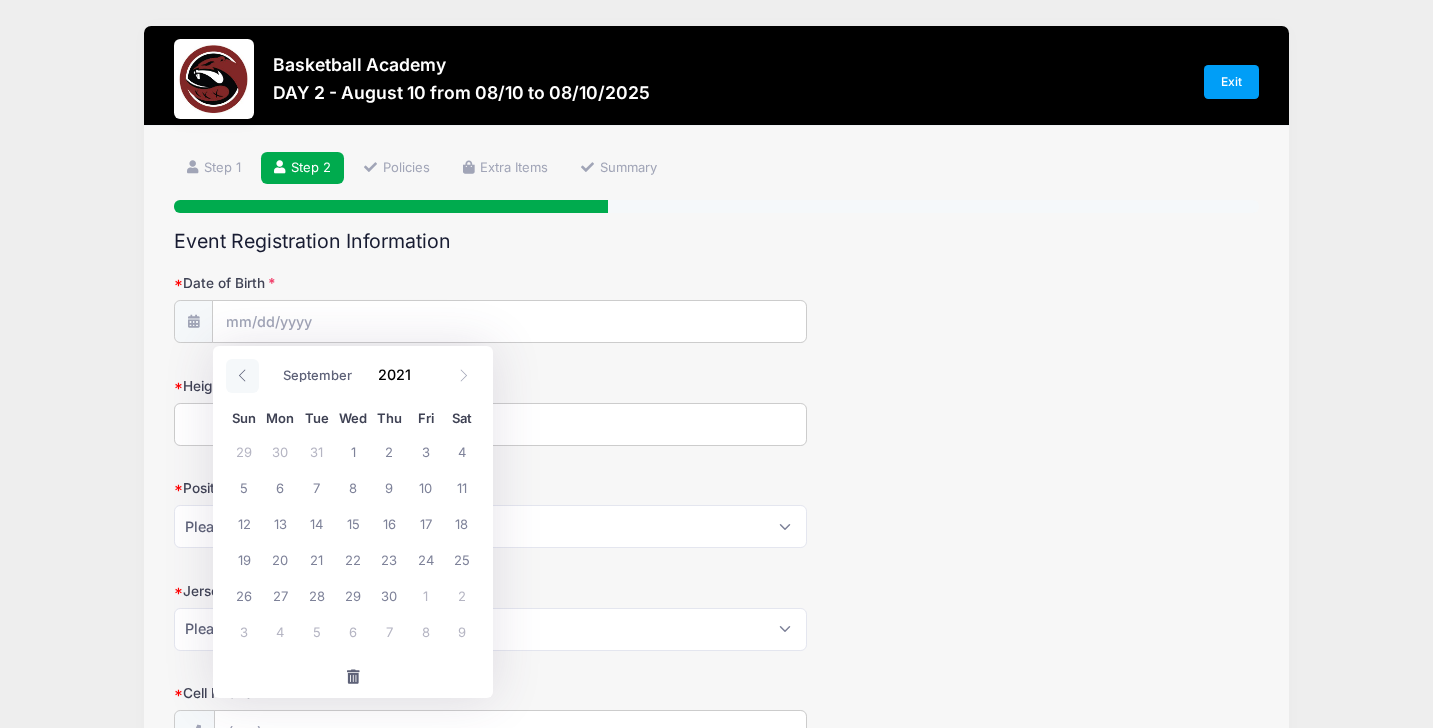 click 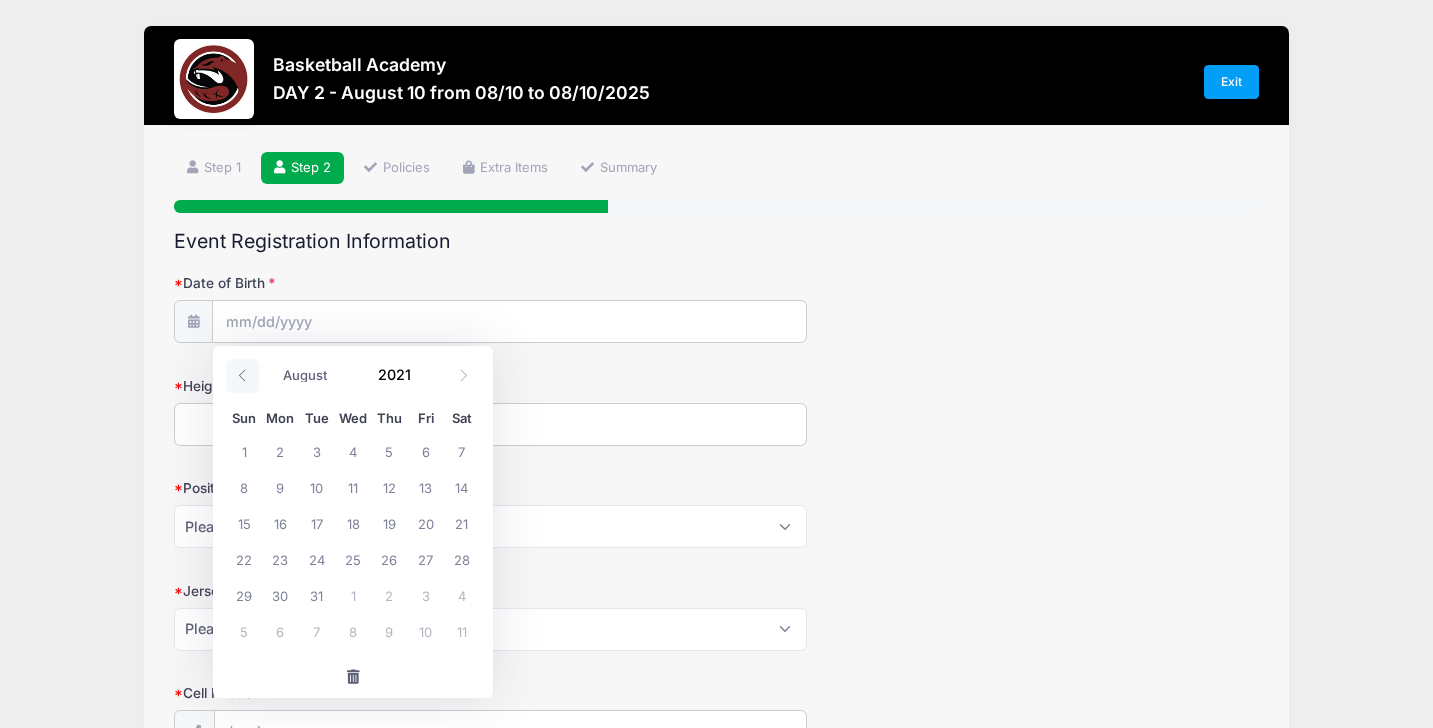 click 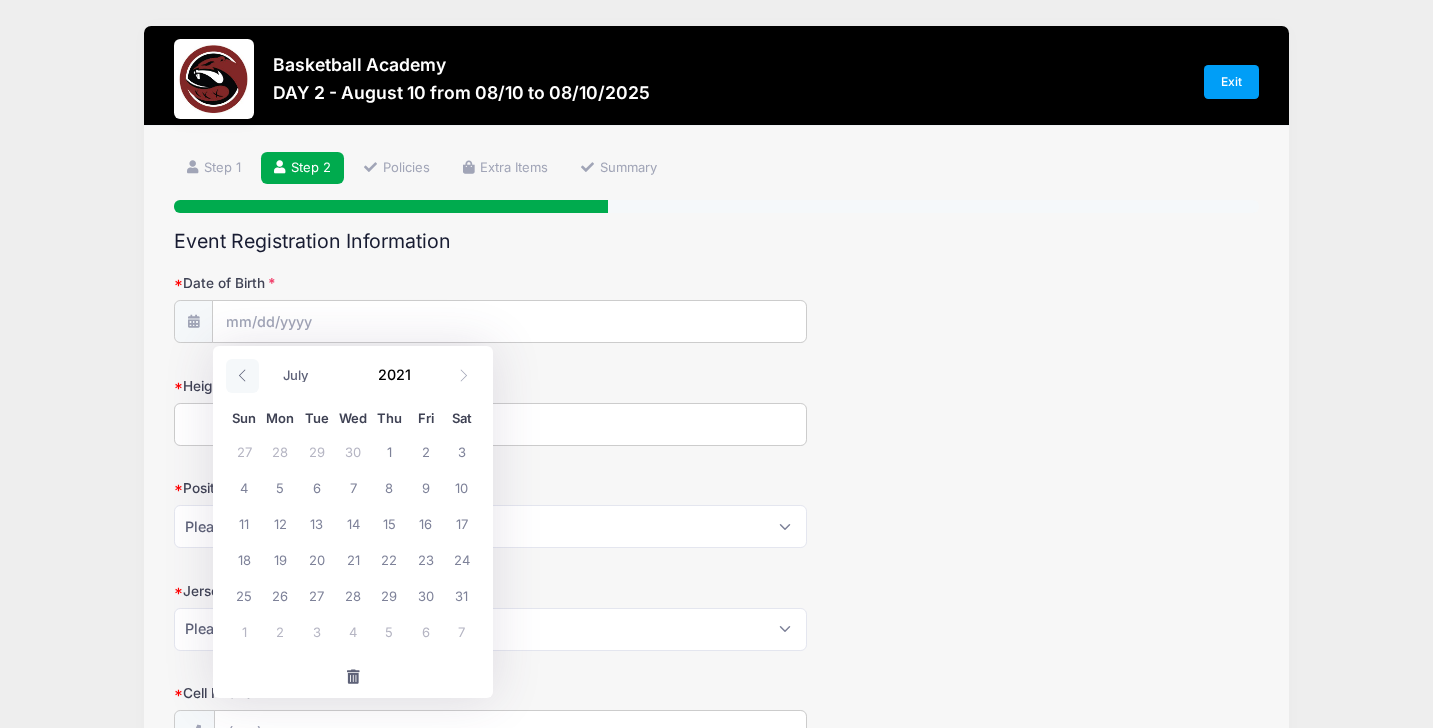 click 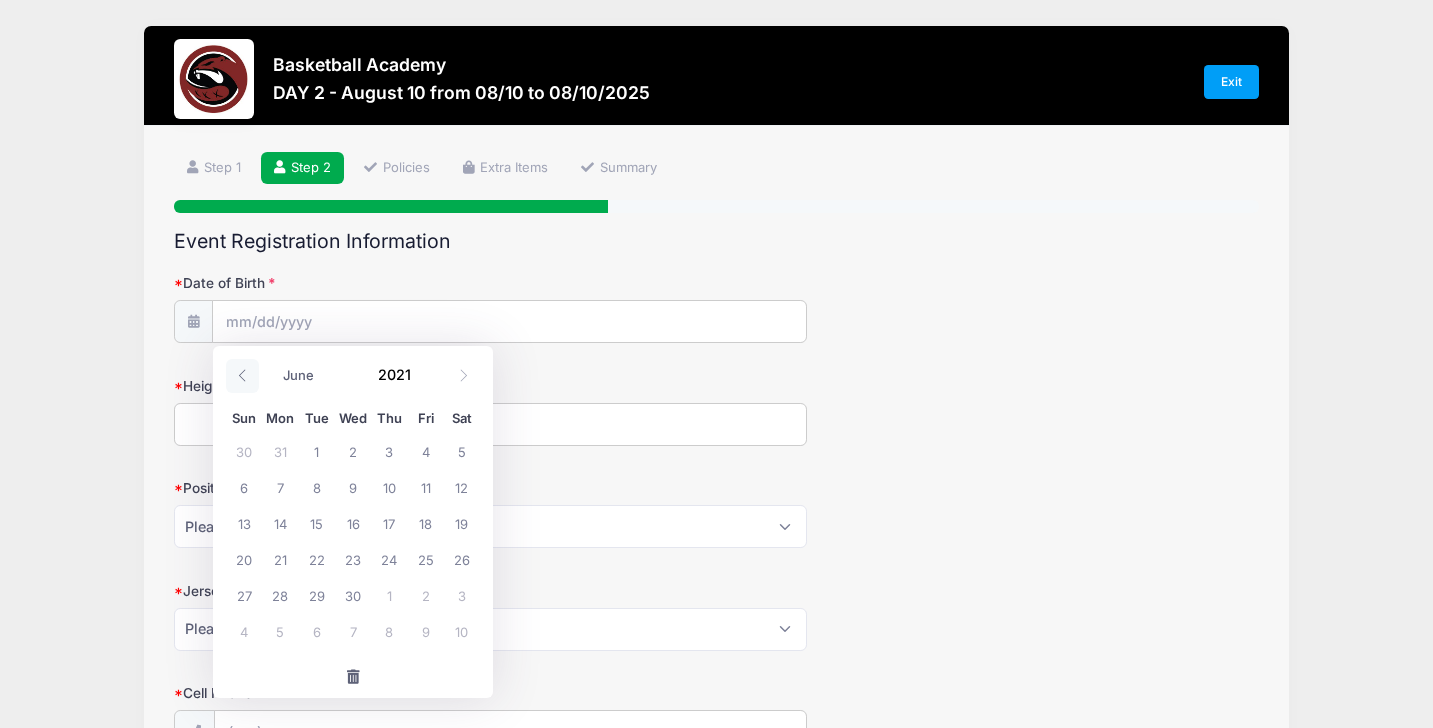 click 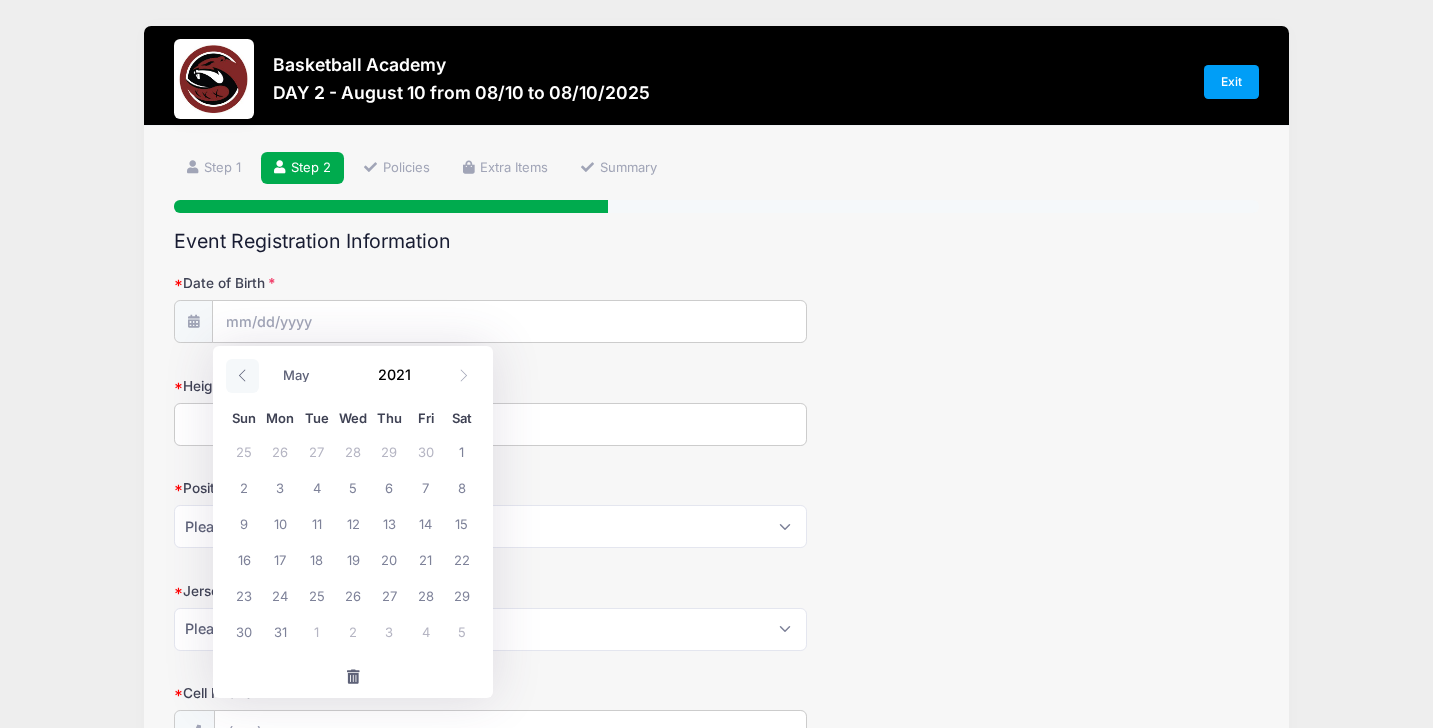 click 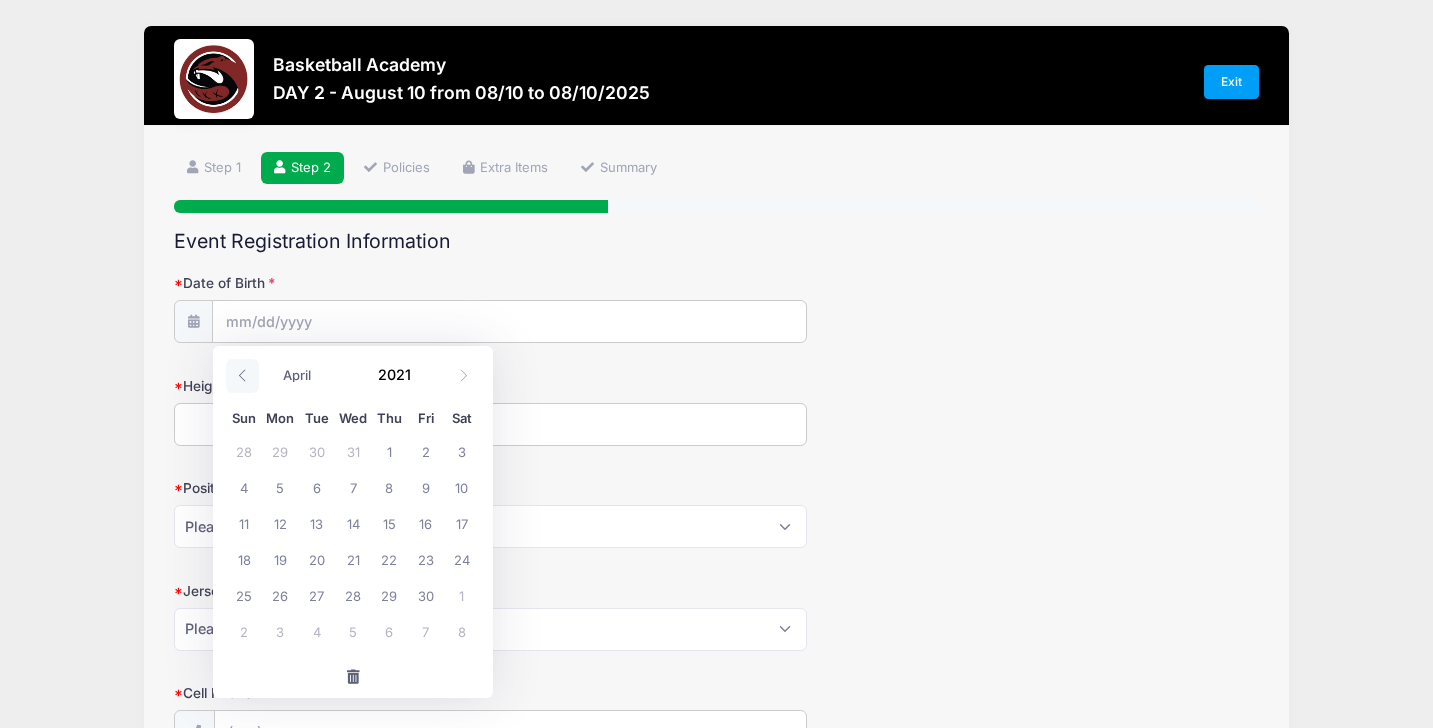 click 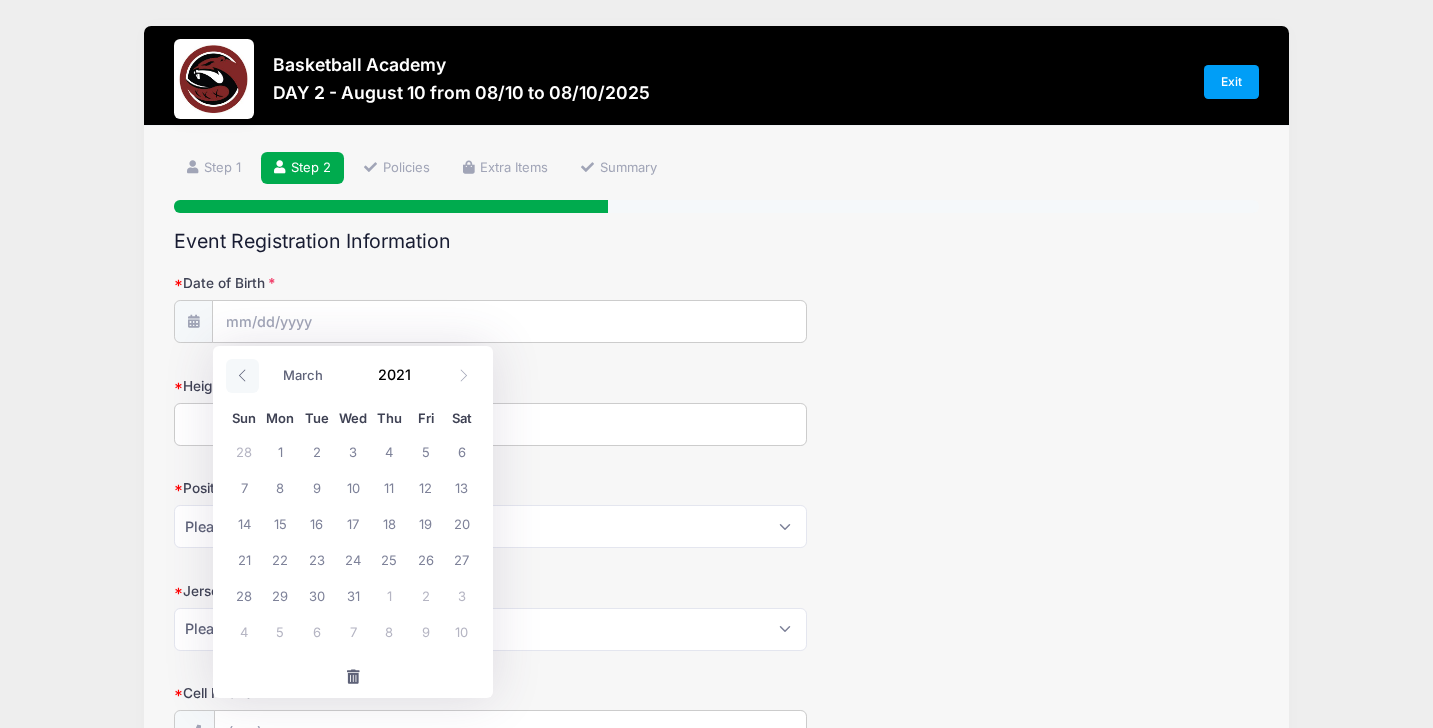 click 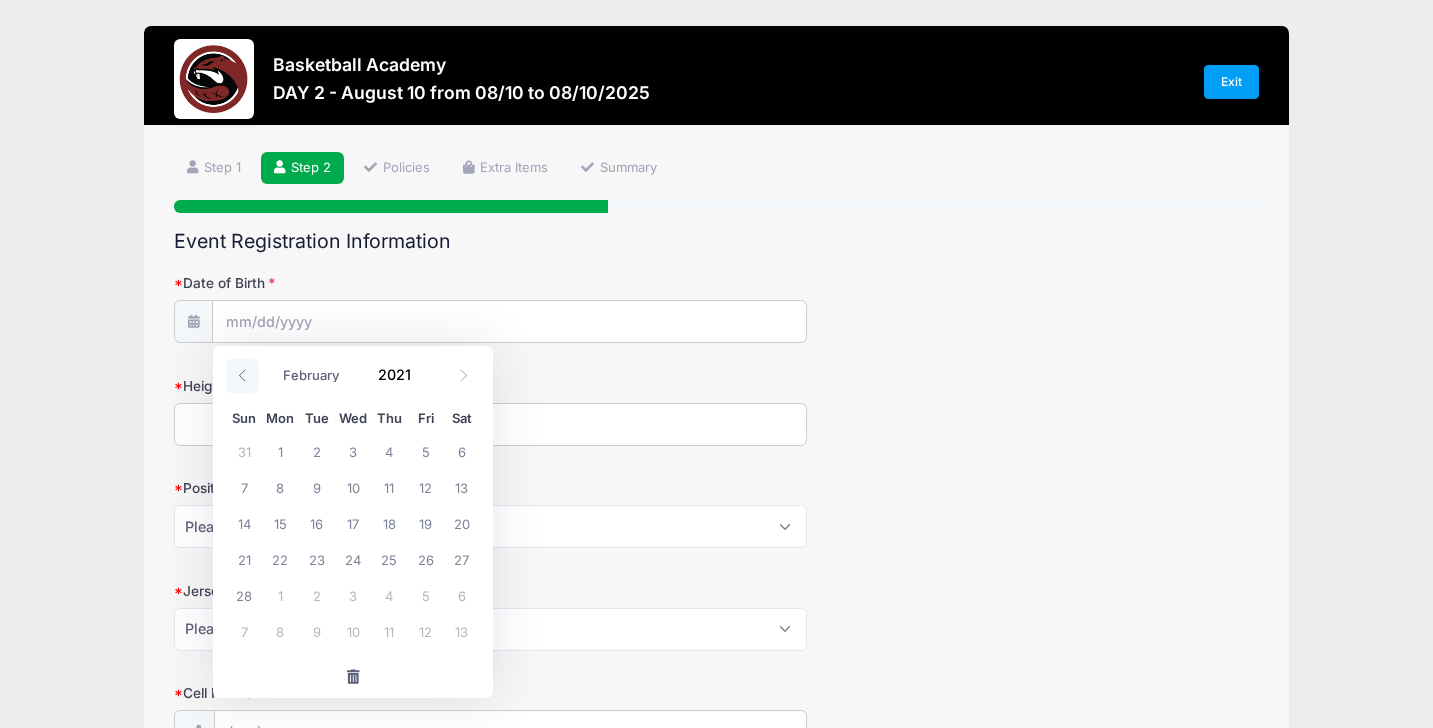 click 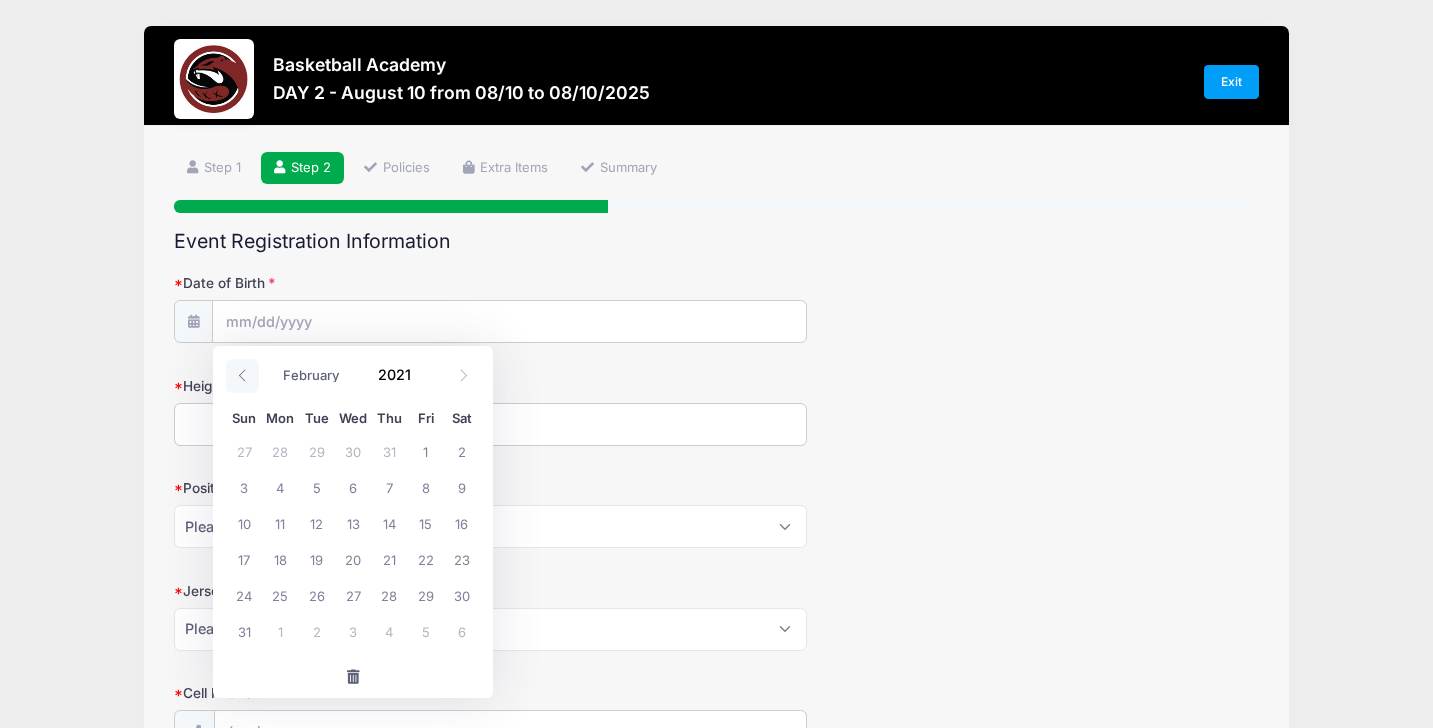 select on "0" 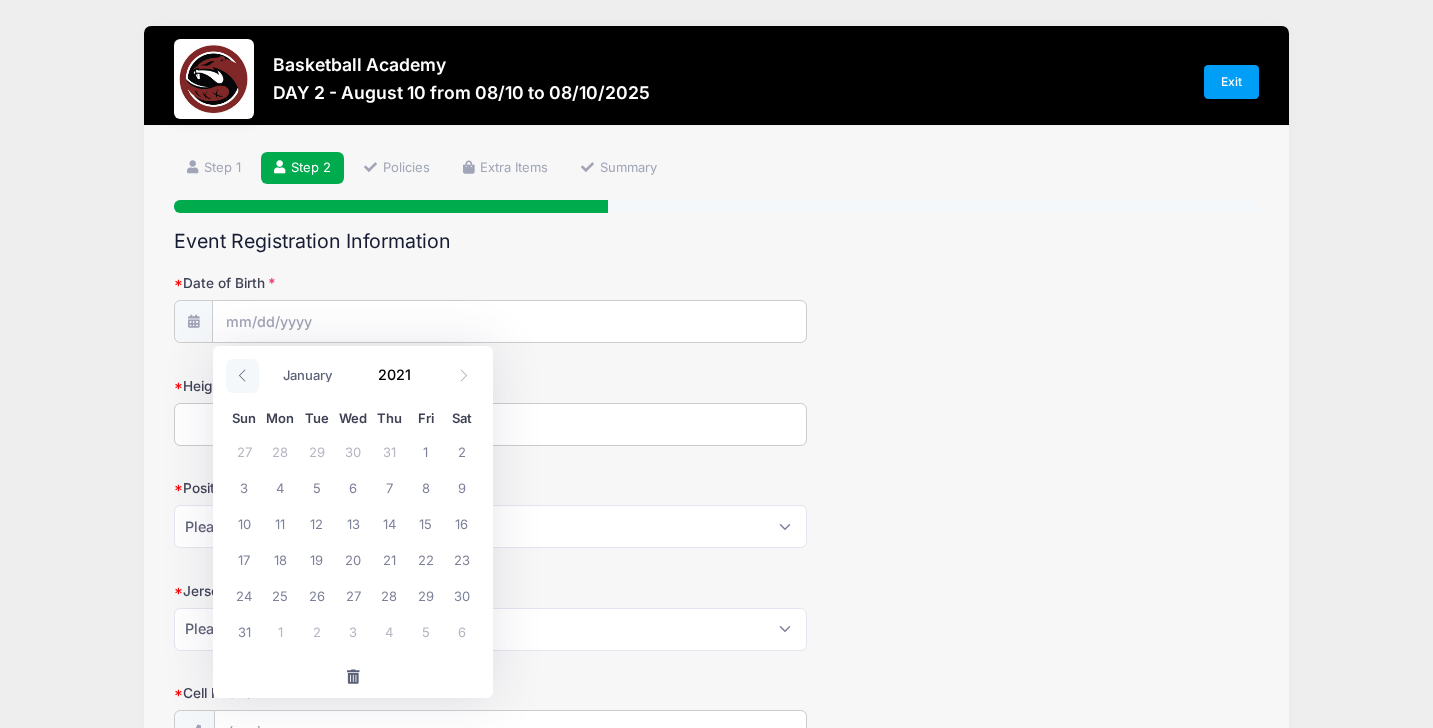 click 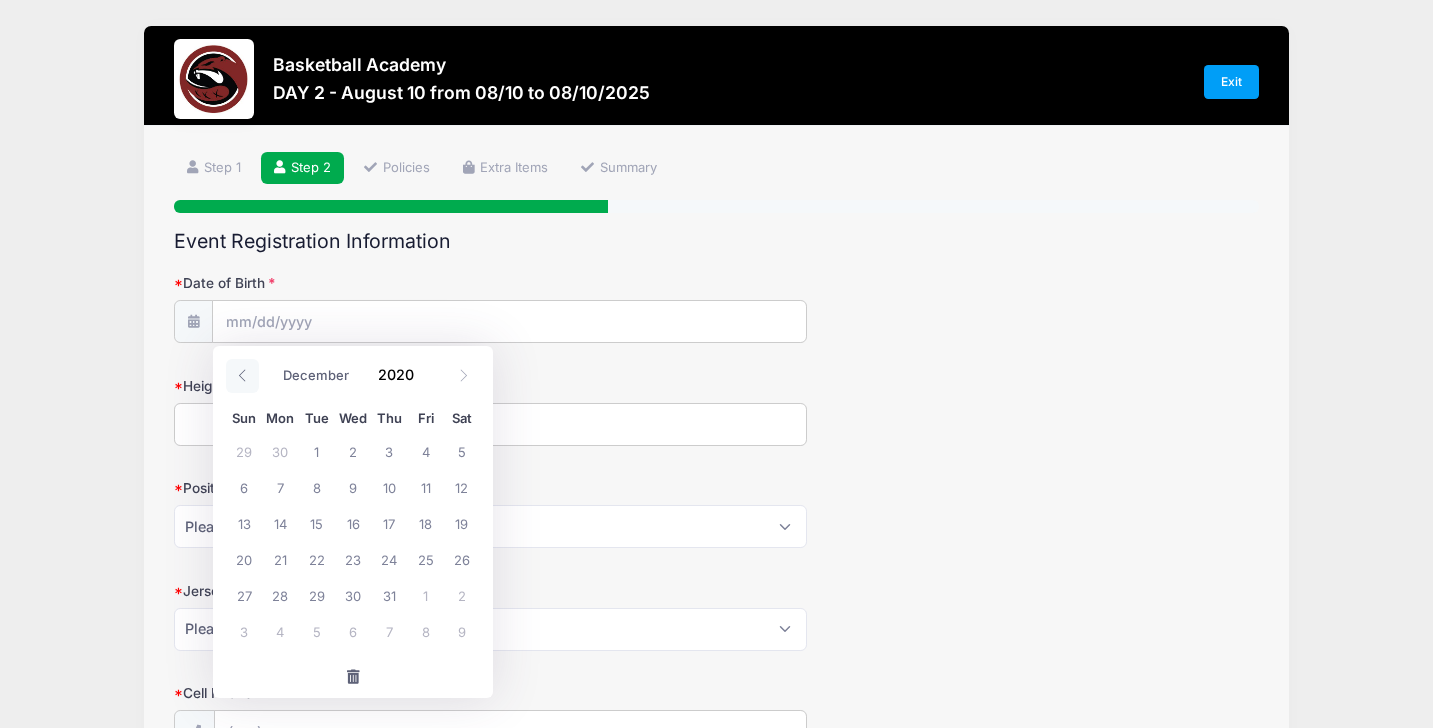 click 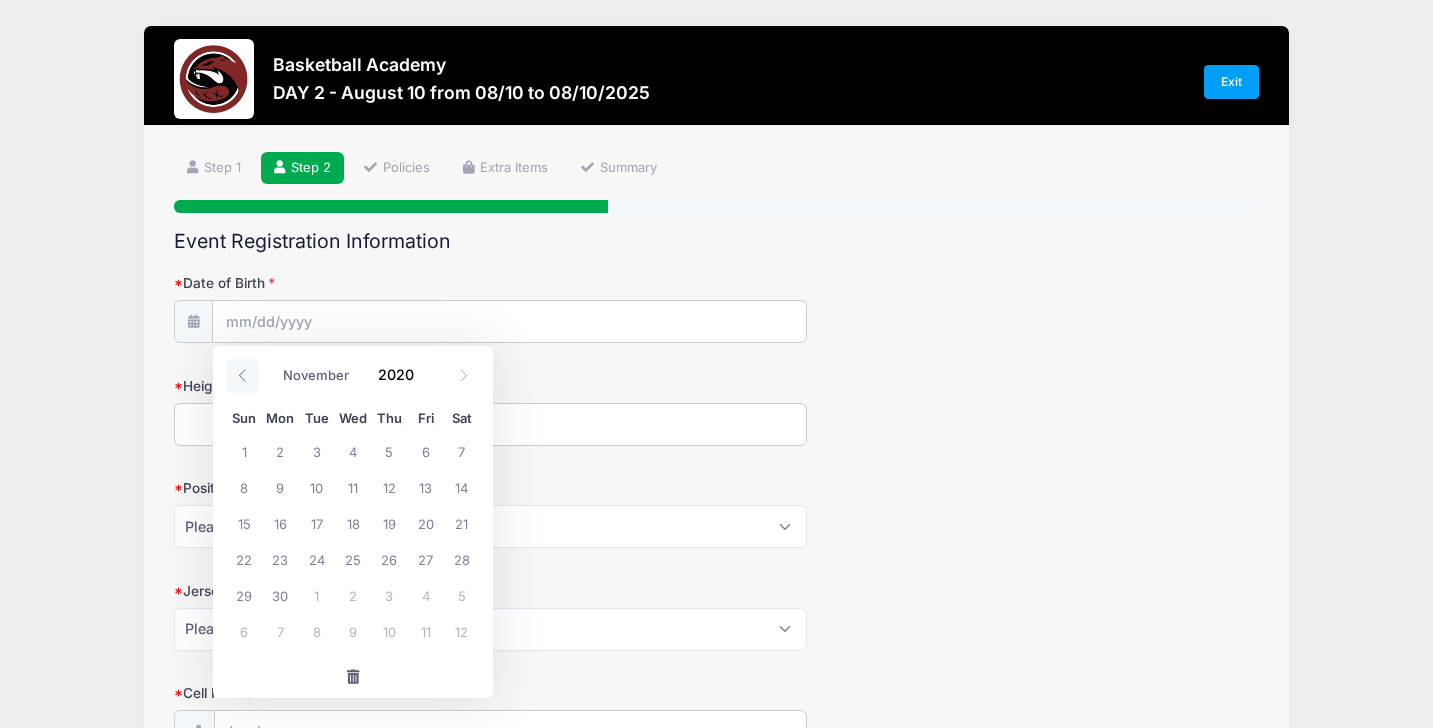 click 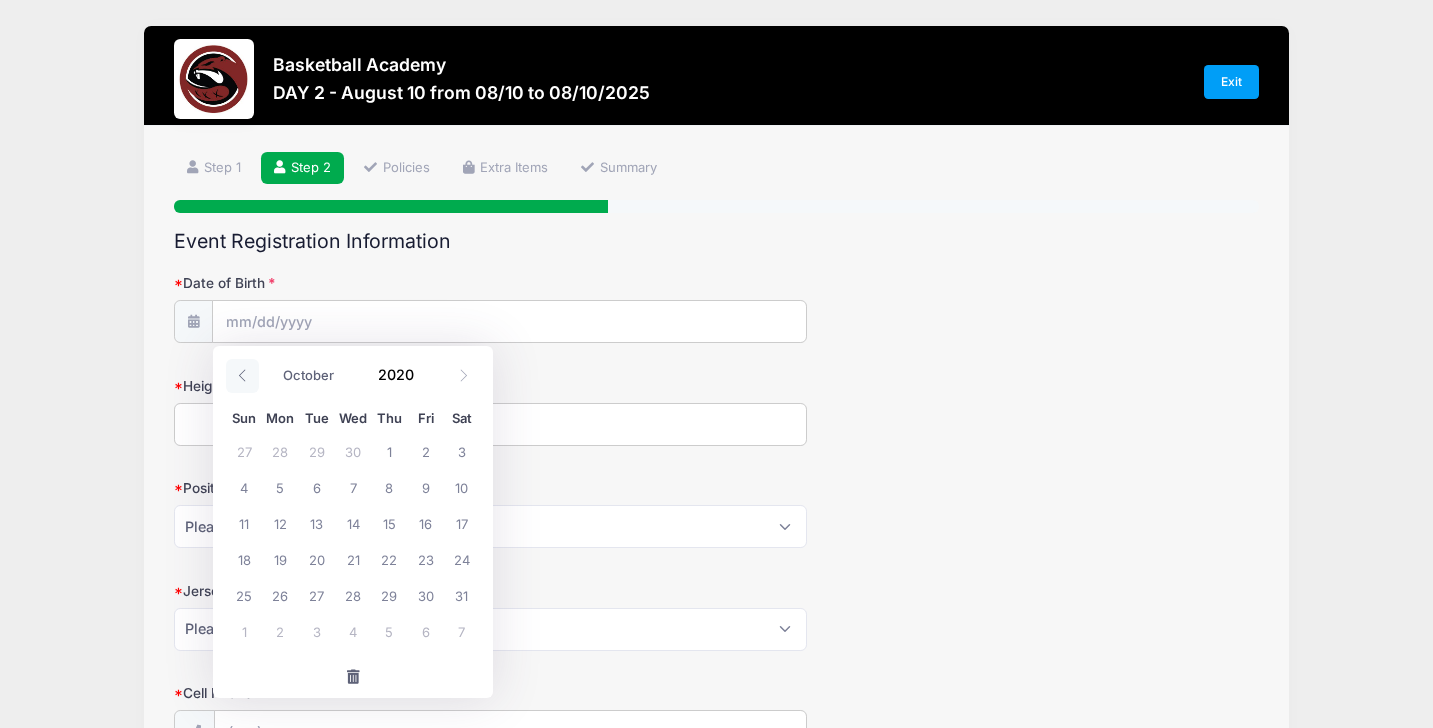 click 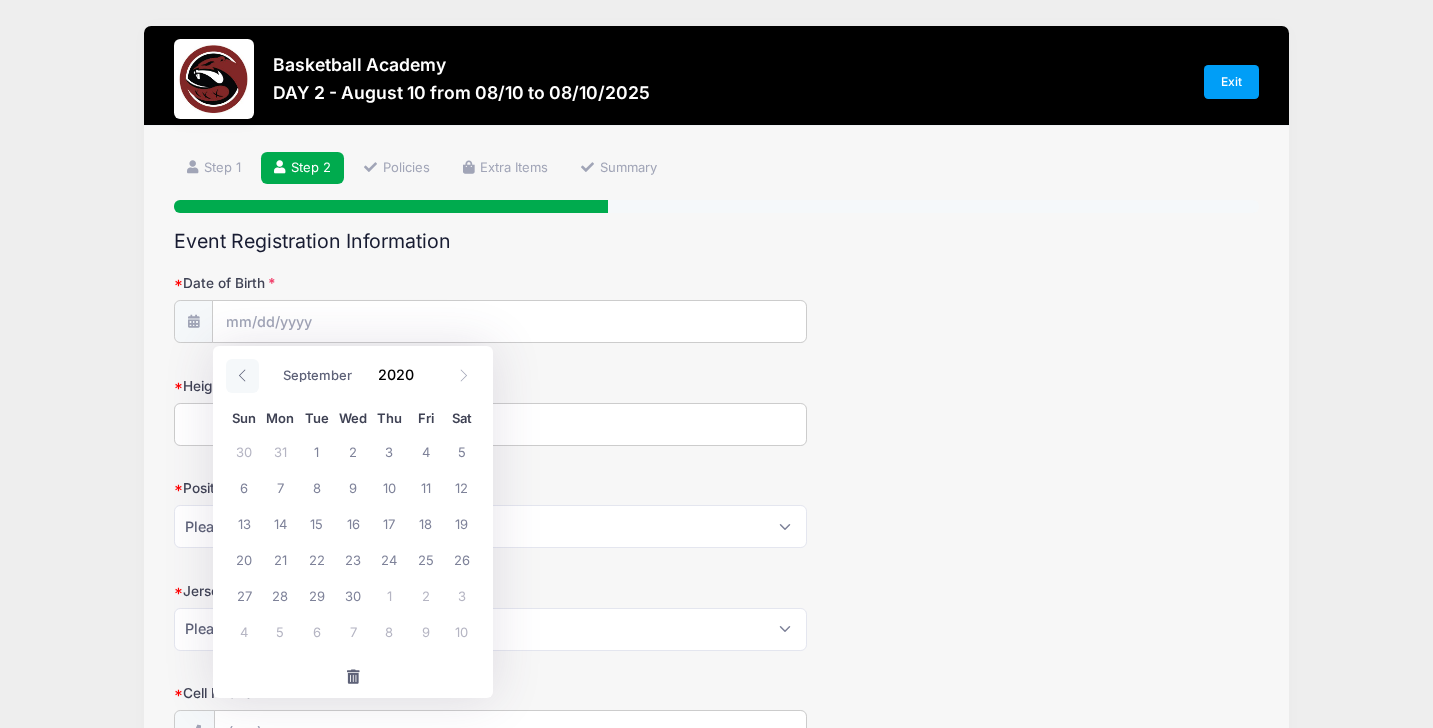 click 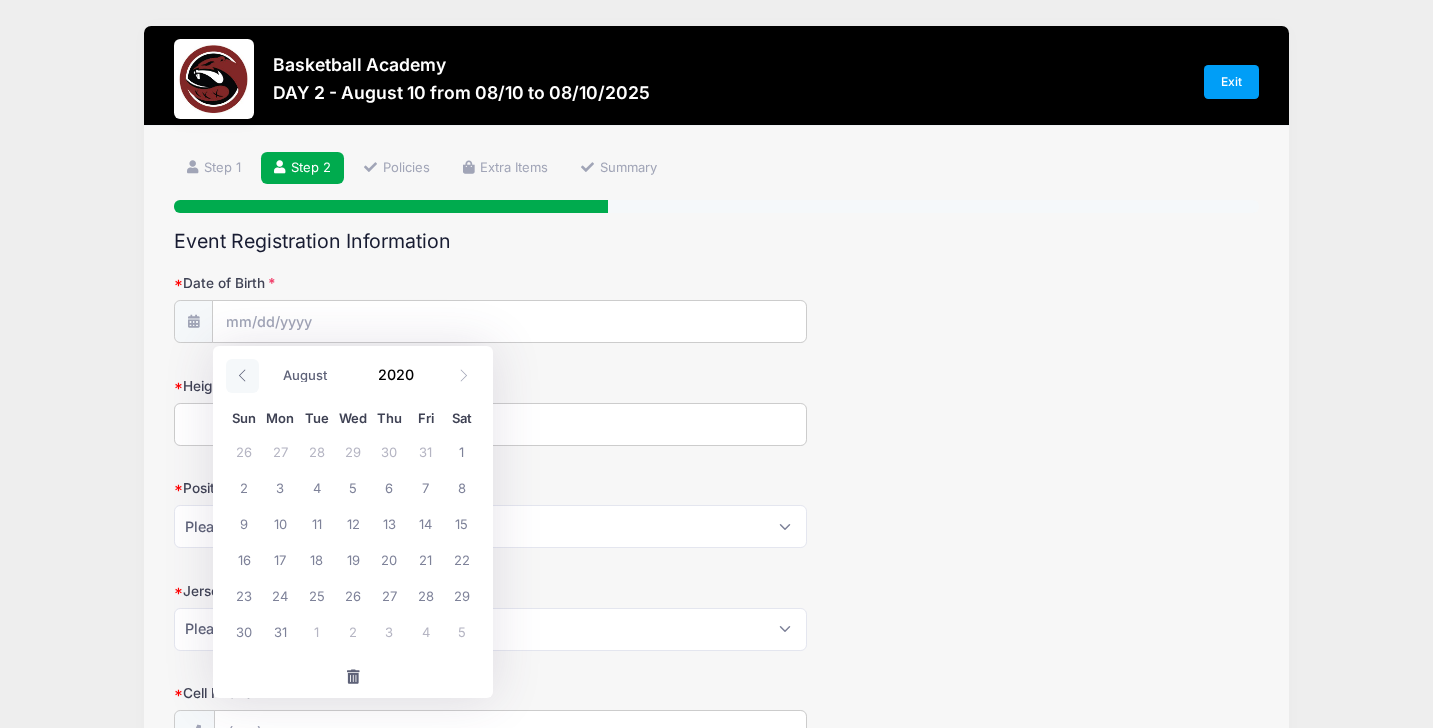 click 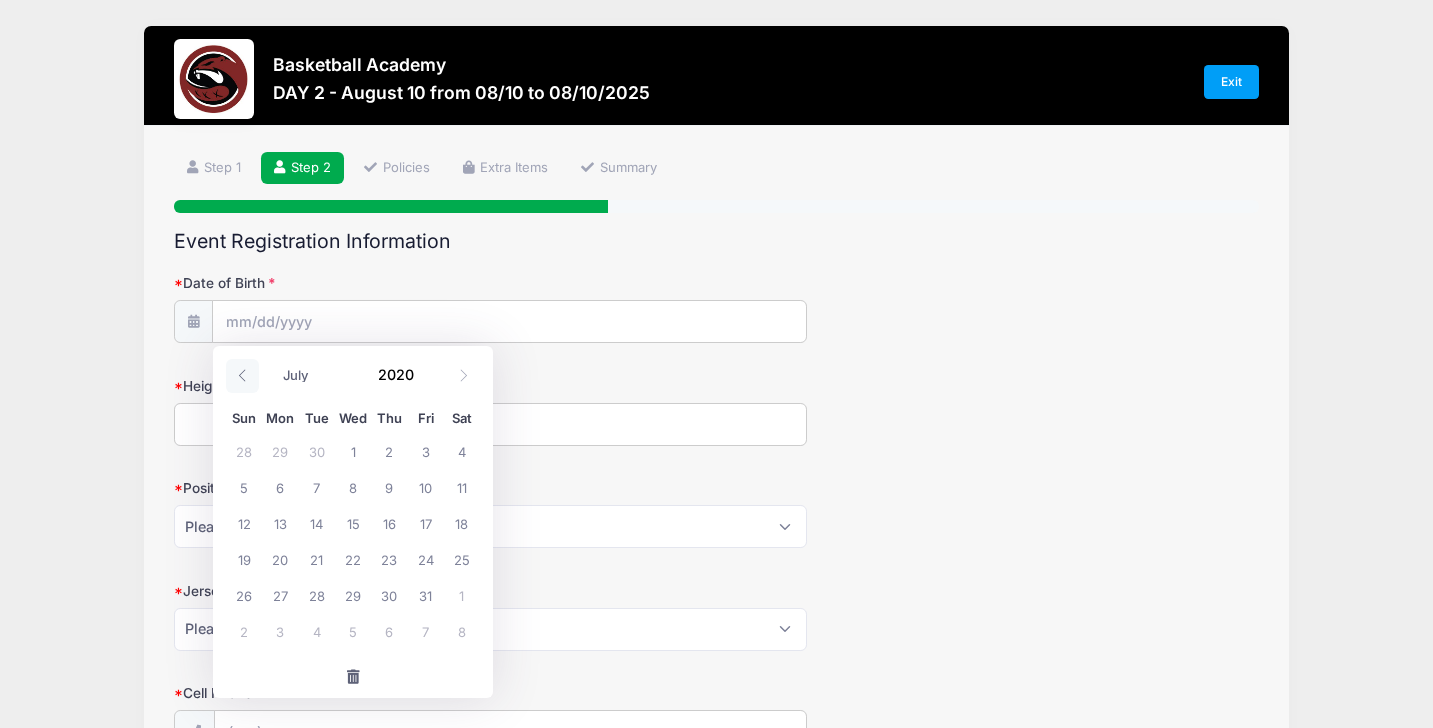 click 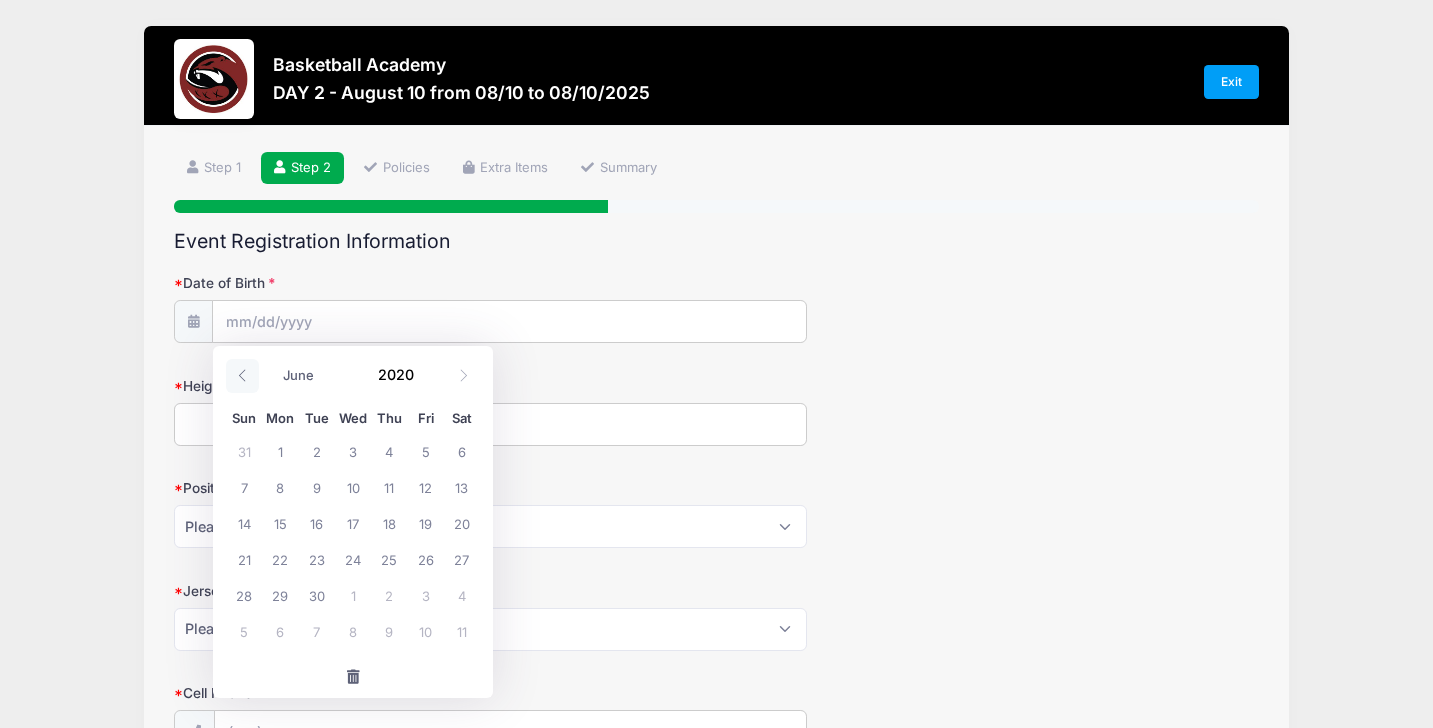 click 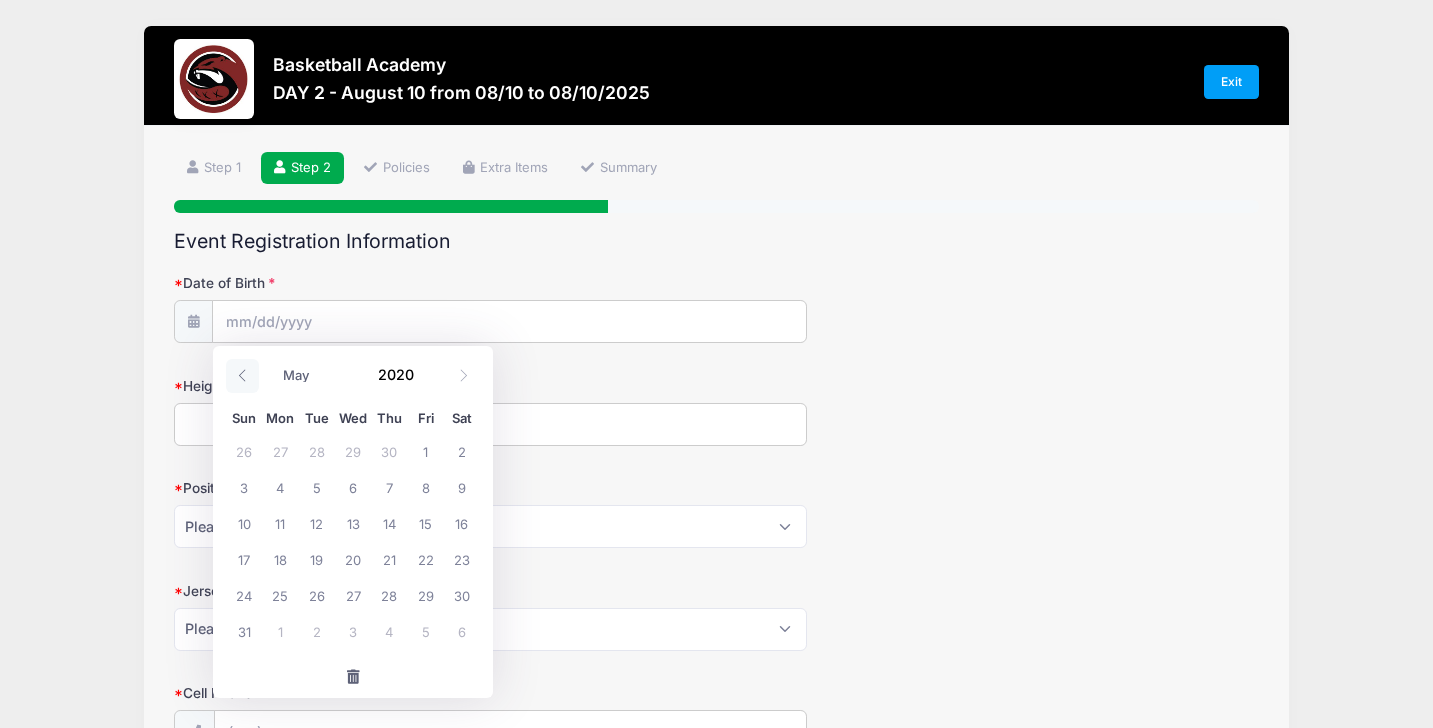 click 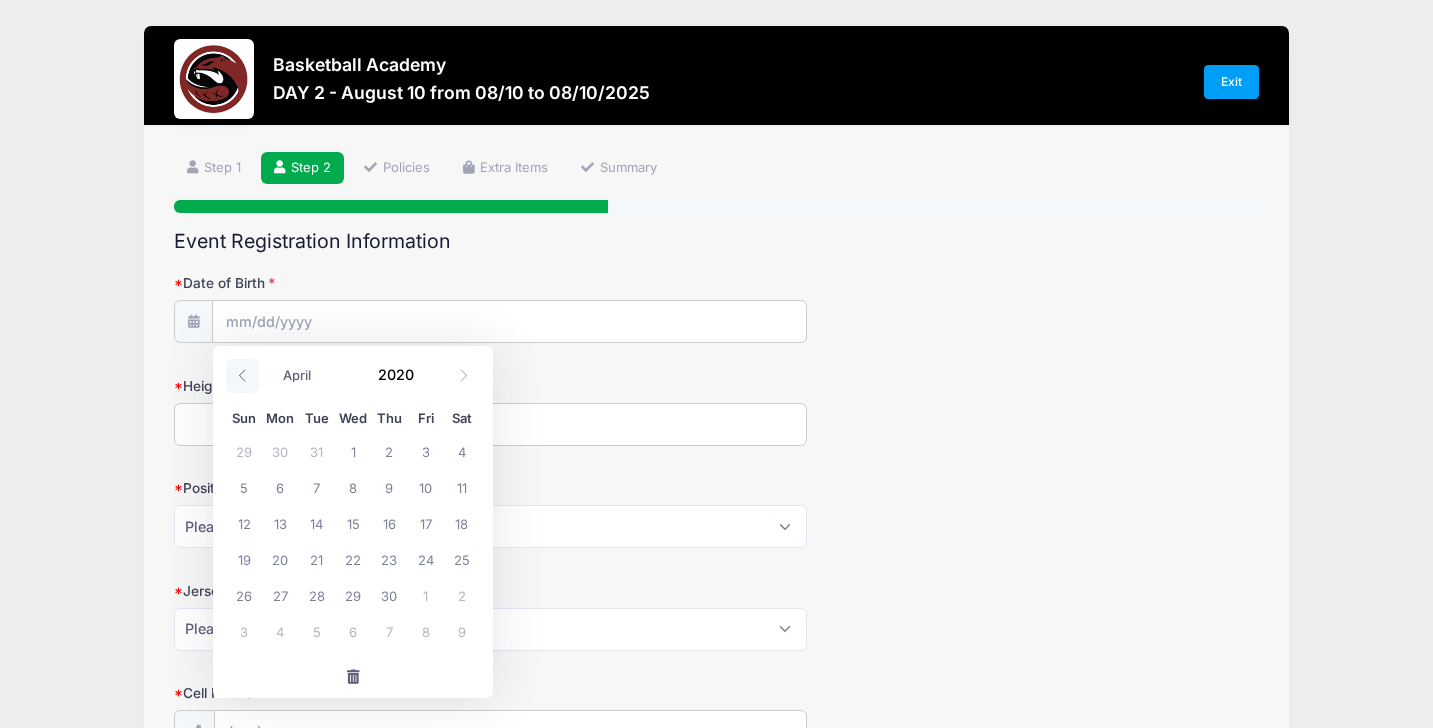 click 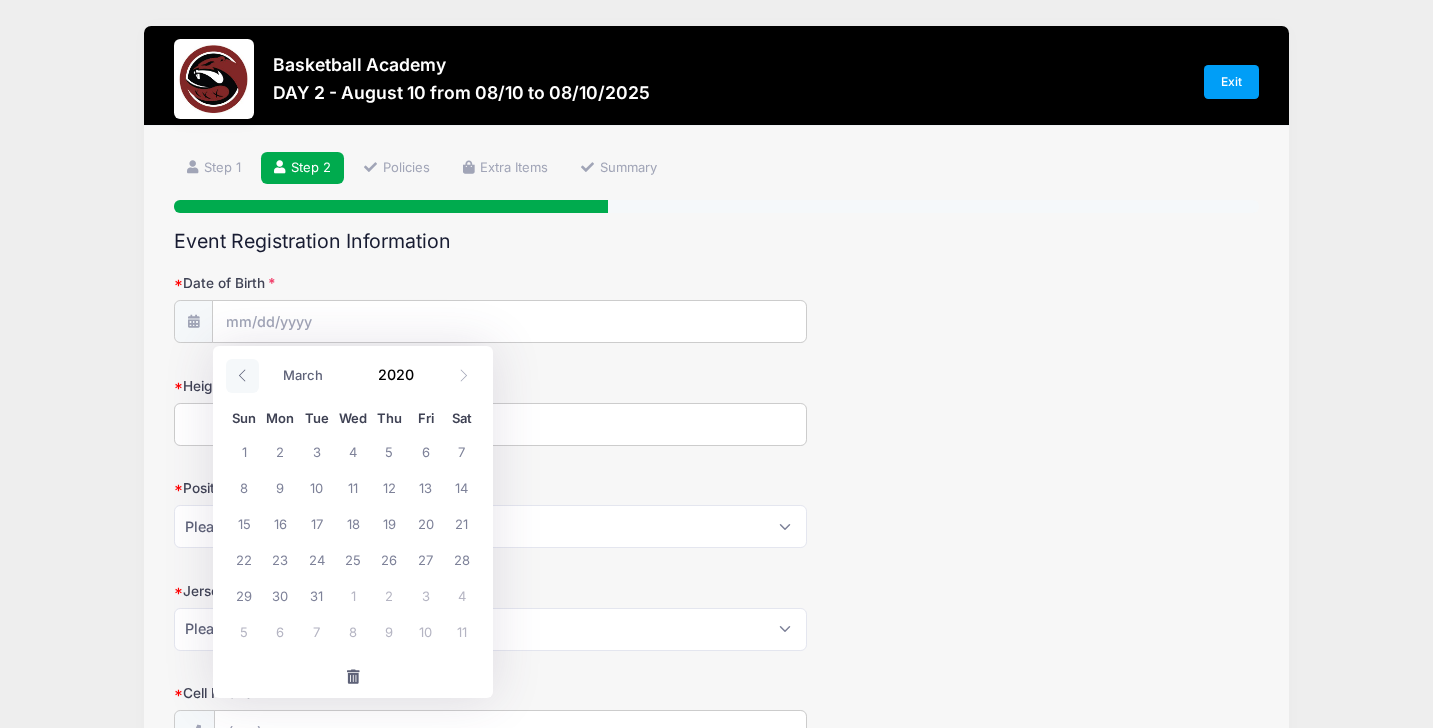 click 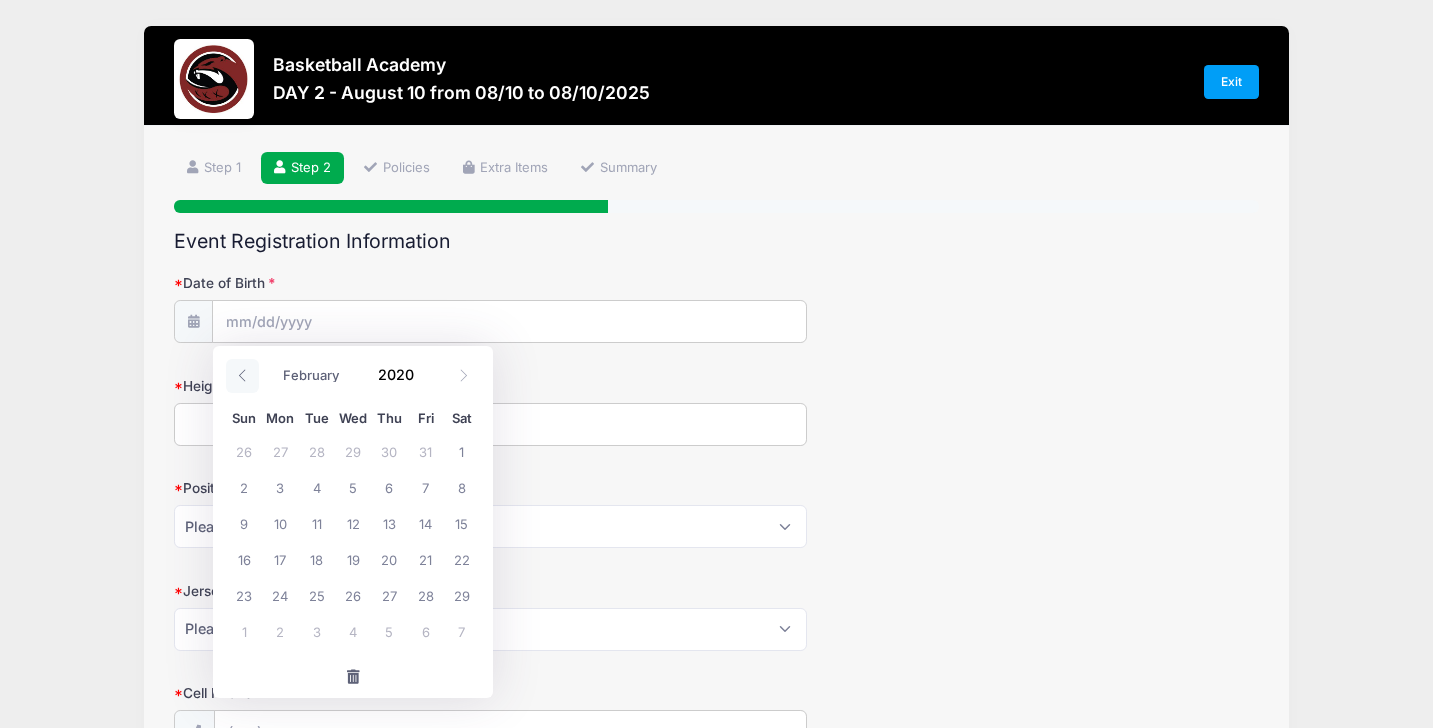 click 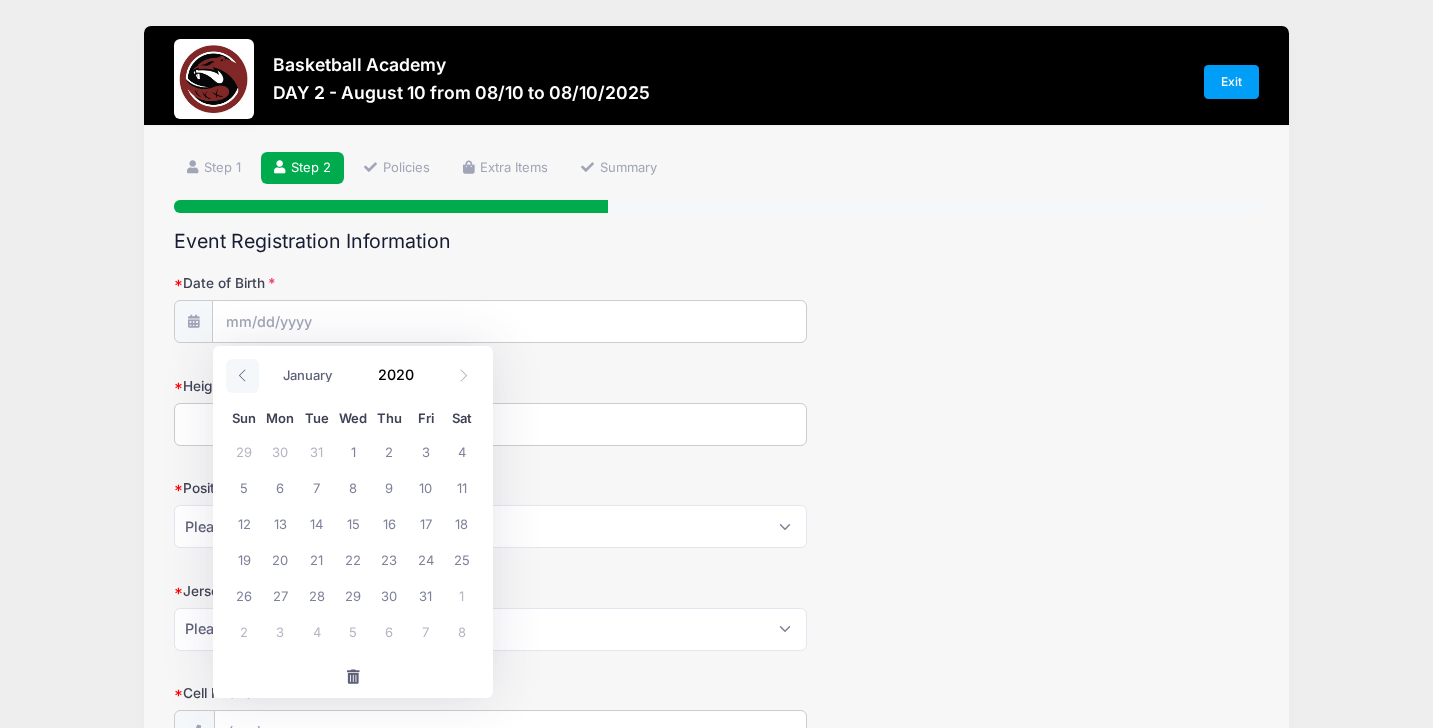 click 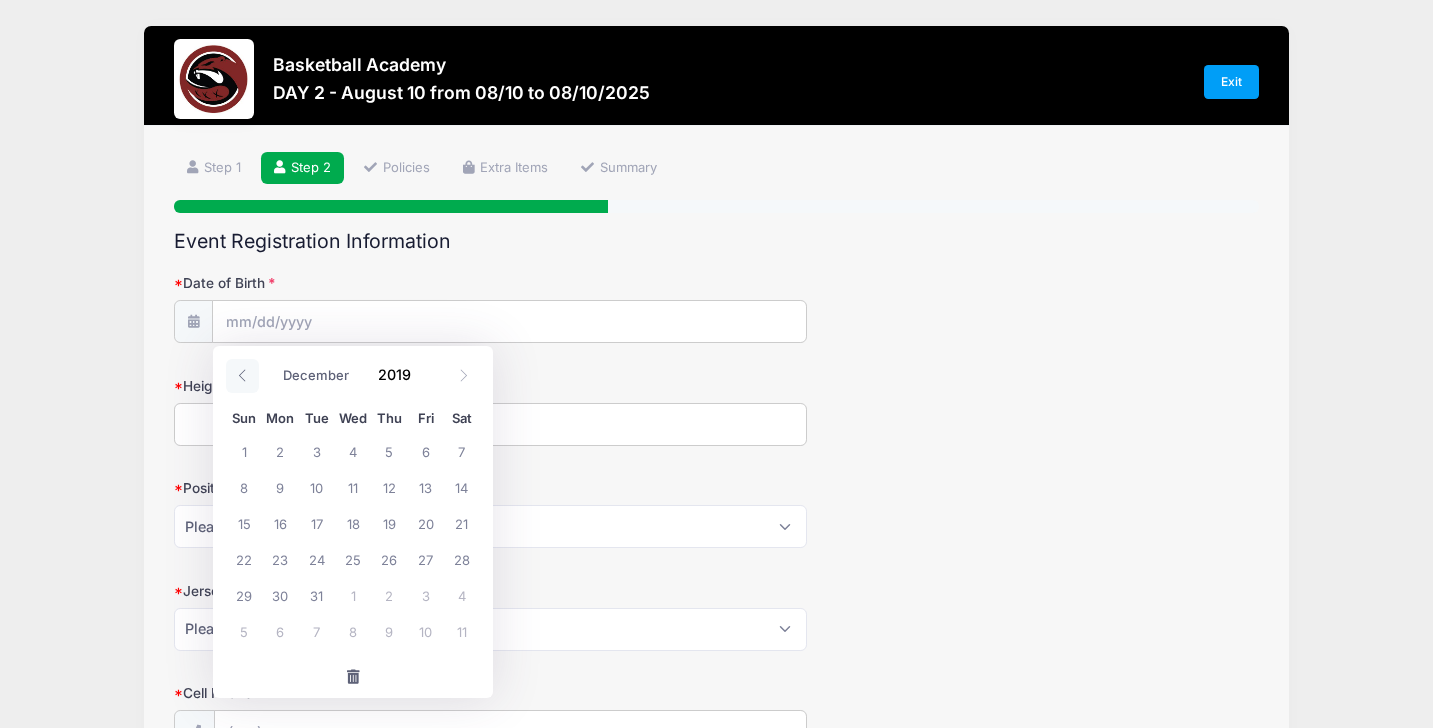 click 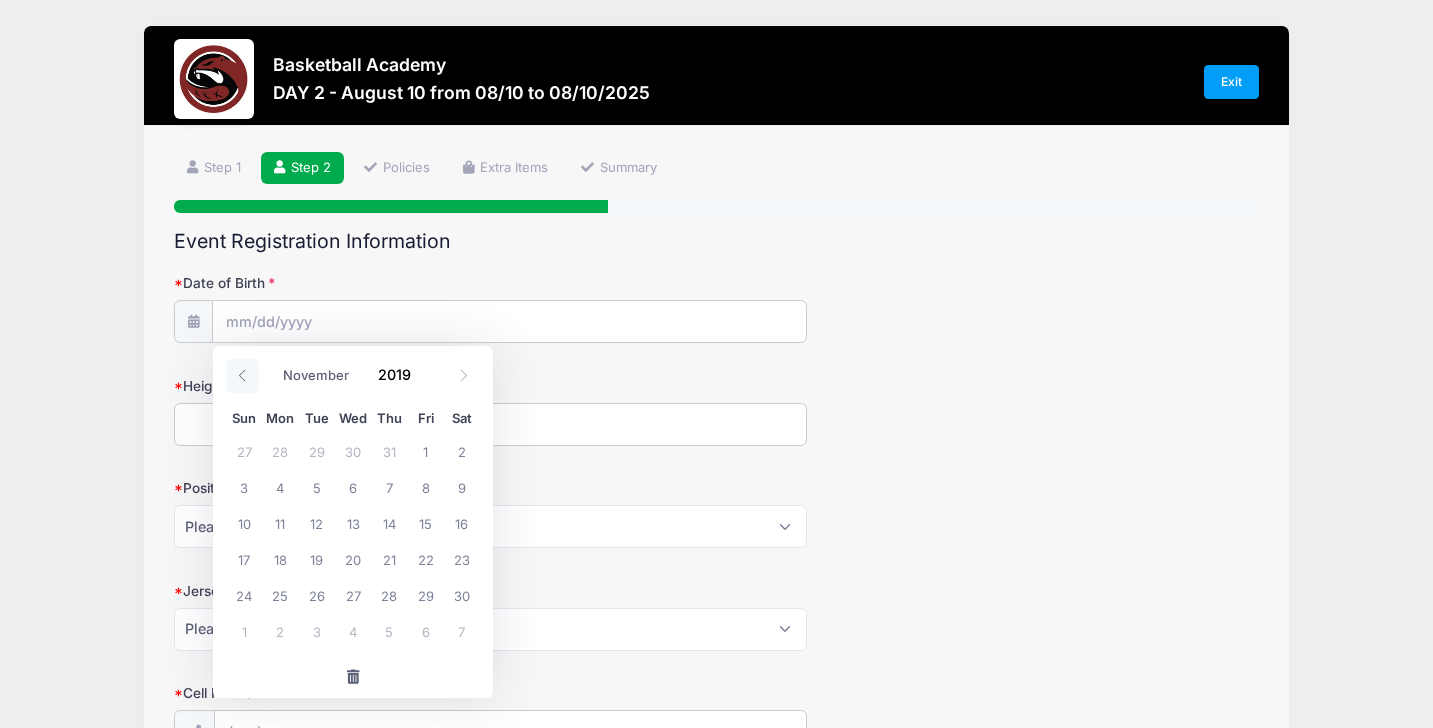 click 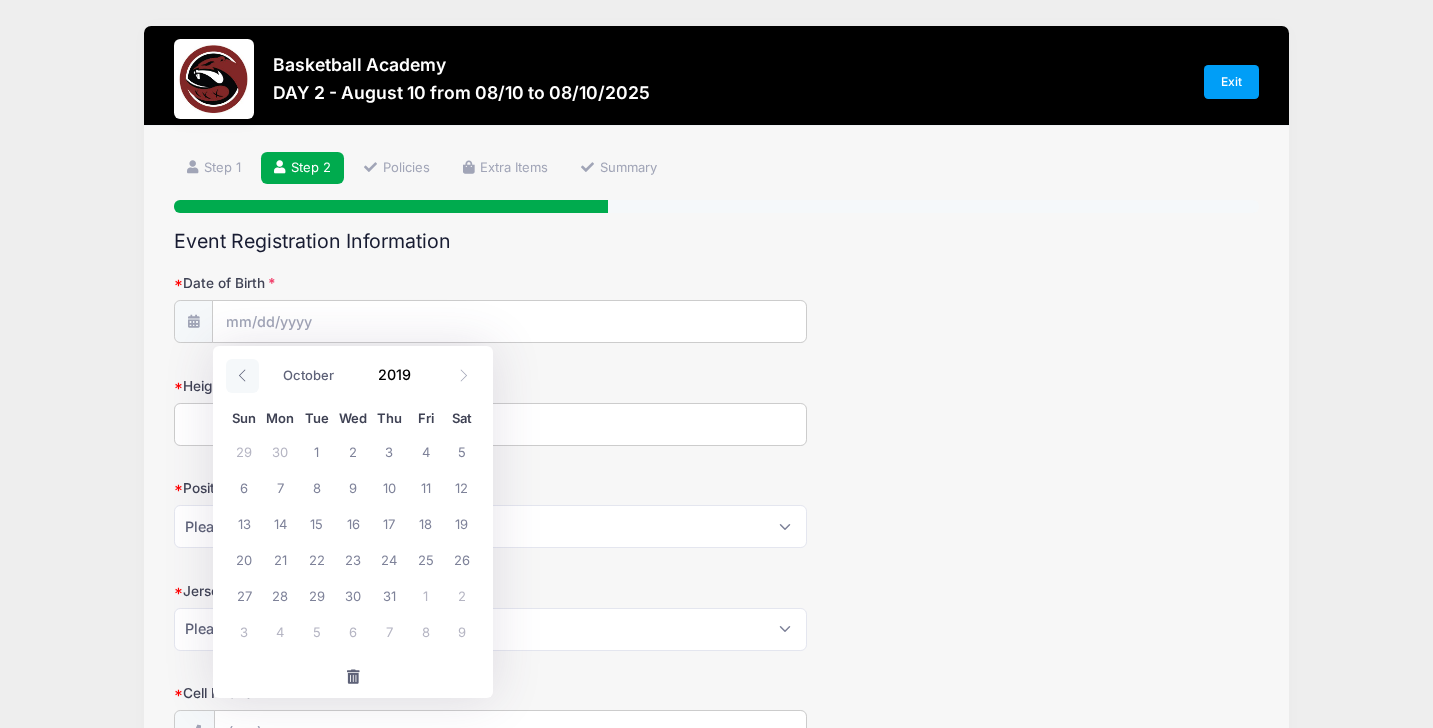 click 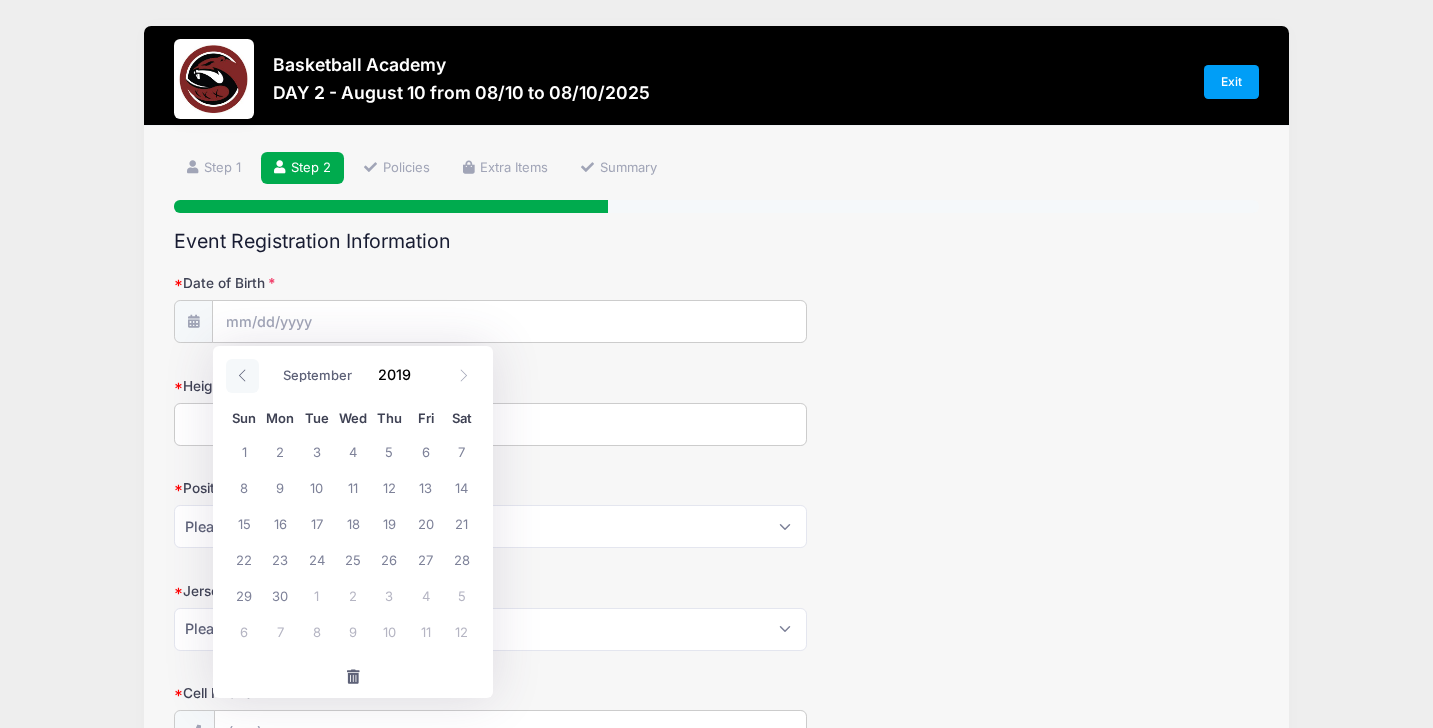 click 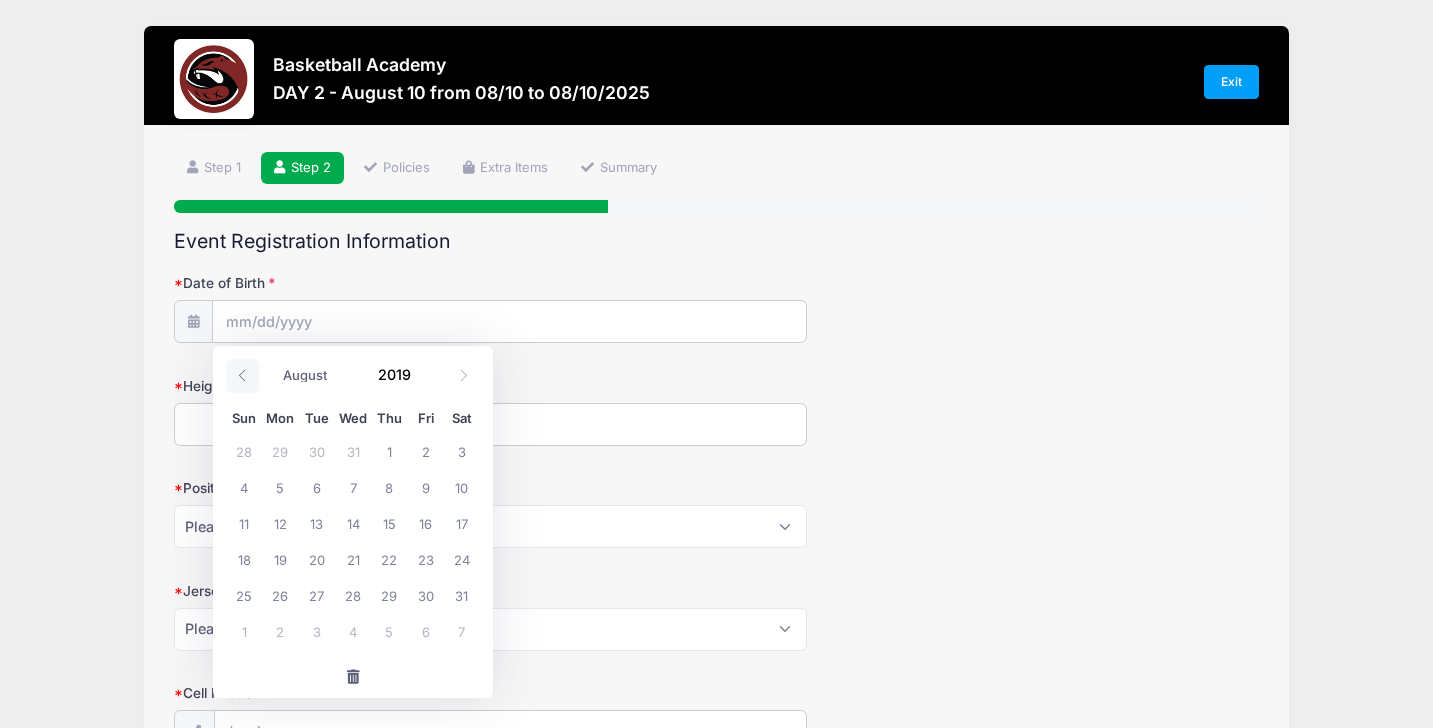click 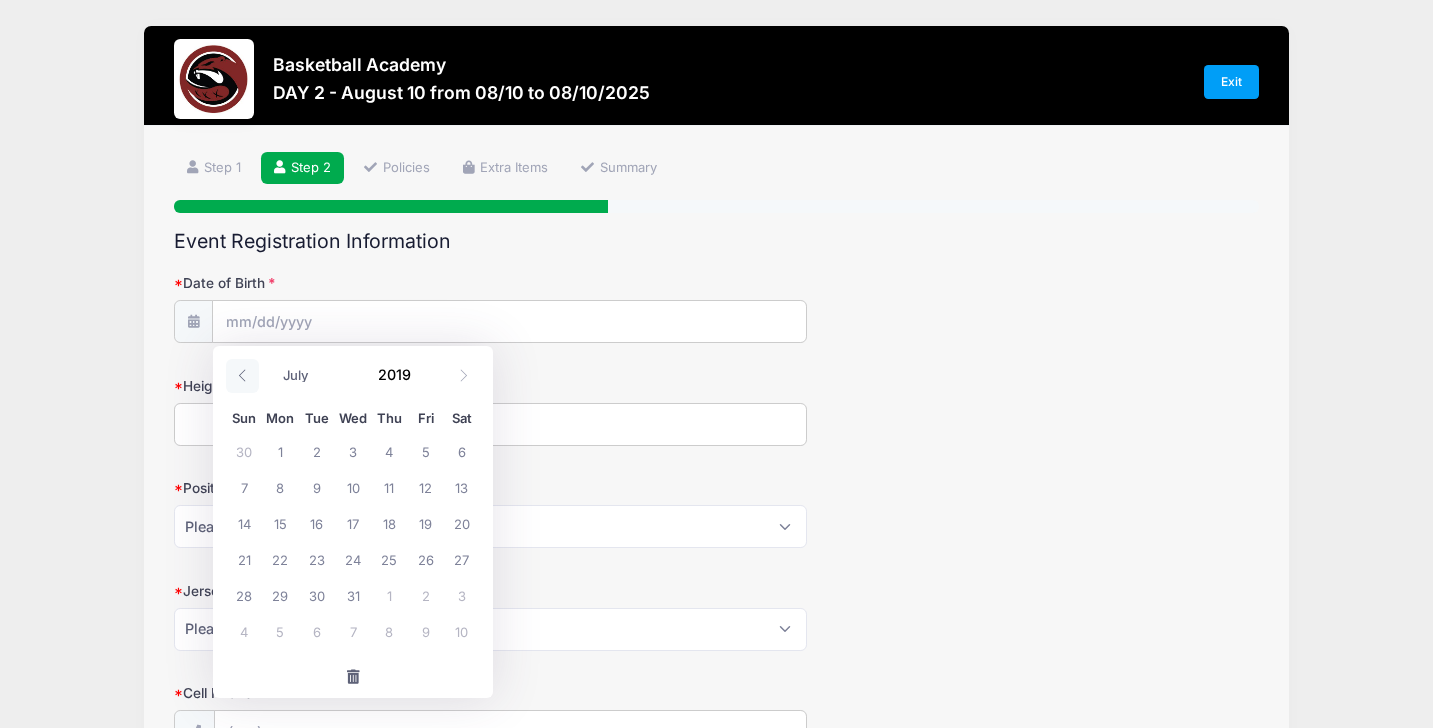 click 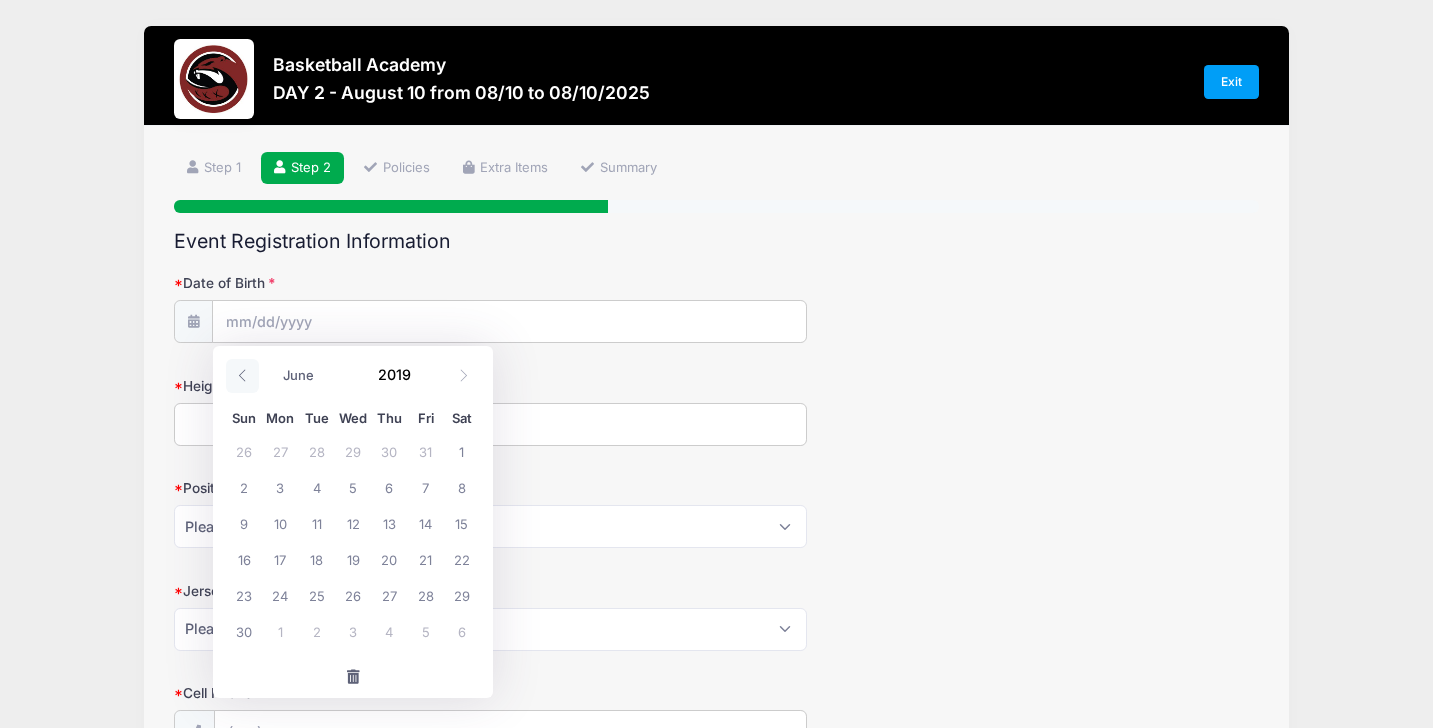 click 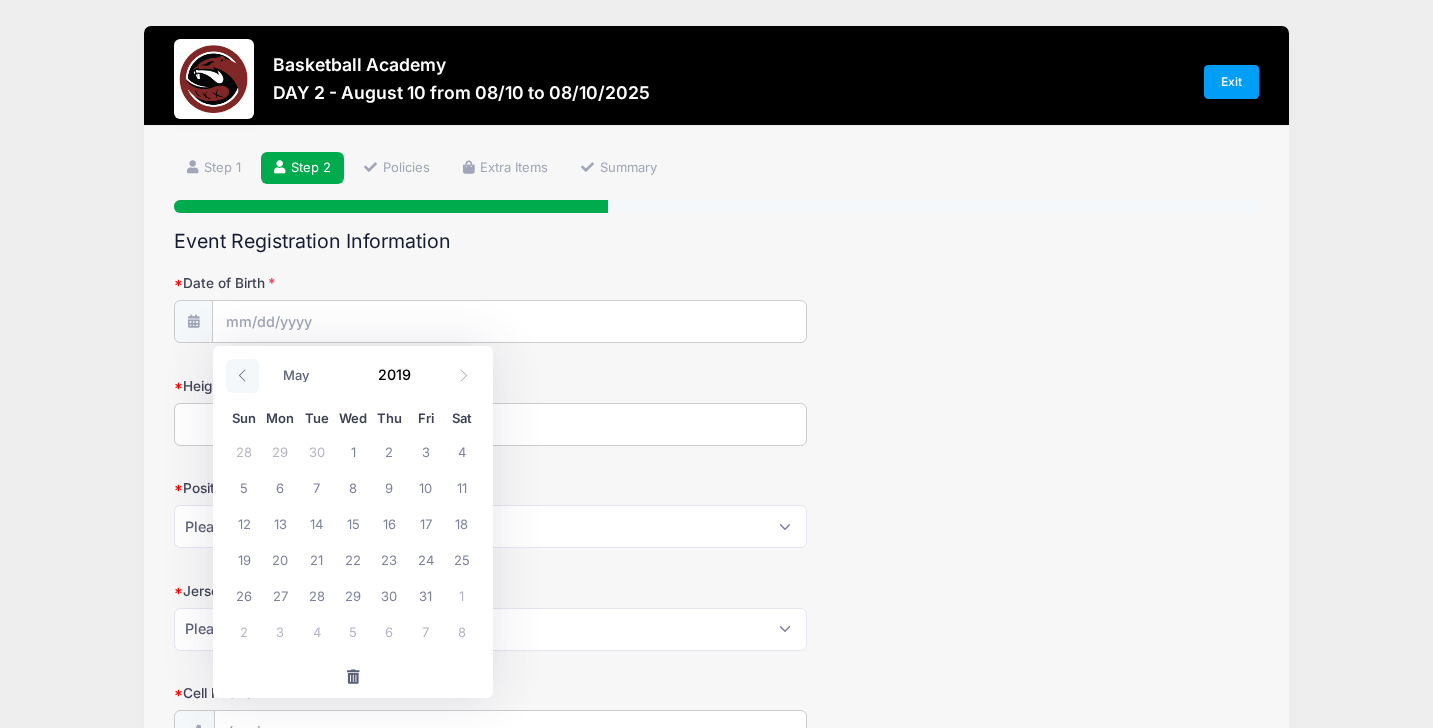 click 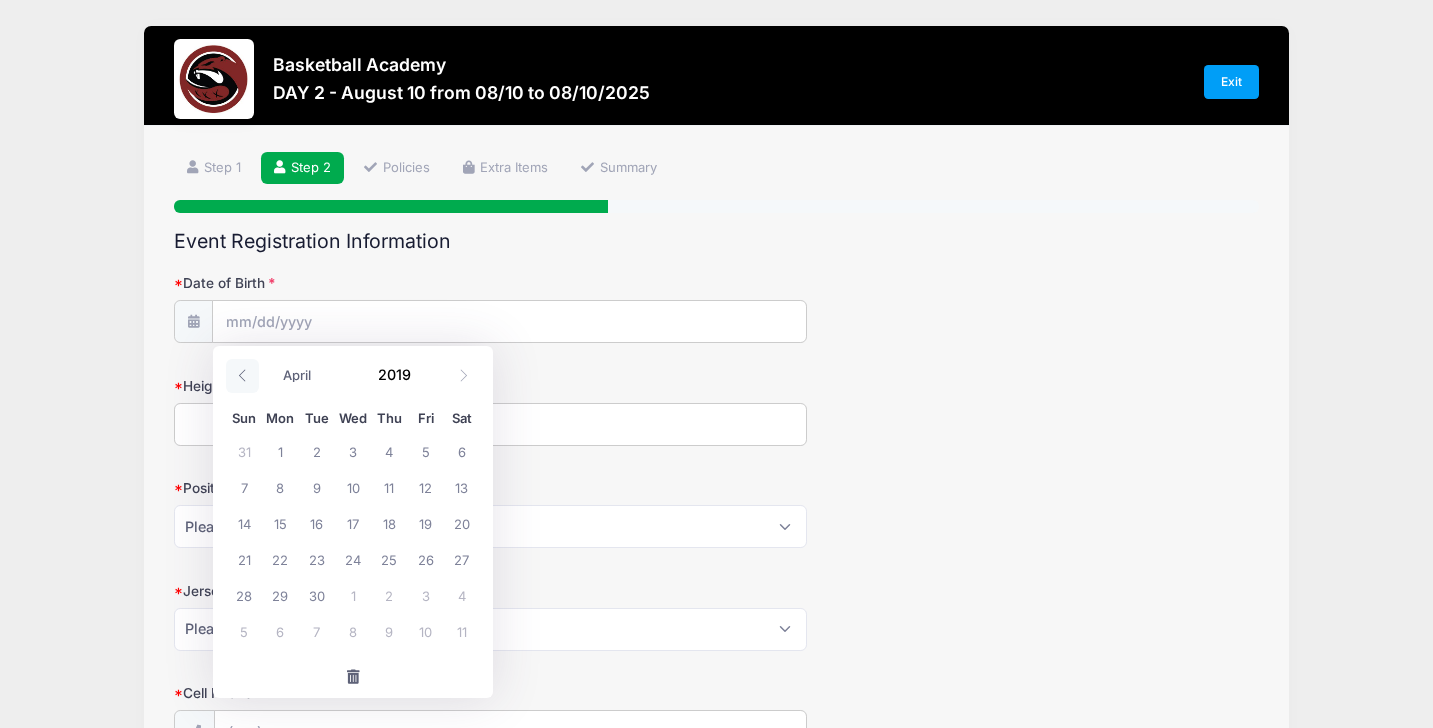 click 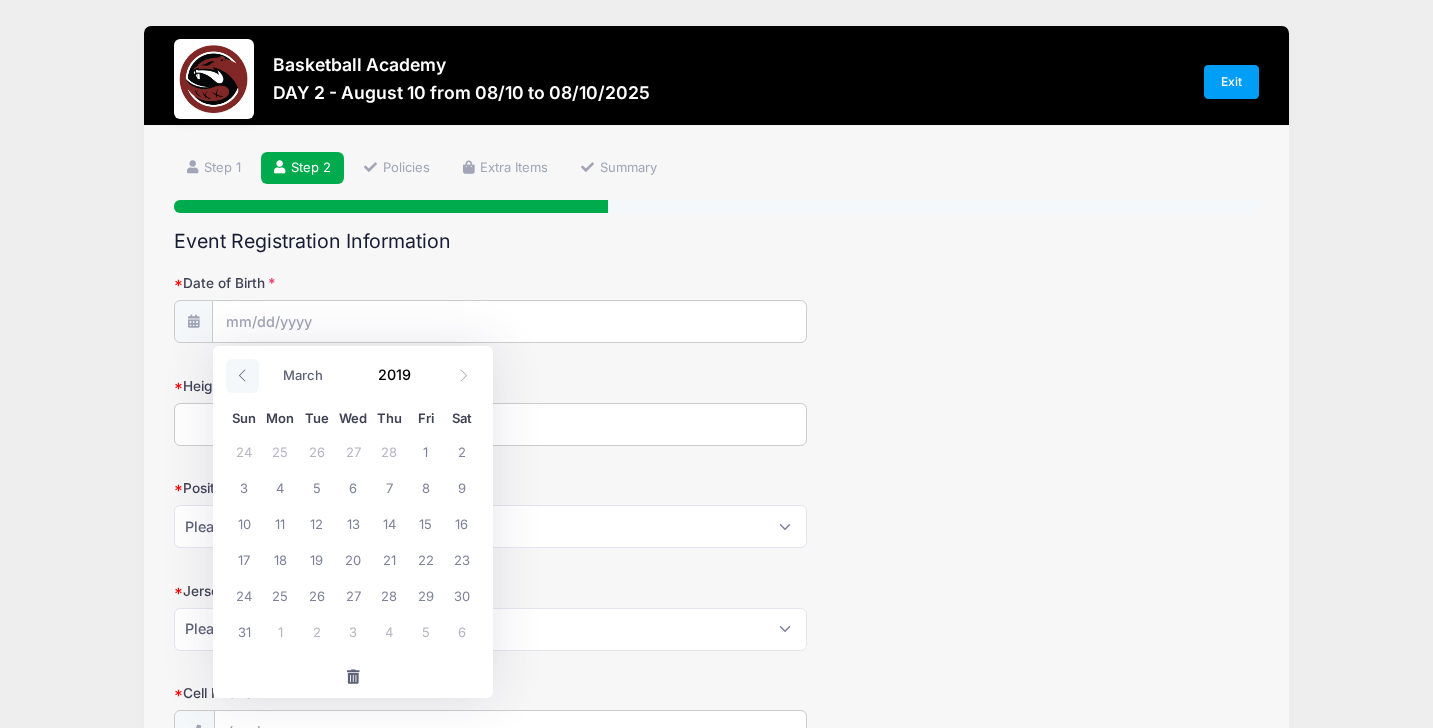 click 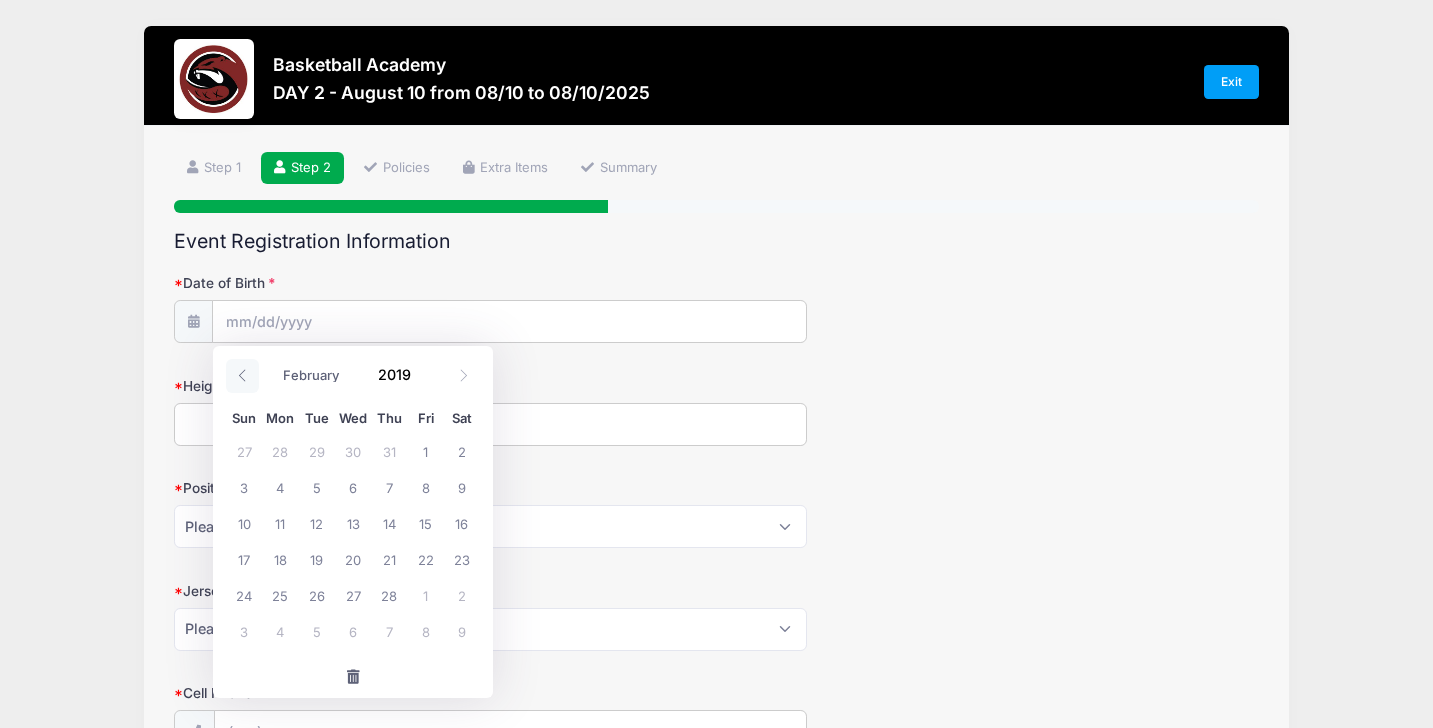 click 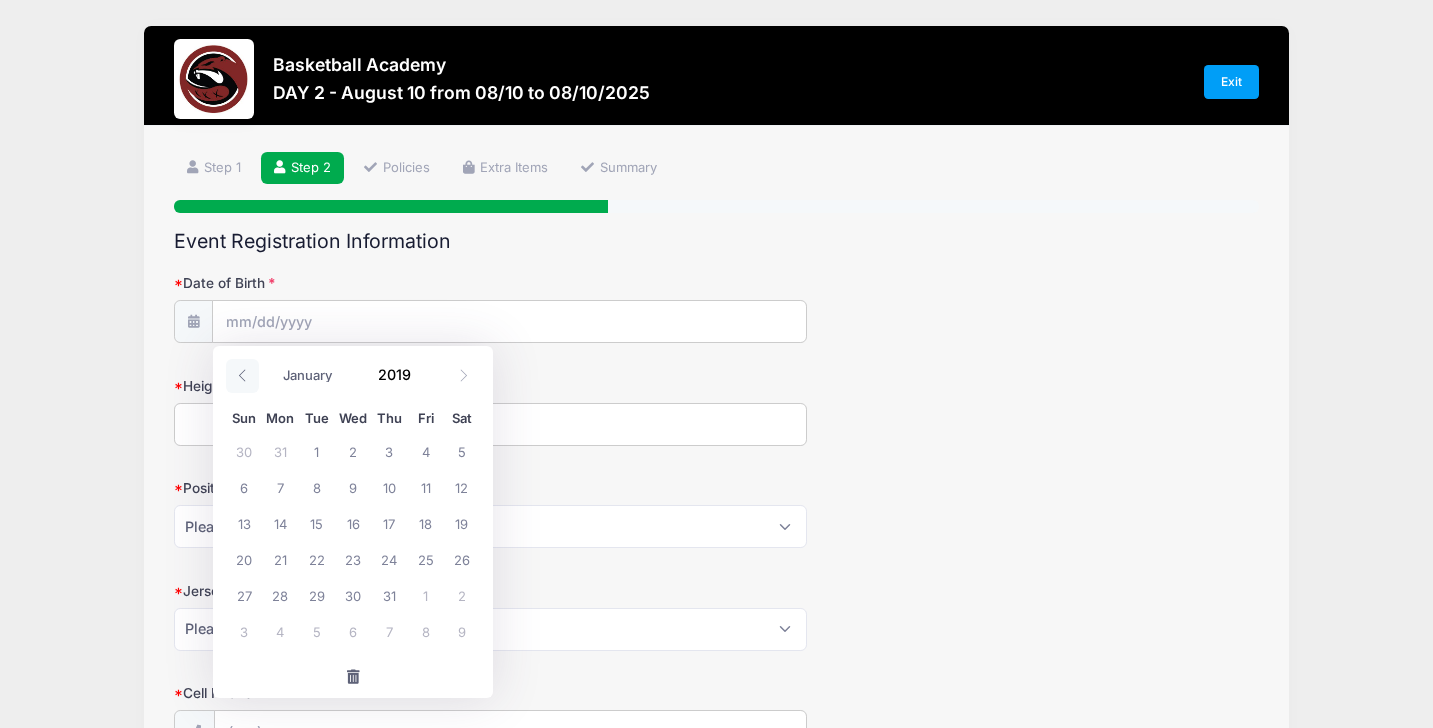 click 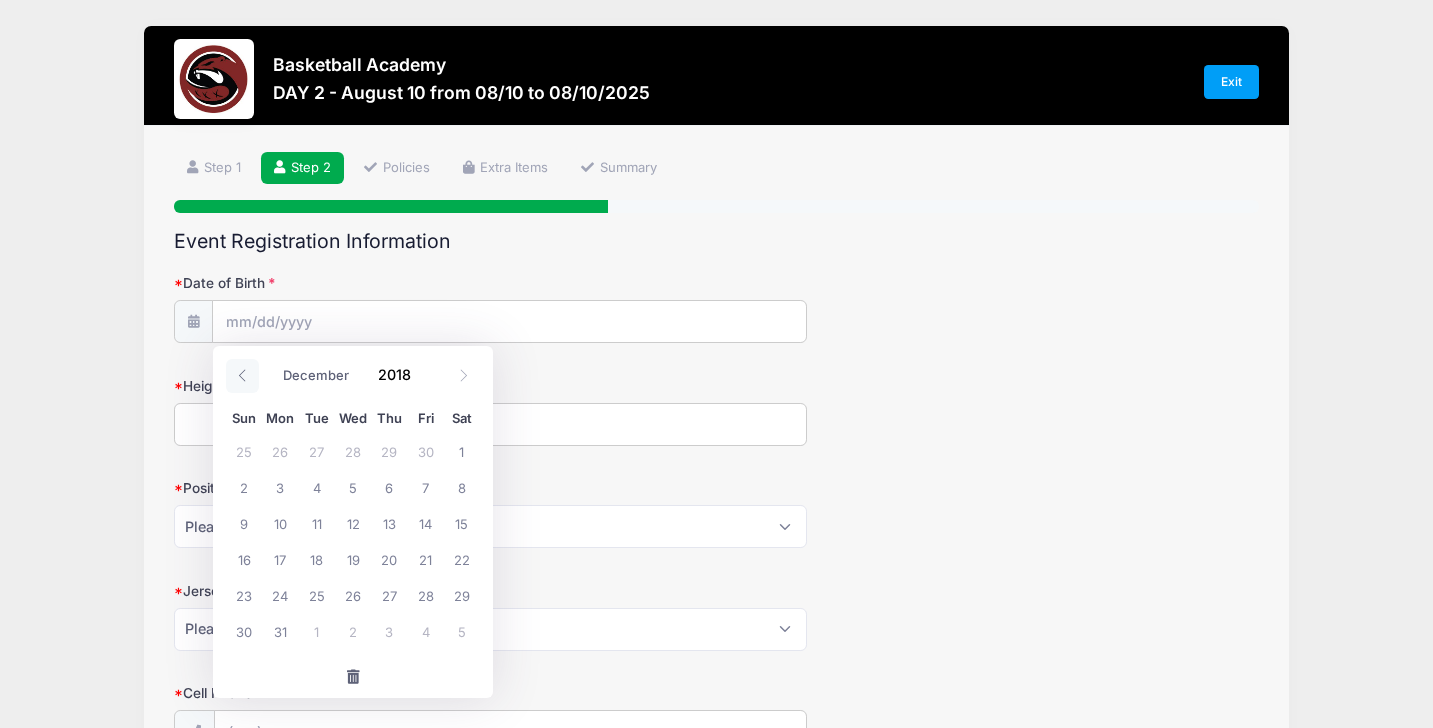 click 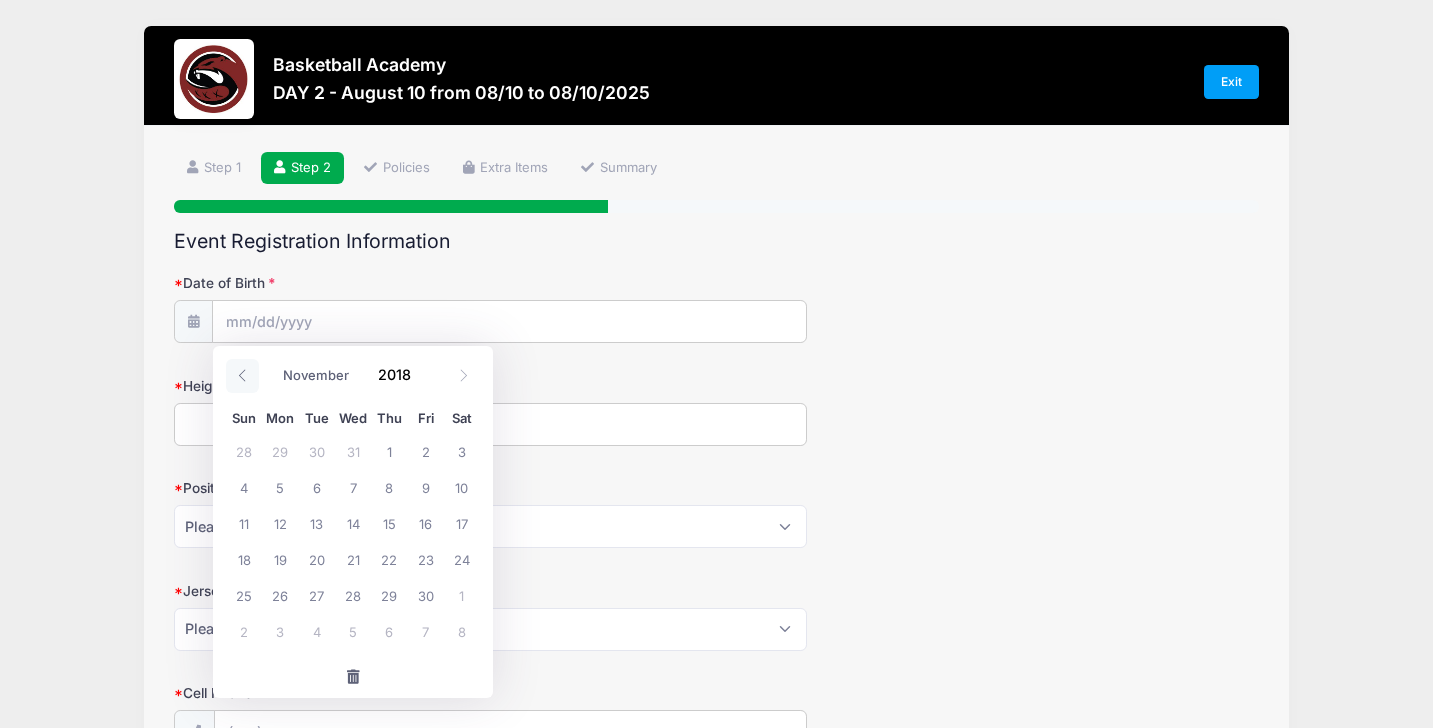 click 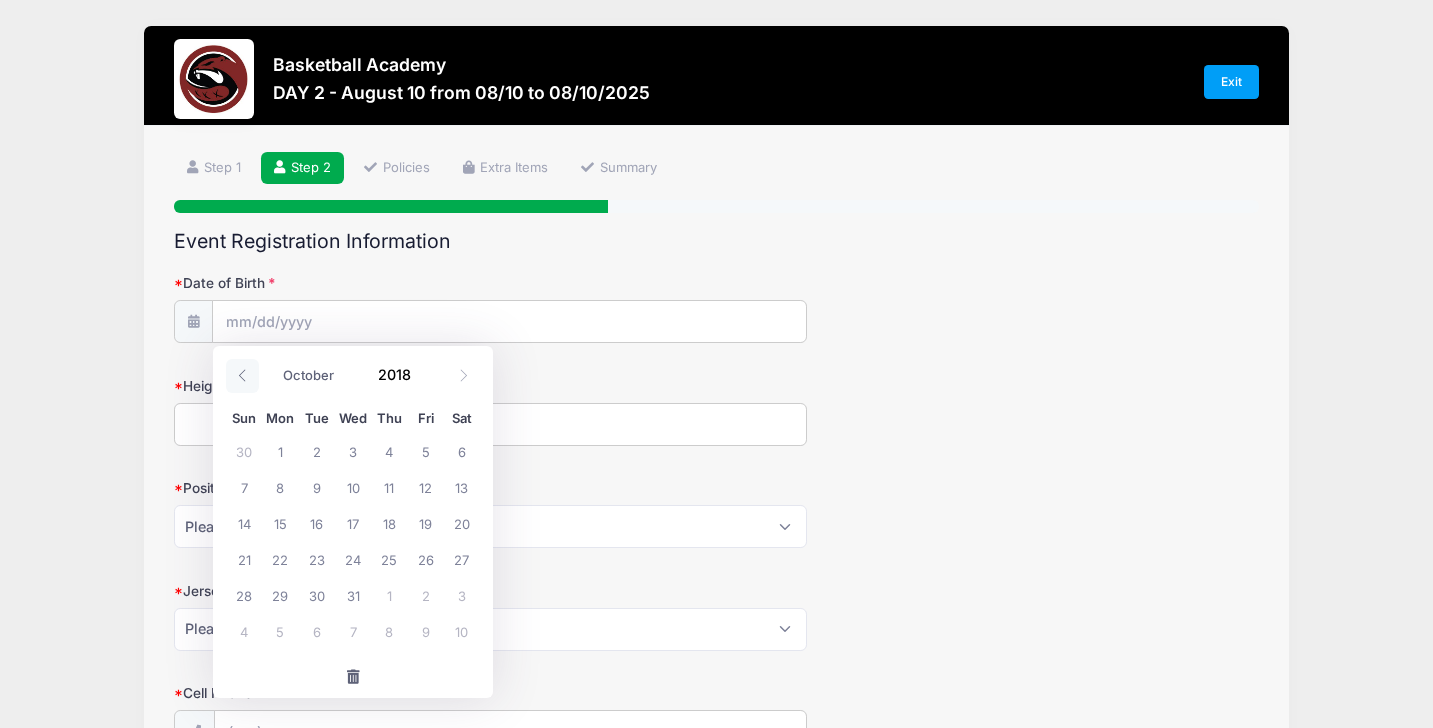 click 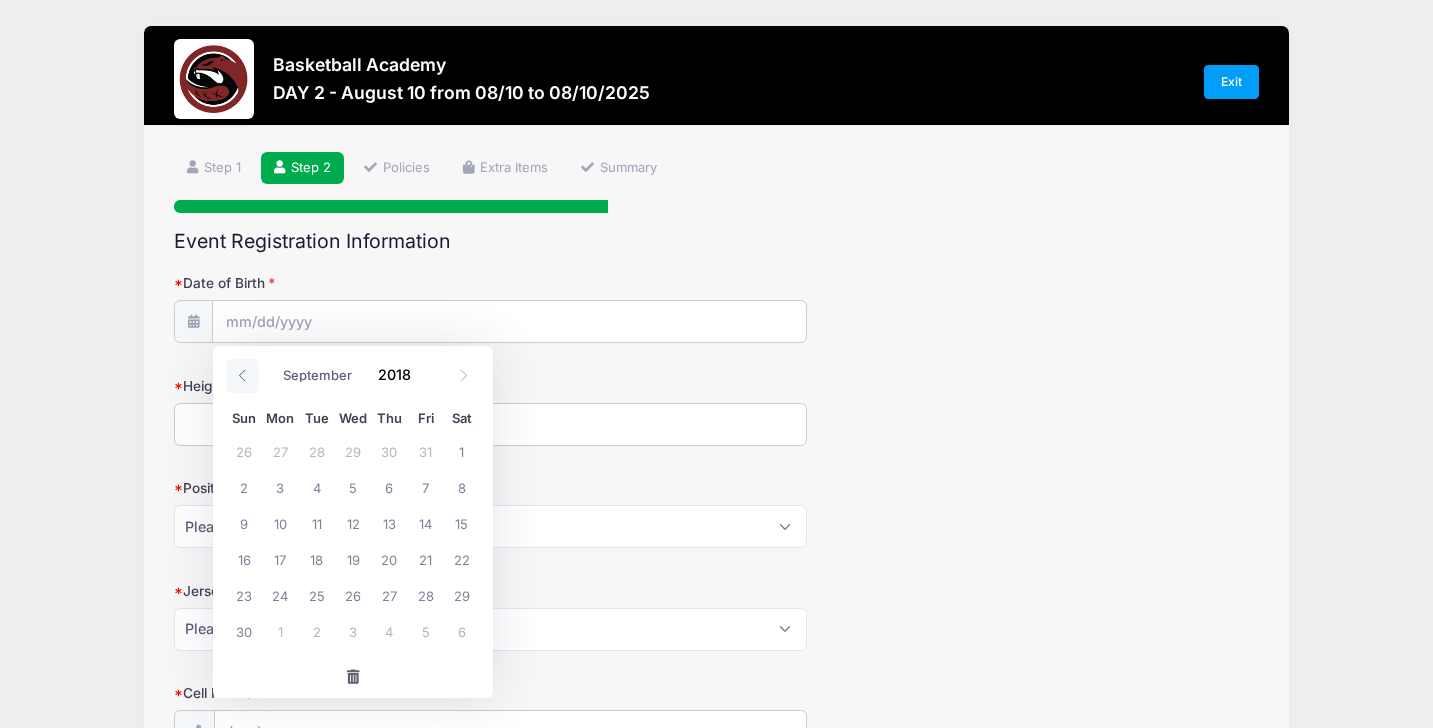 click 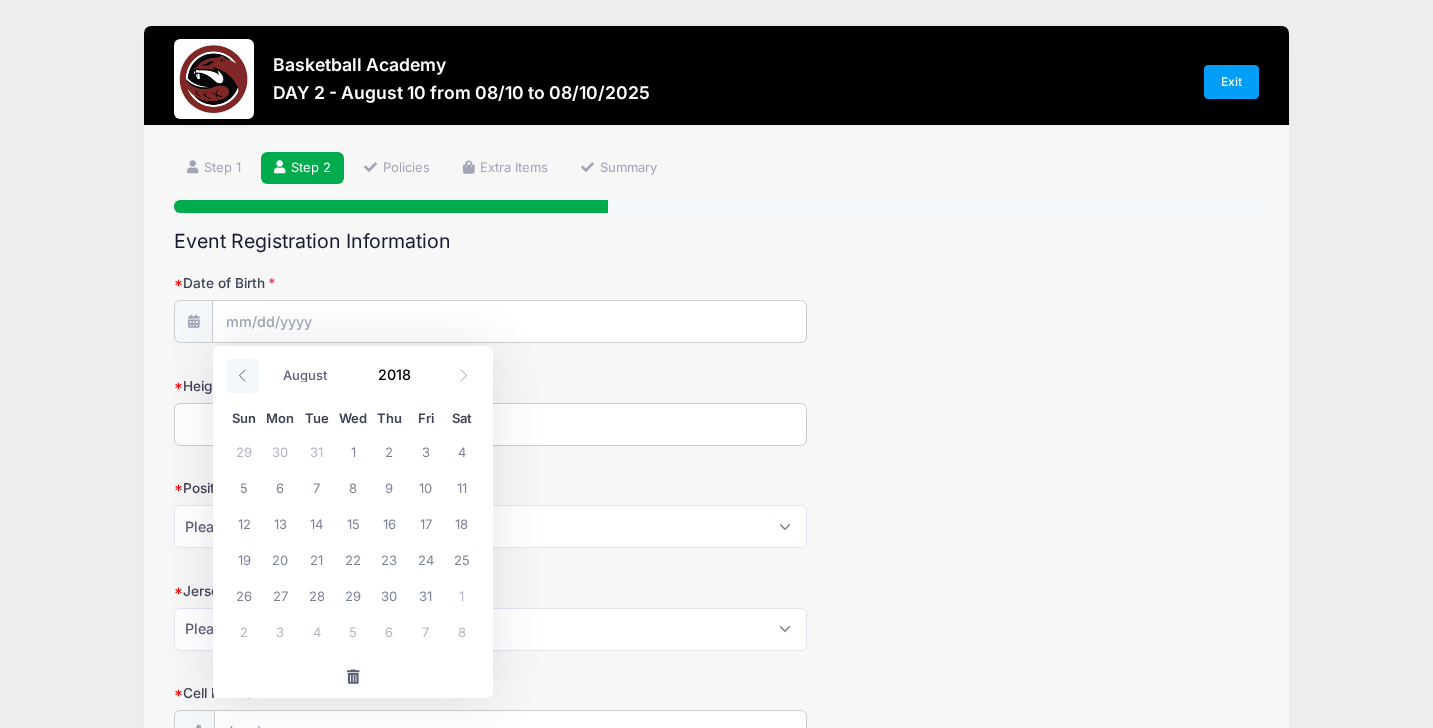 click 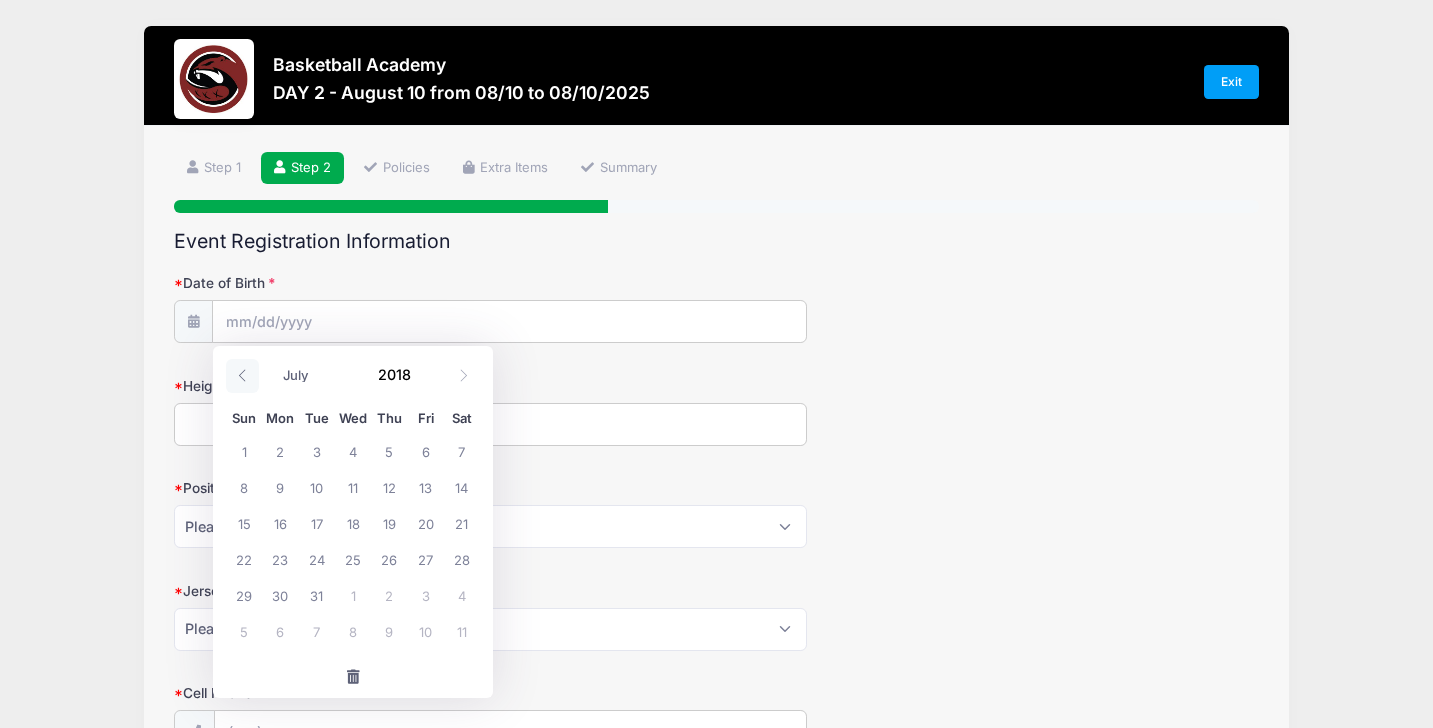 click 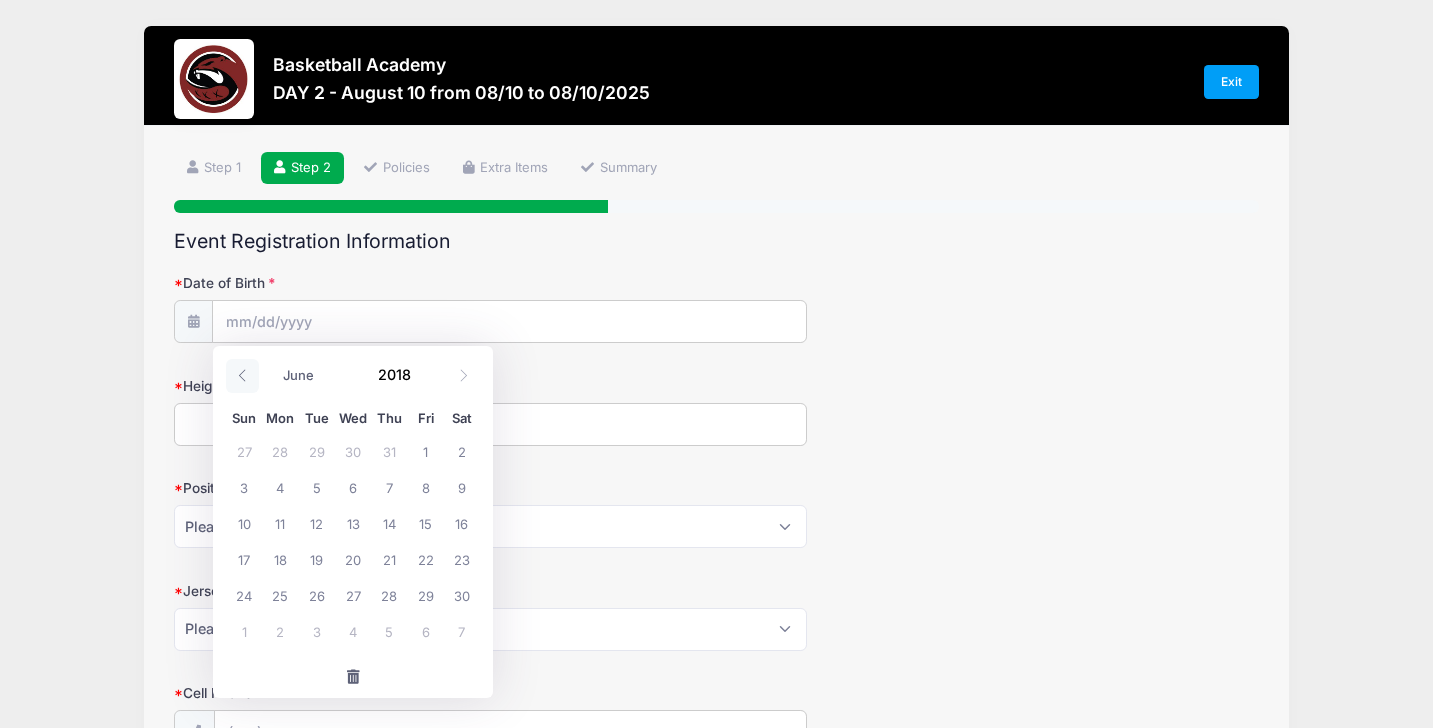click 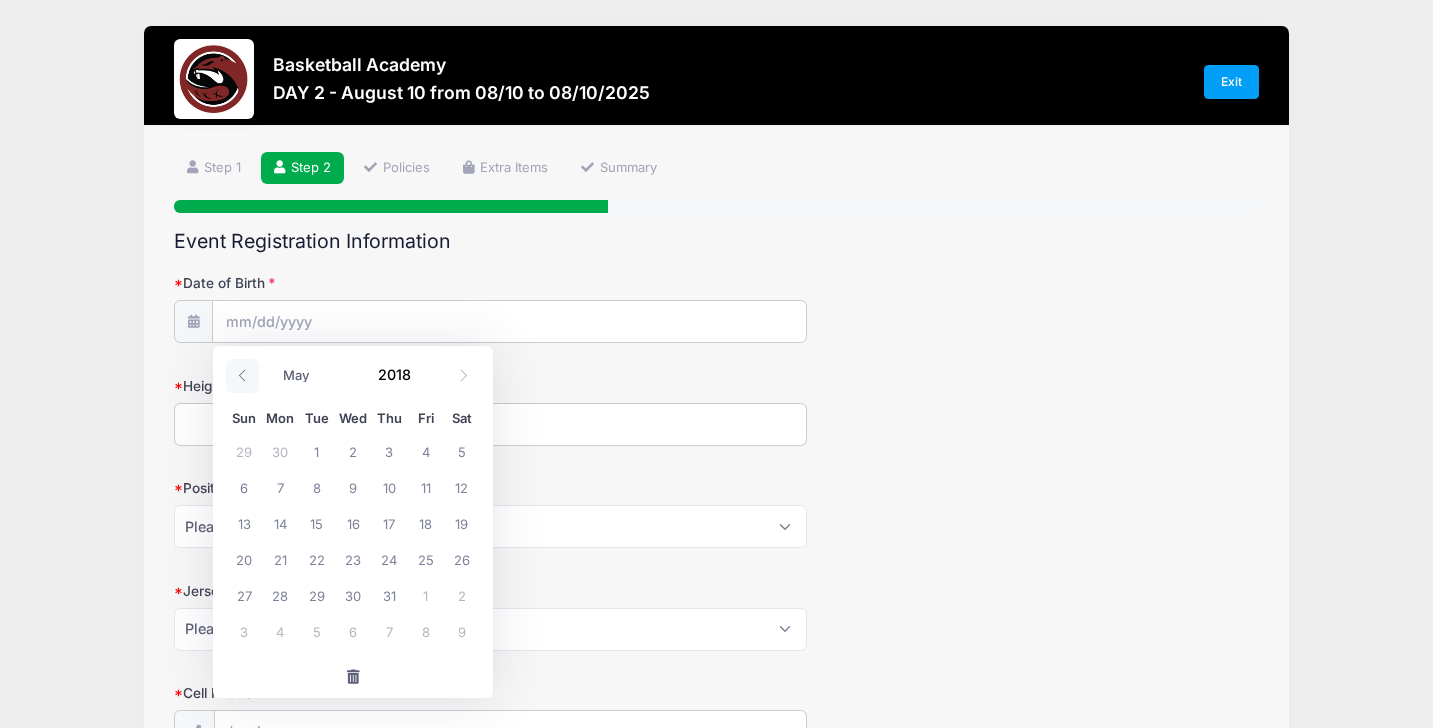 click 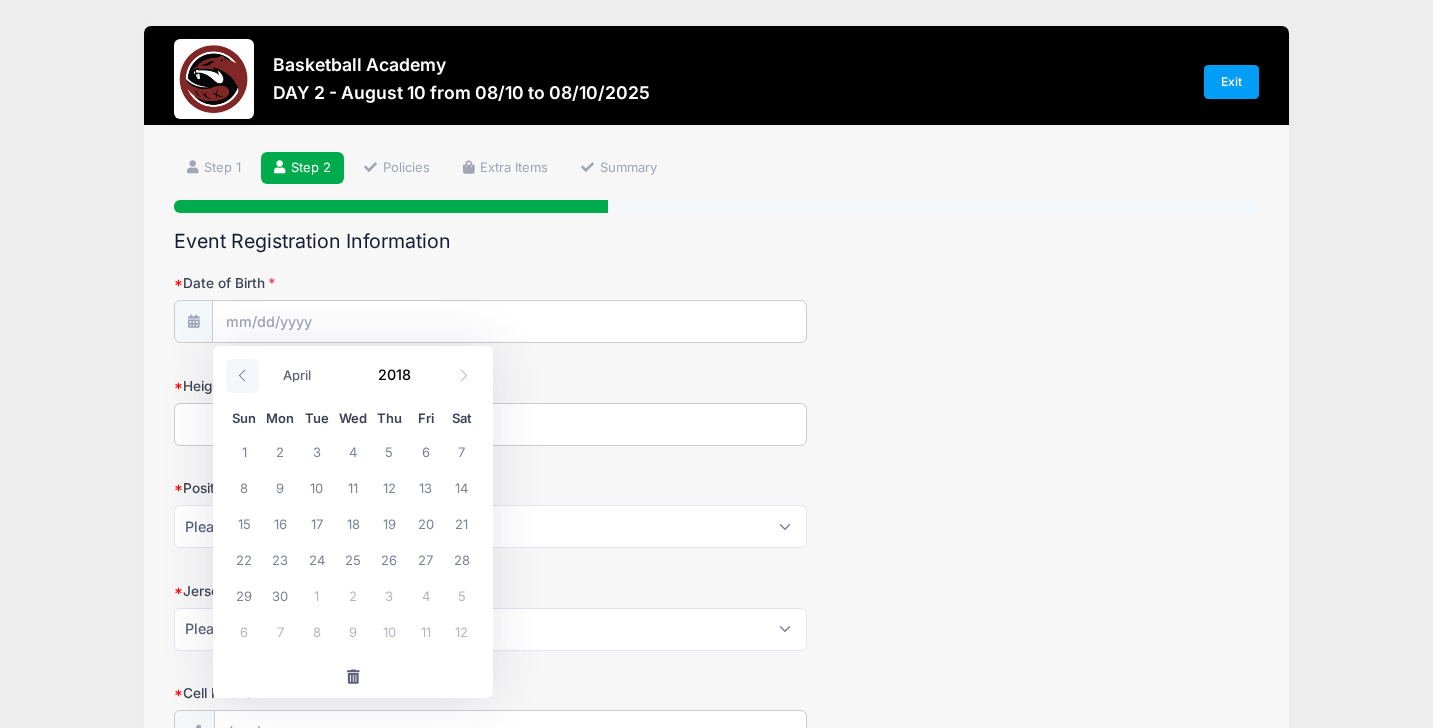 click 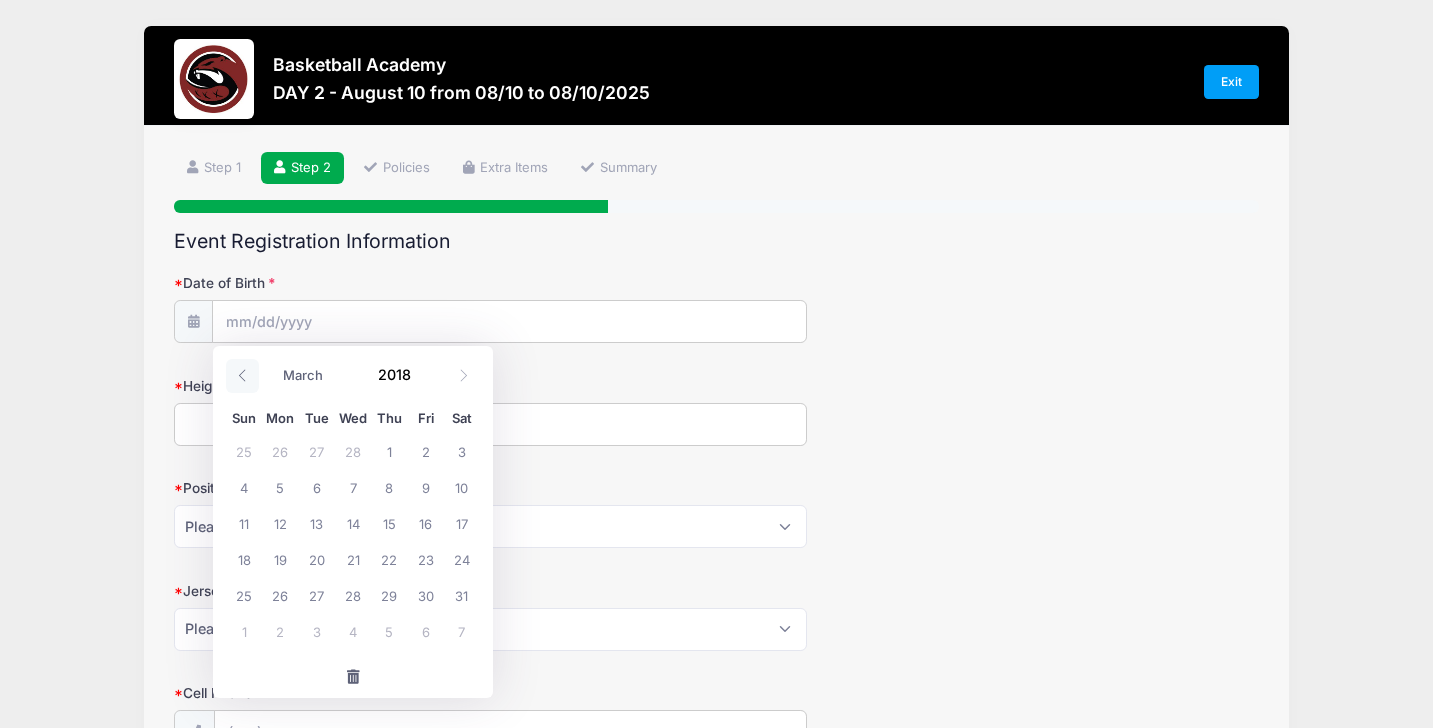 click 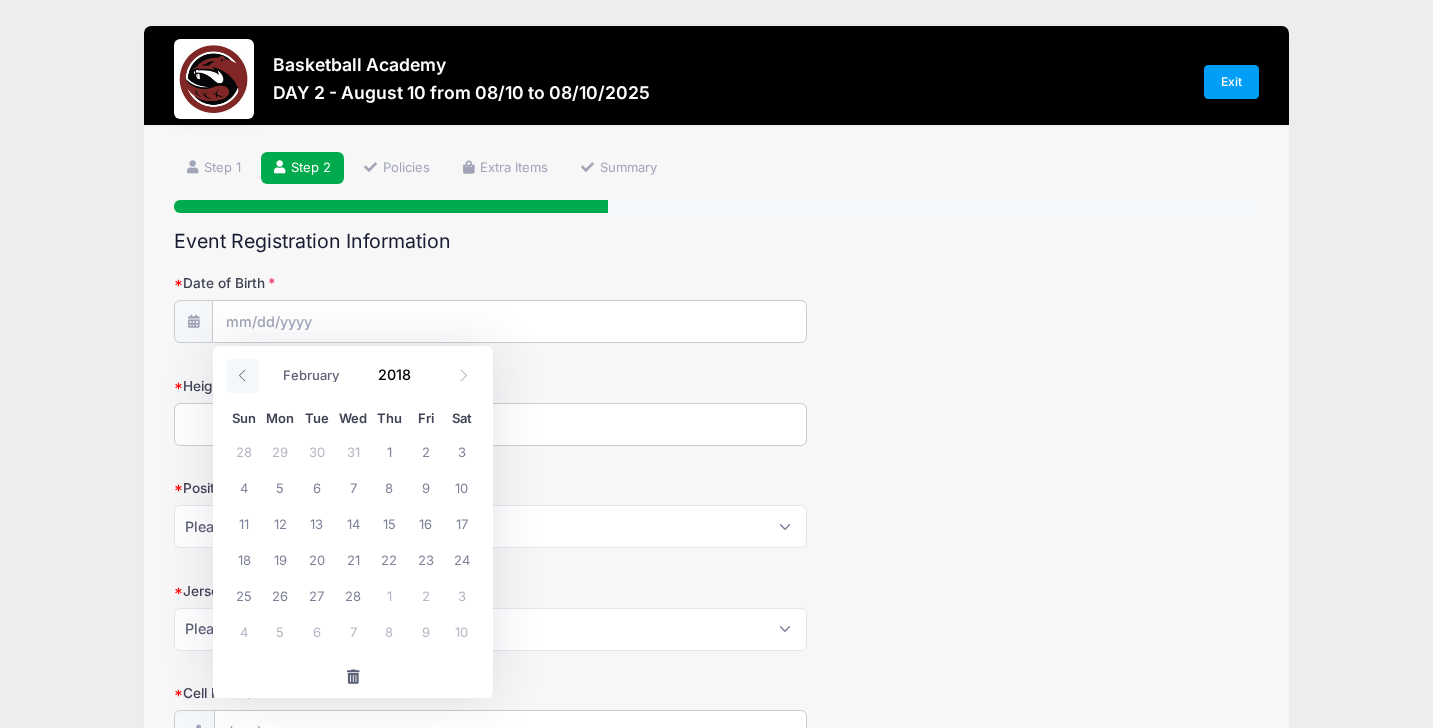 click 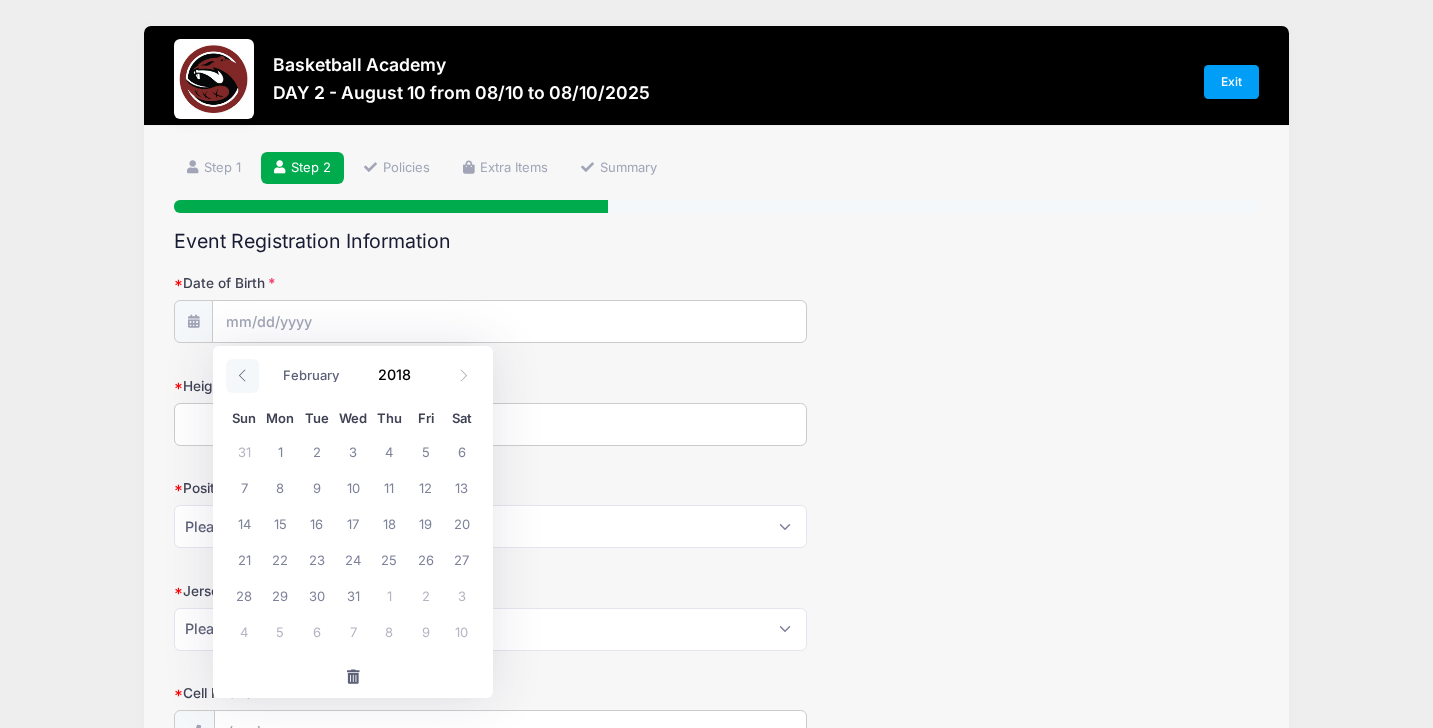 select on "0" 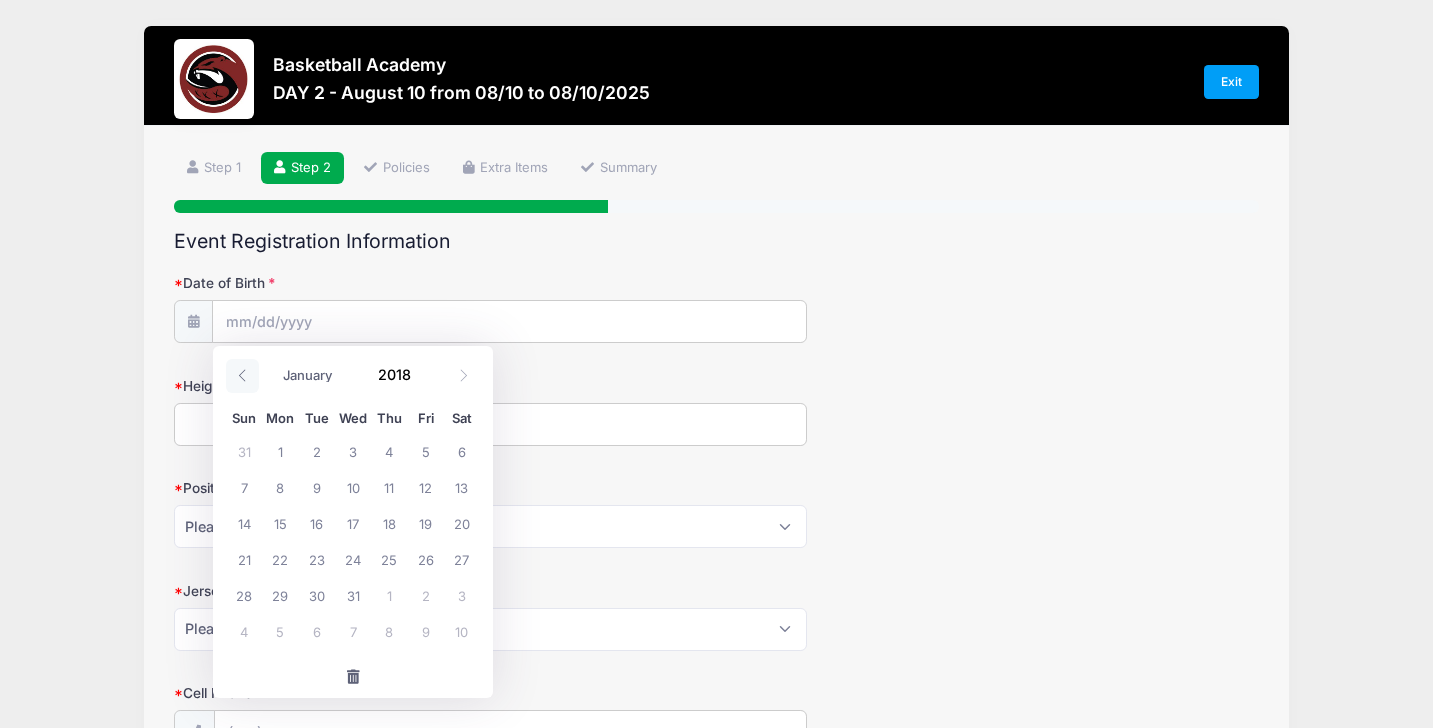 click 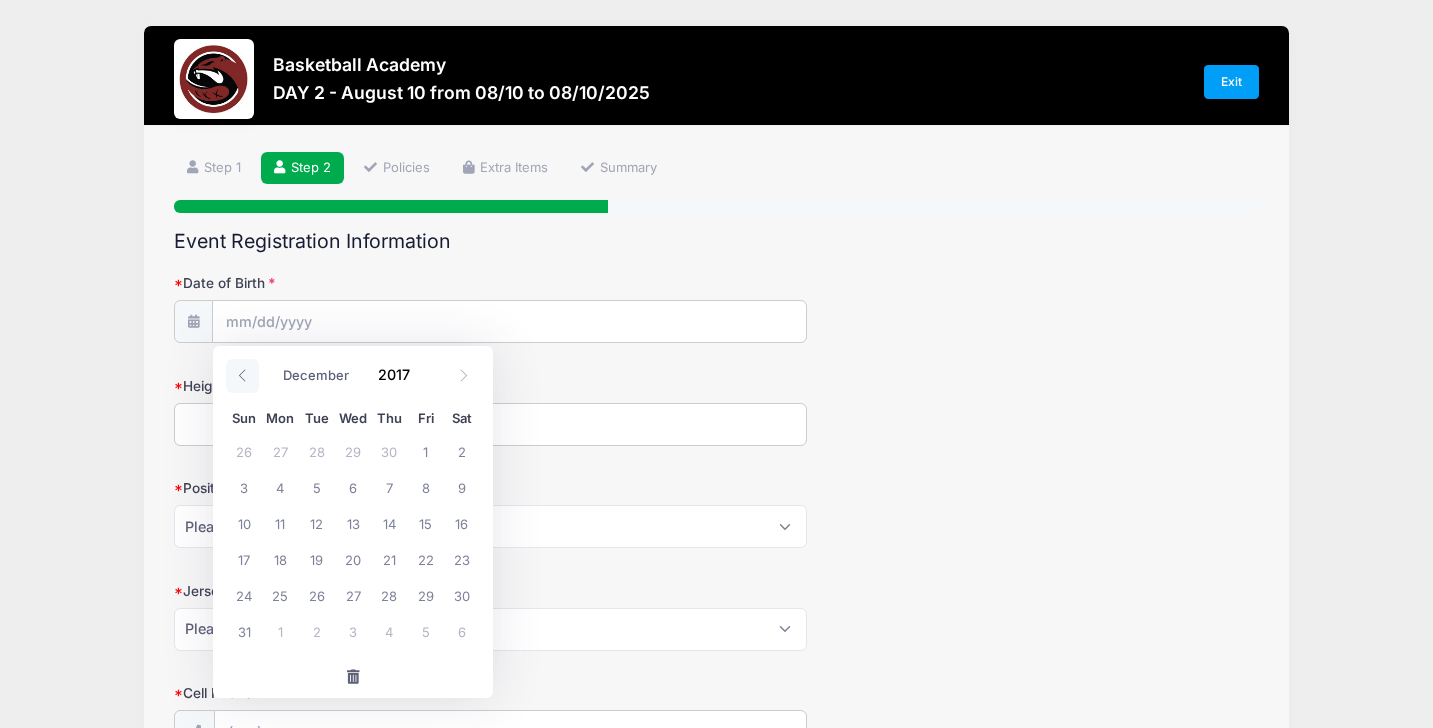 click 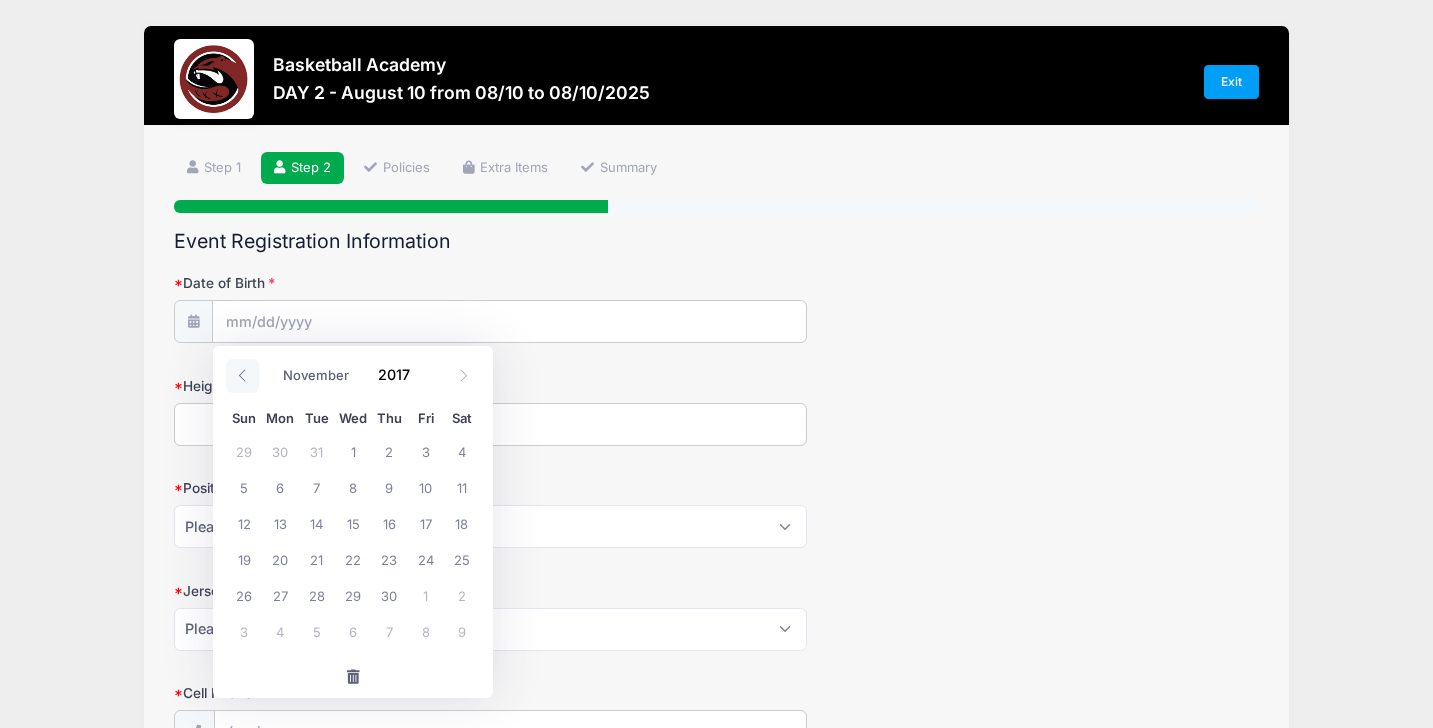 click 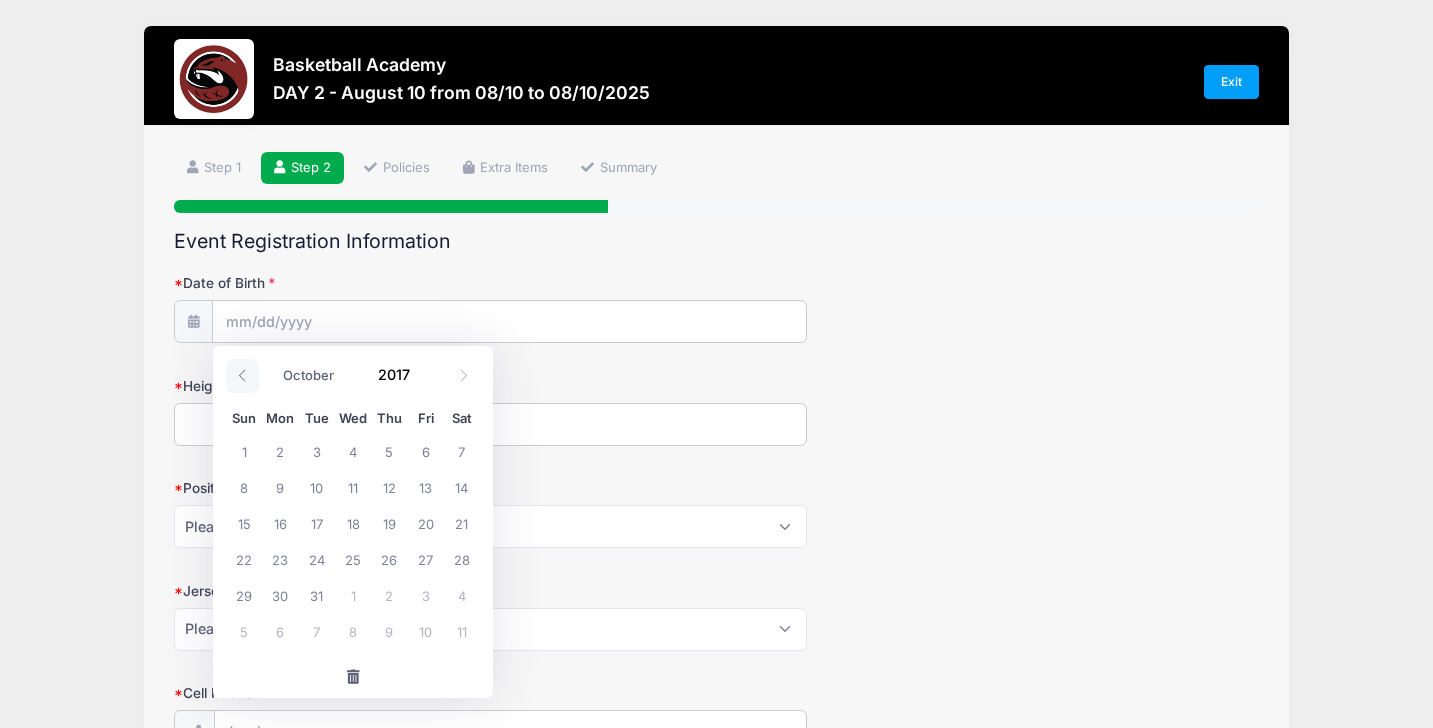 click 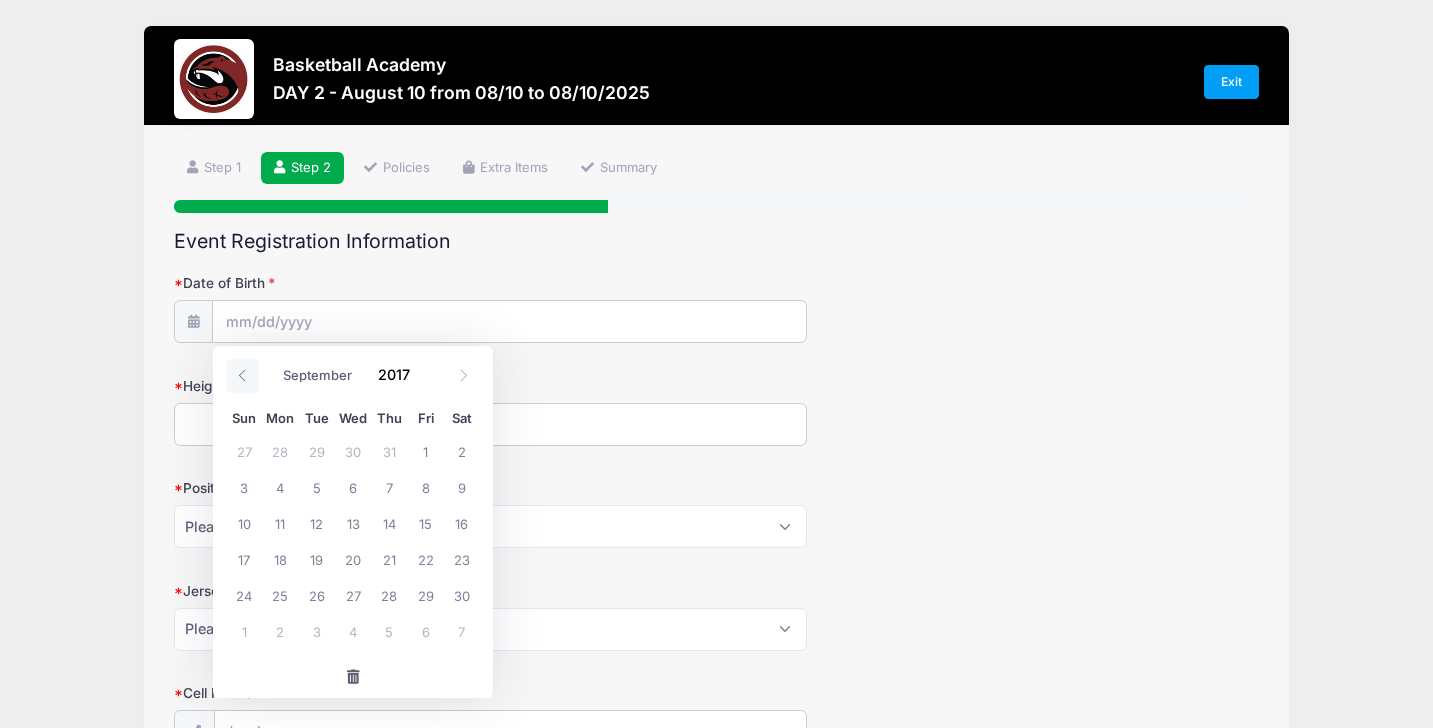 click 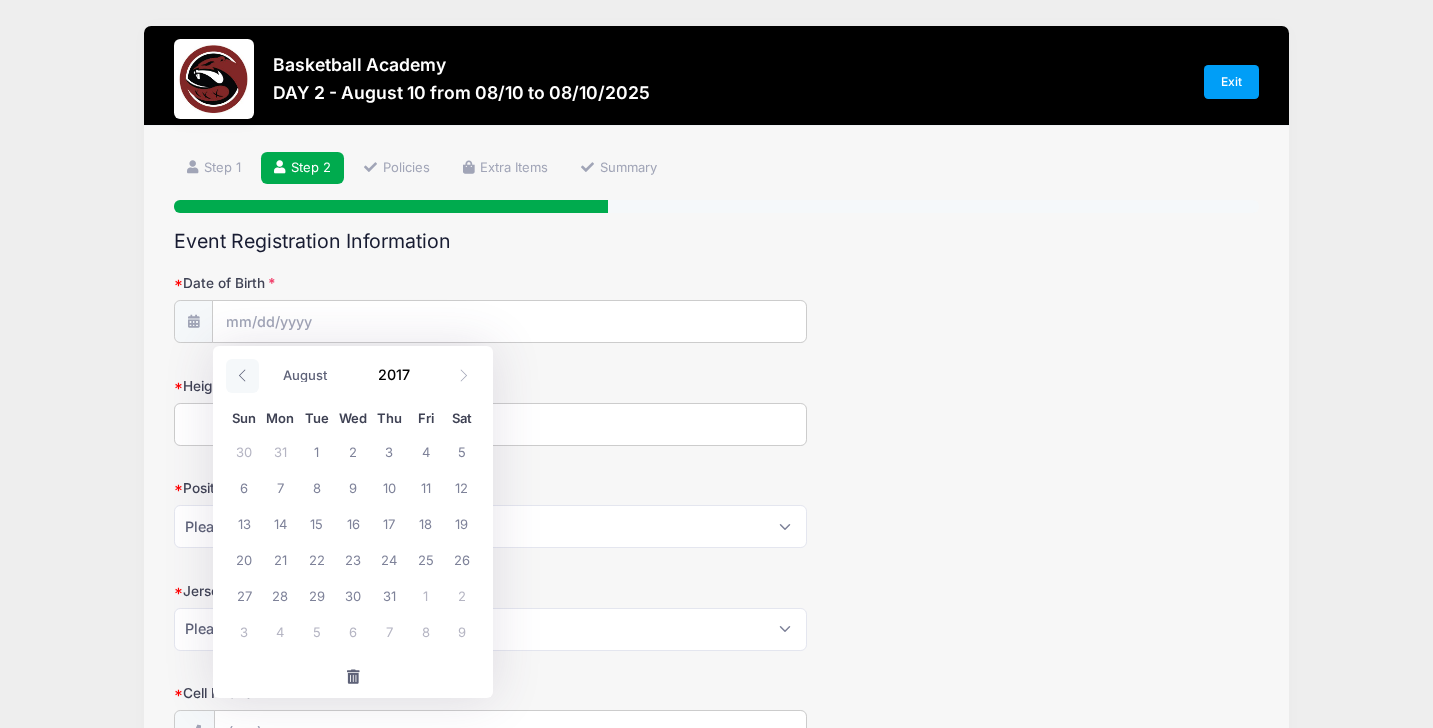 click 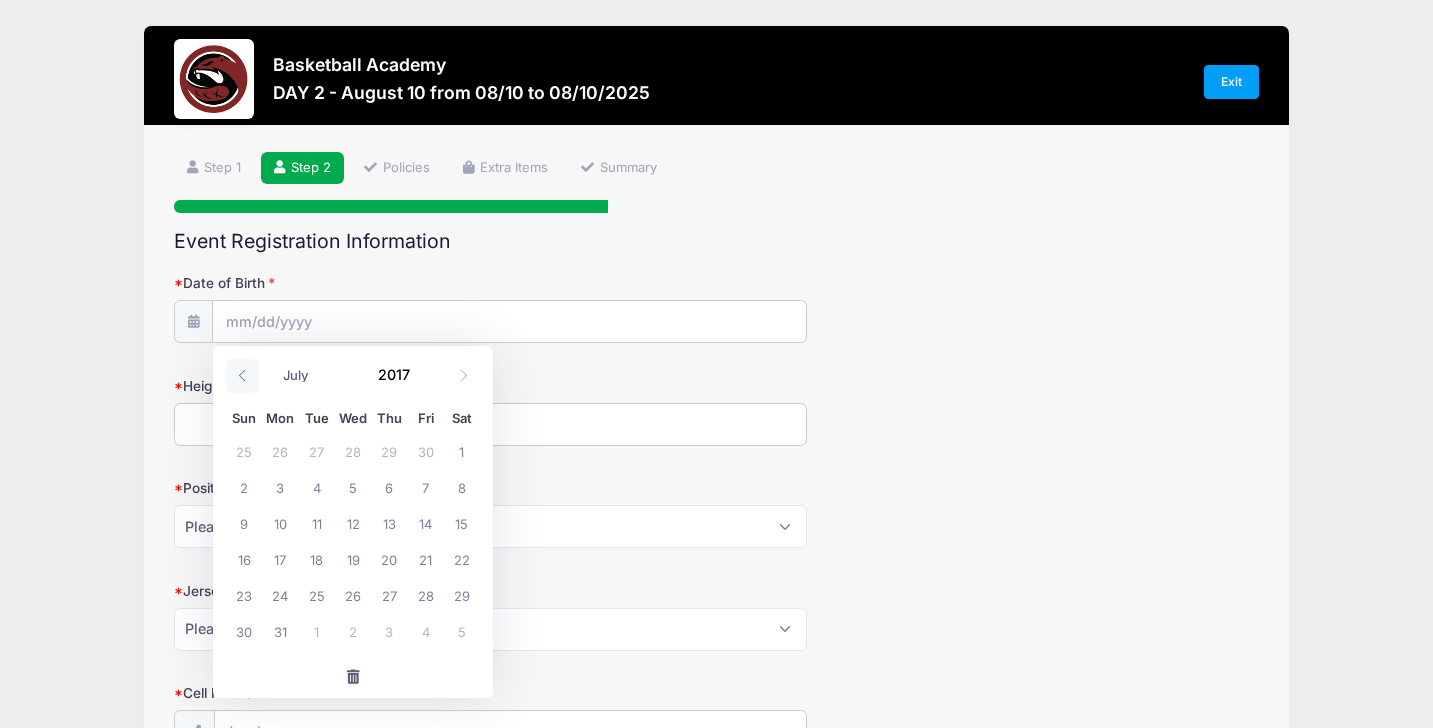 click 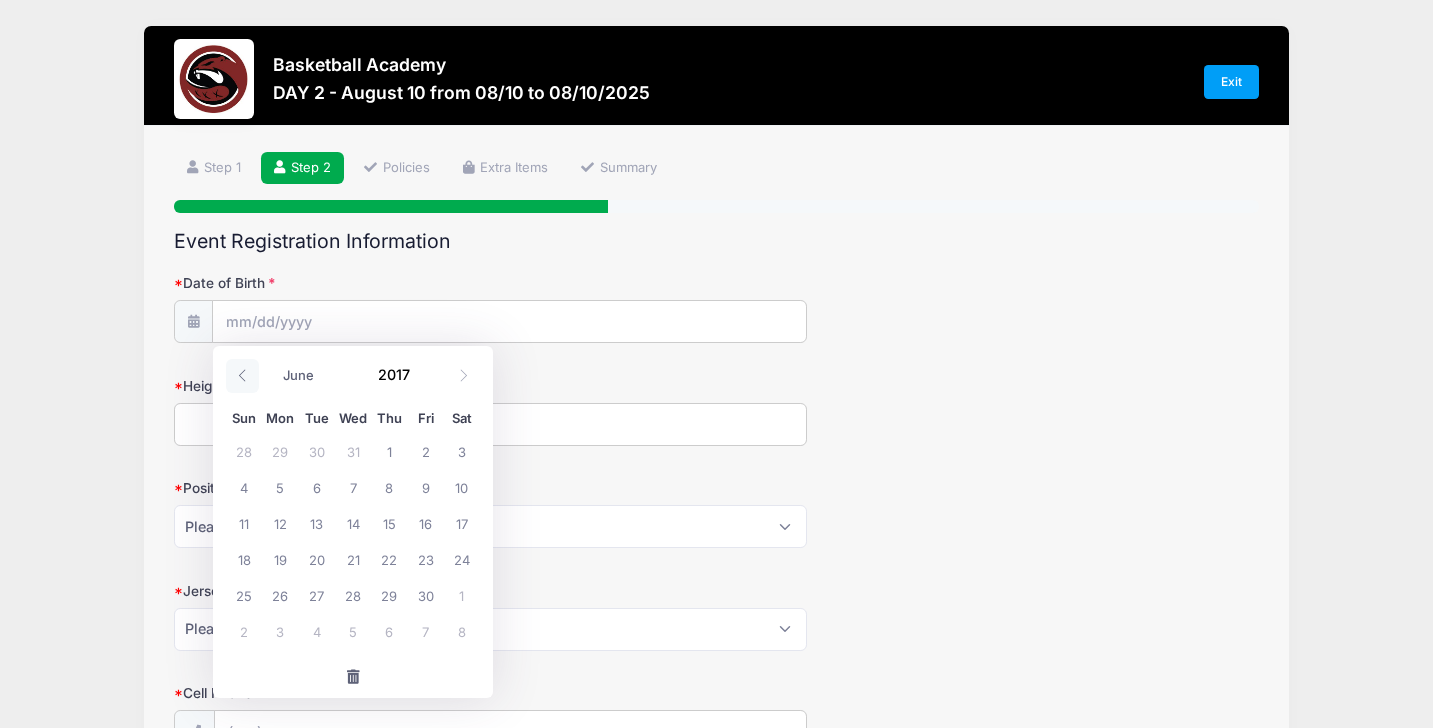 click 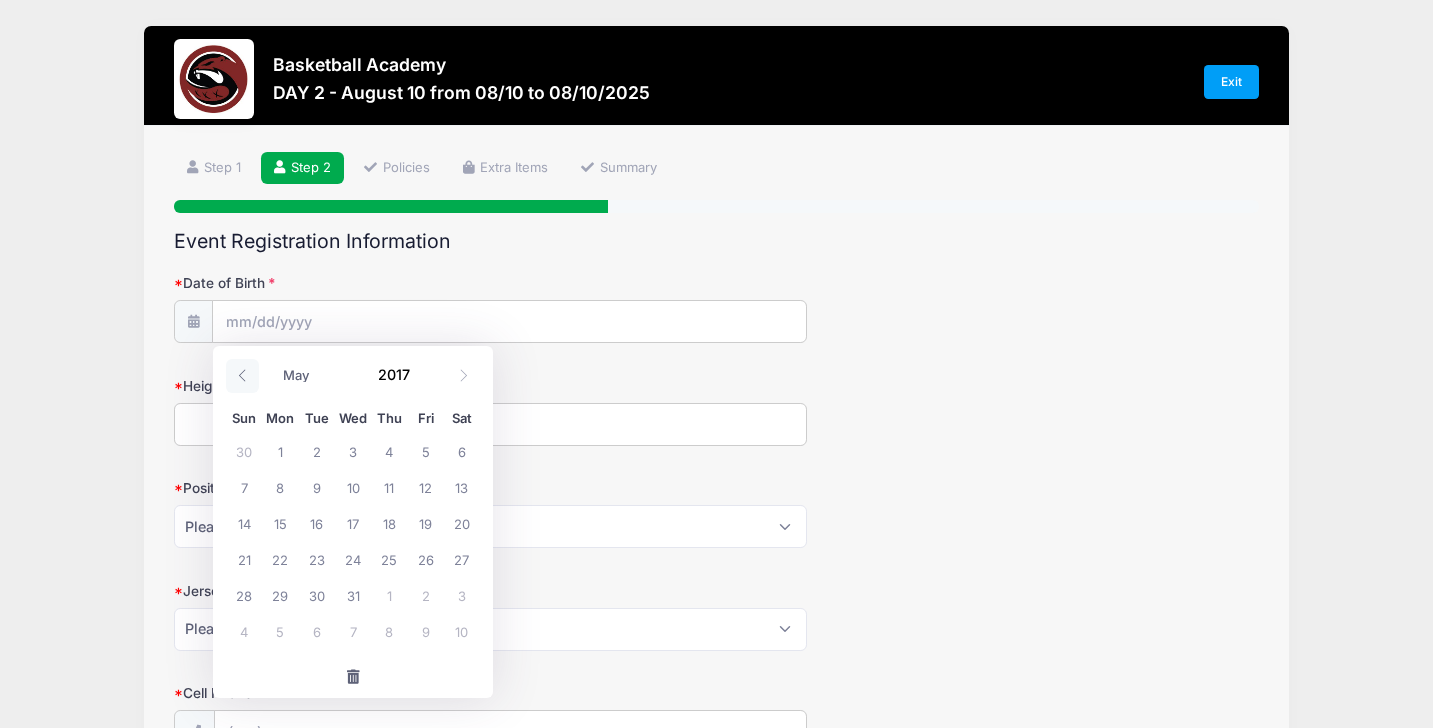 click 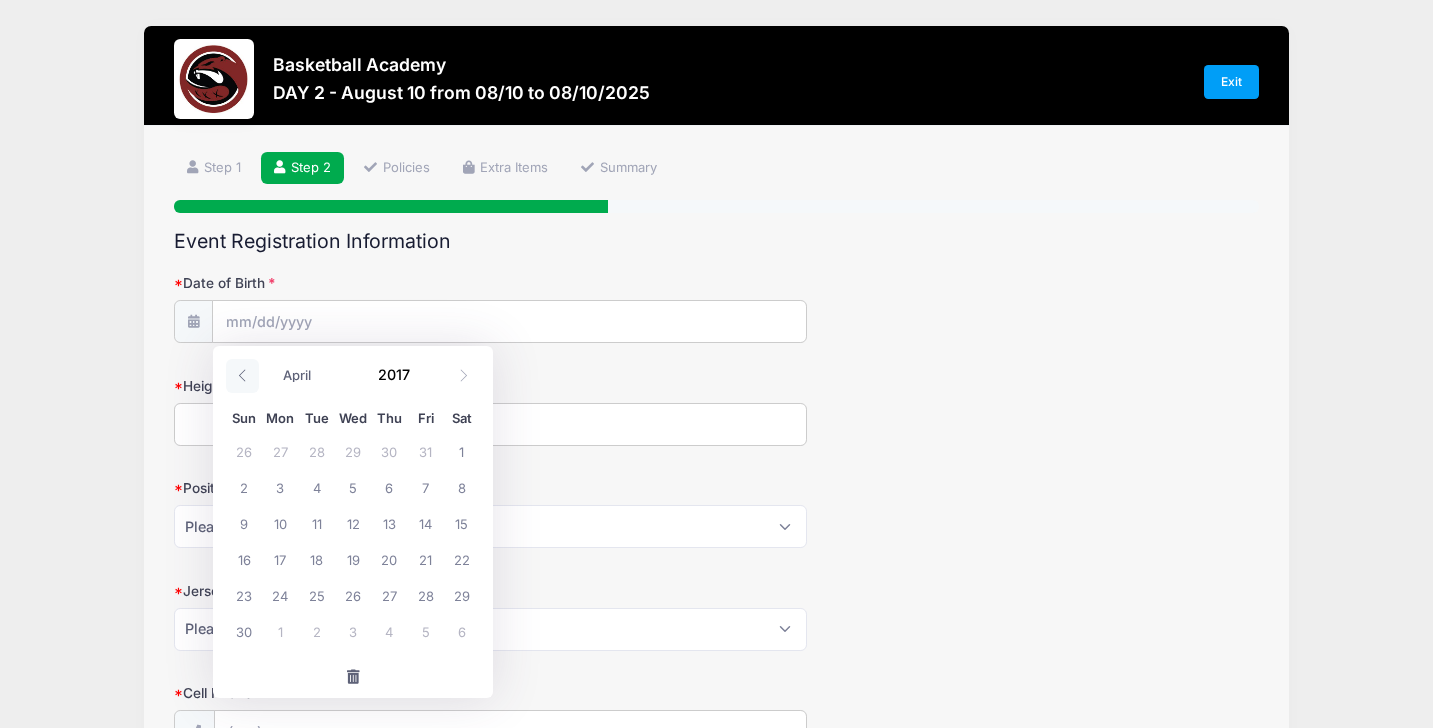 click 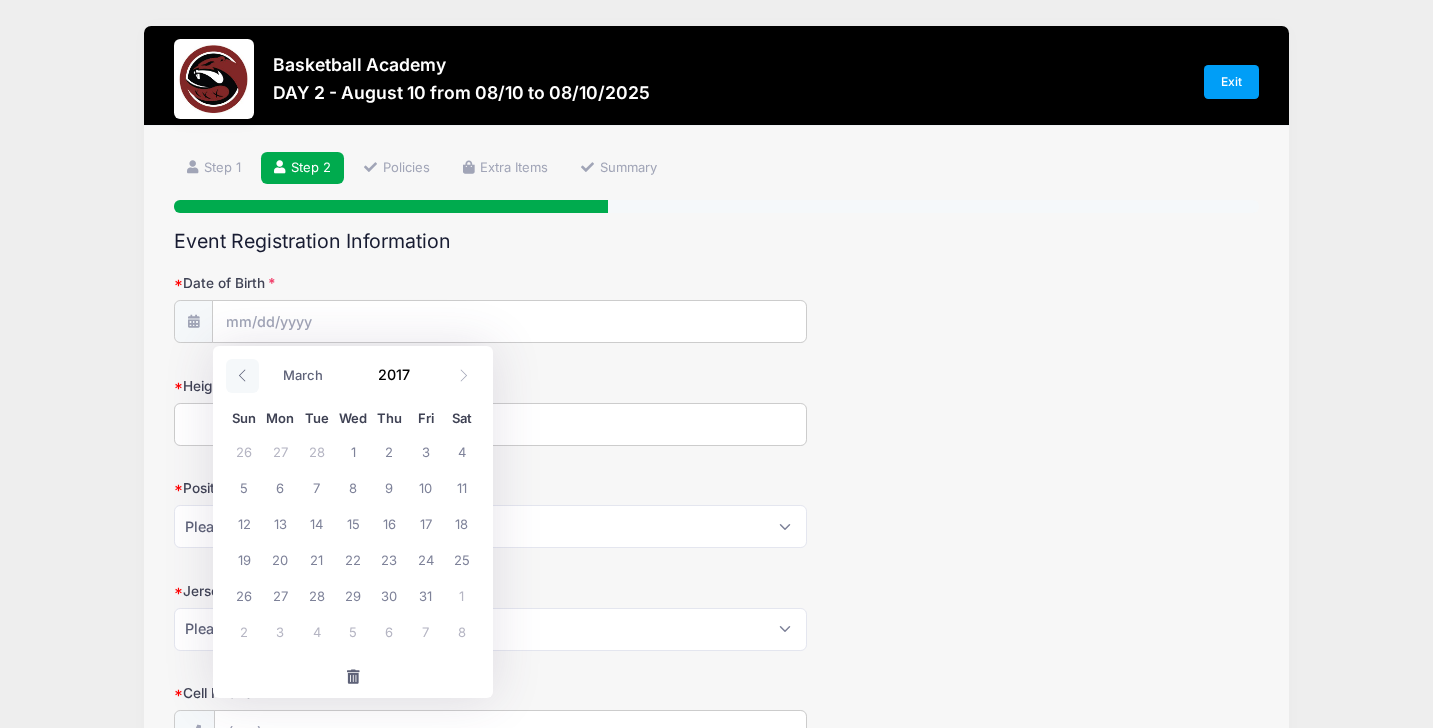 click 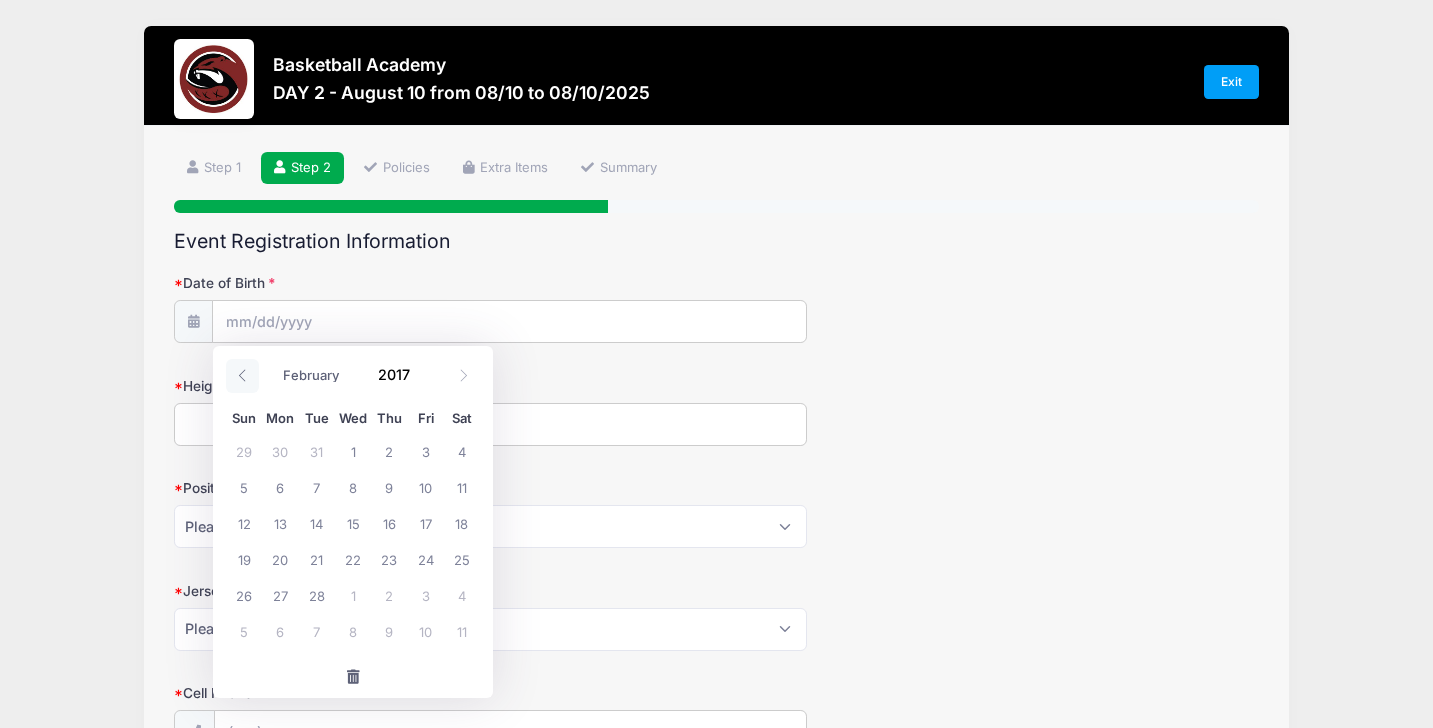 click 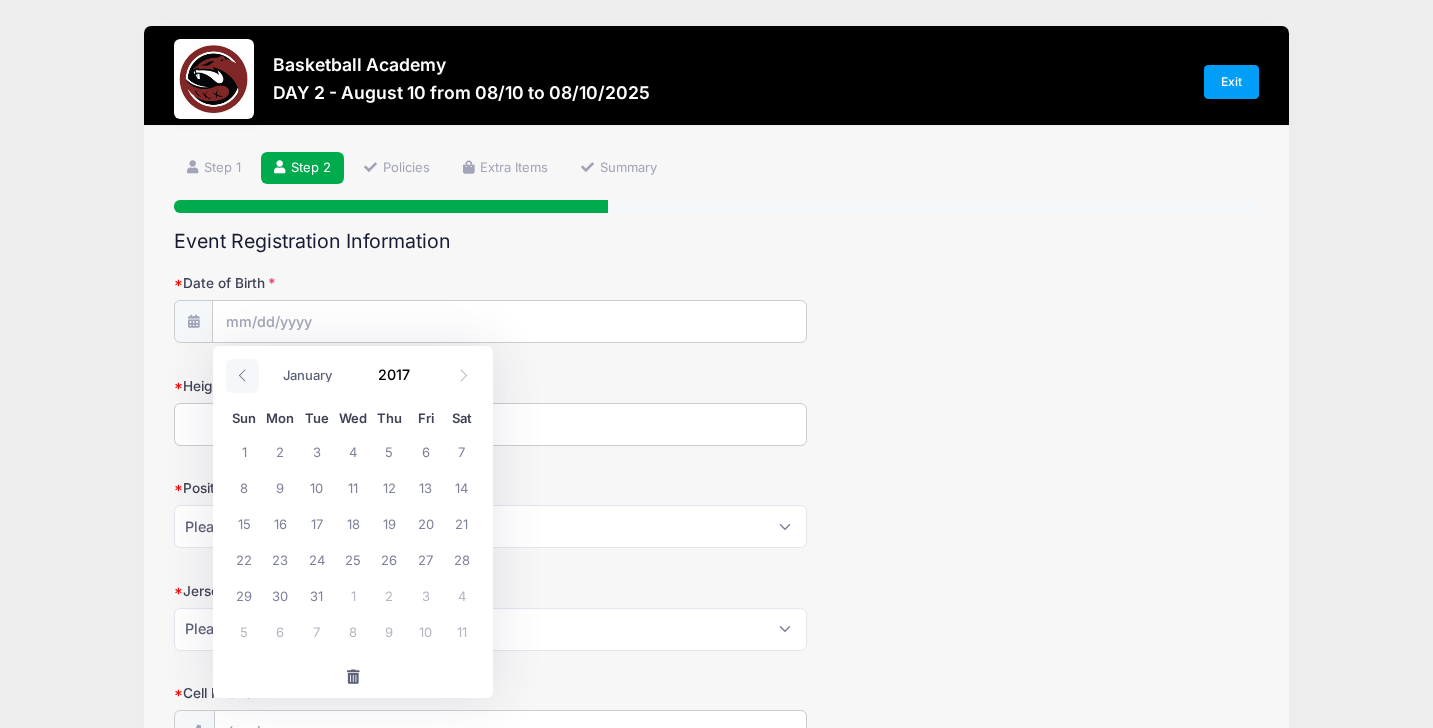 click 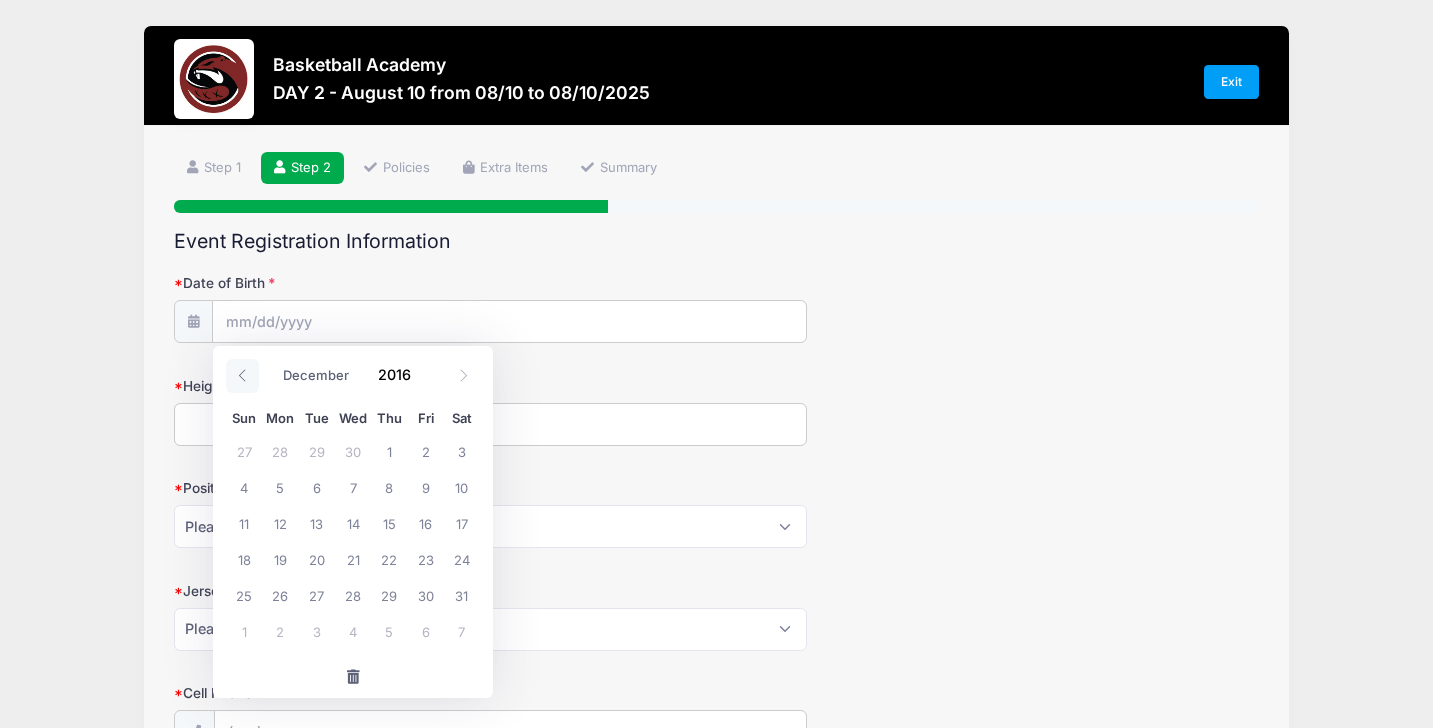 click 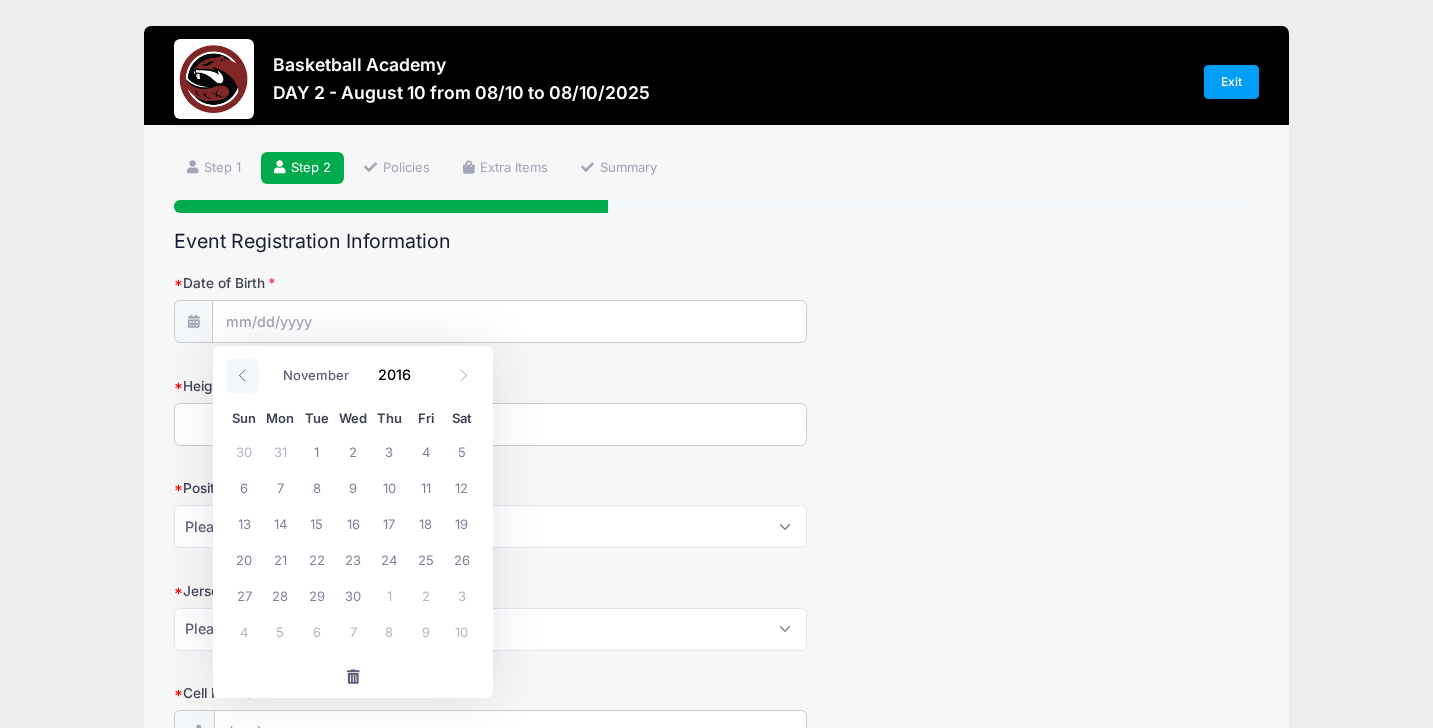 click 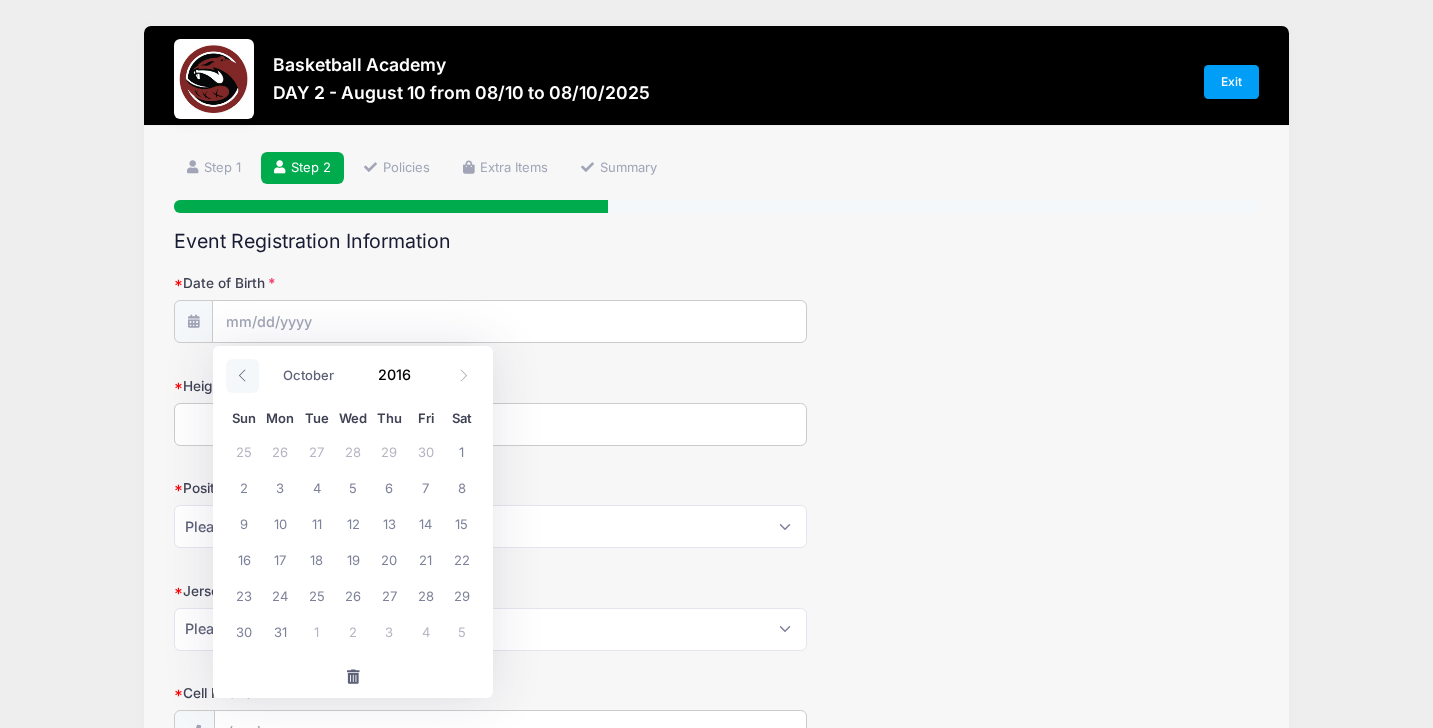 click 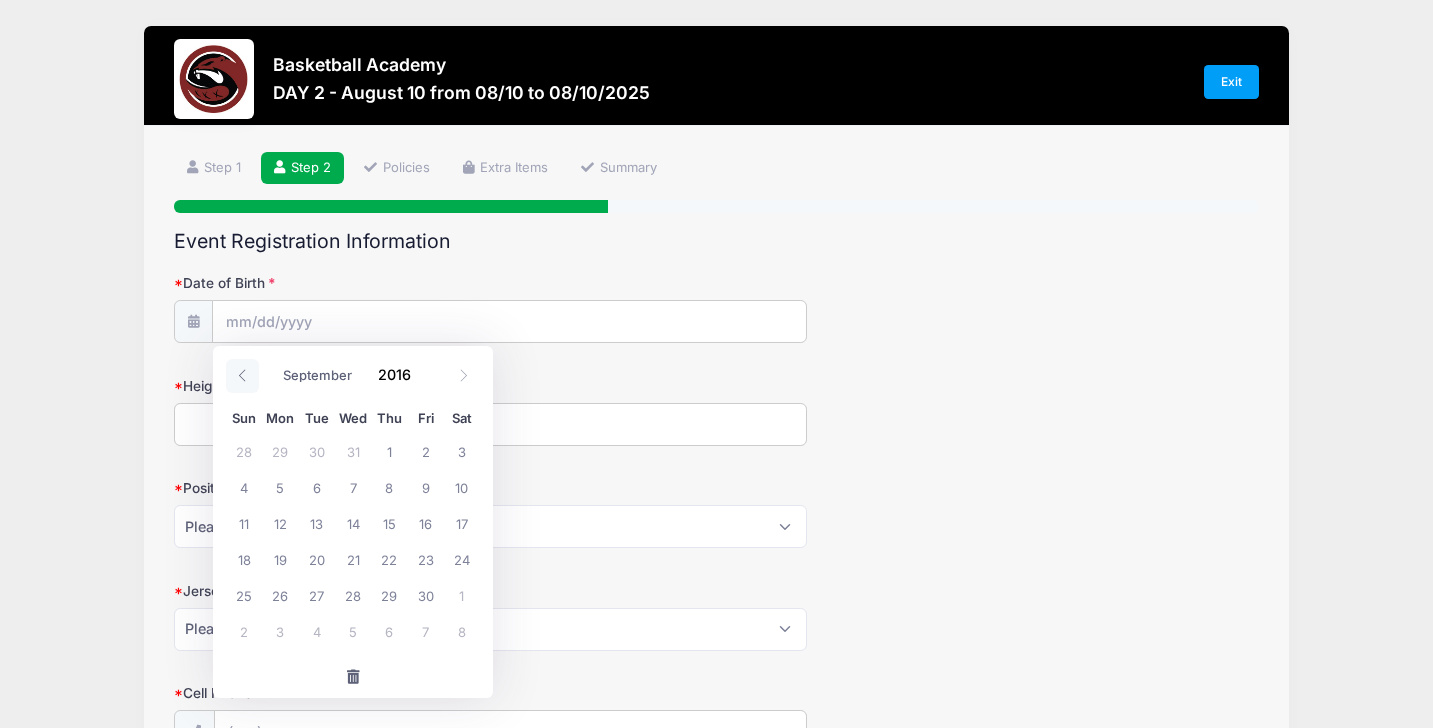 click 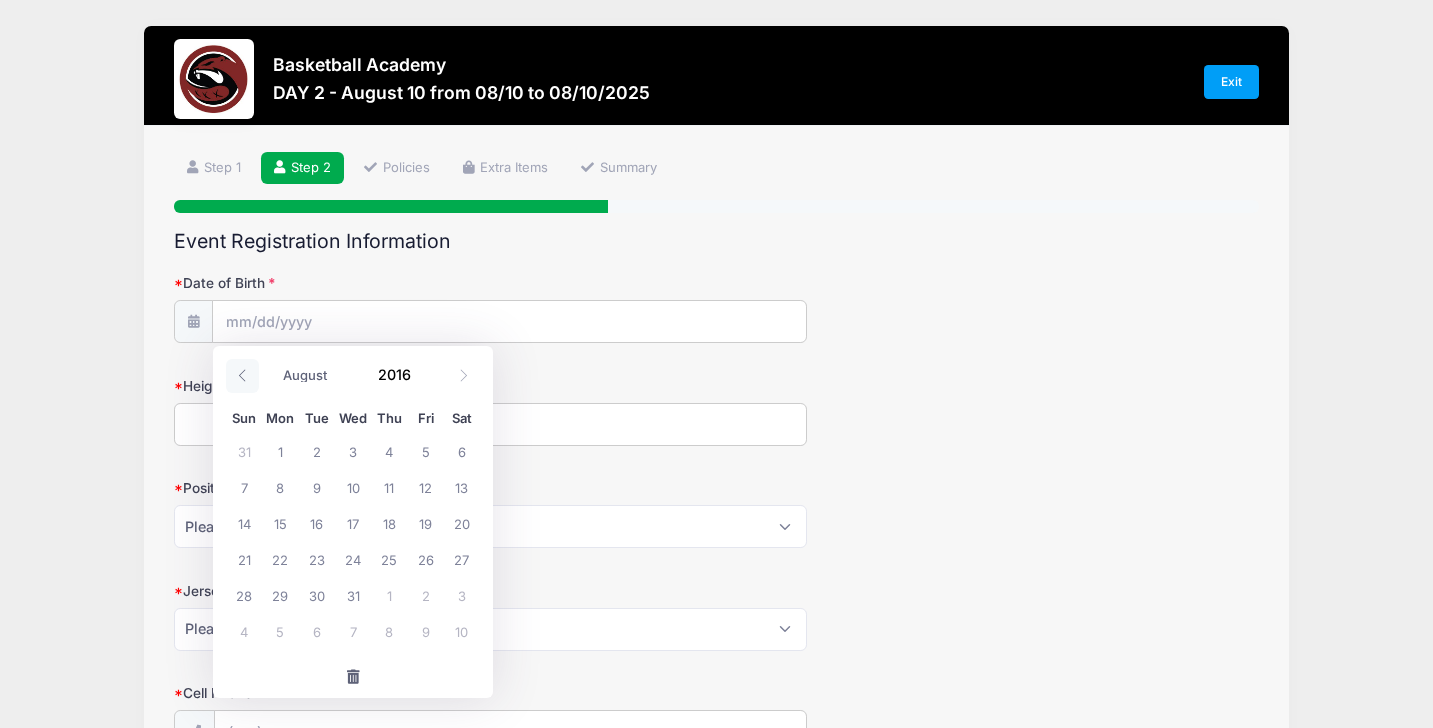 click 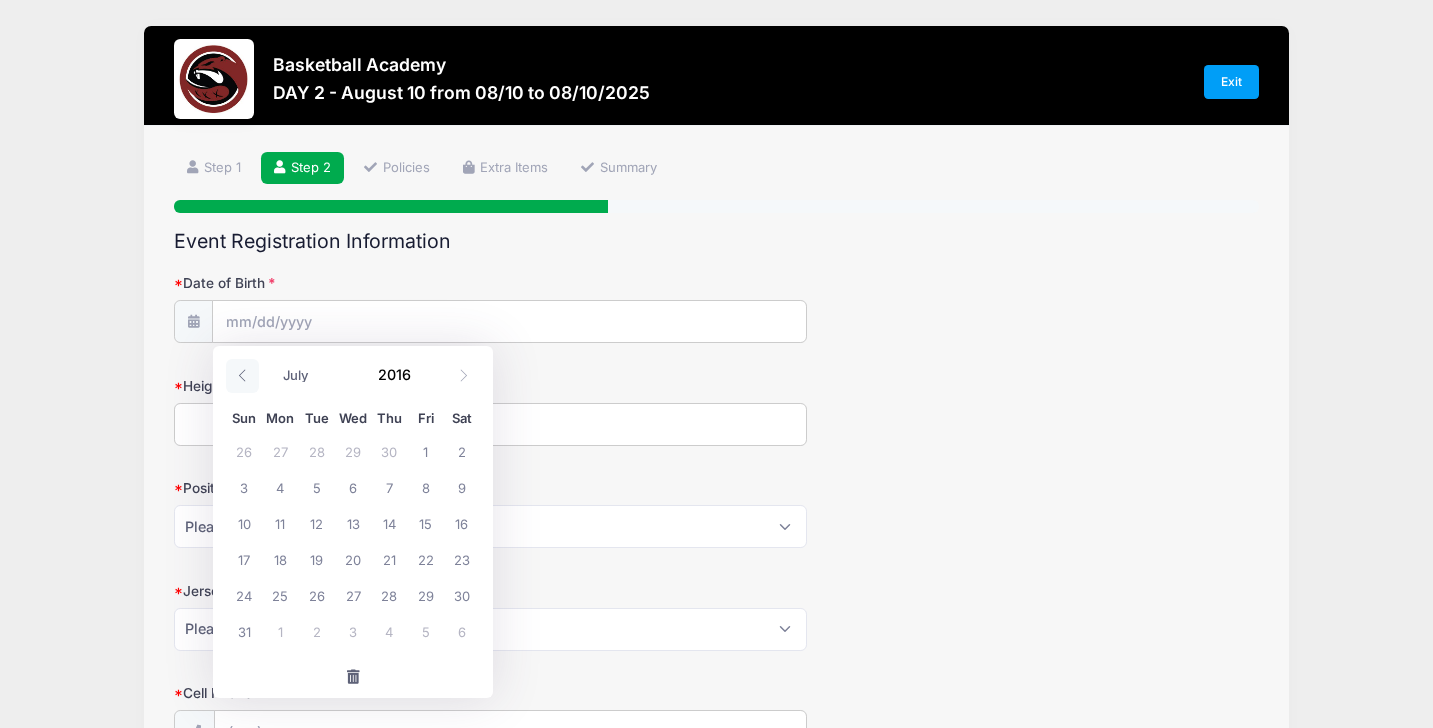 click 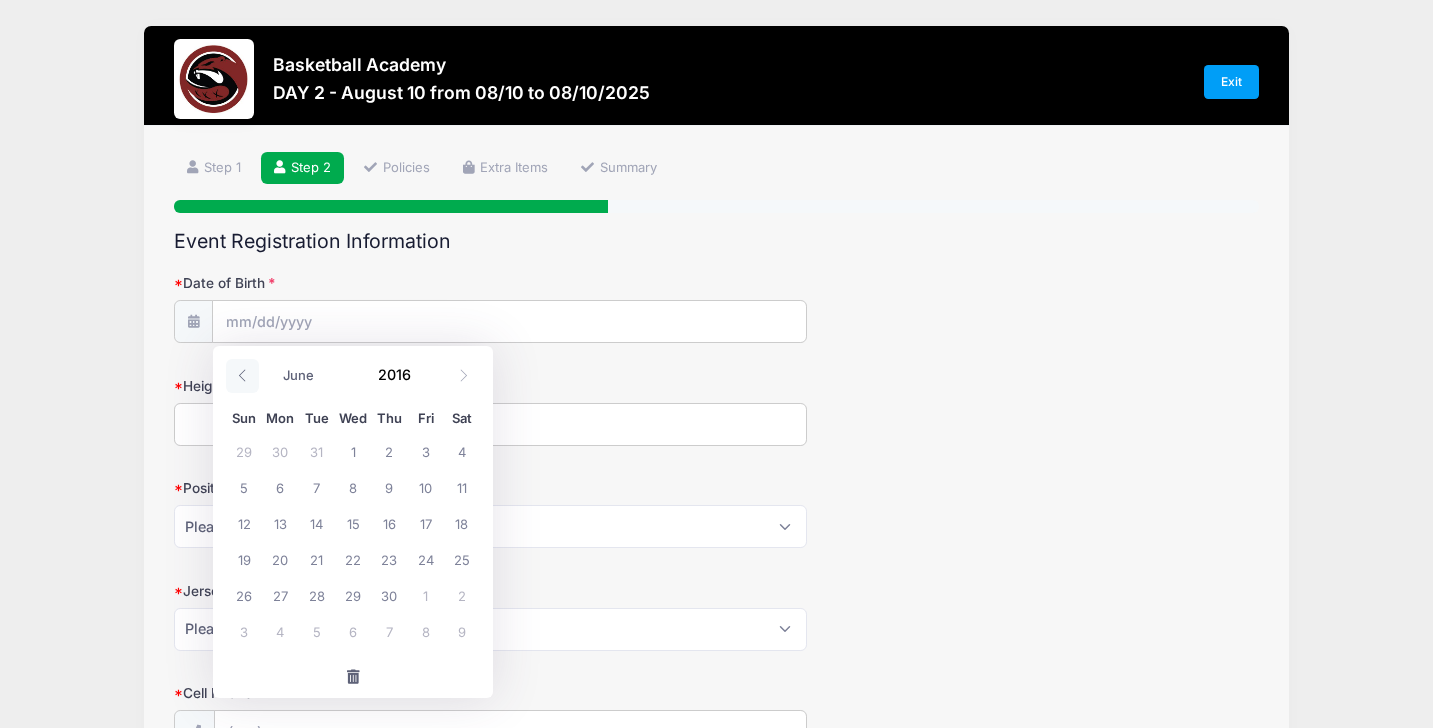 click 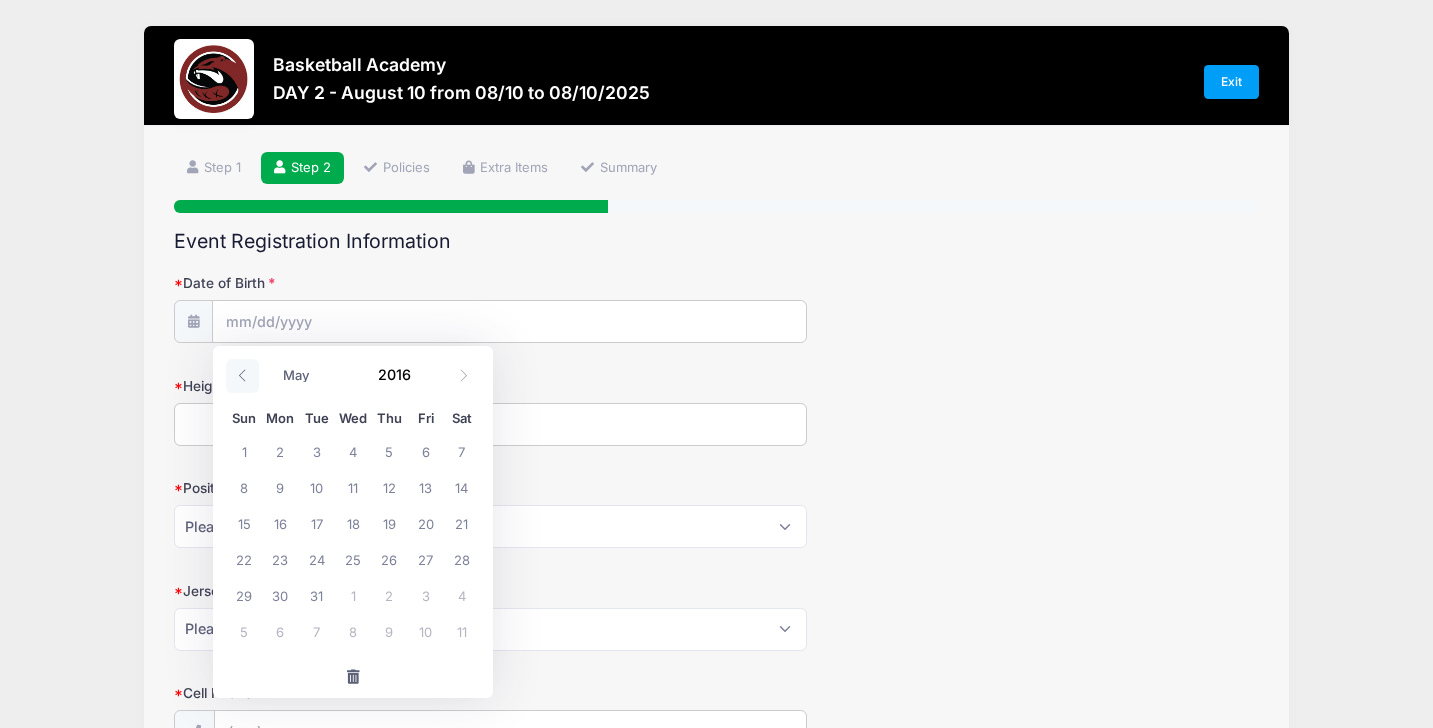 click 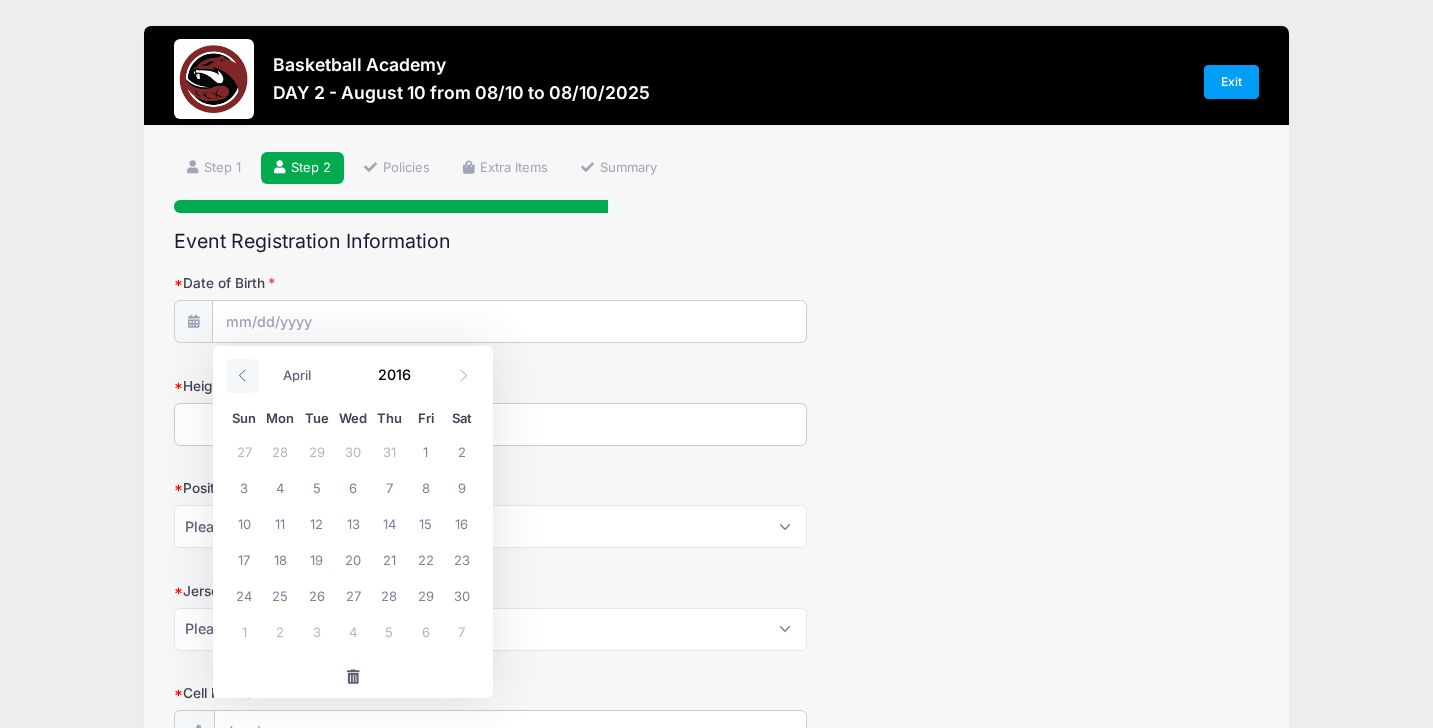 click 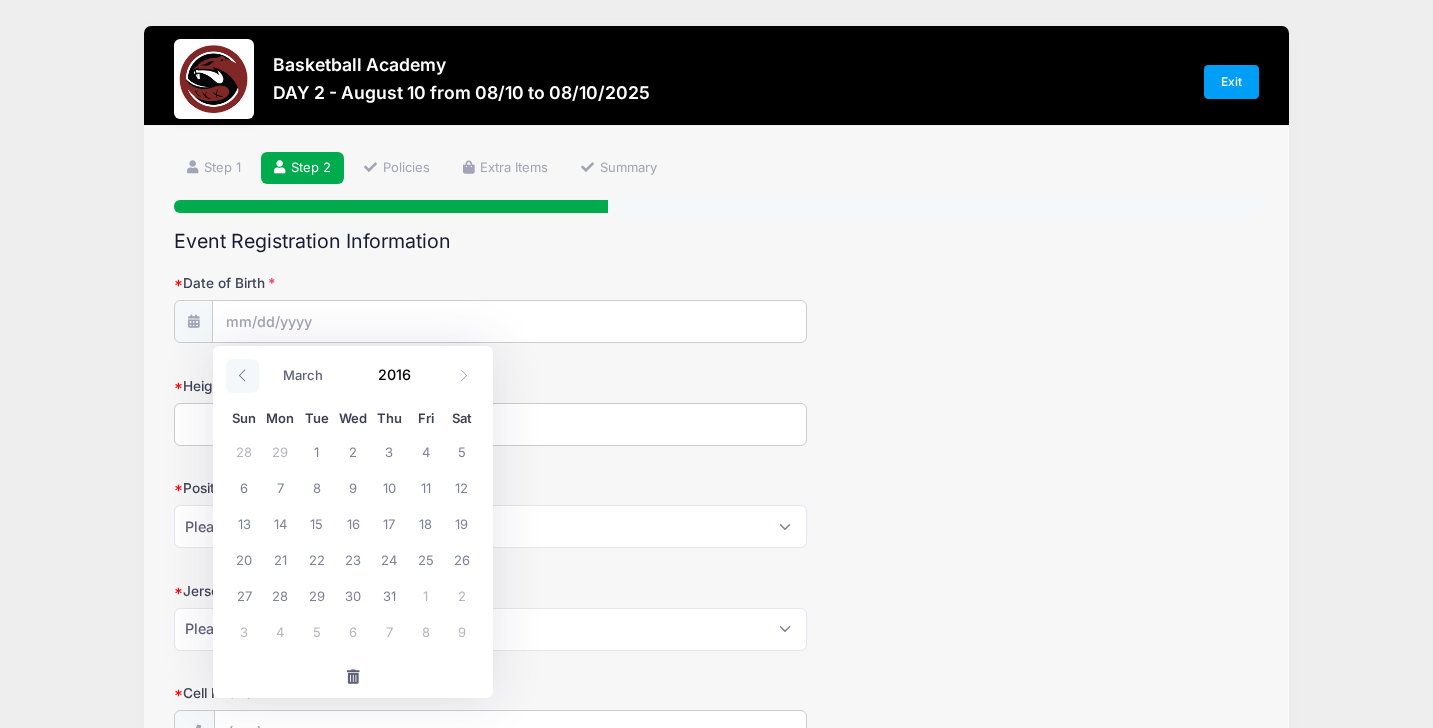 click 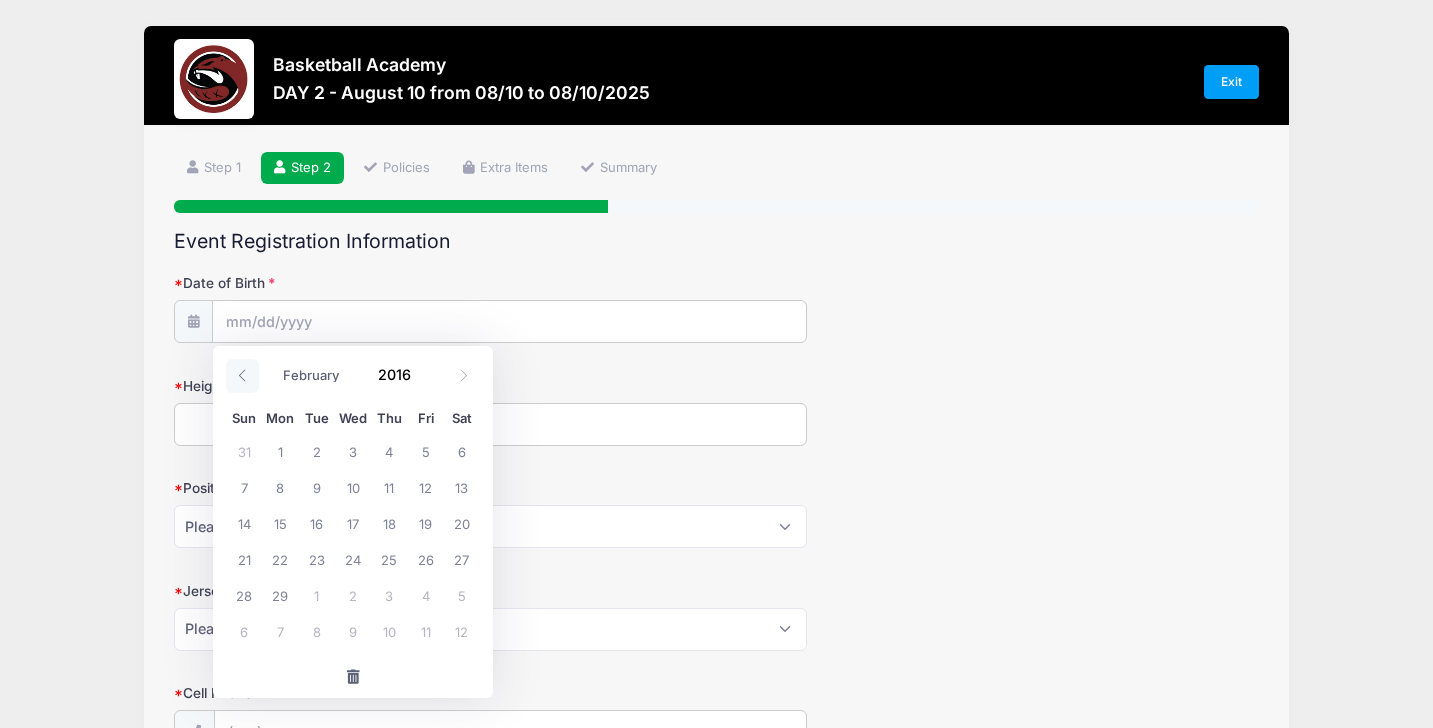 click 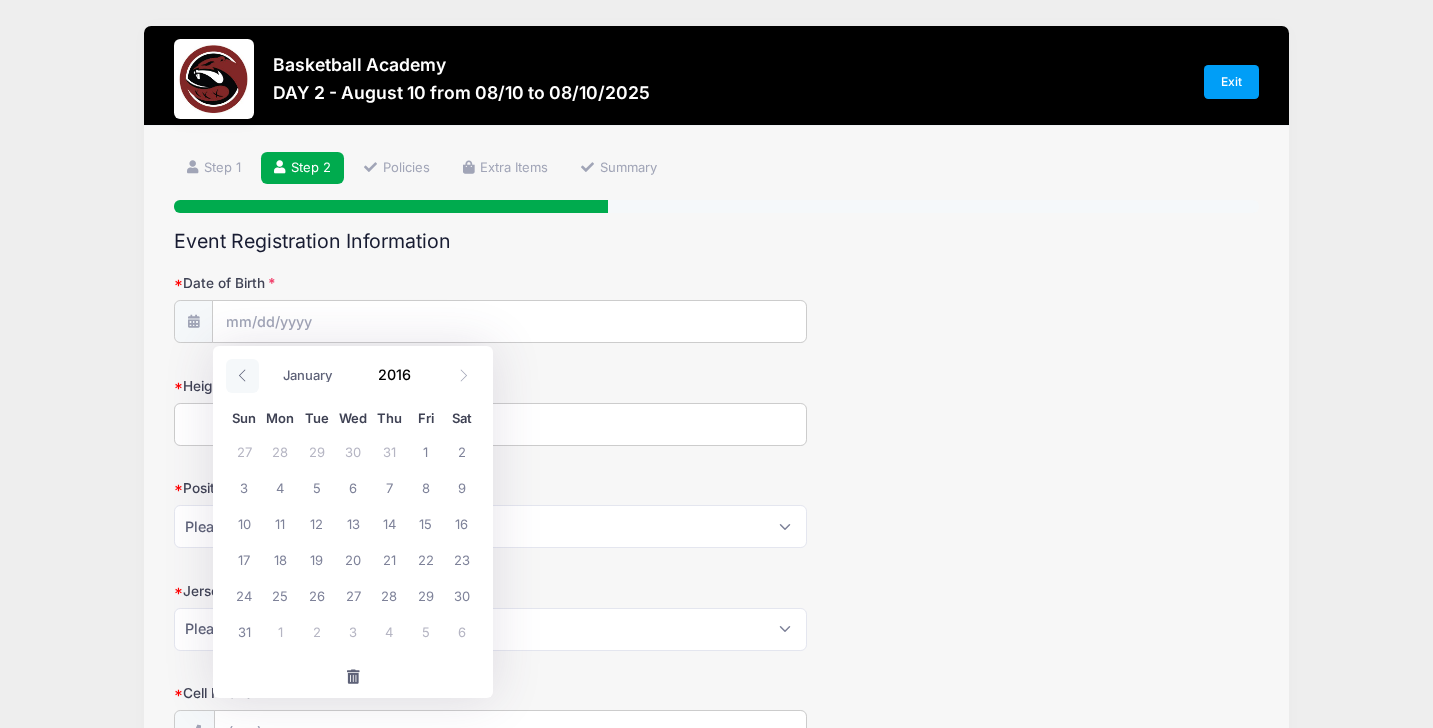 click 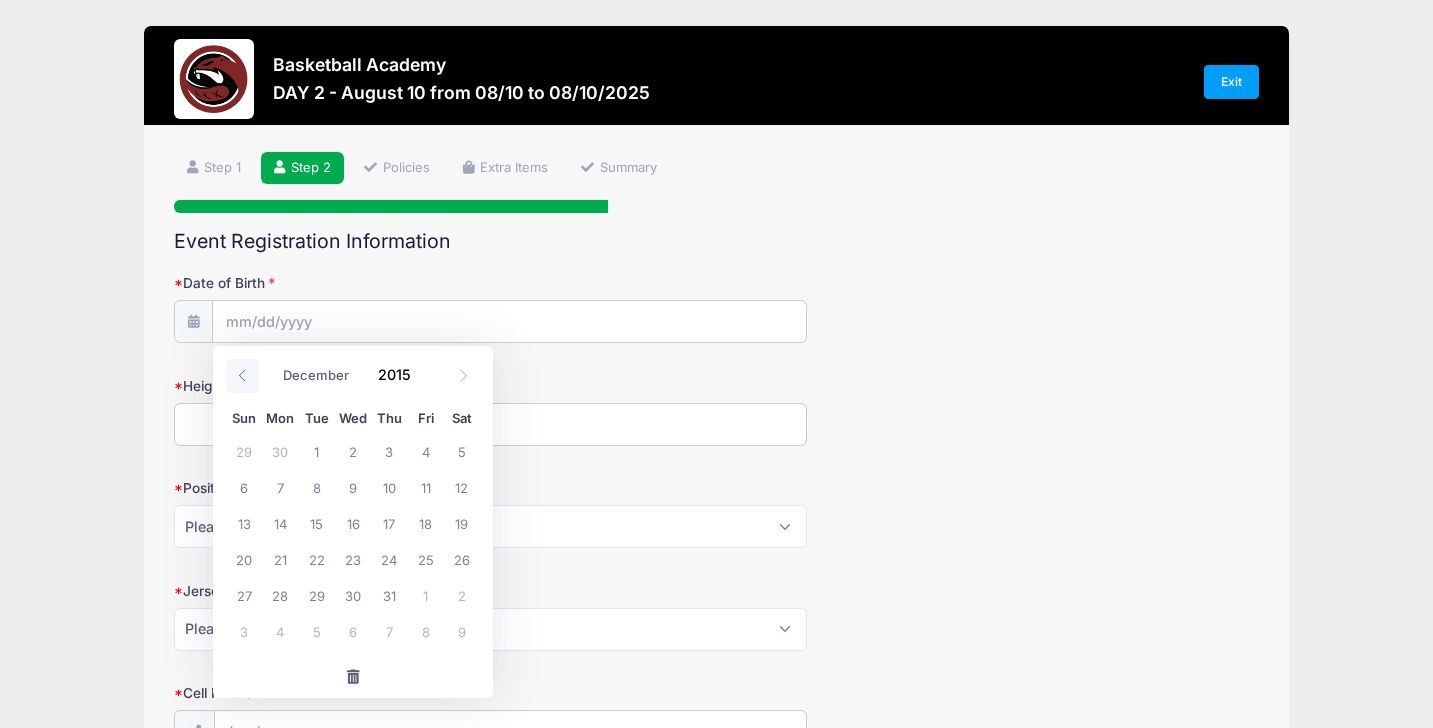 click 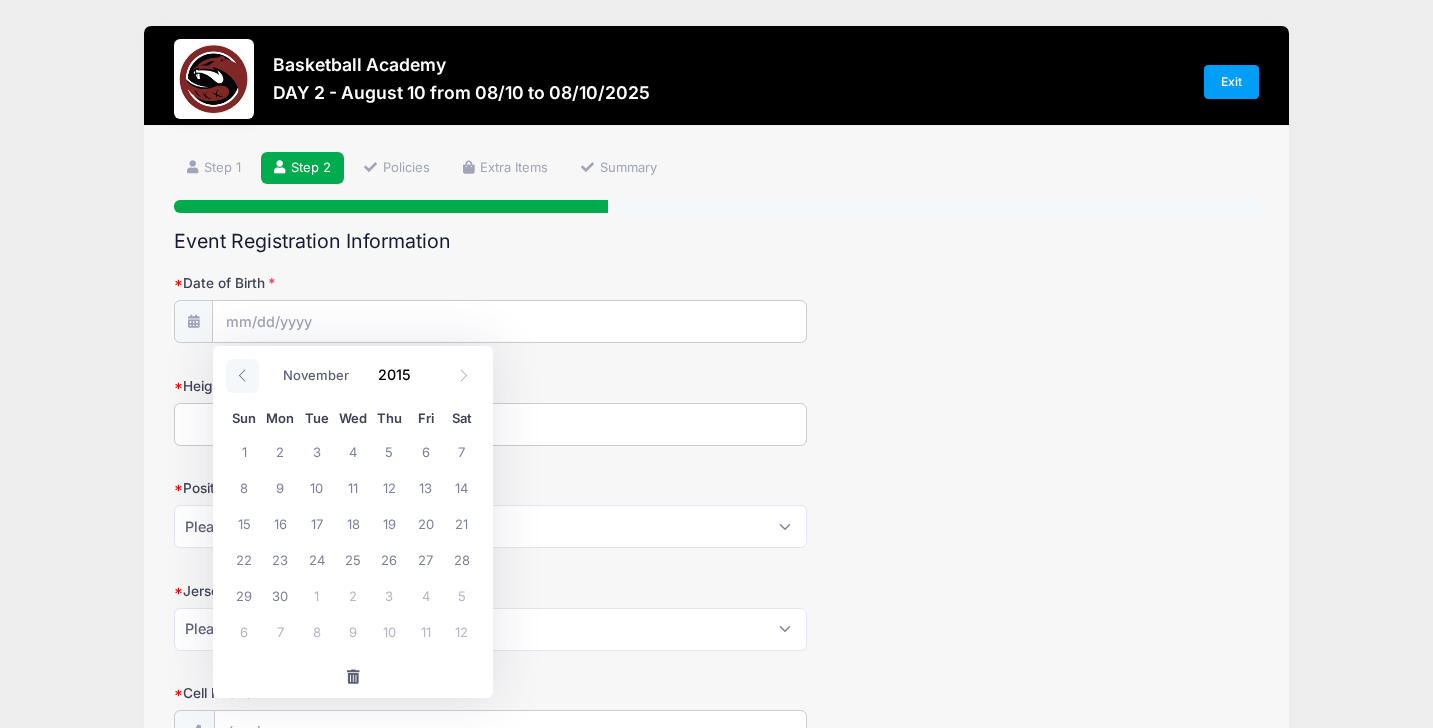 click 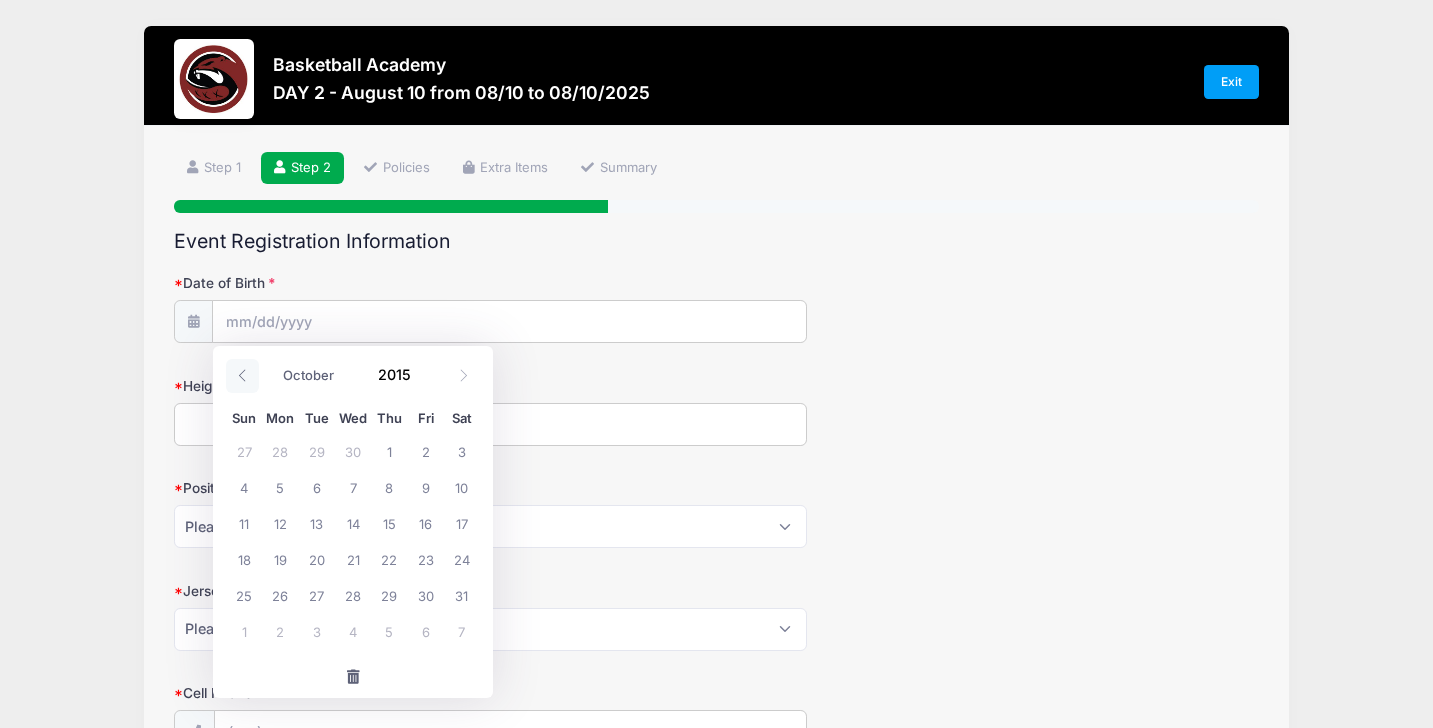 click 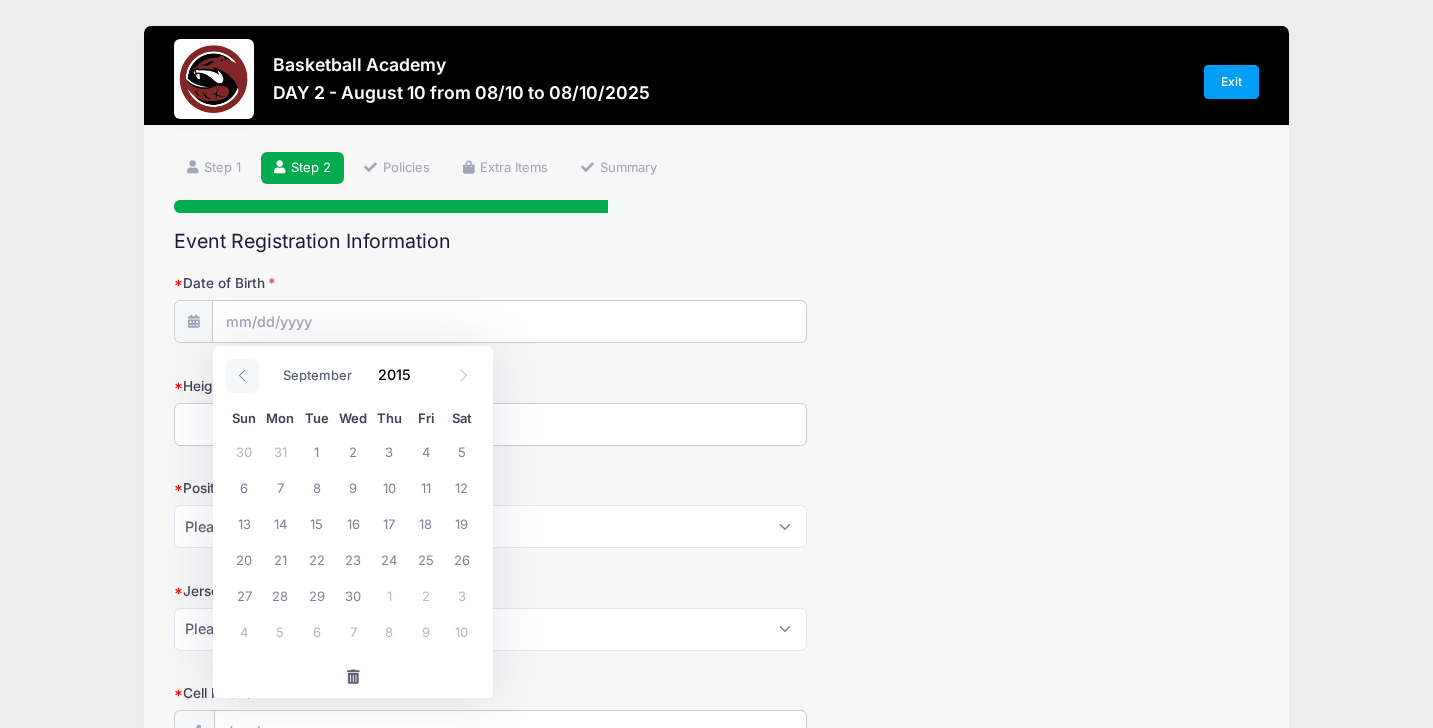 click 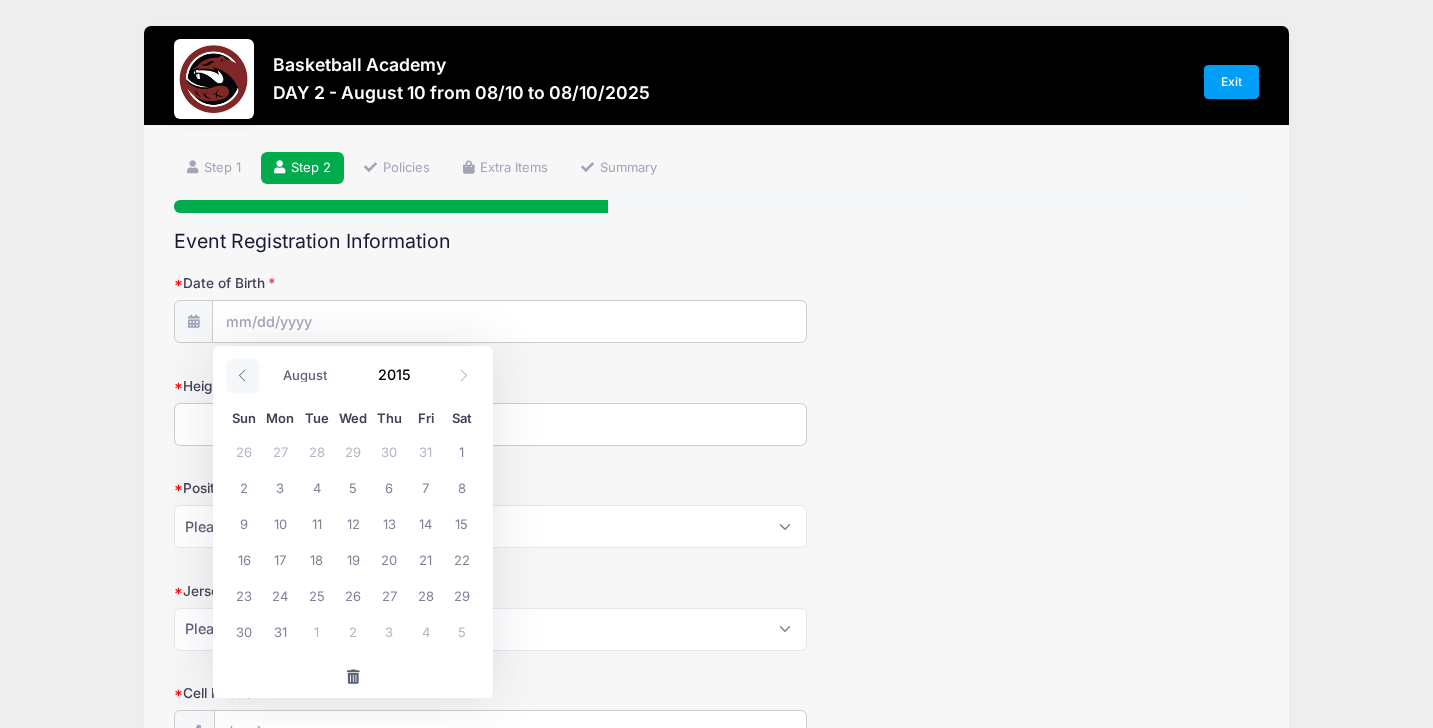 click 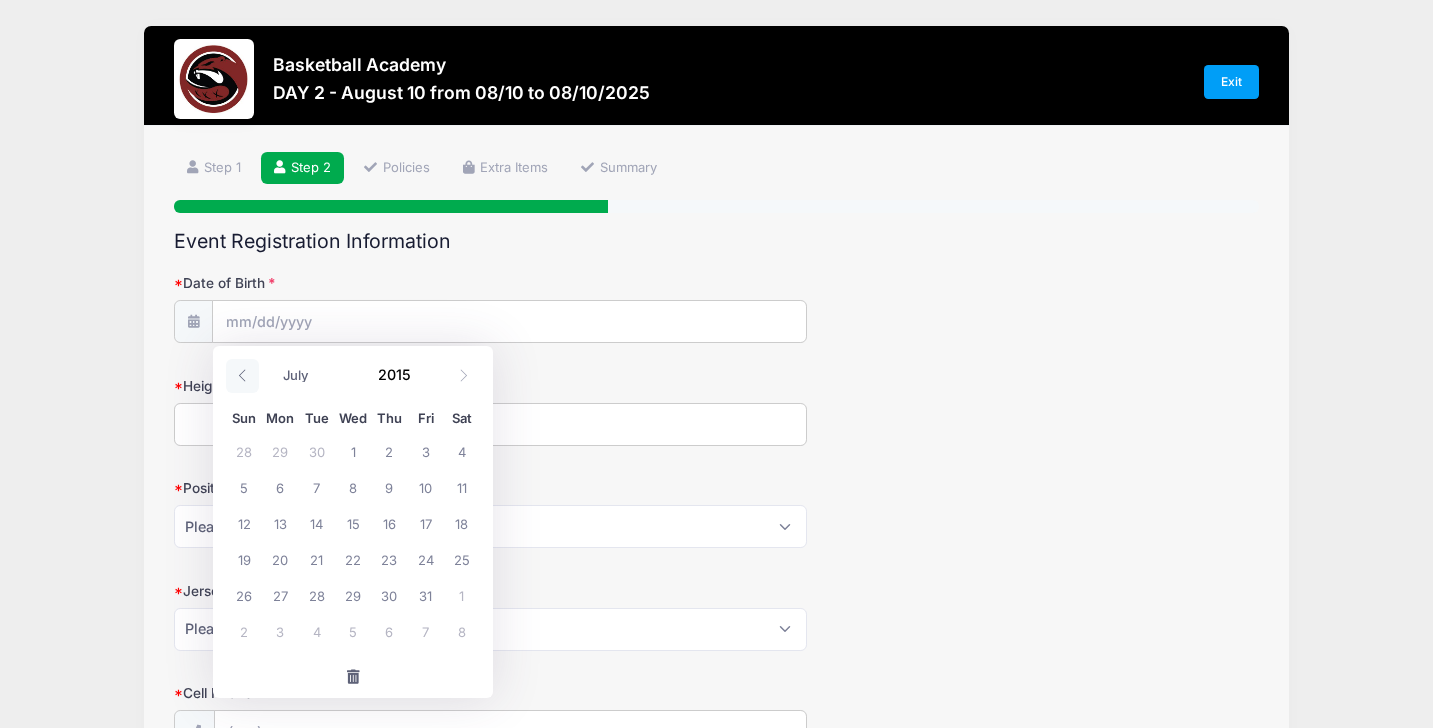 click 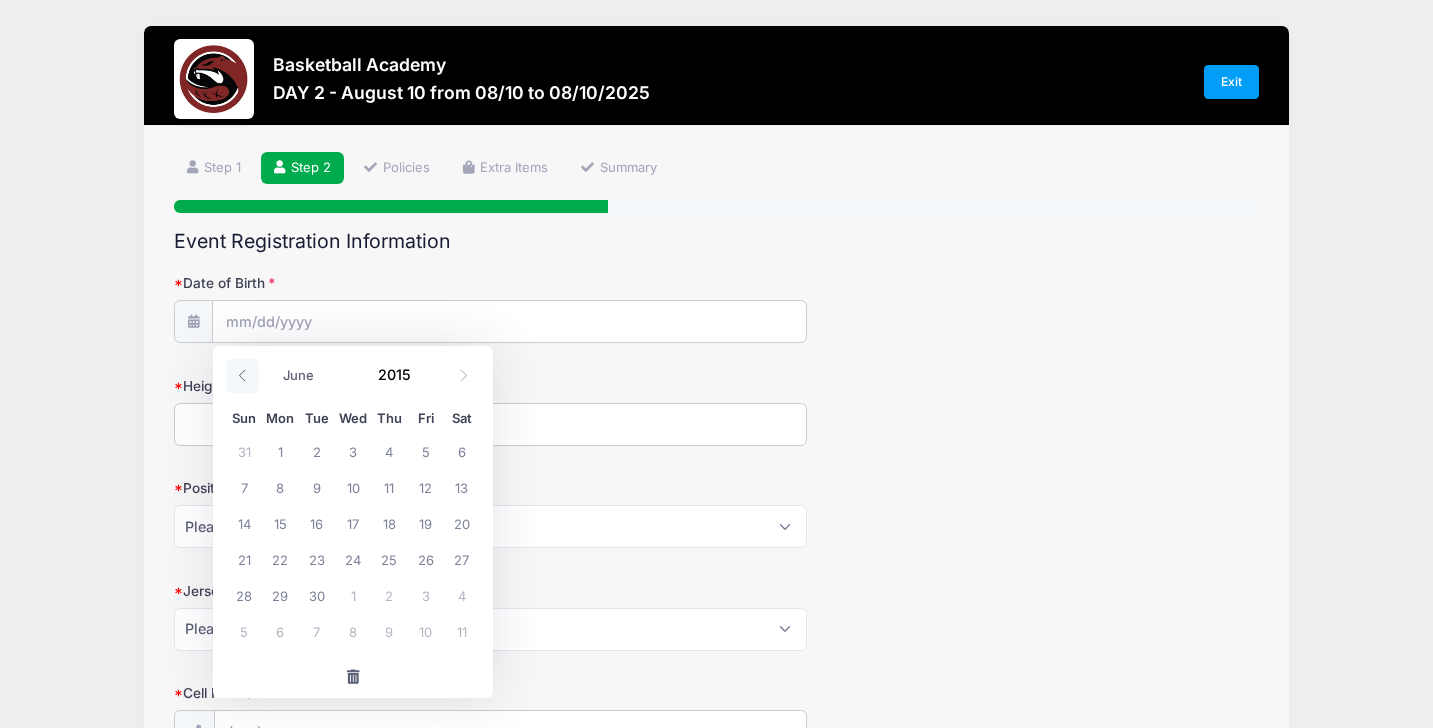 click 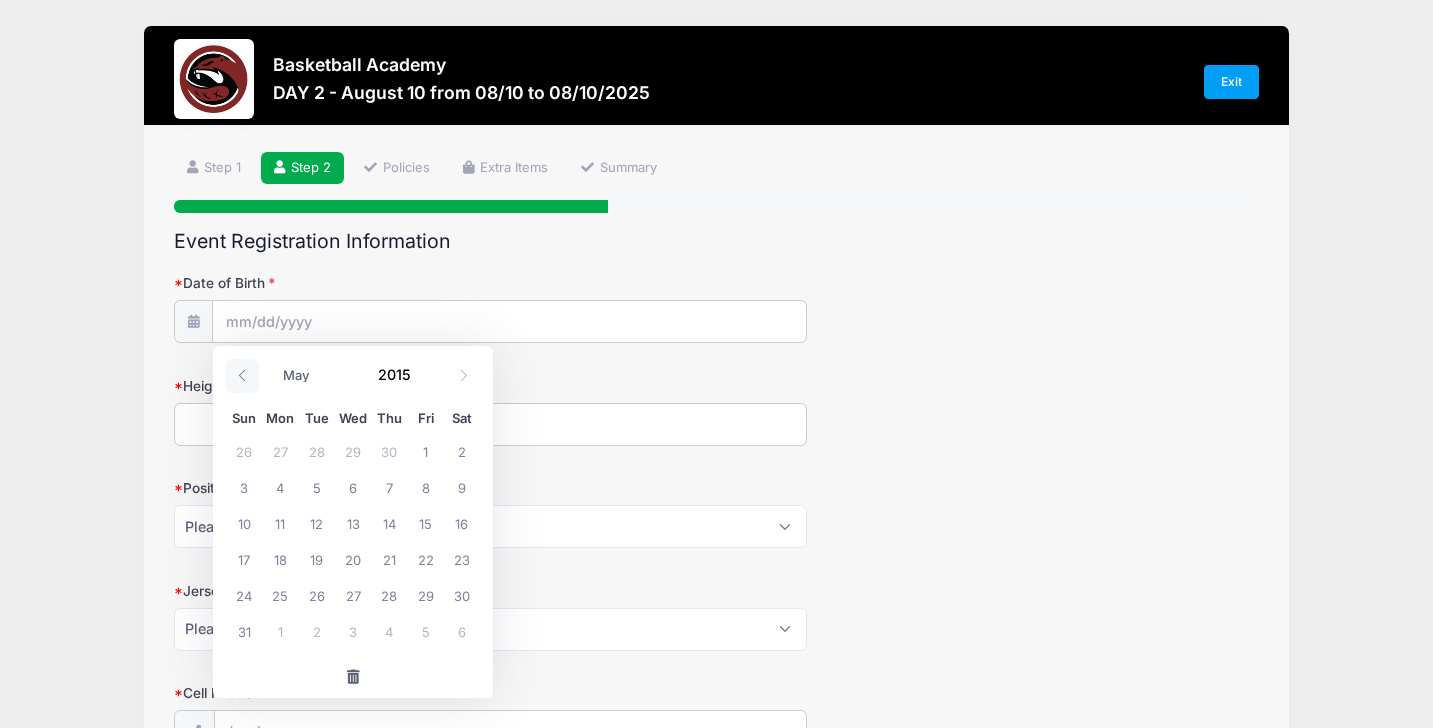 click 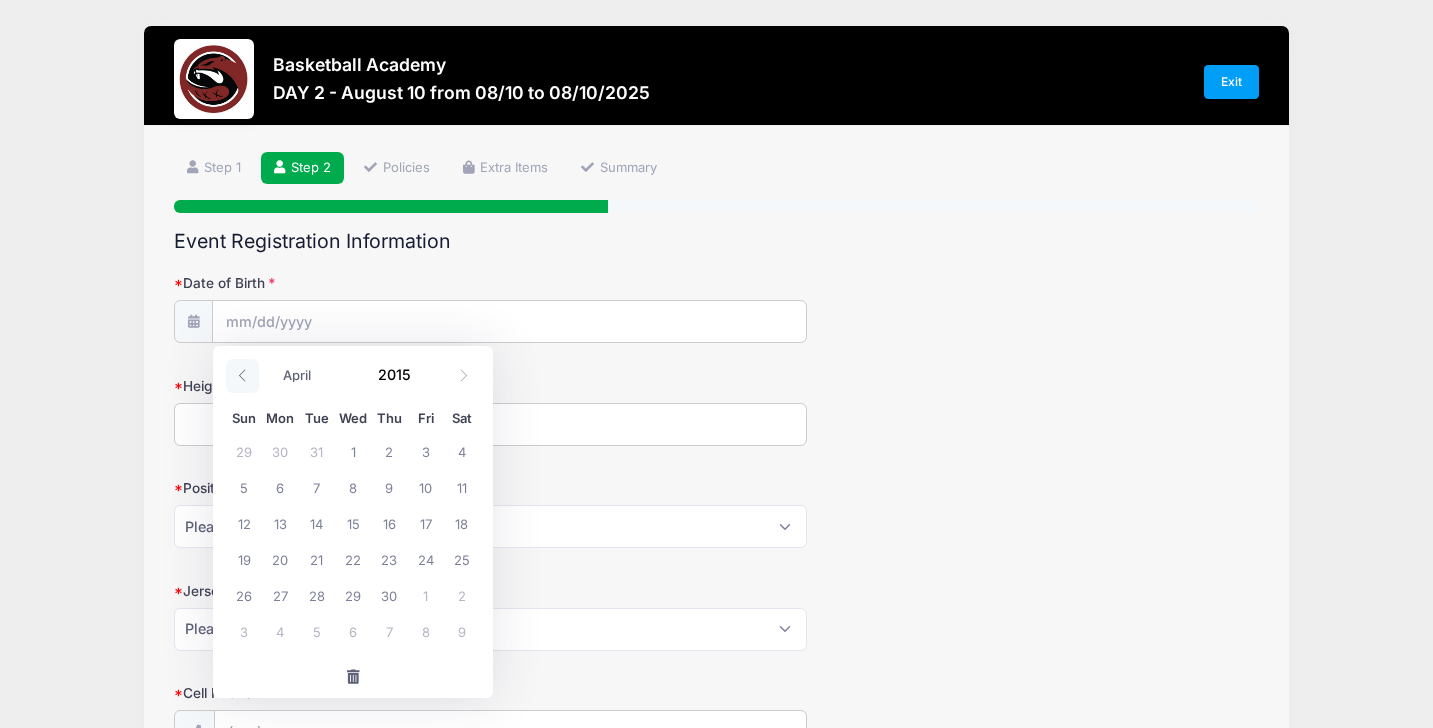 click 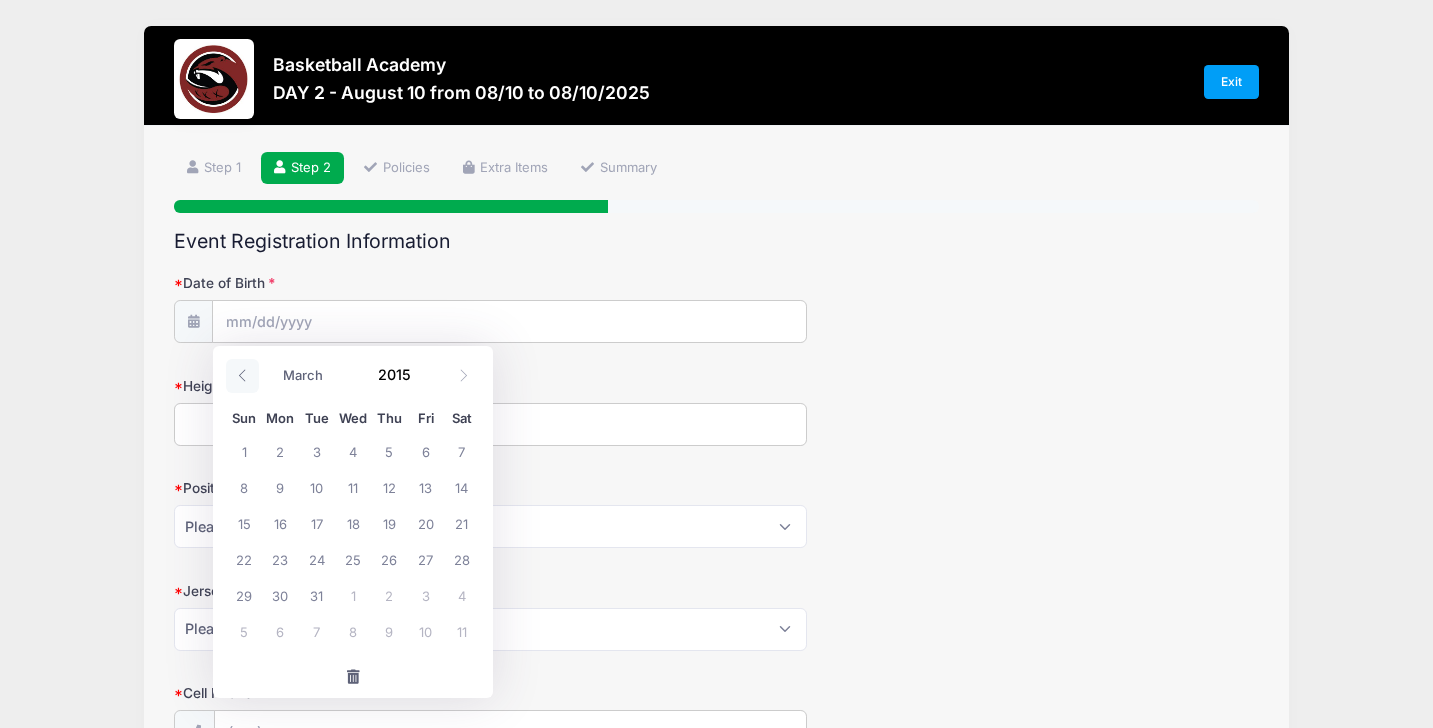 click 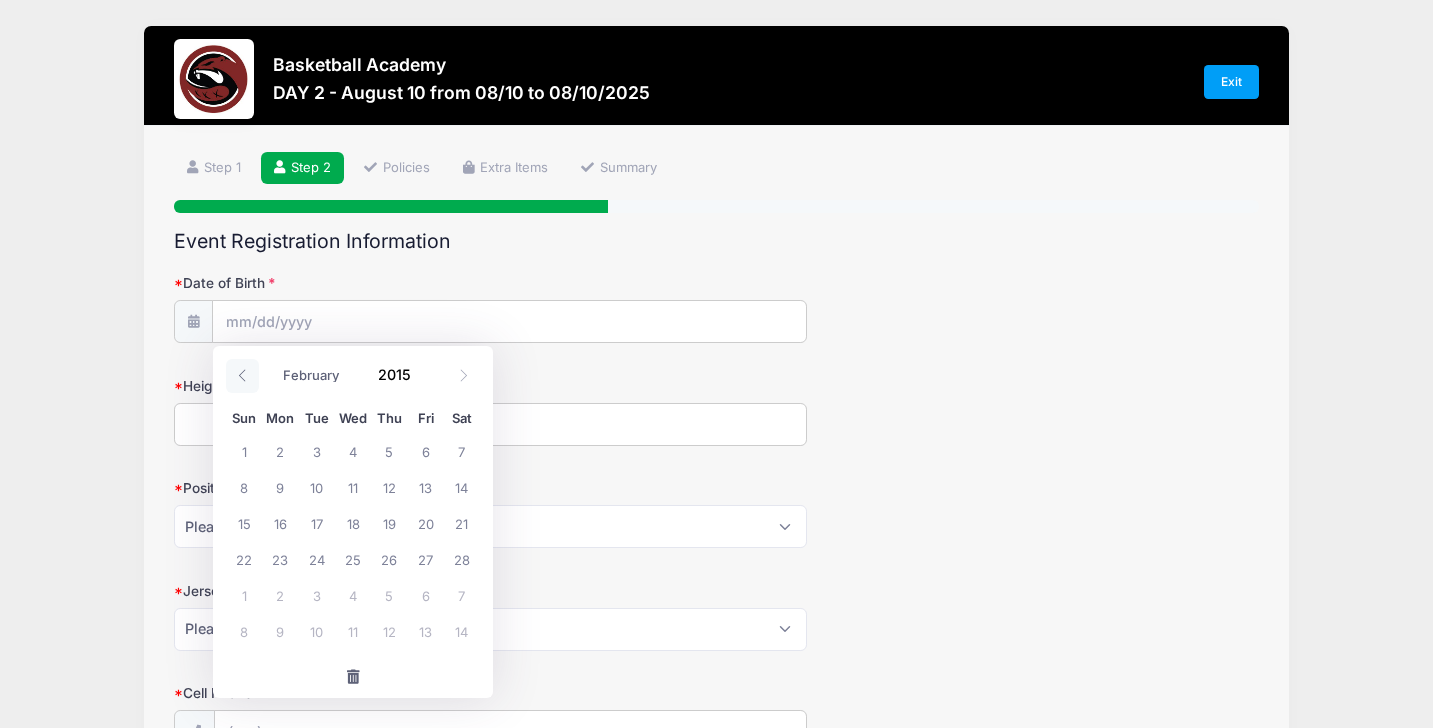 click 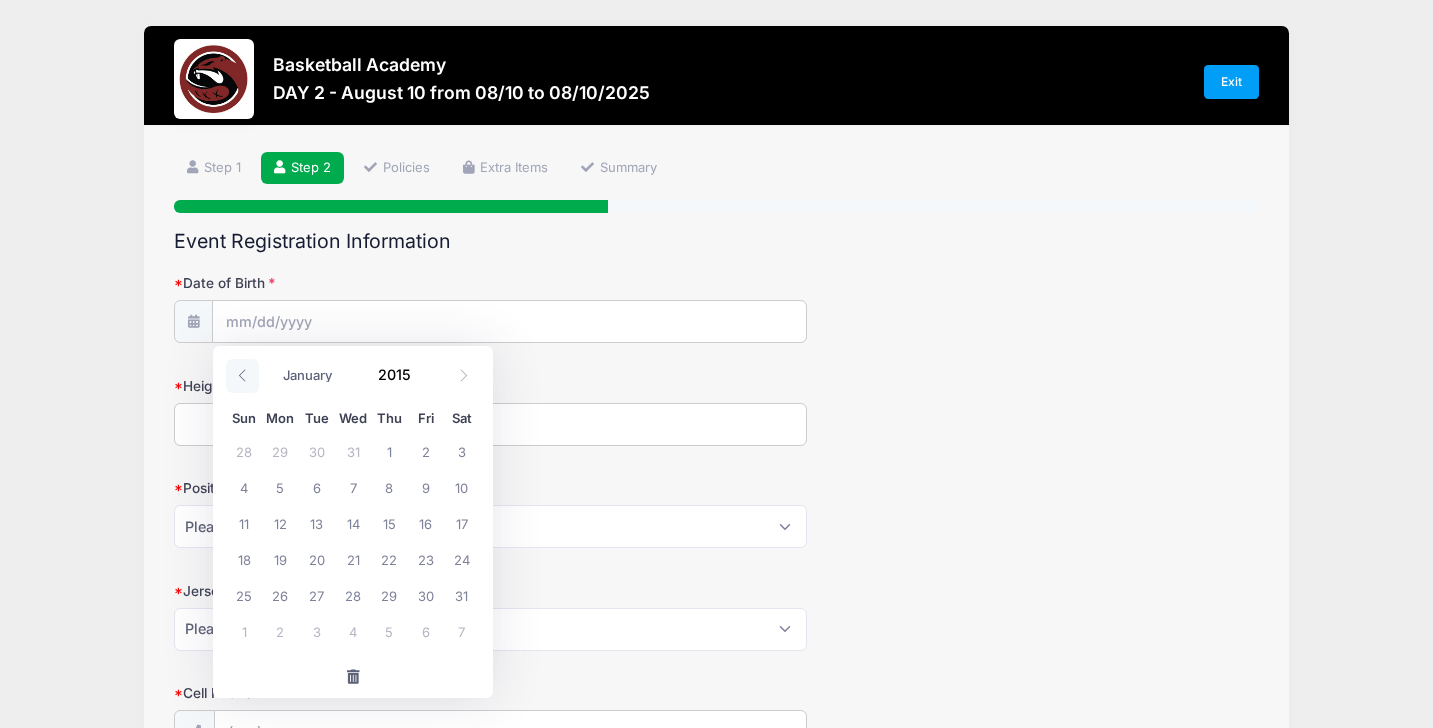 click 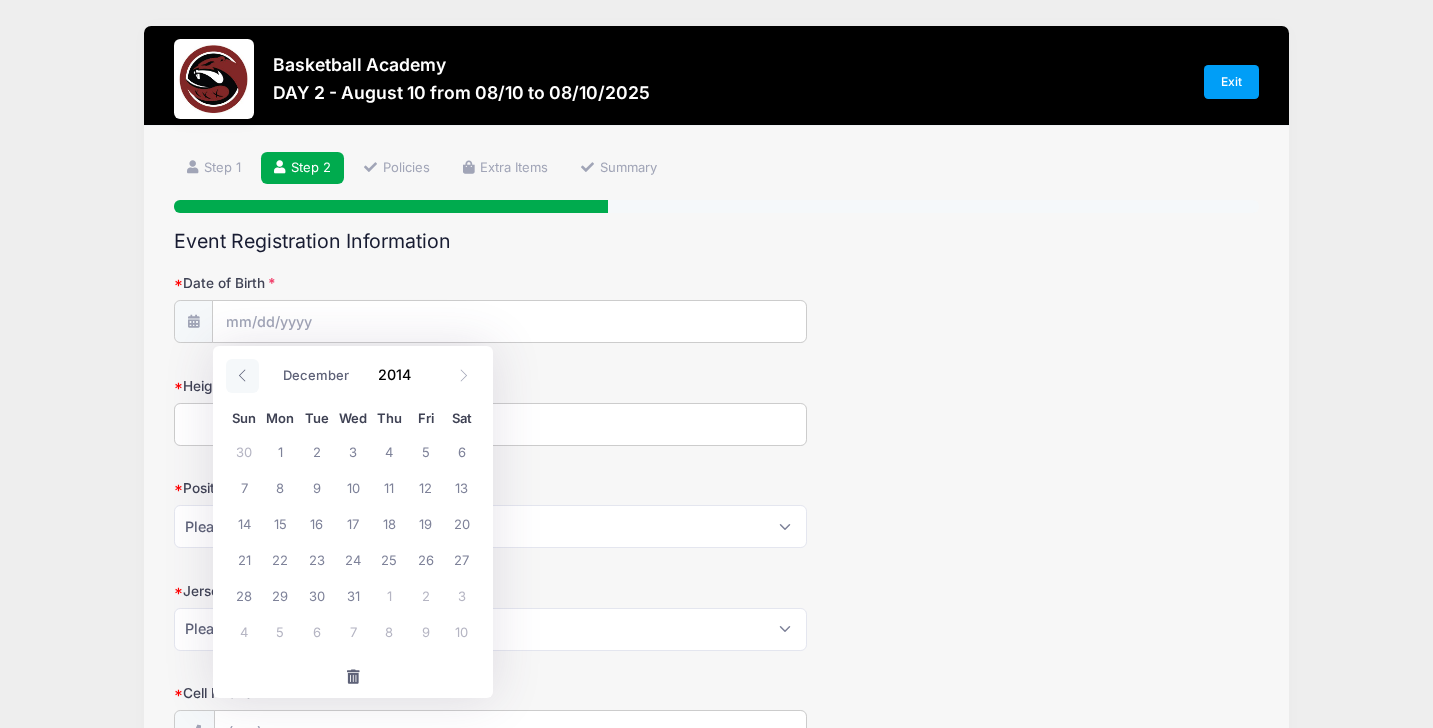 click 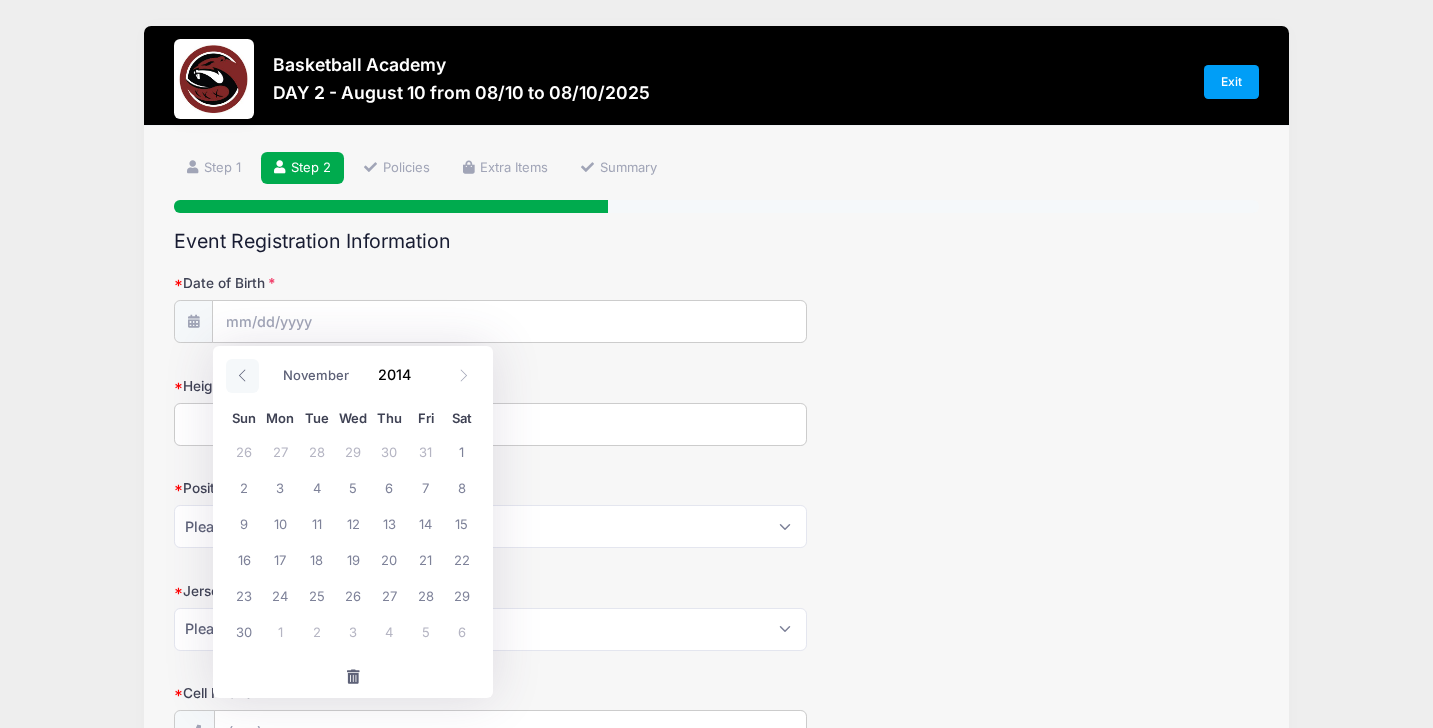click 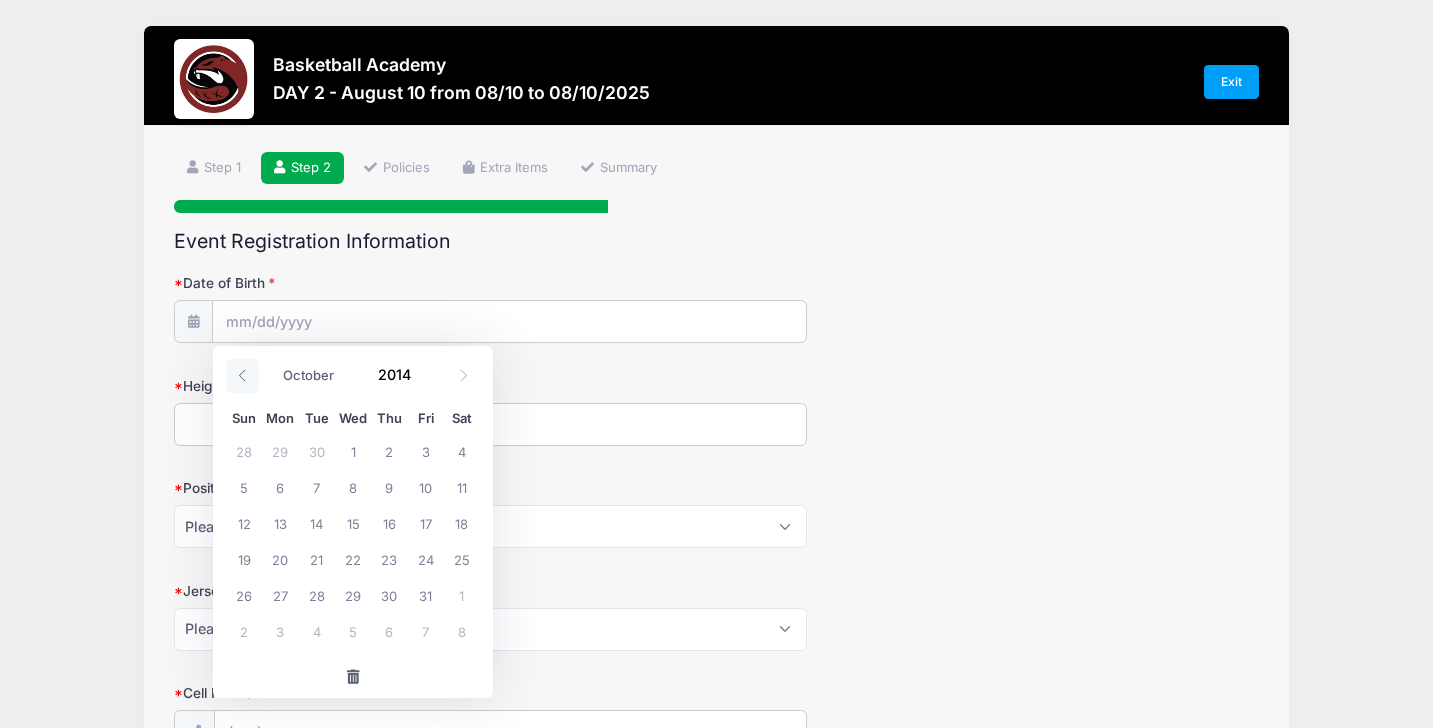 click 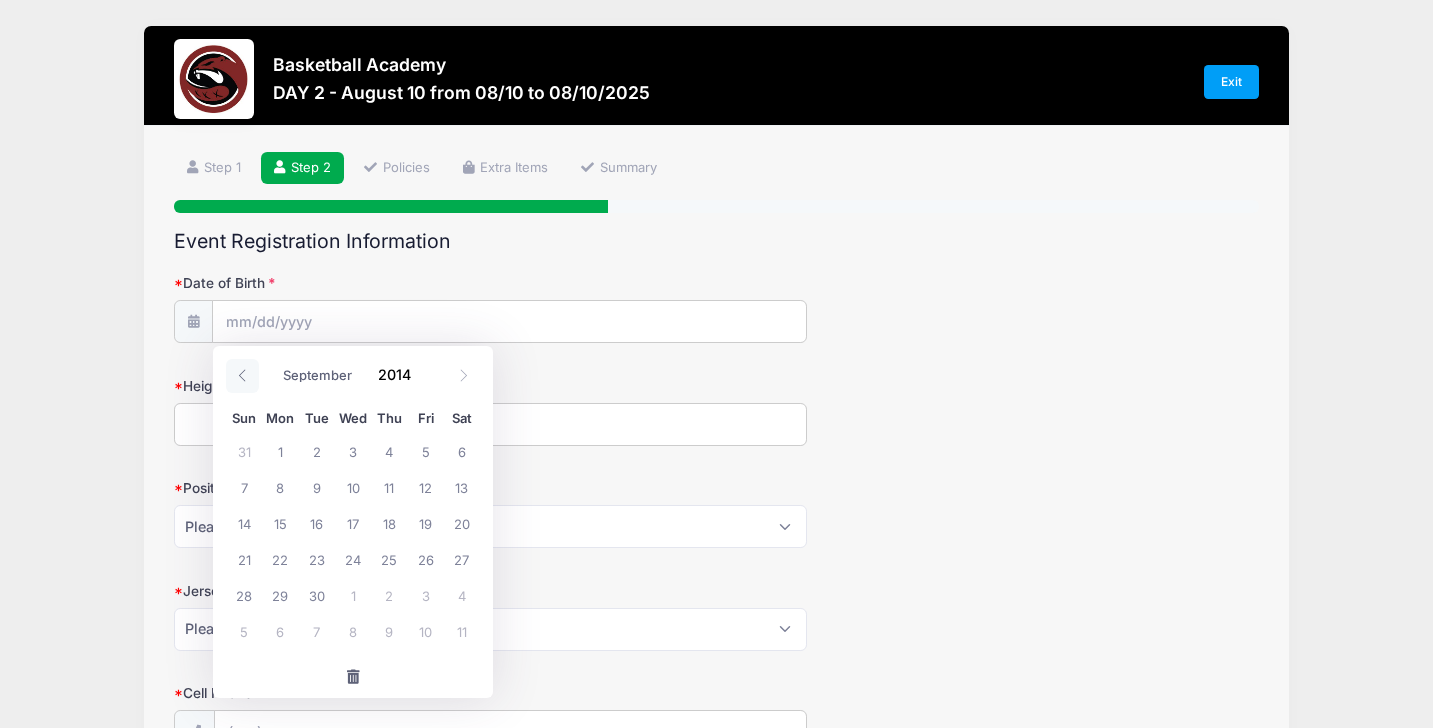 click 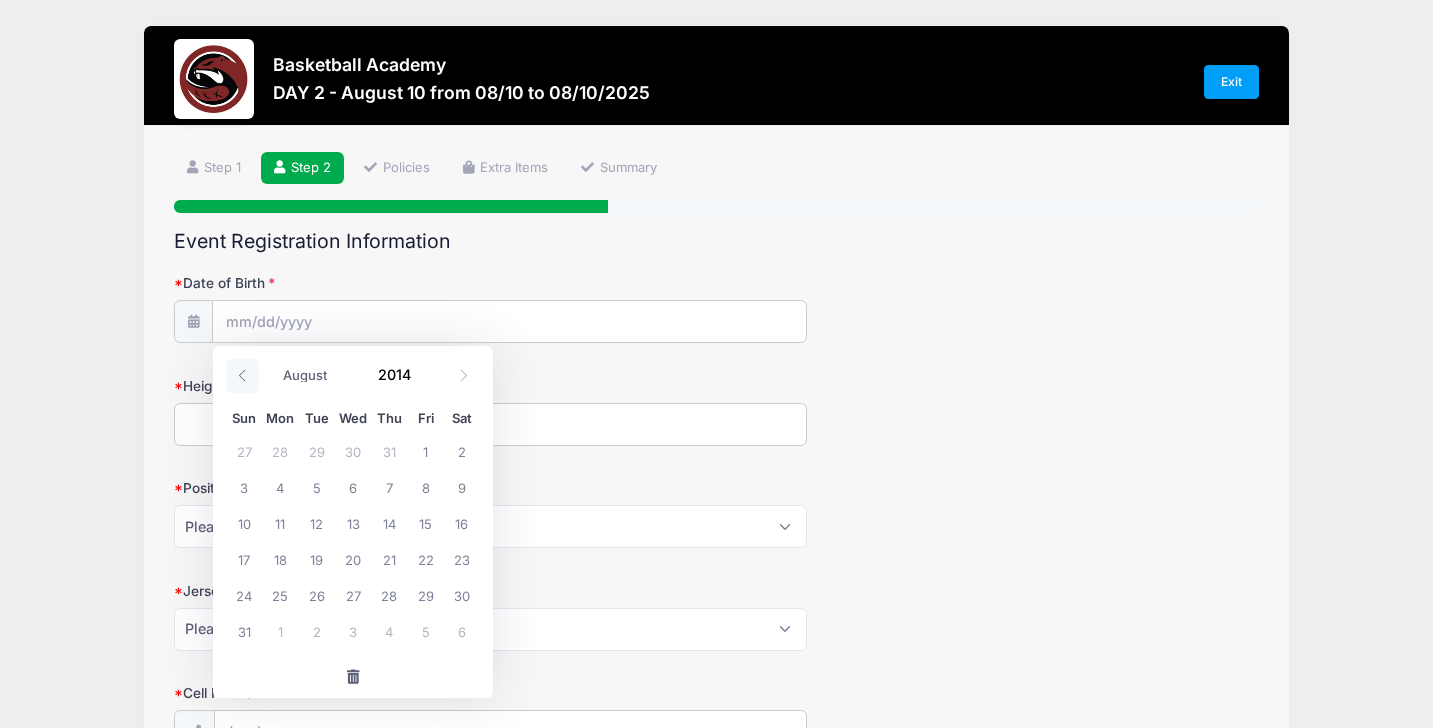 click 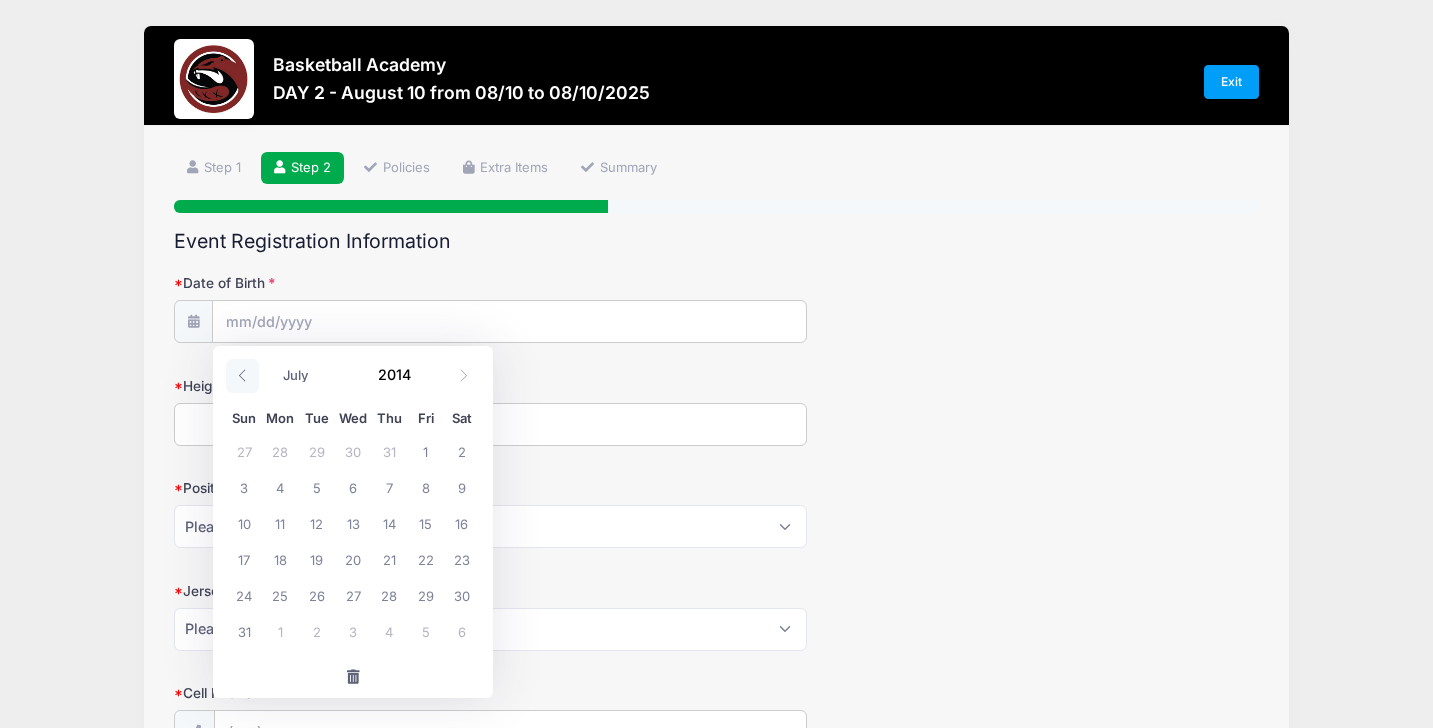 click 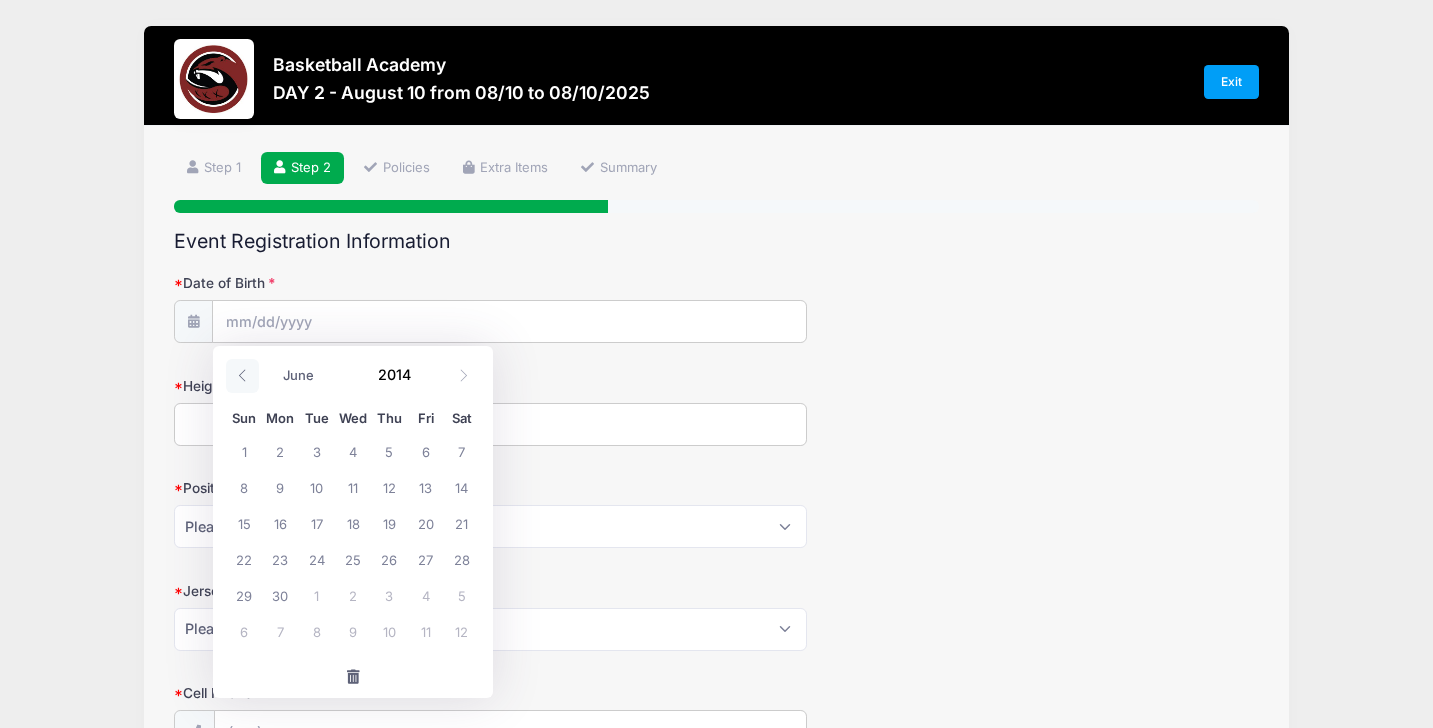 click 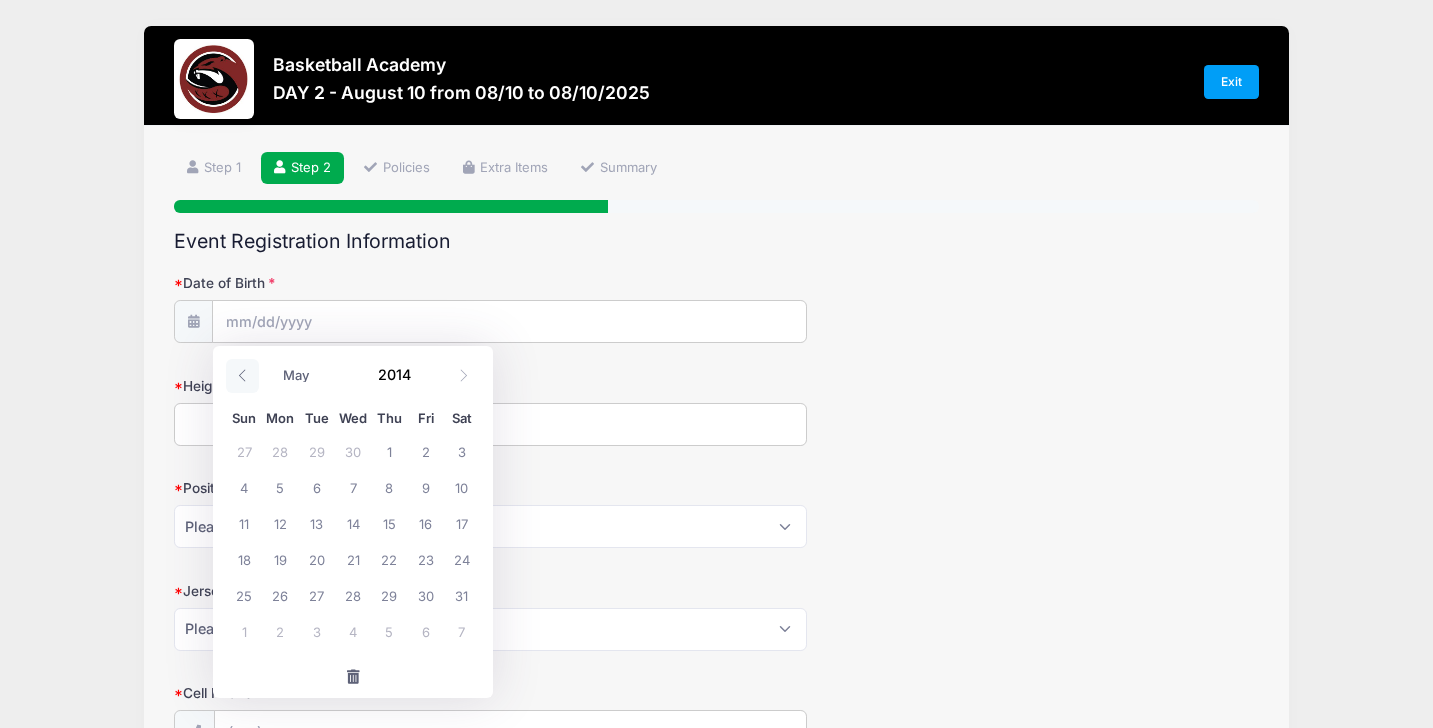 click 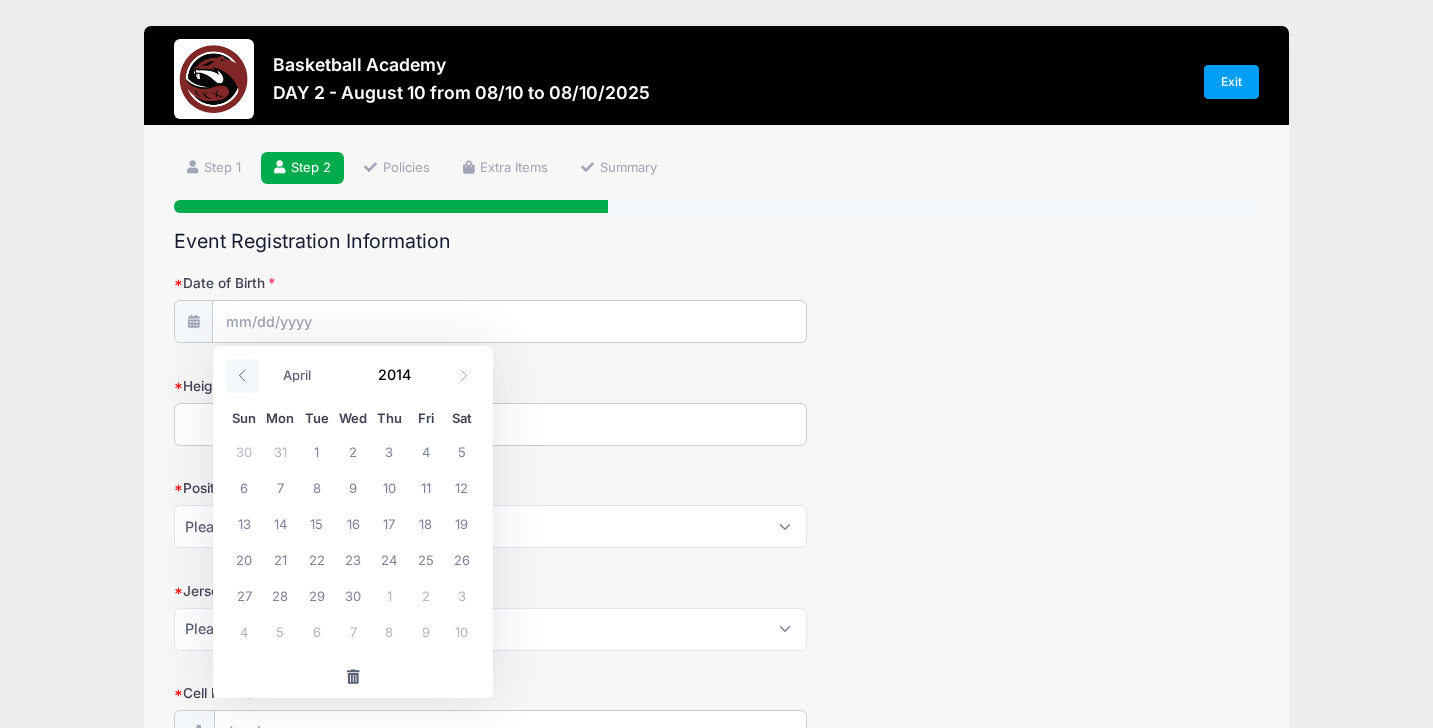 click 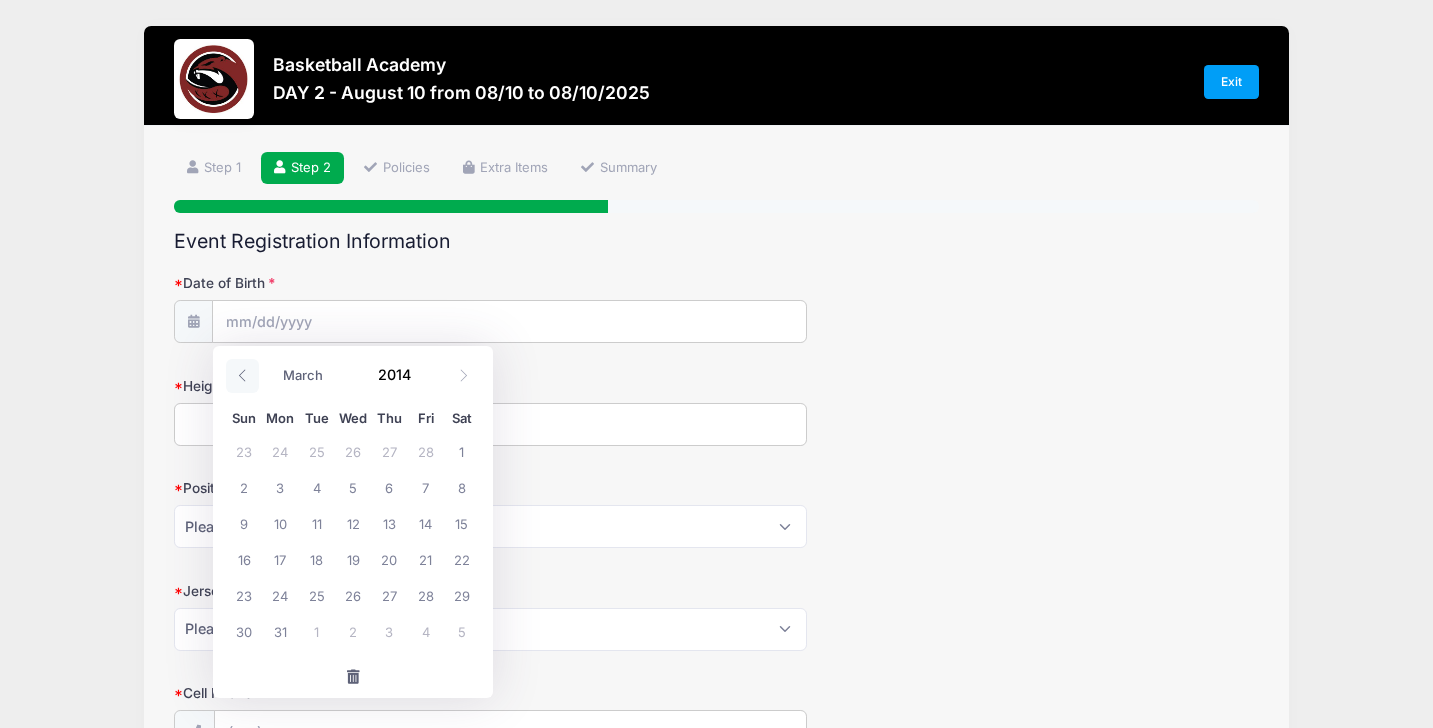 click 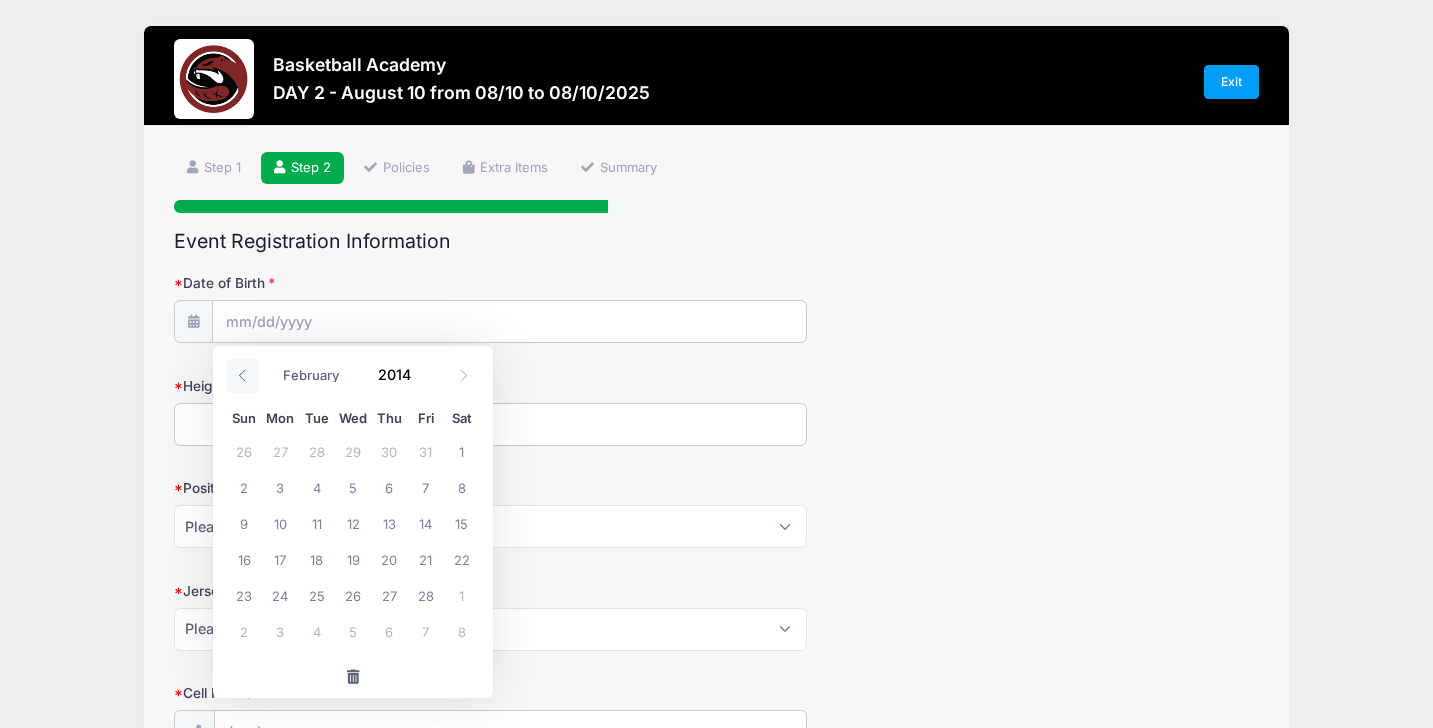 click 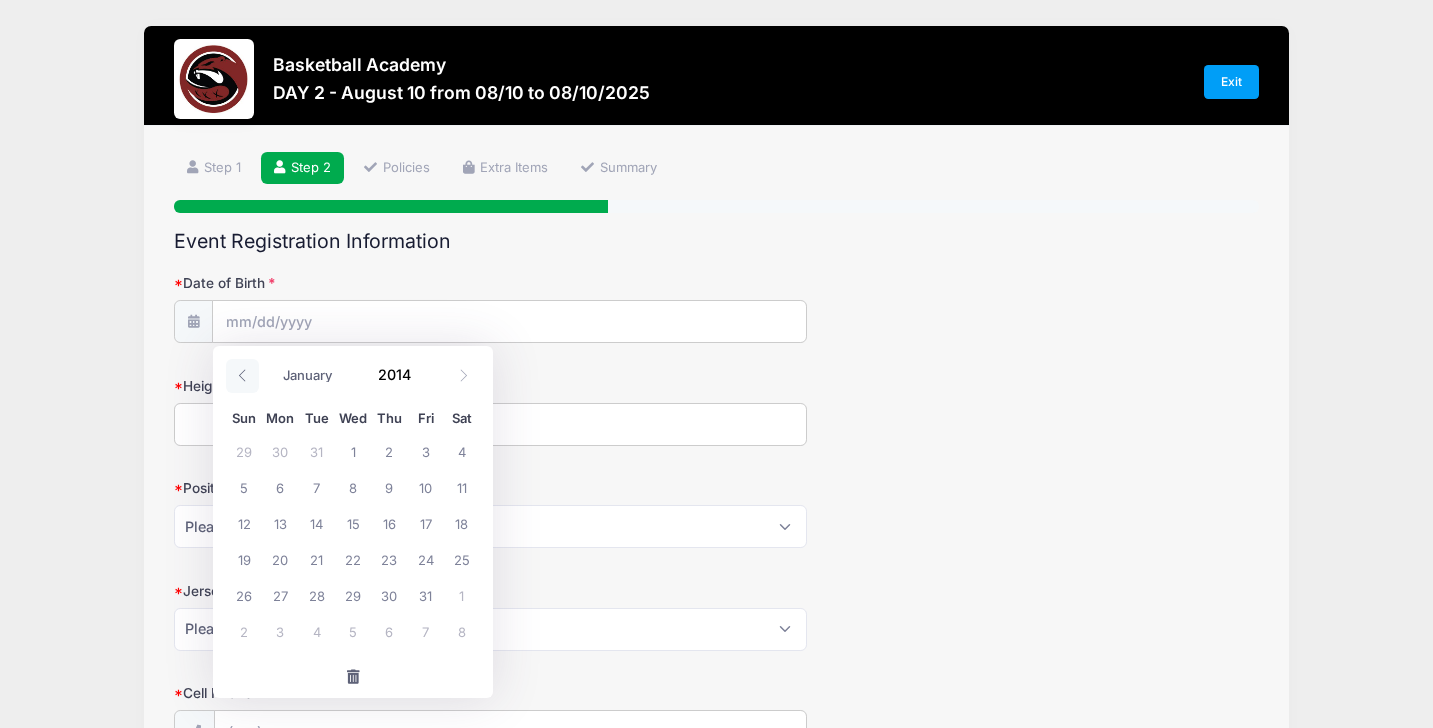 click 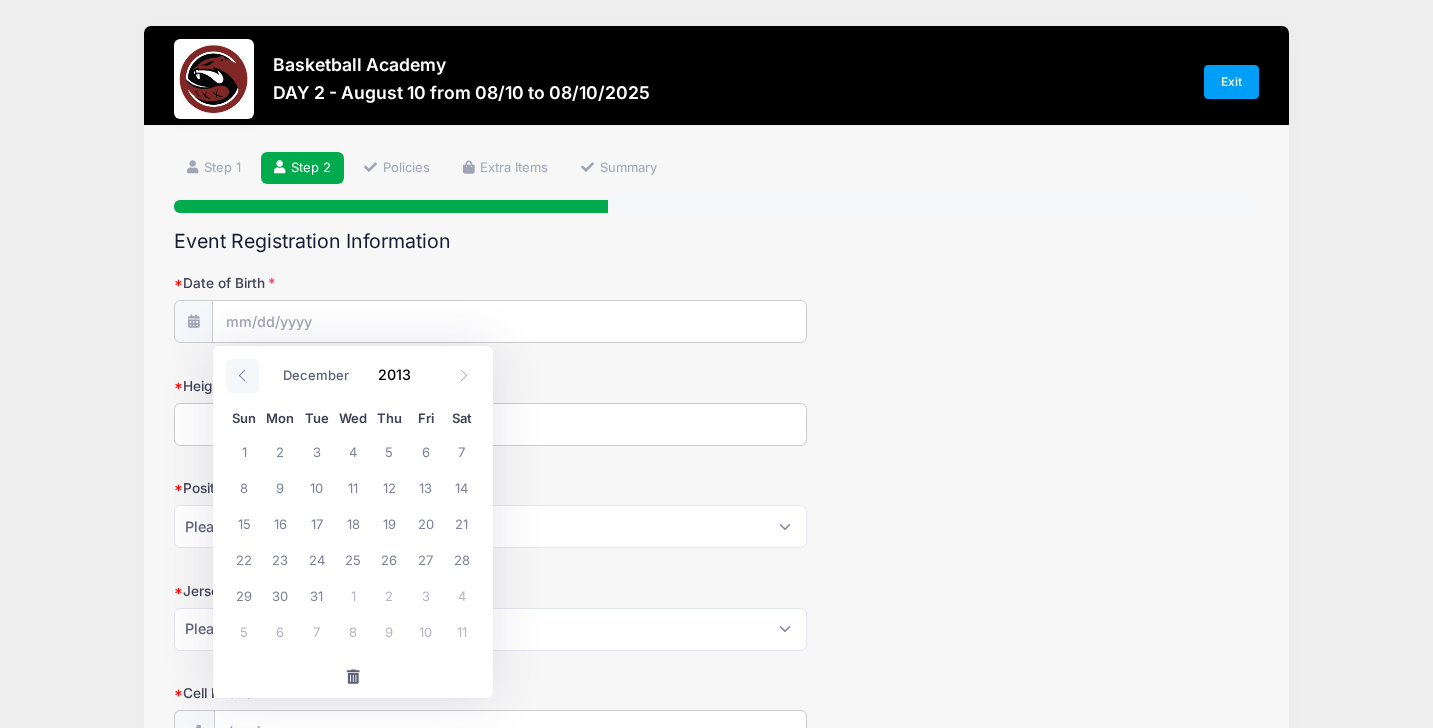 click 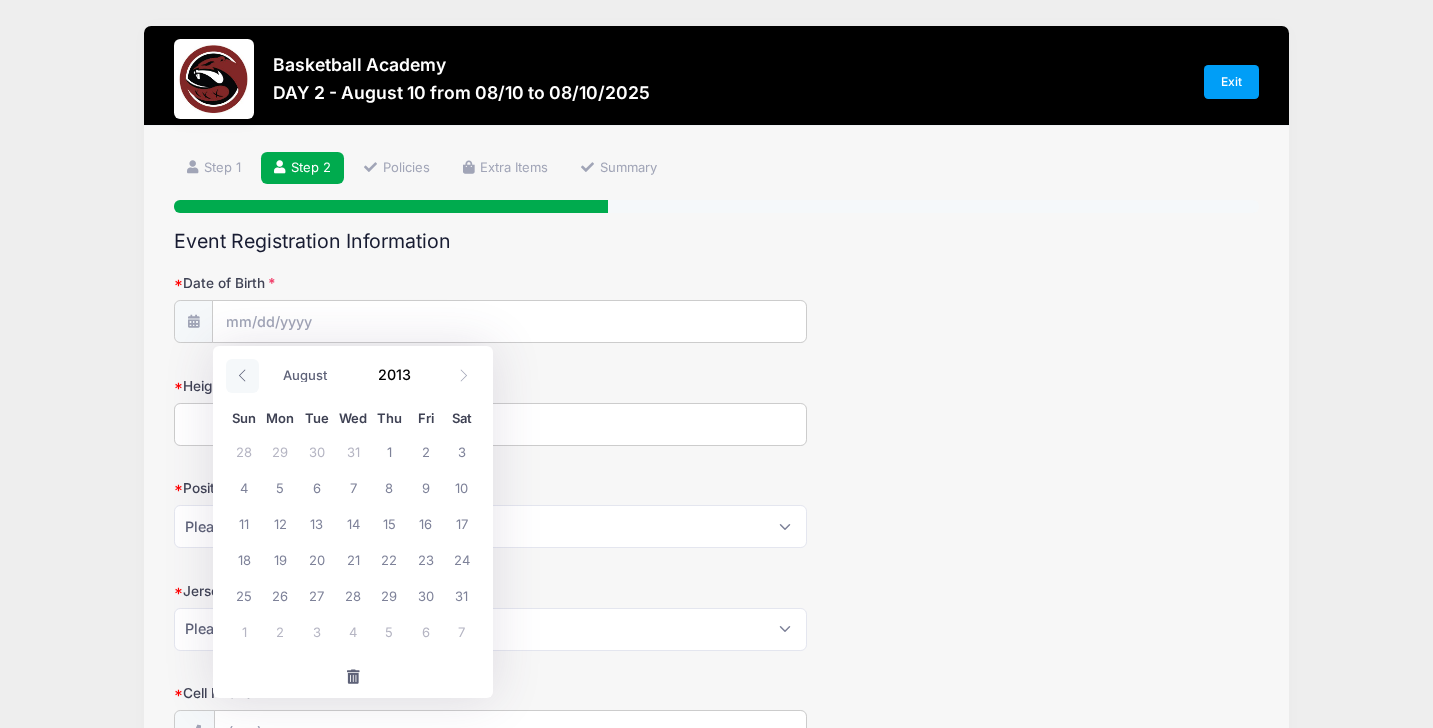 click 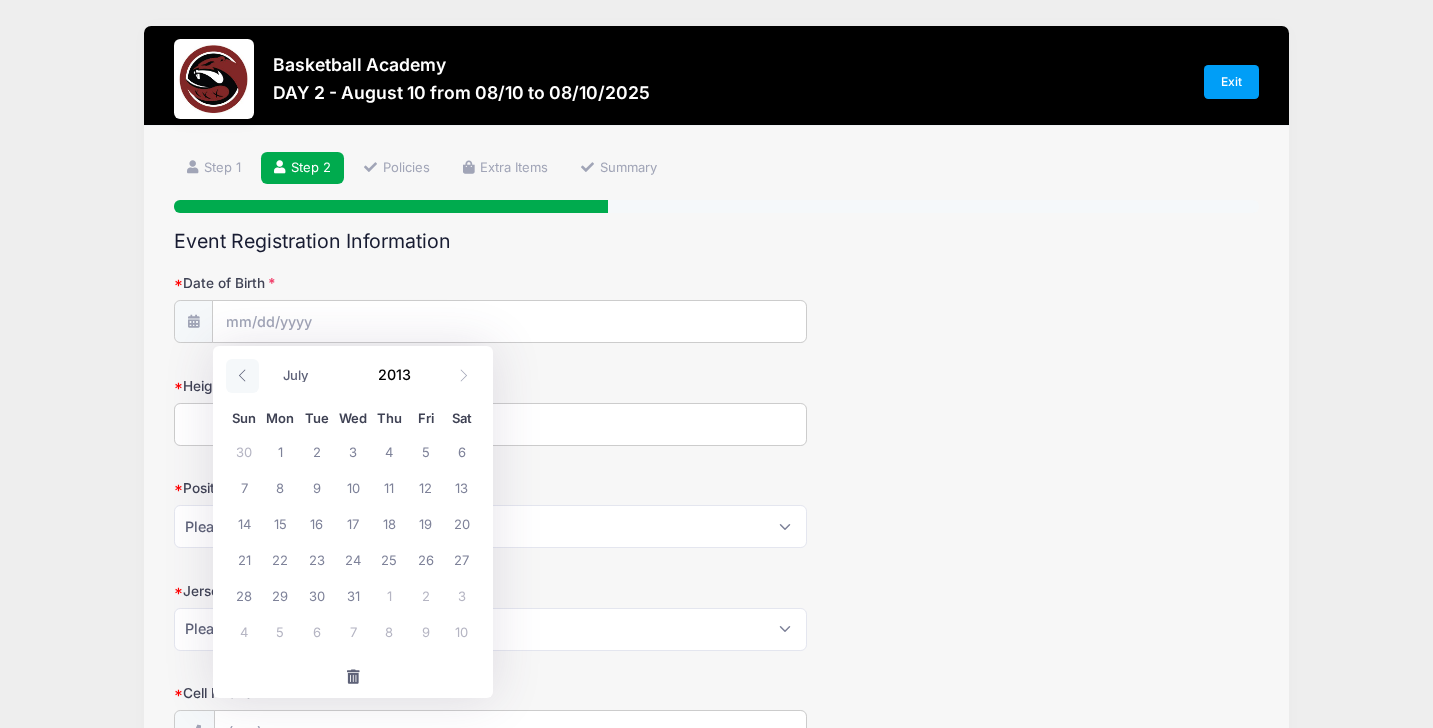 click 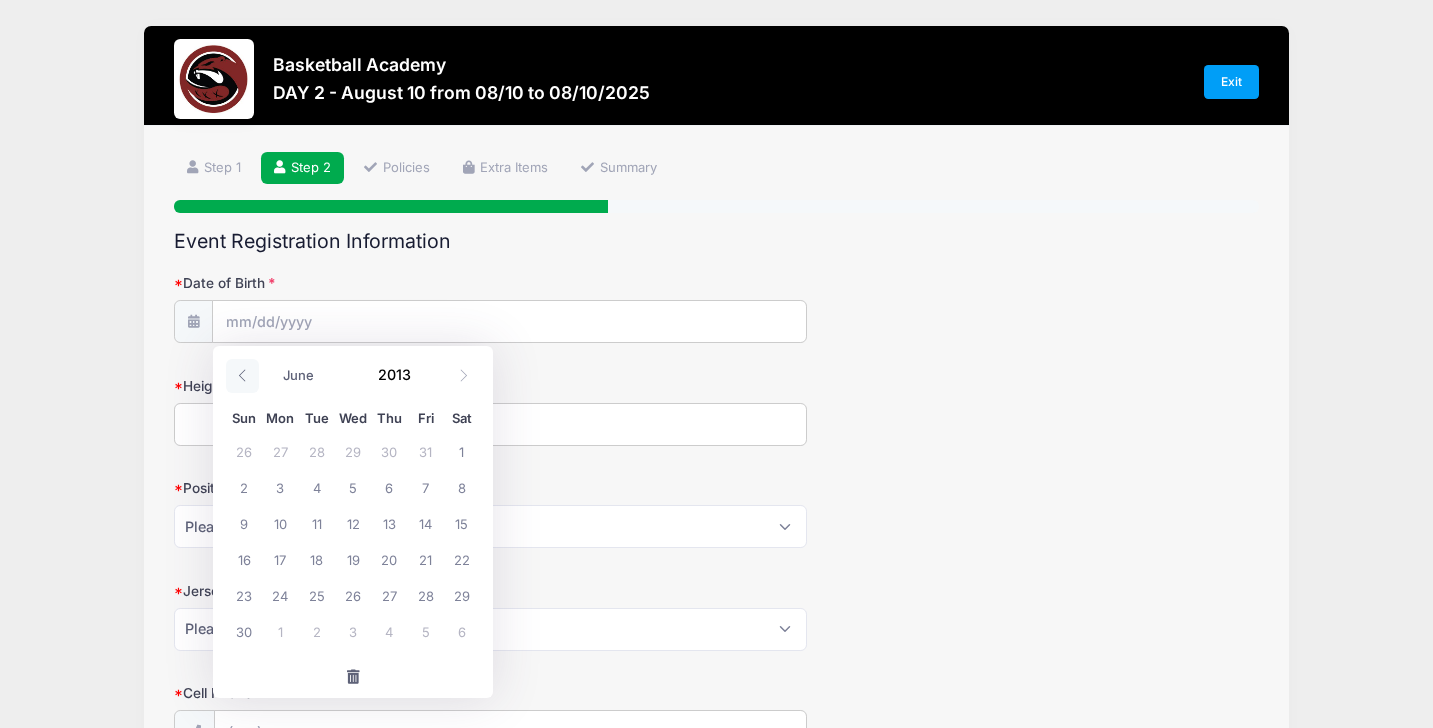 click 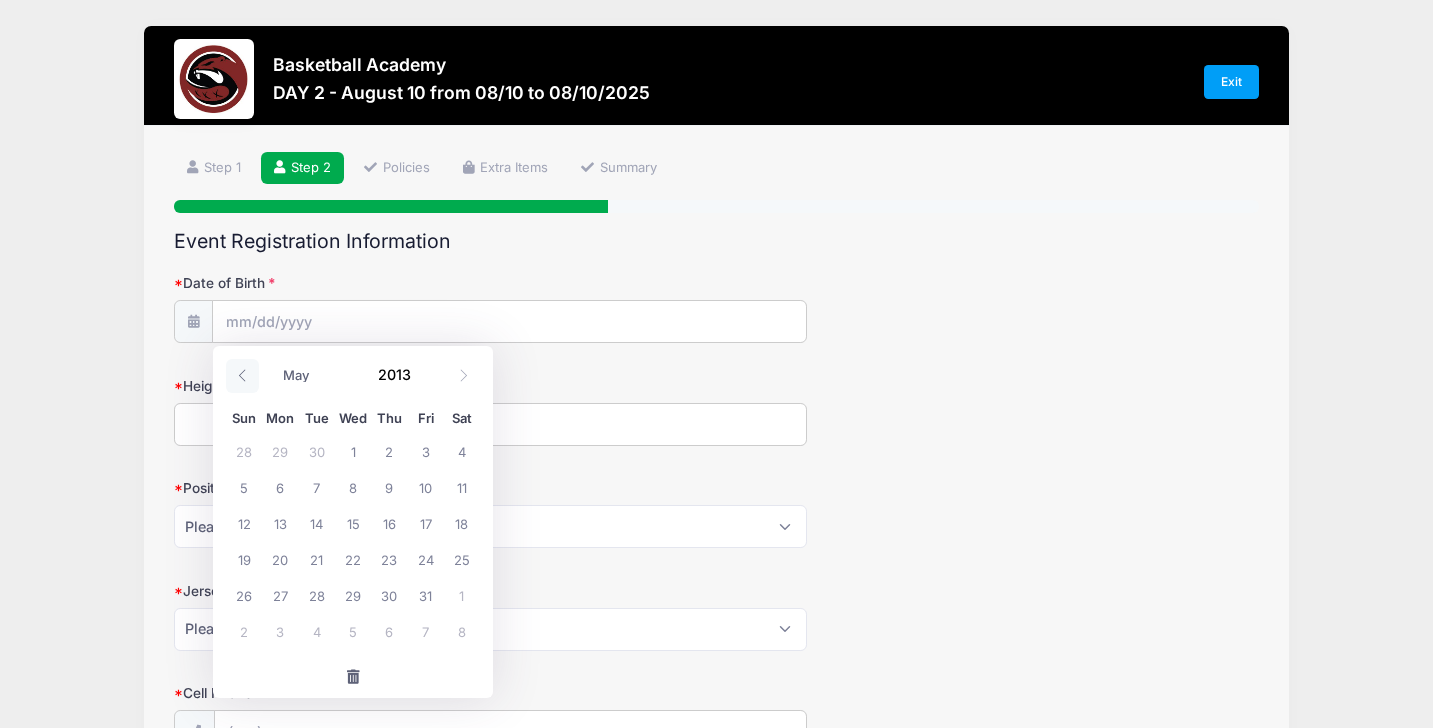 click 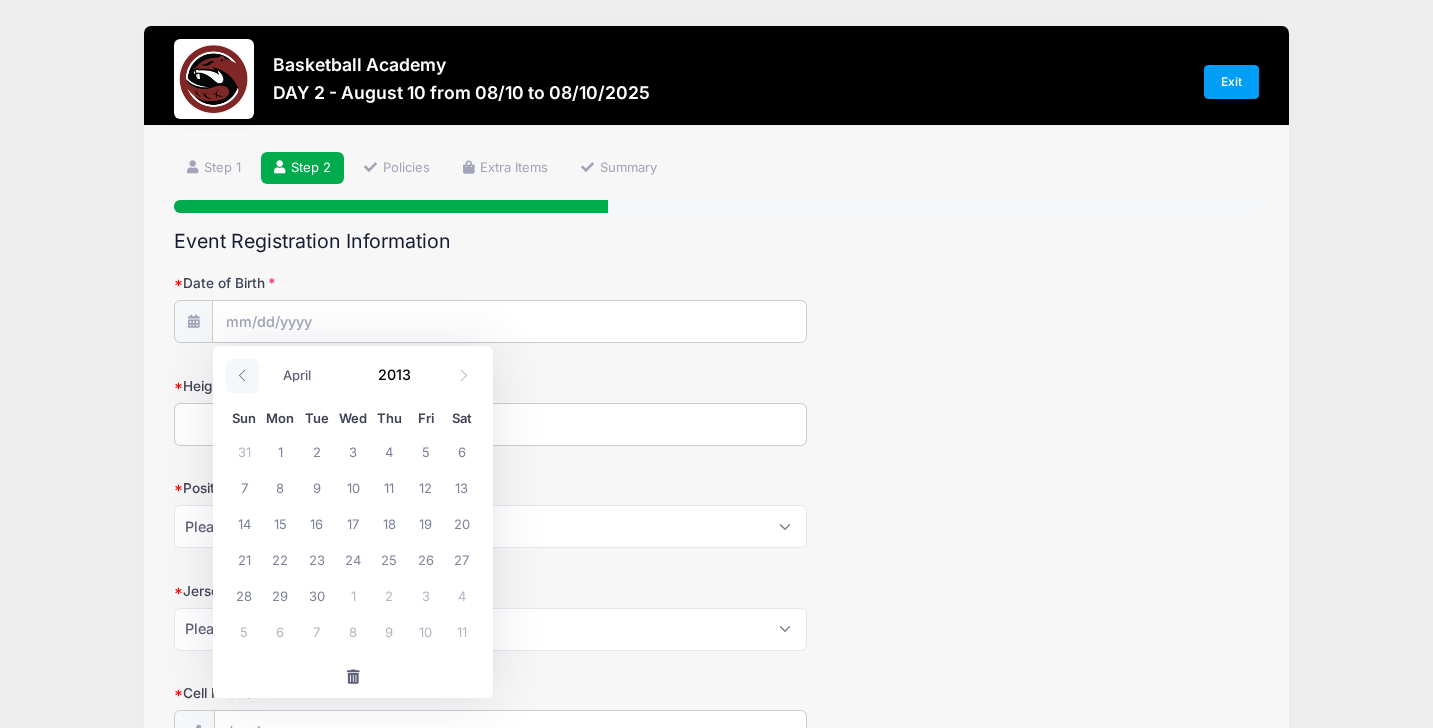 click 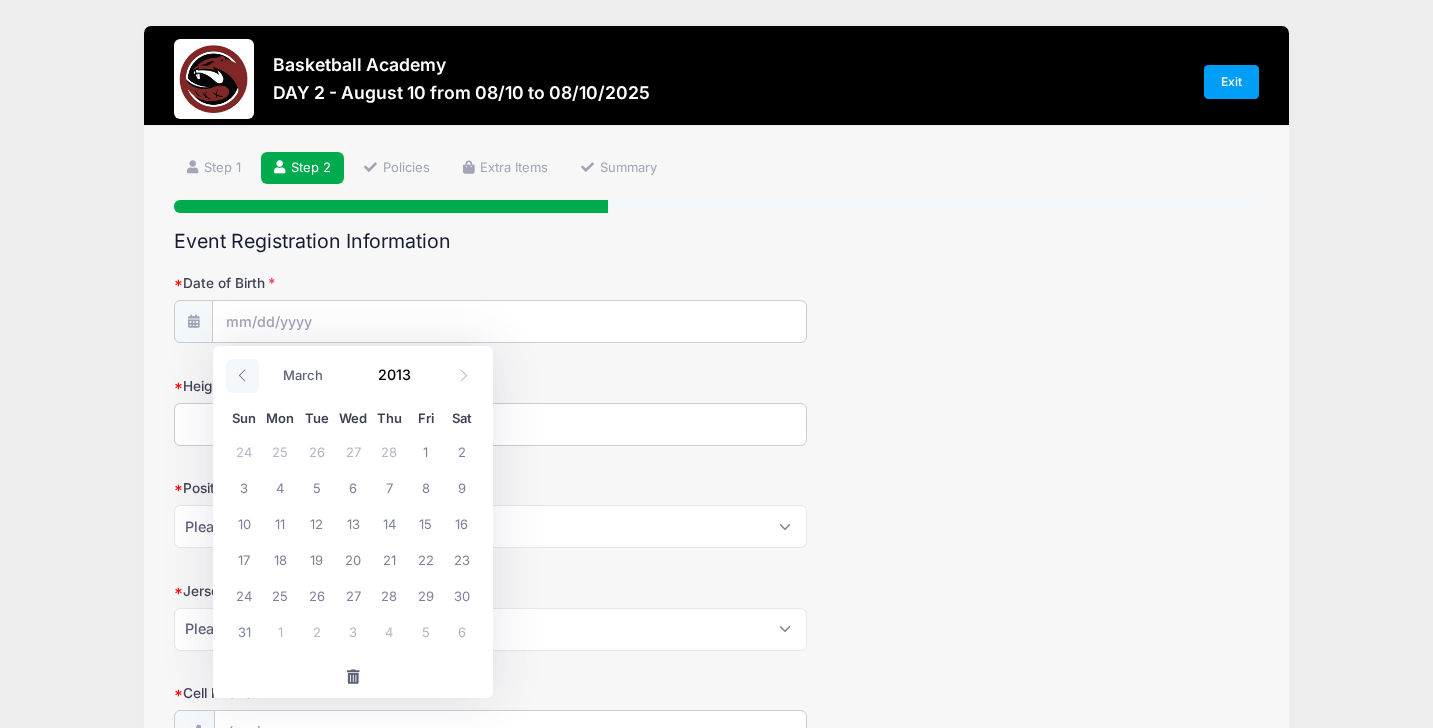 click 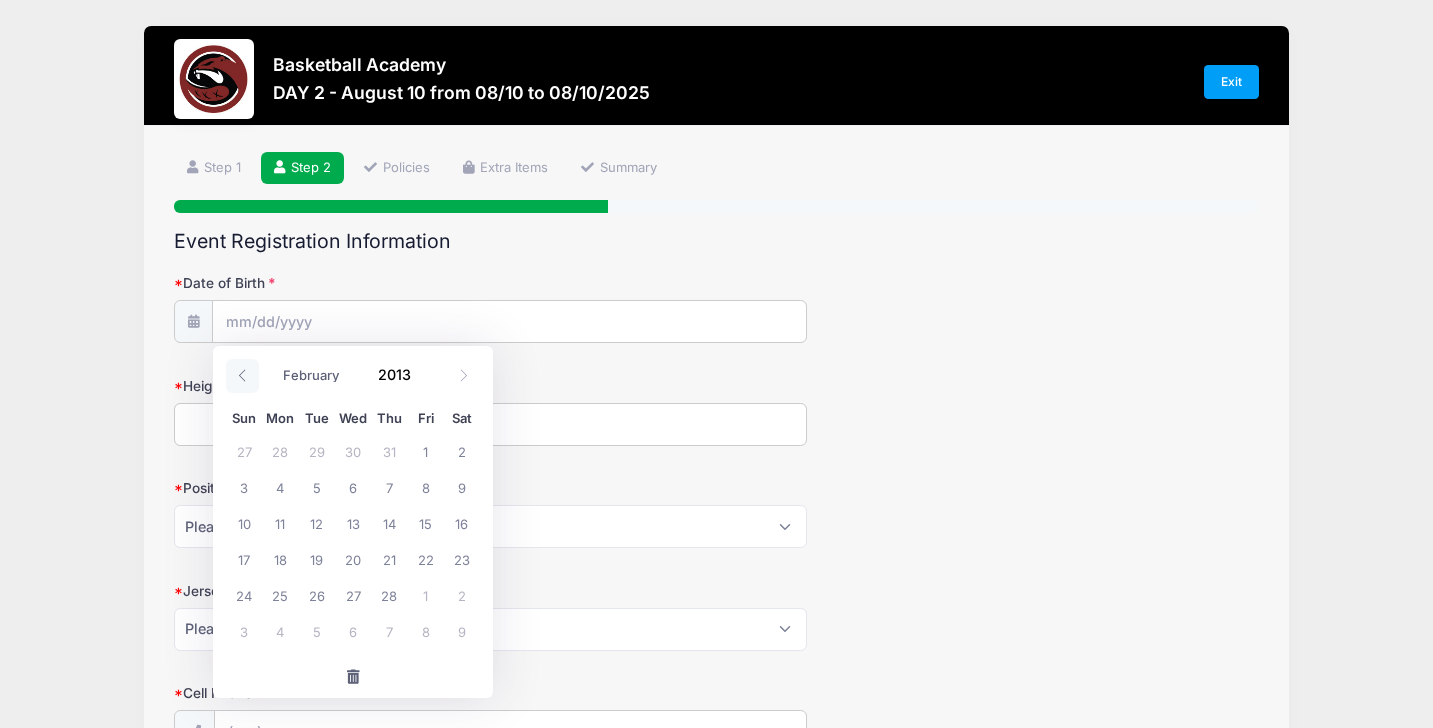 click 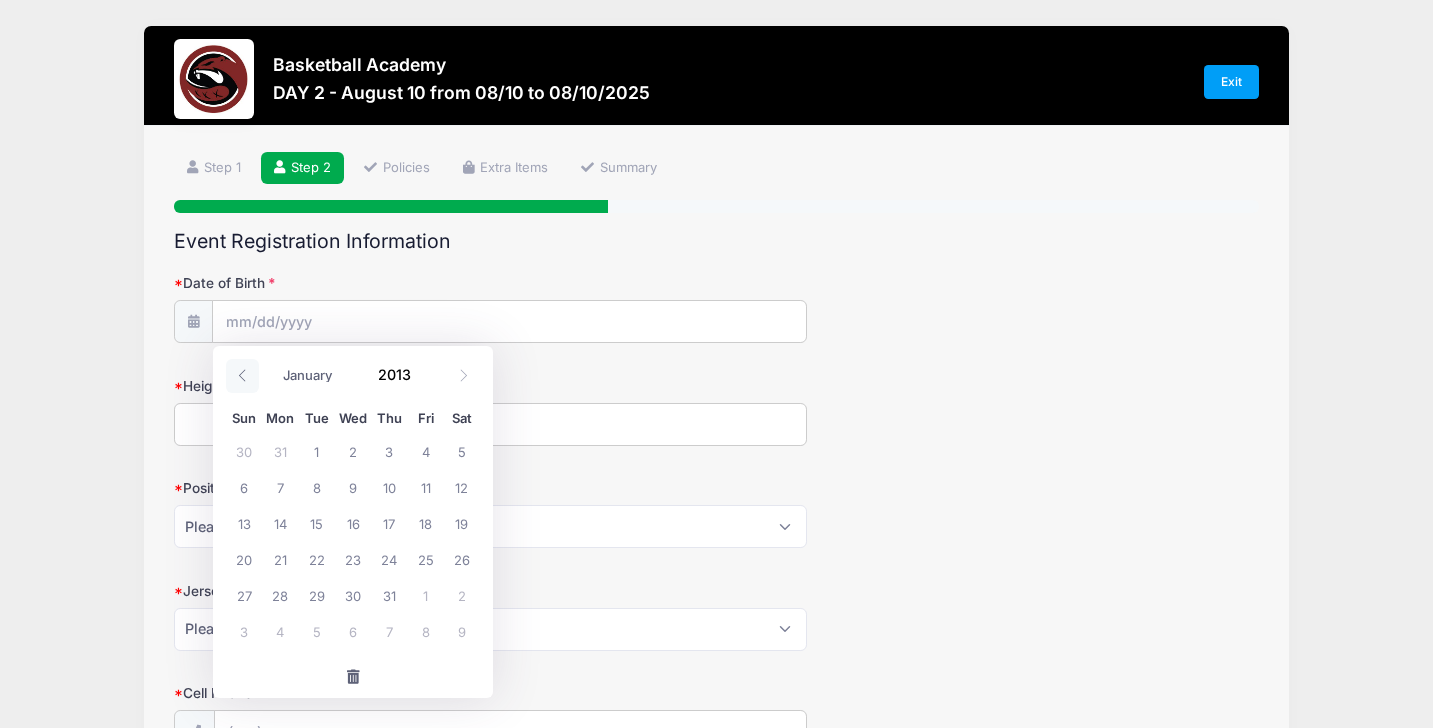 click 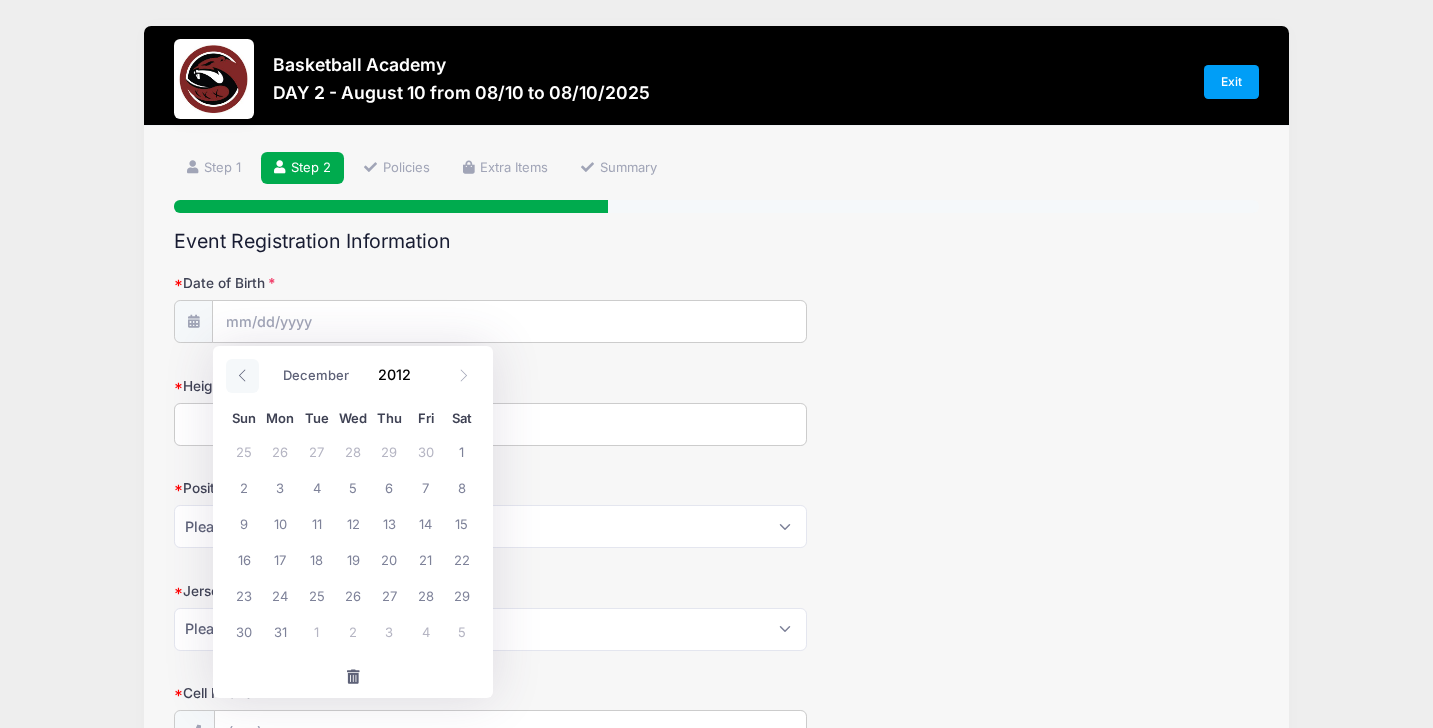 click 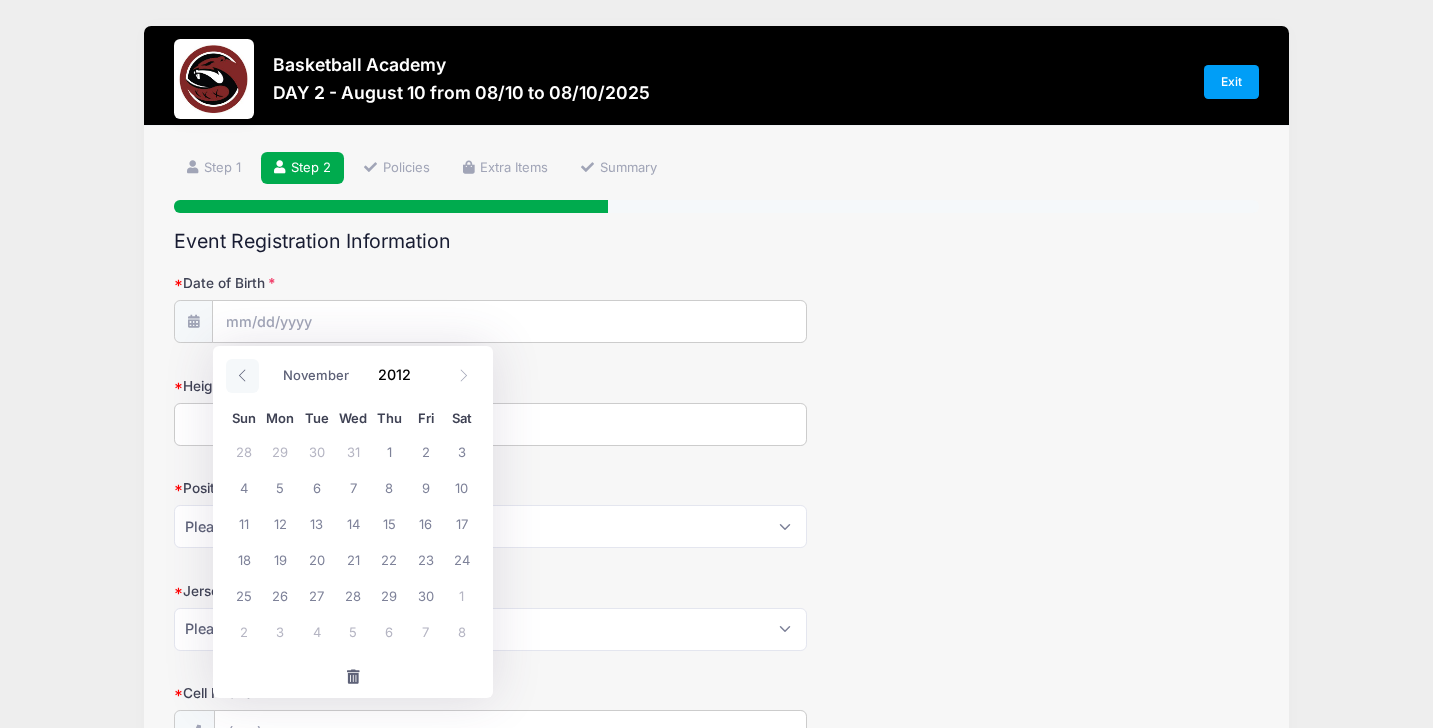 click 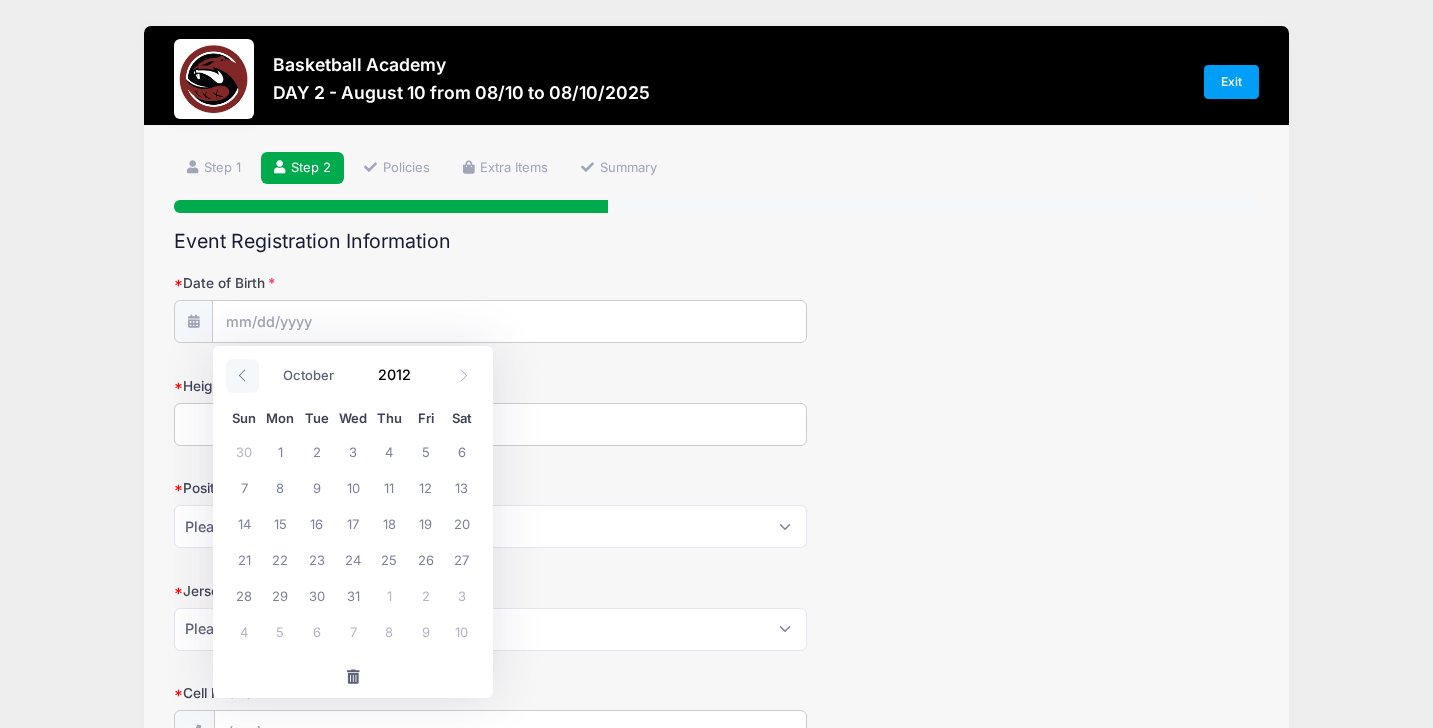 click 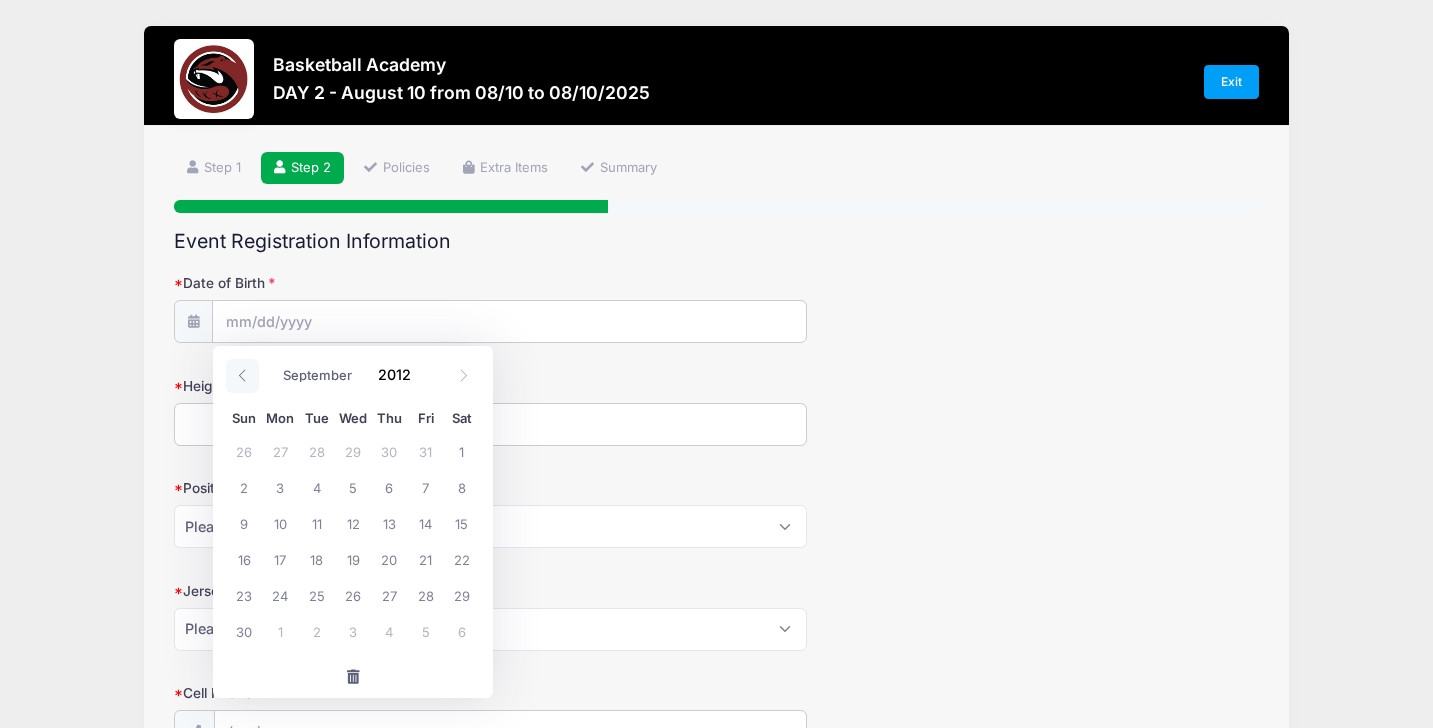 click 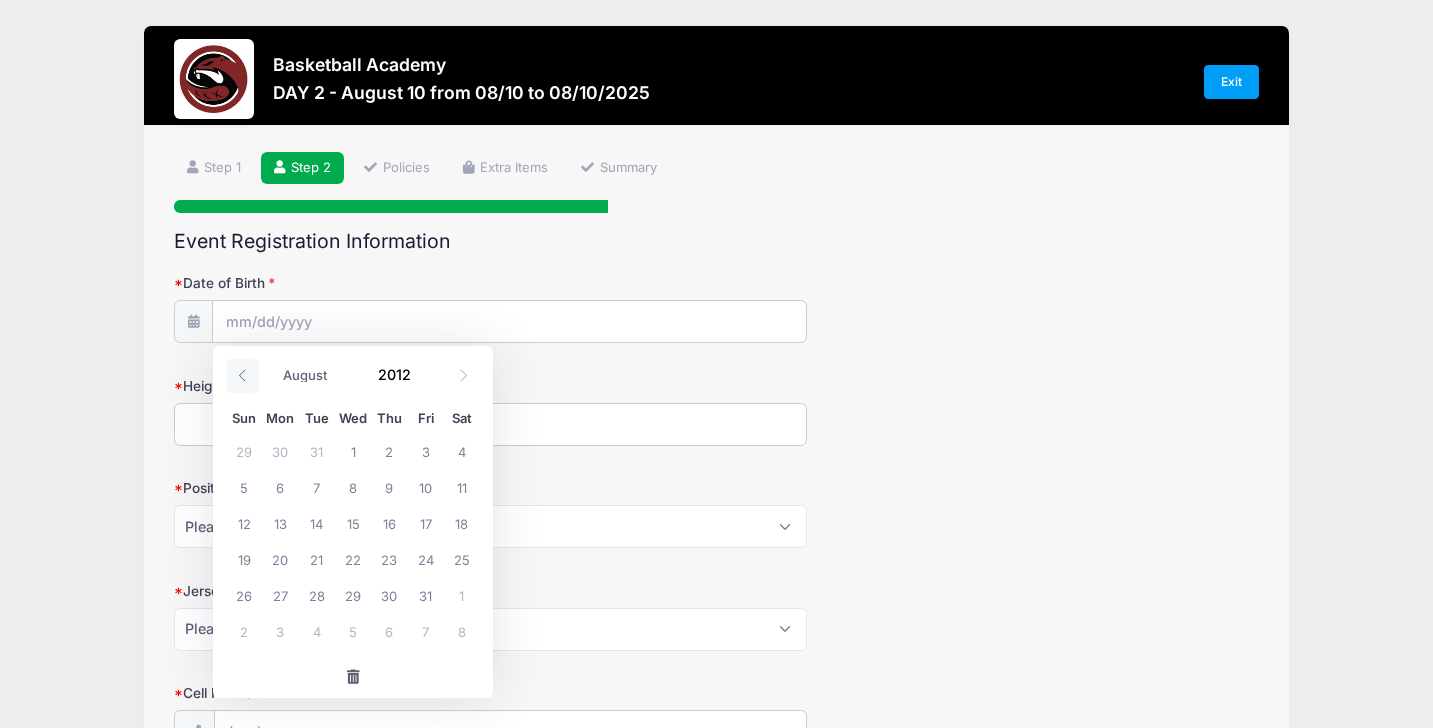 click 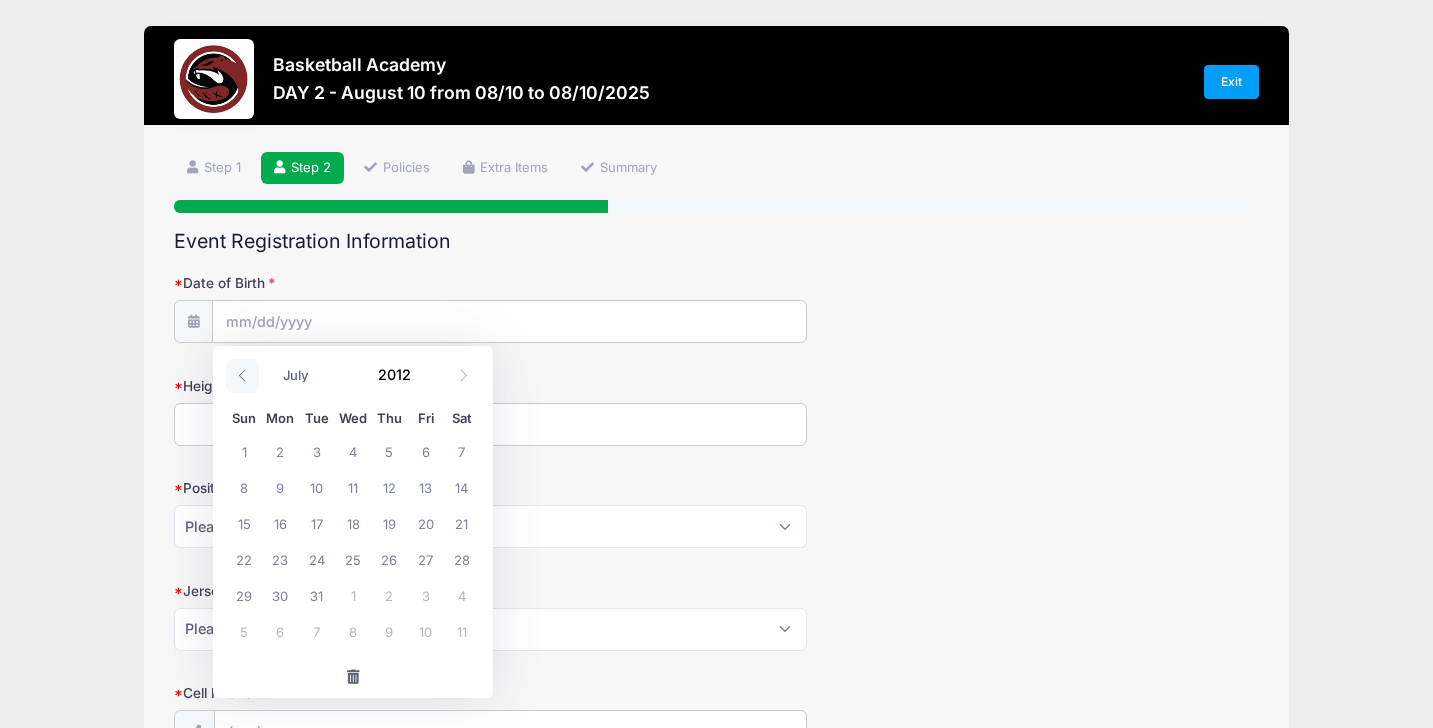 click 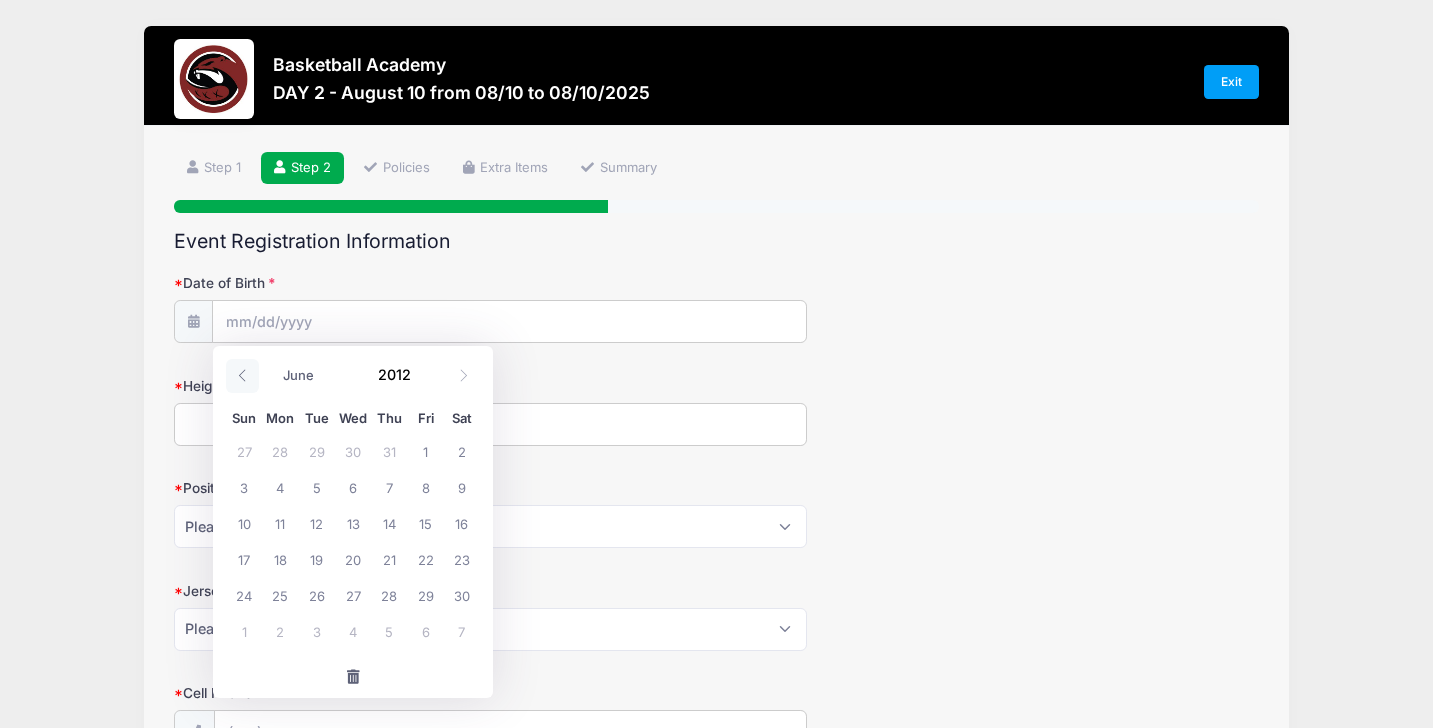 click 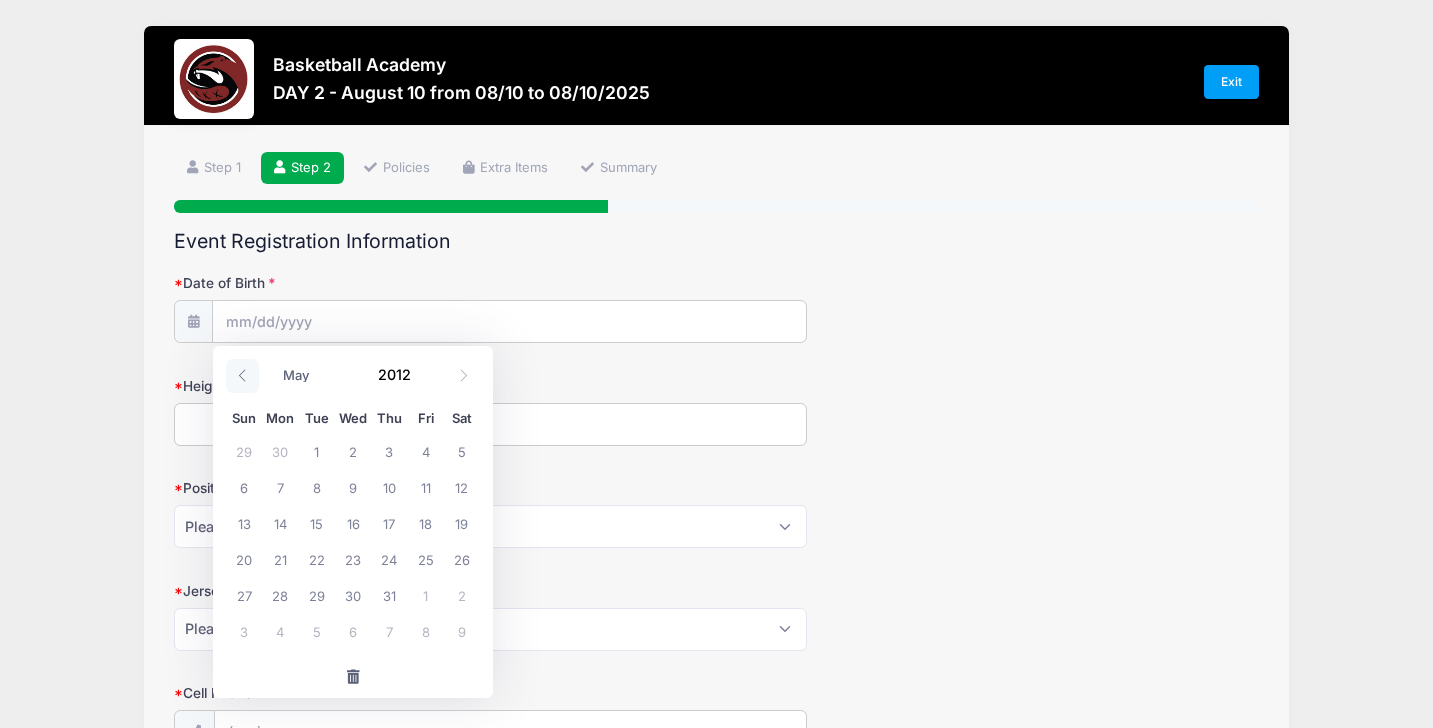 click 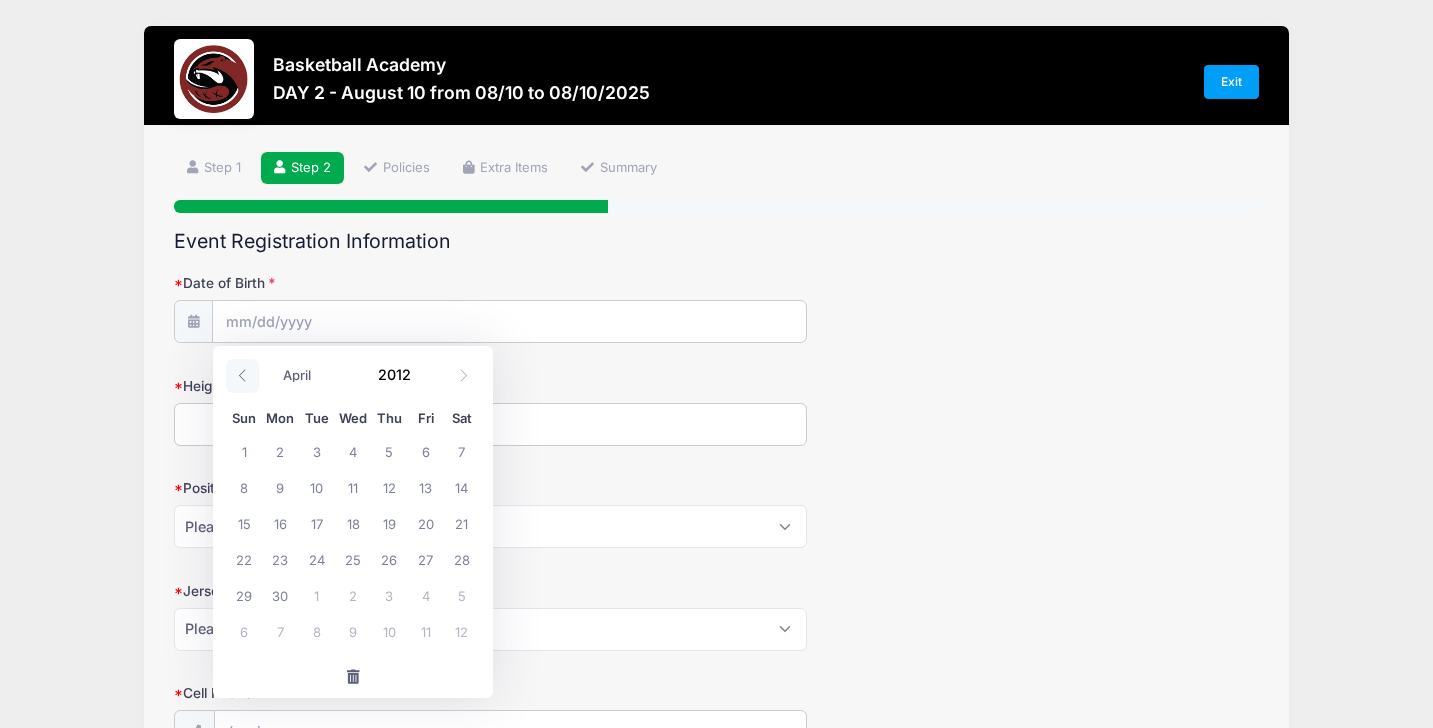 click 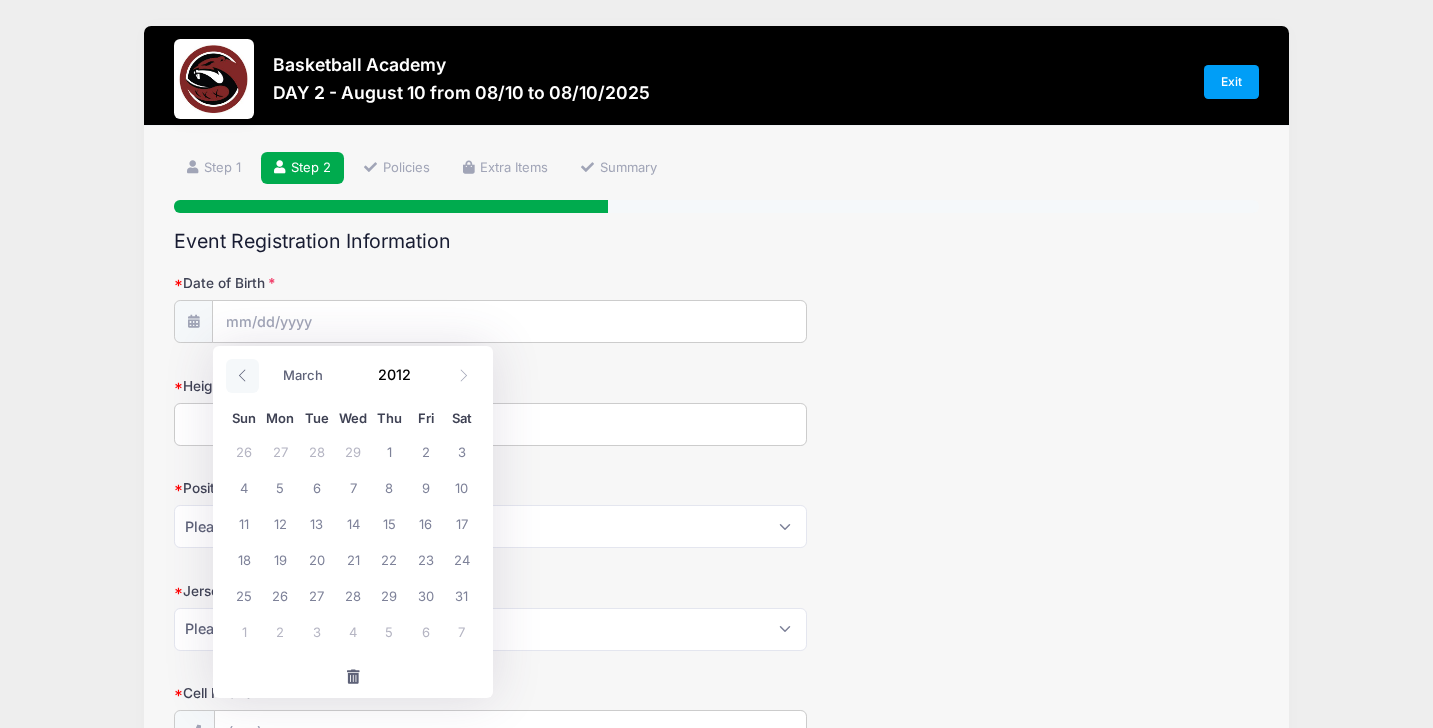 click 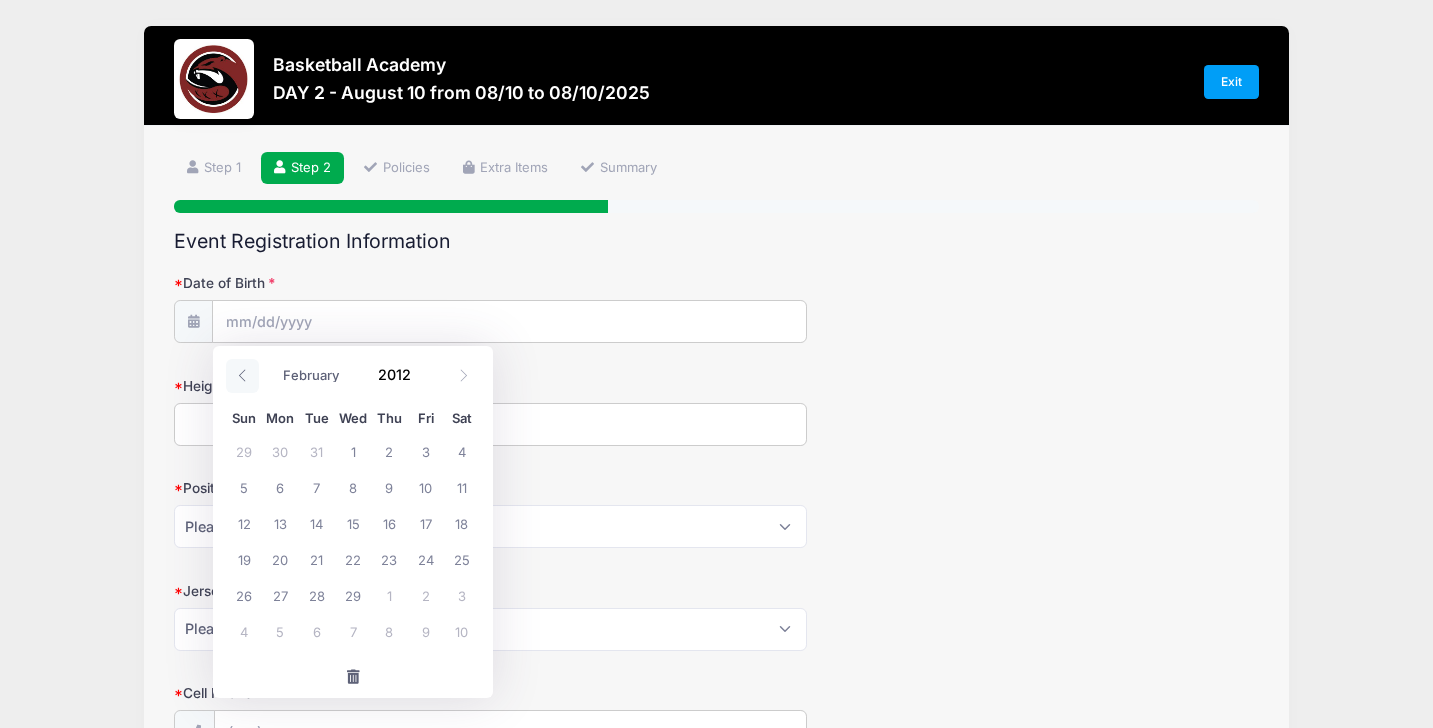 click 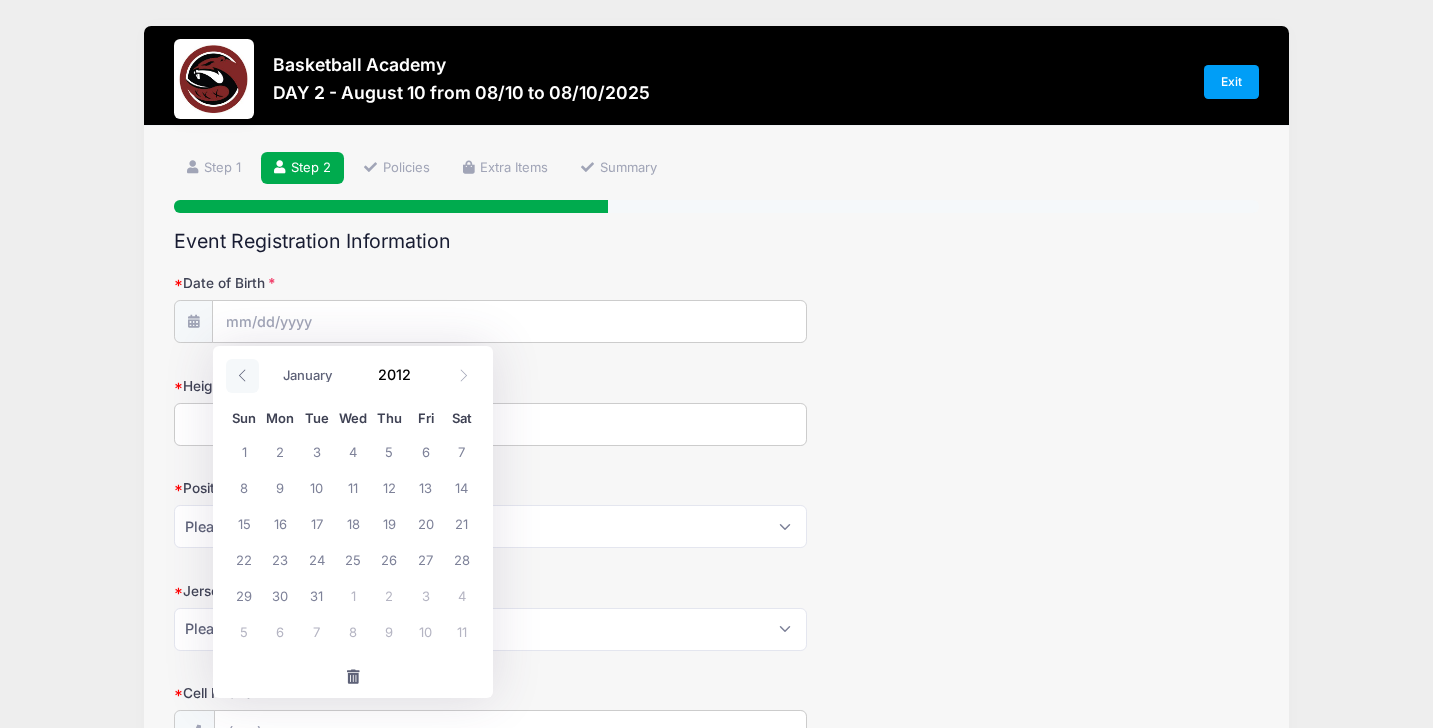 click 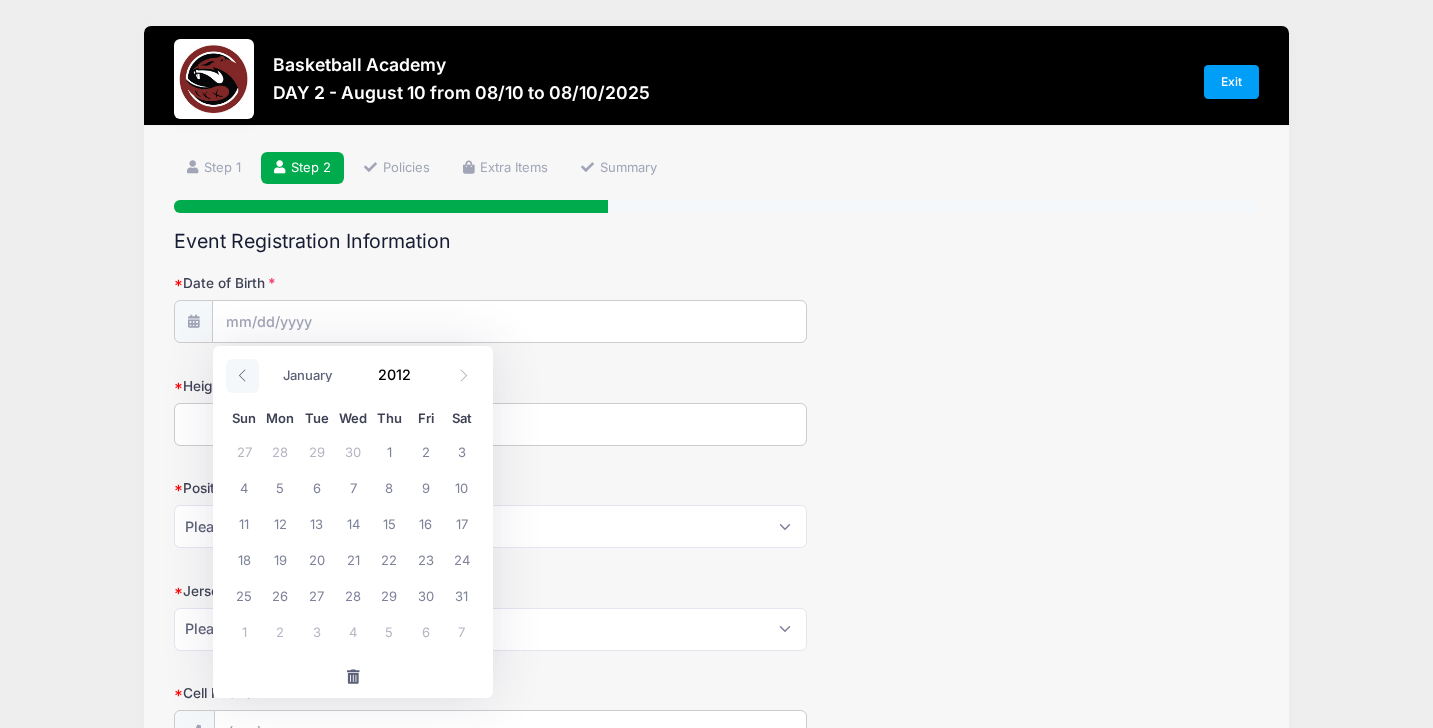 select on "11" 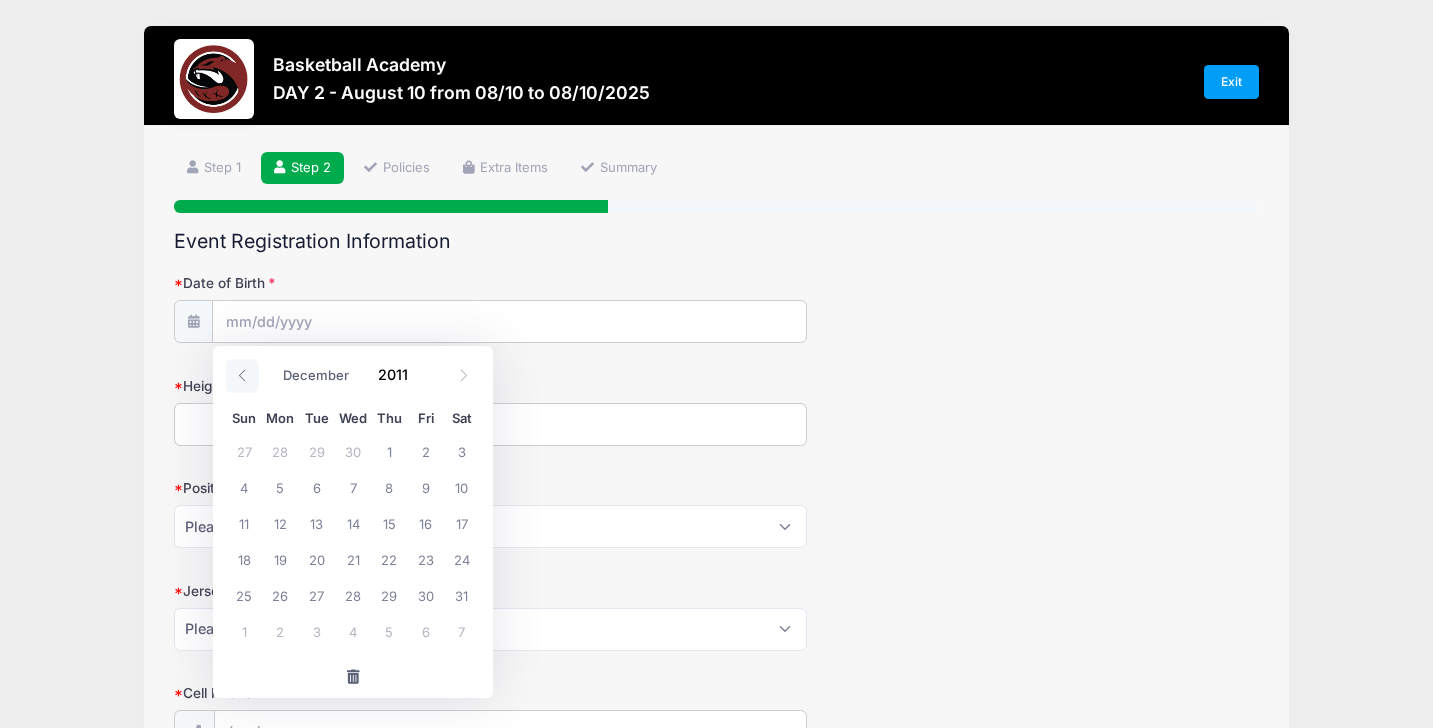 click 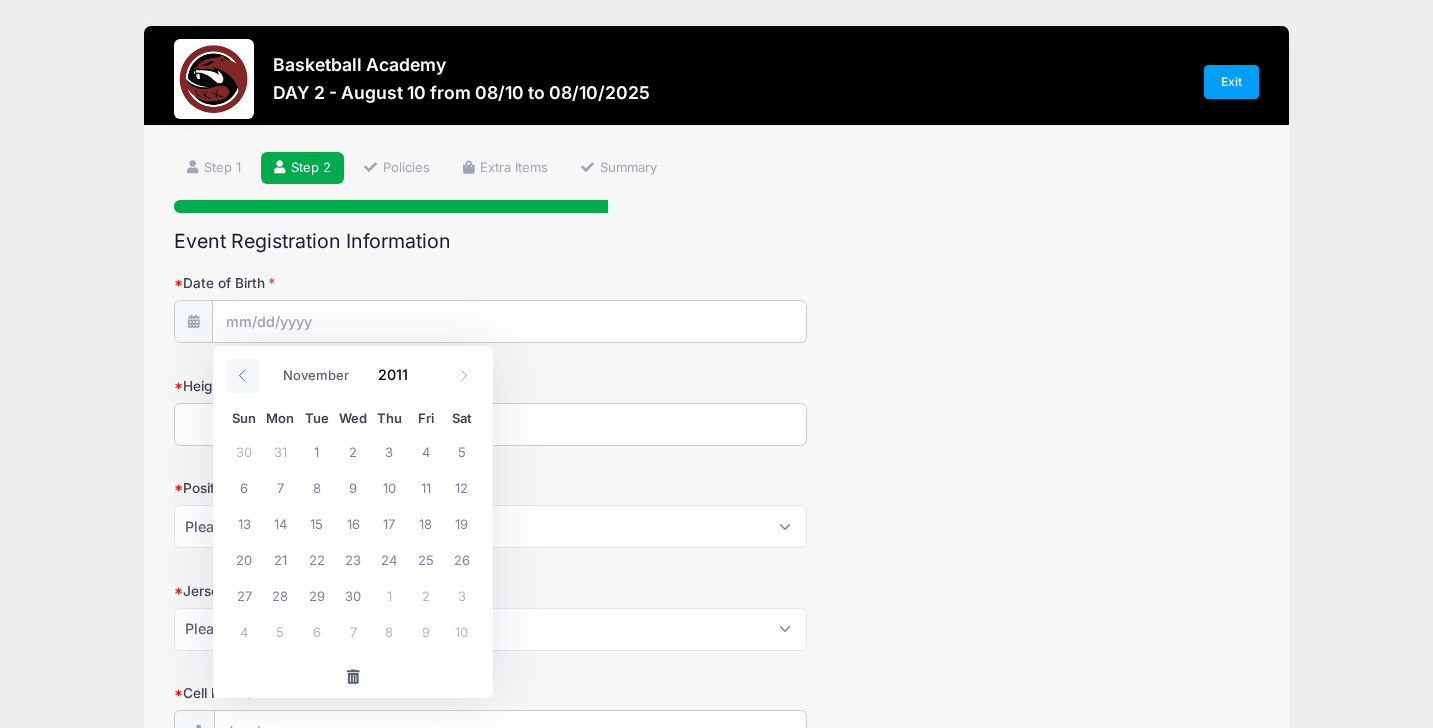 click 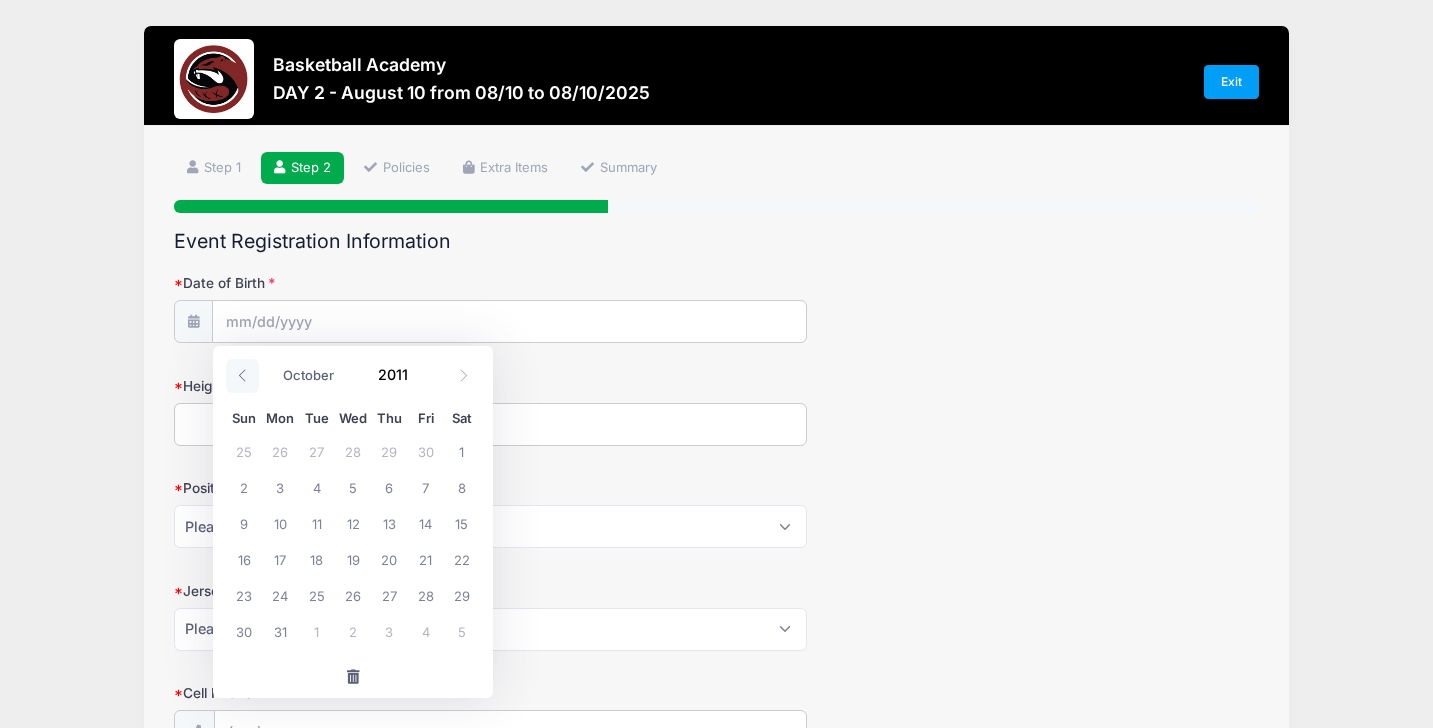 click 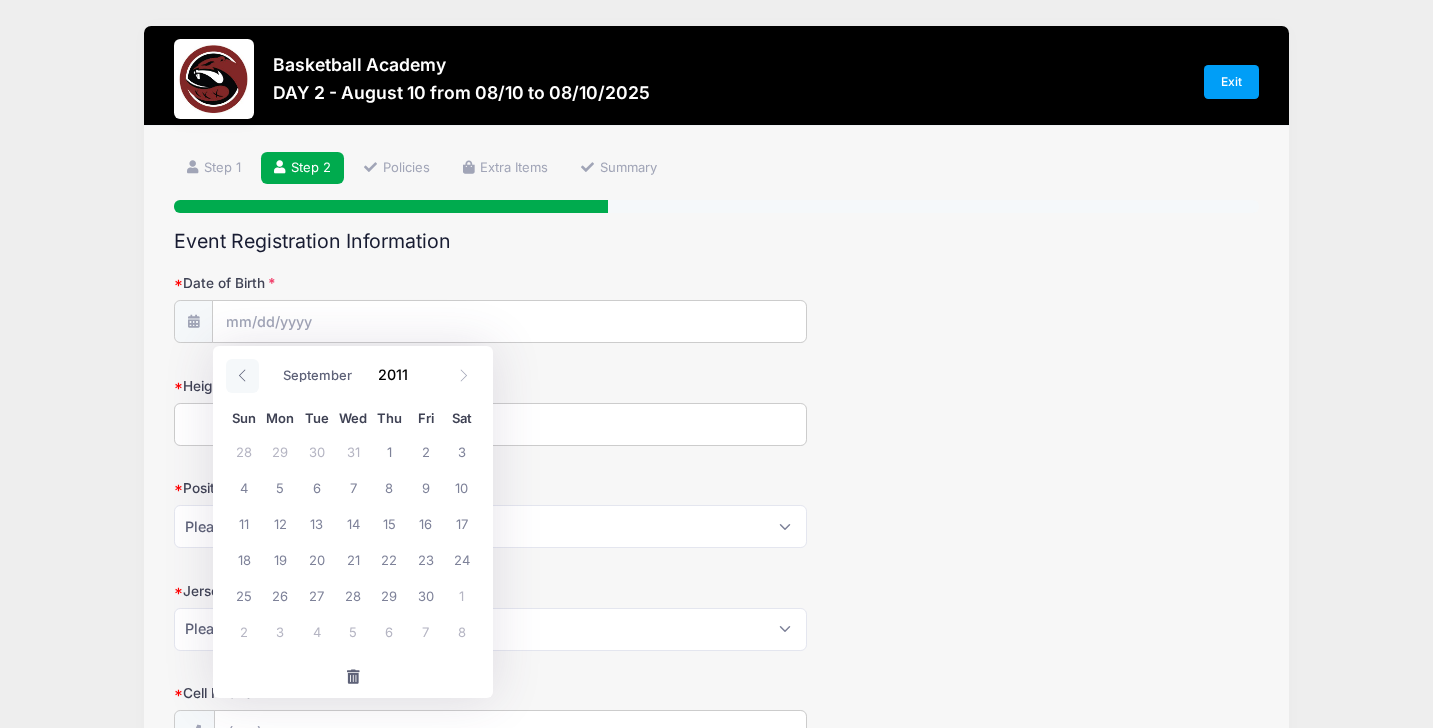 click 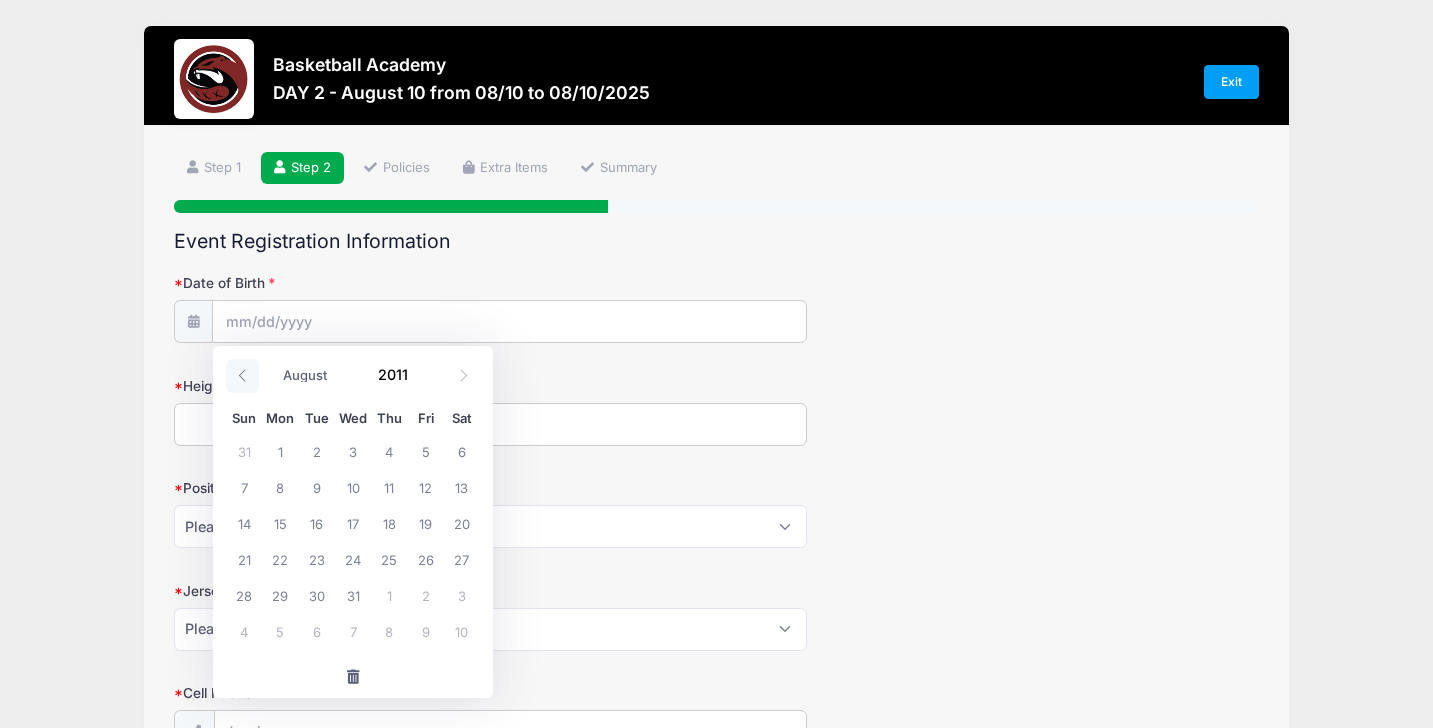 click 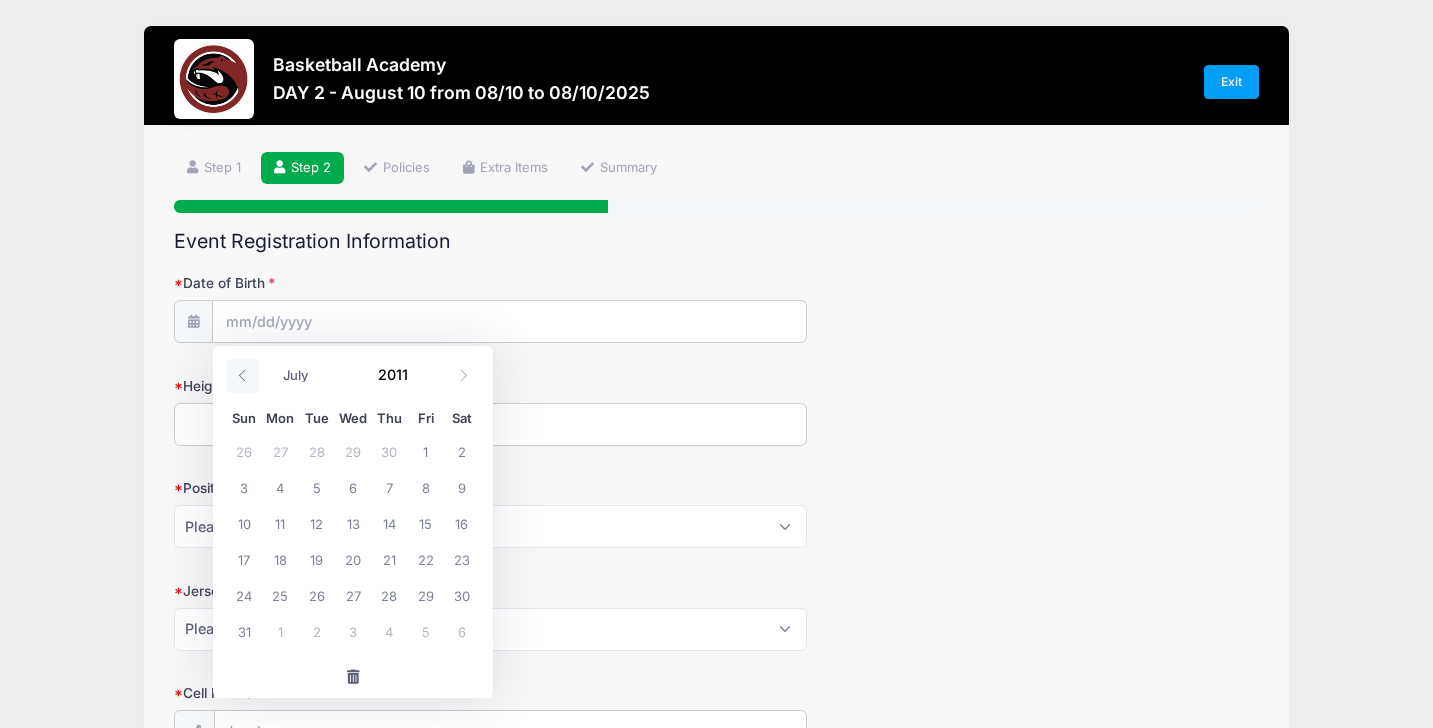 click 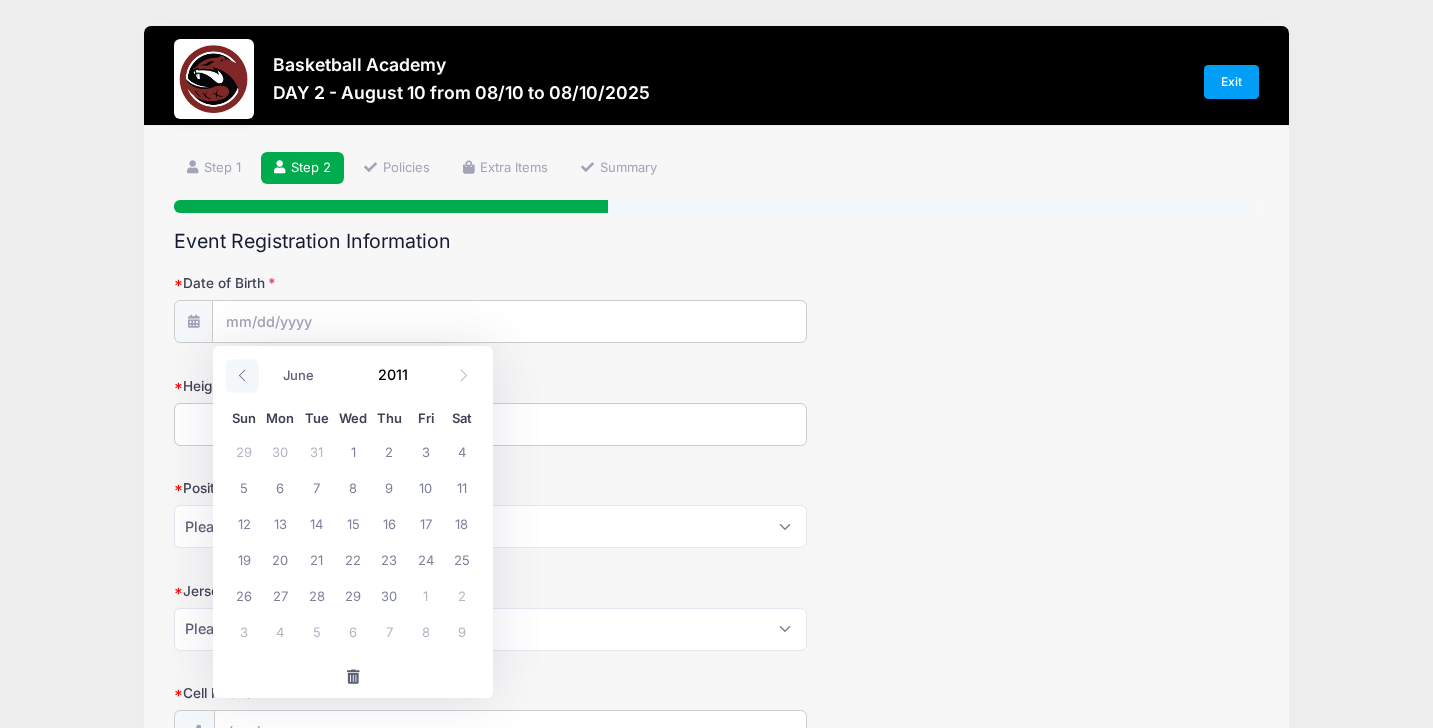 click 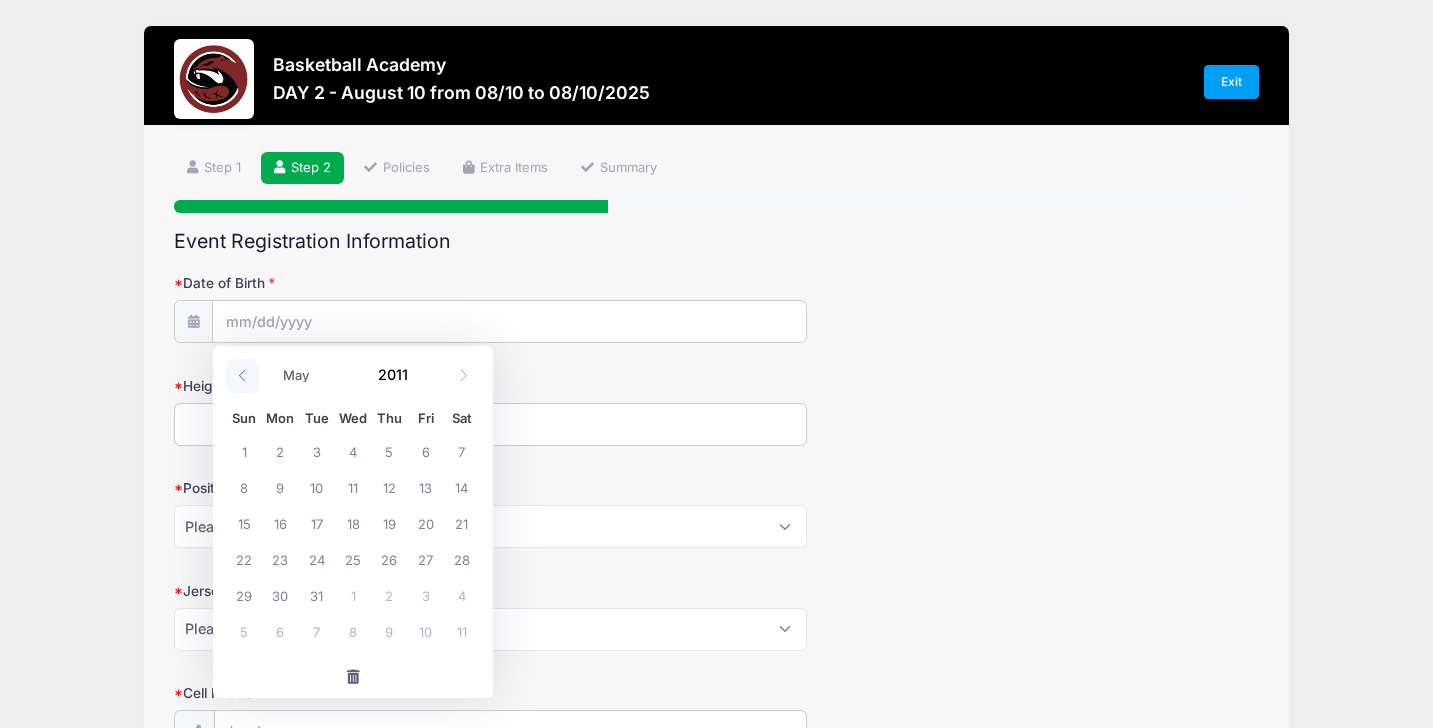 click 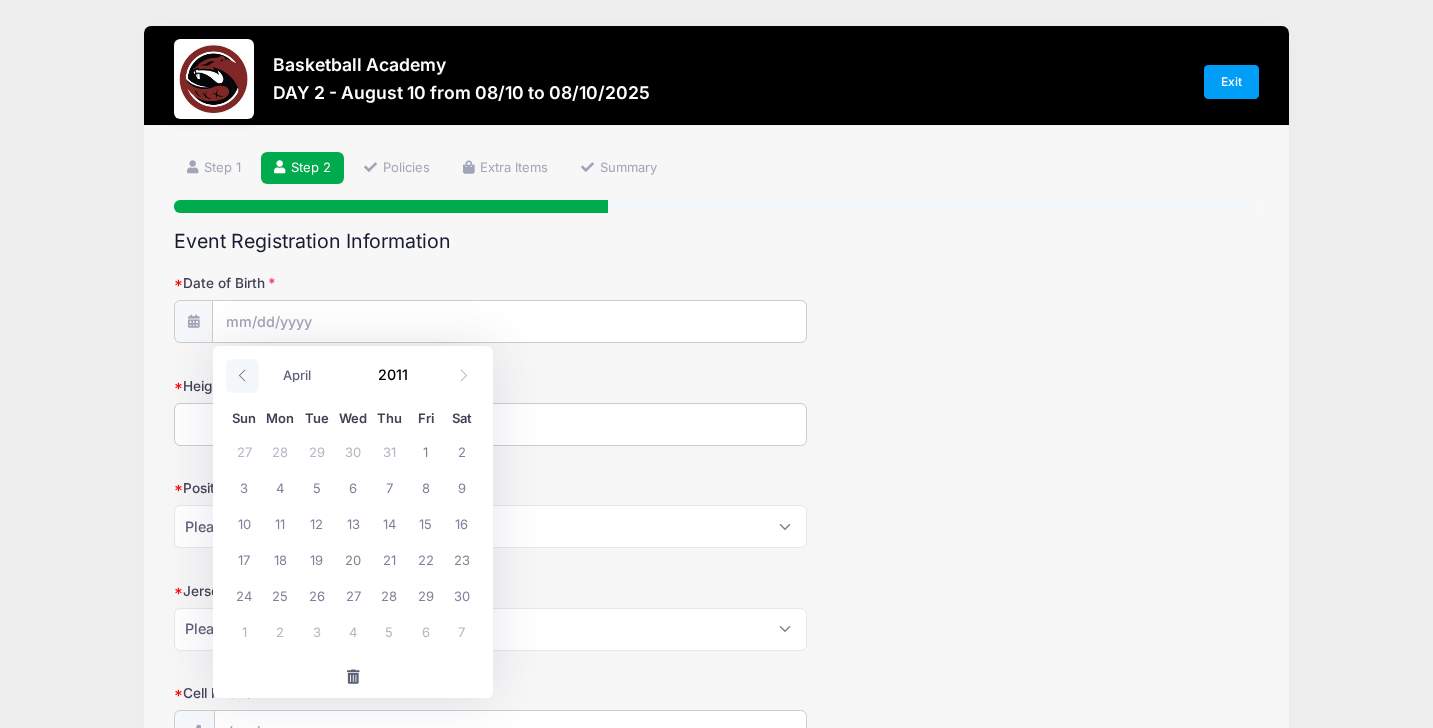 click 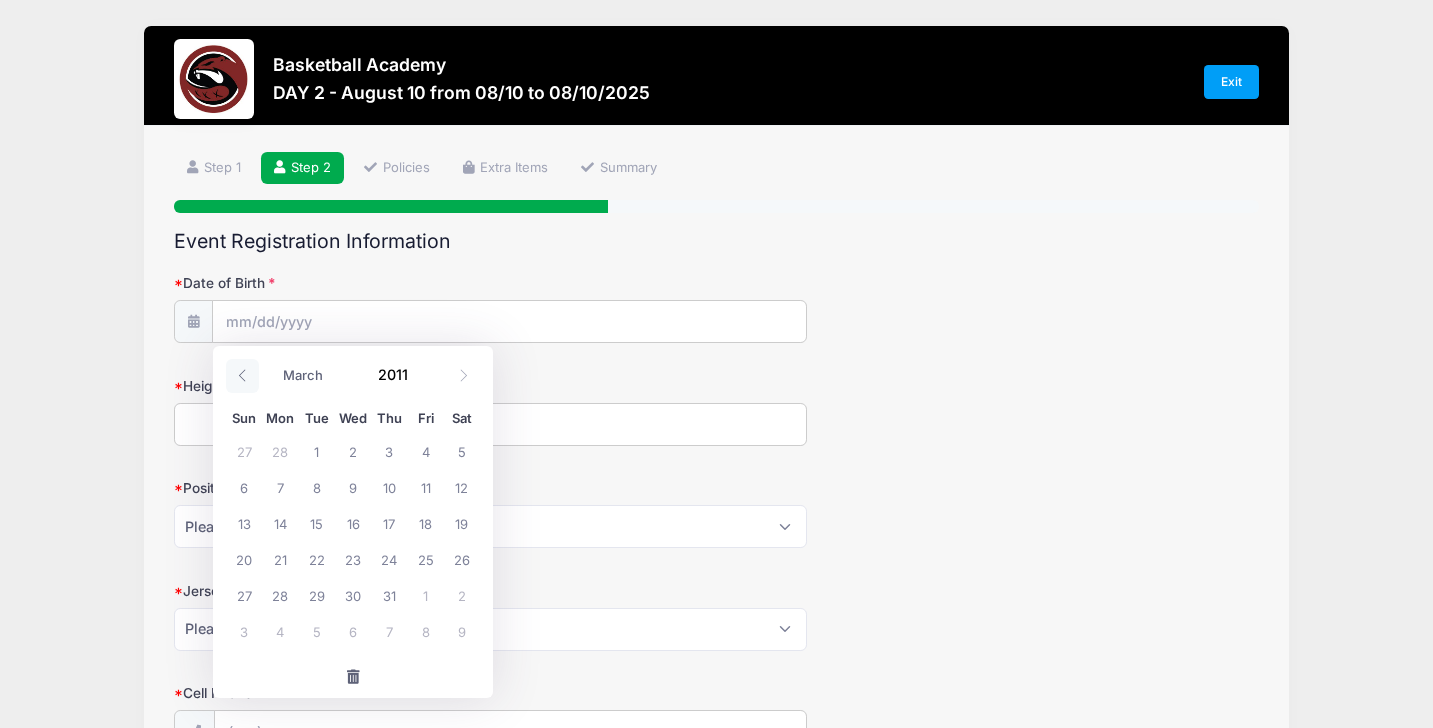 click 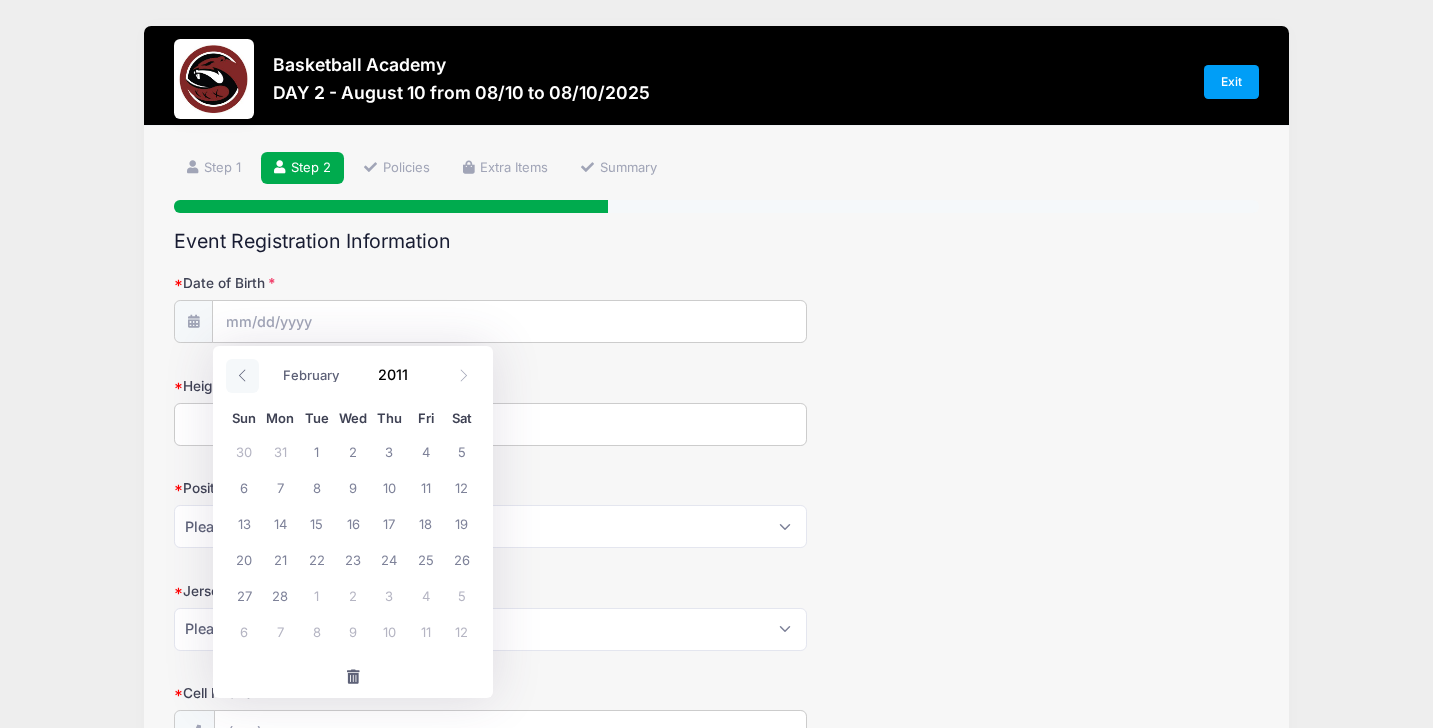 click 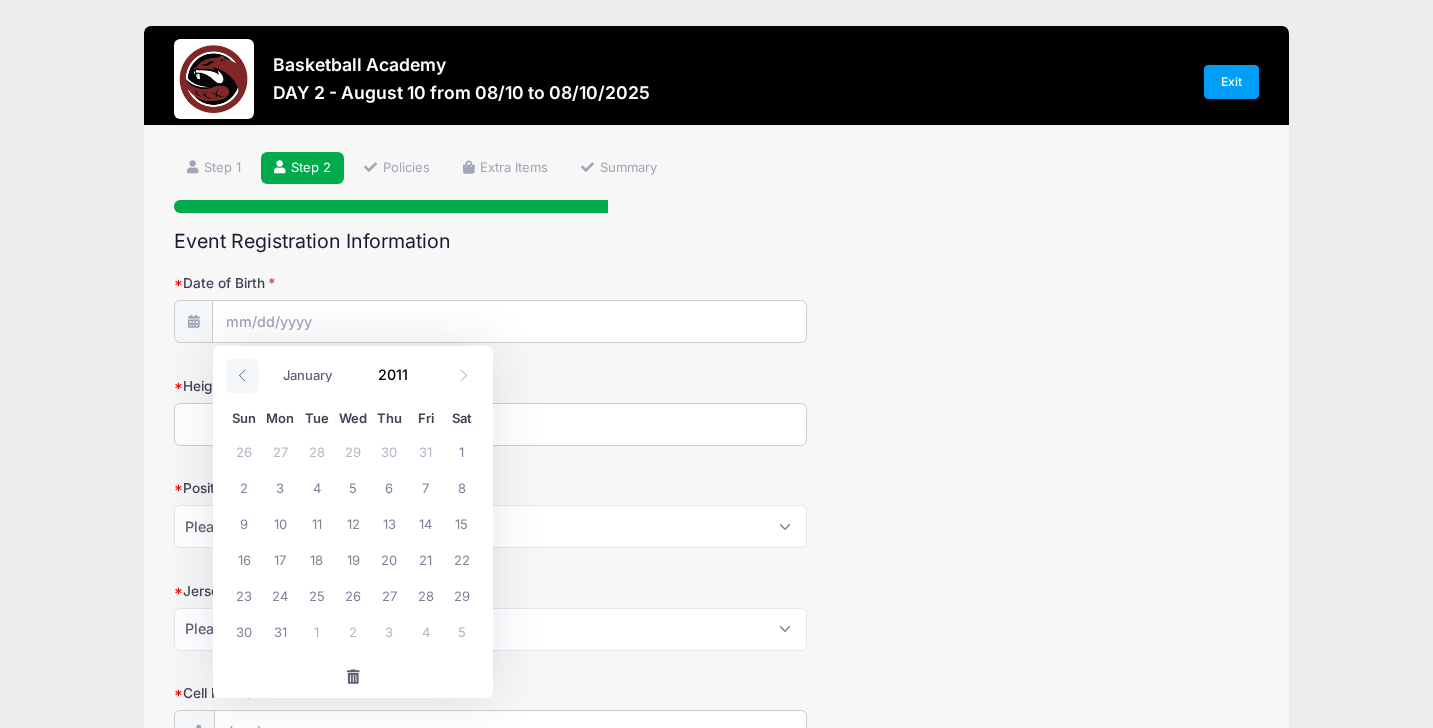 click 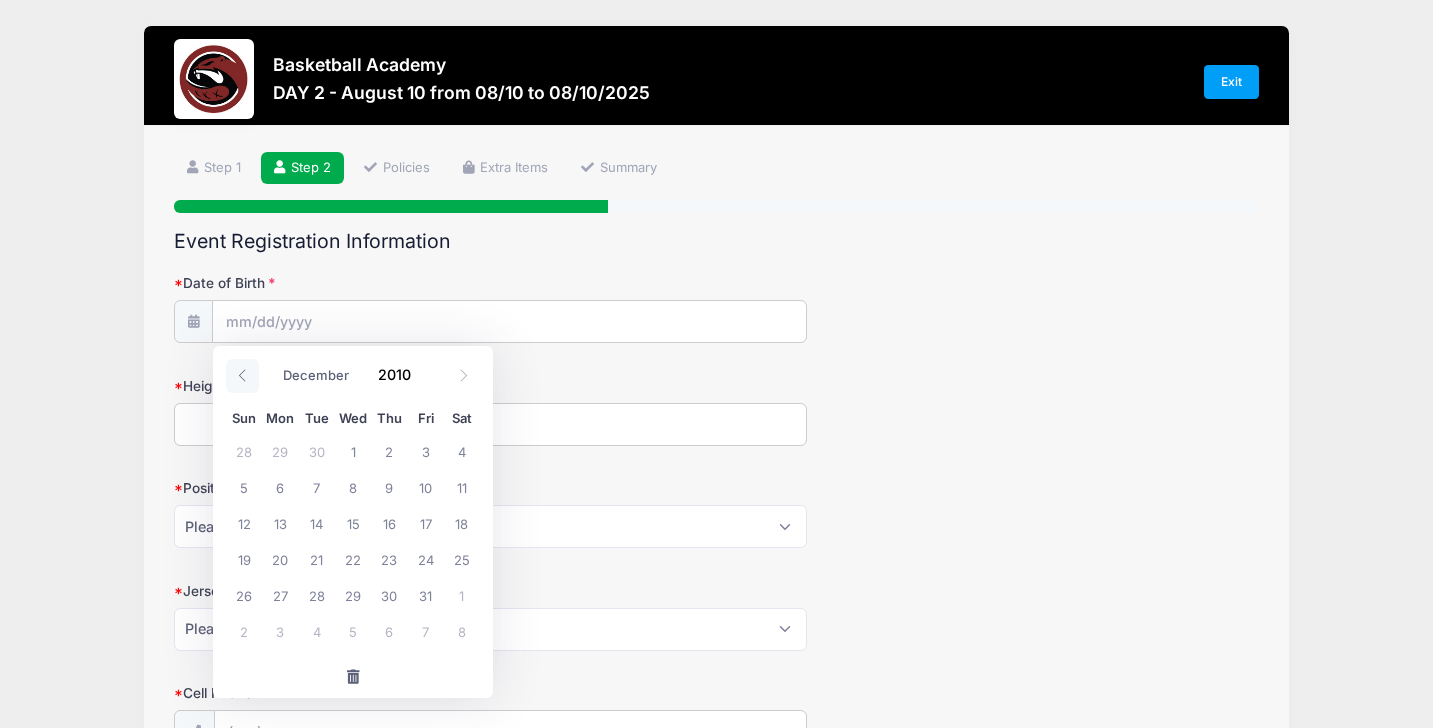 click 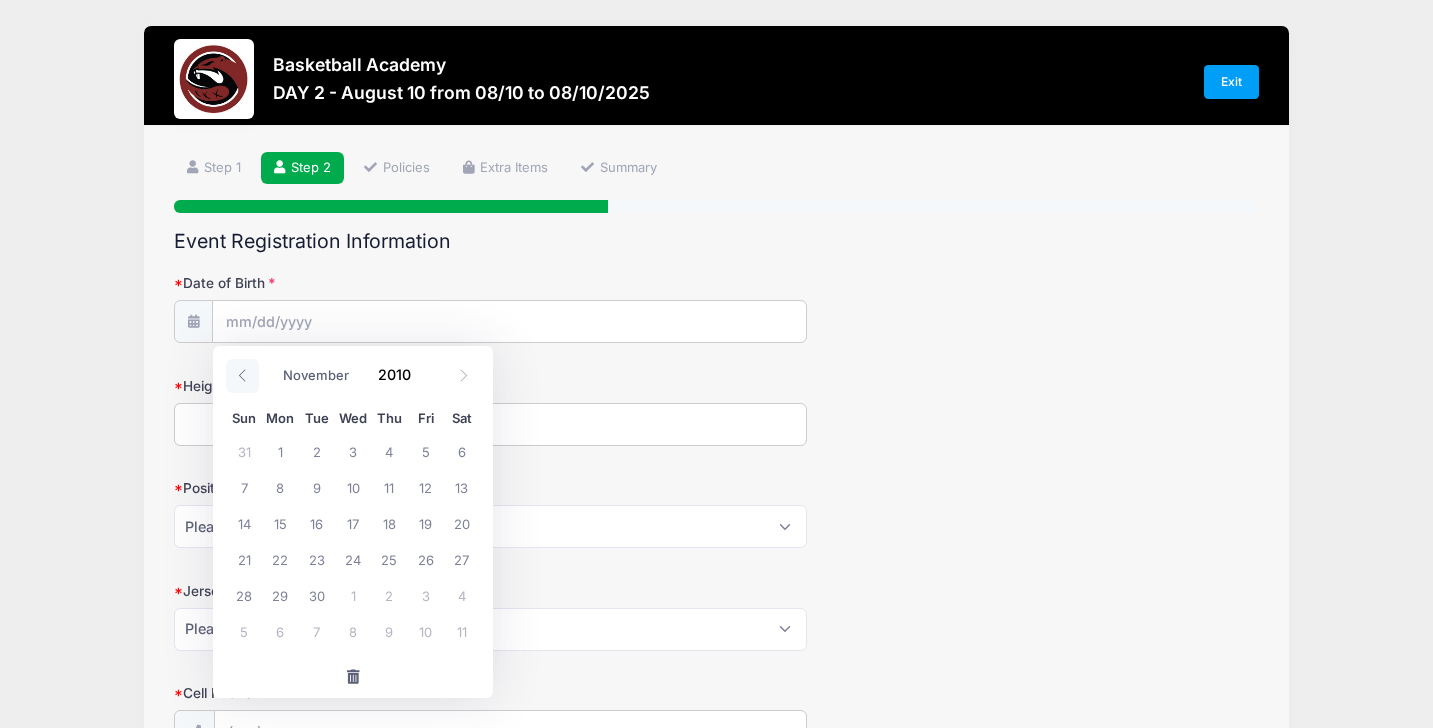 click 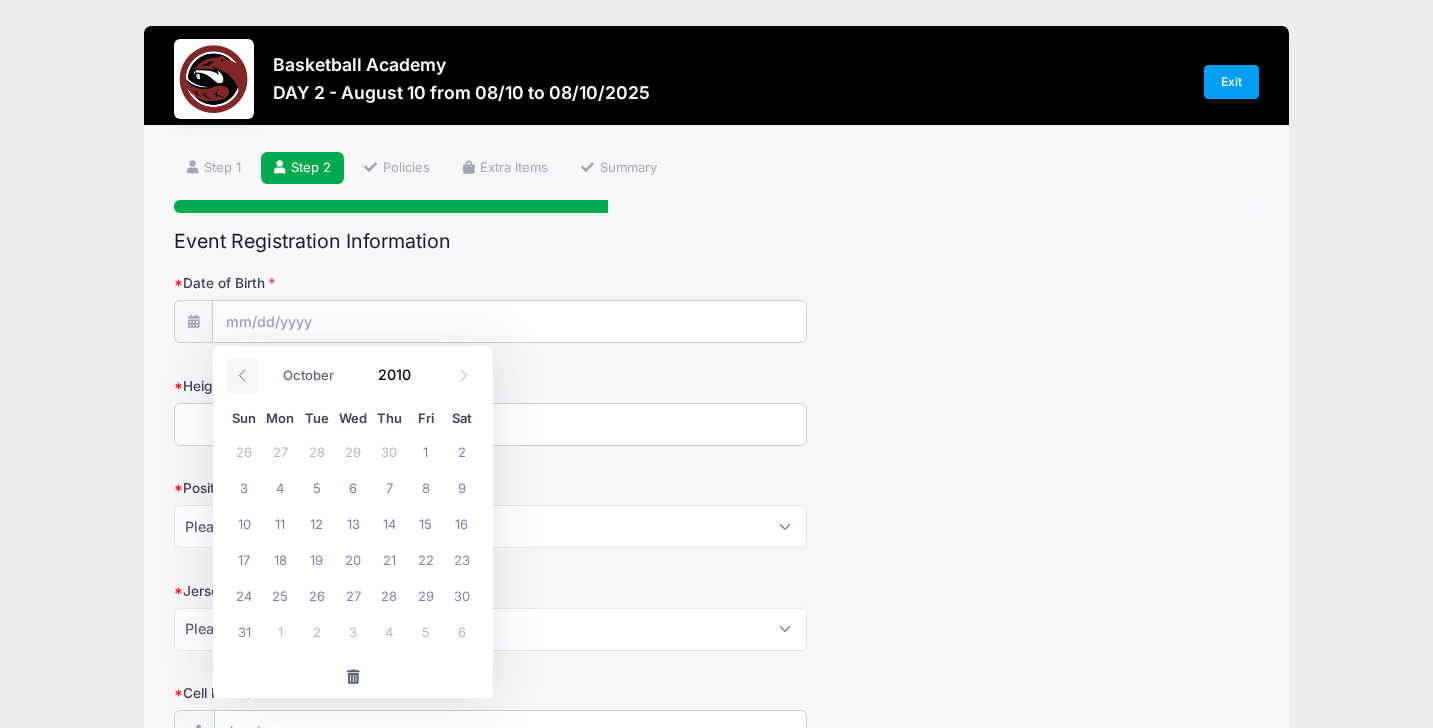 click 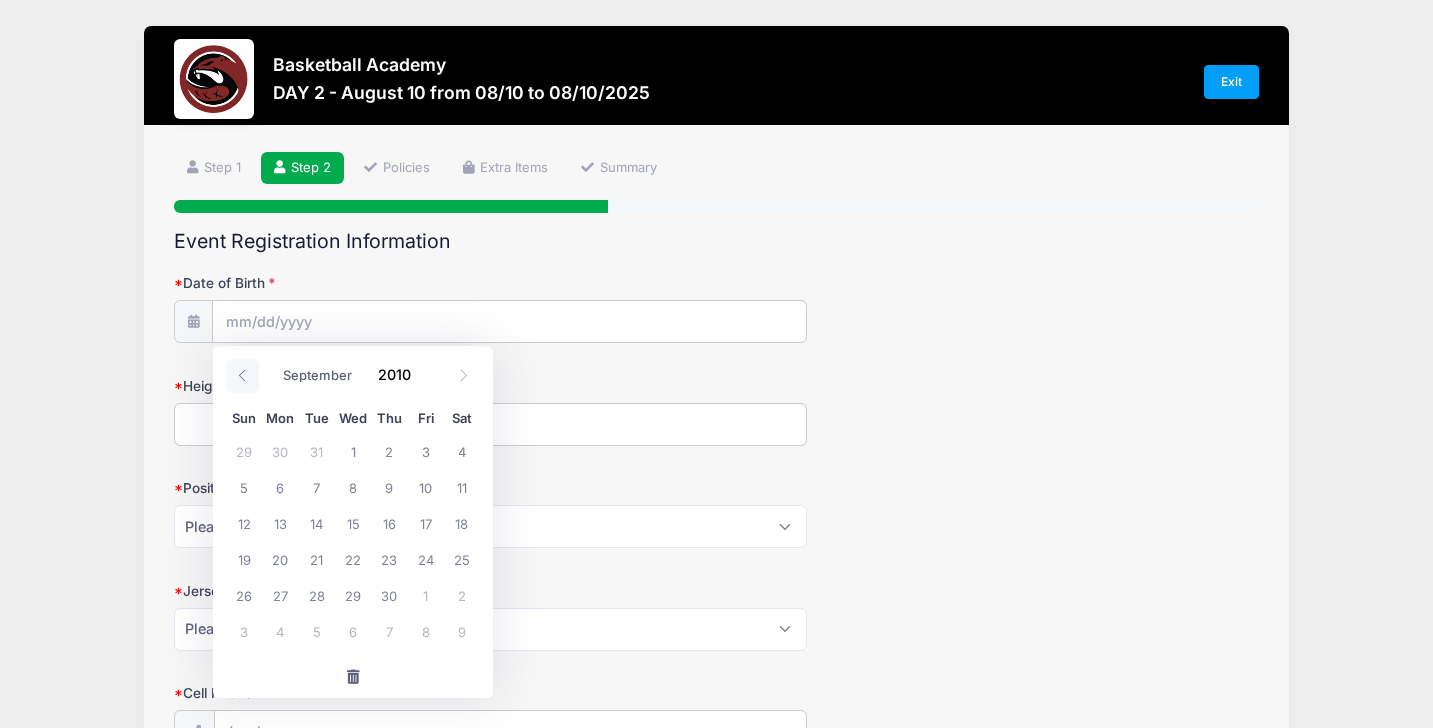 click 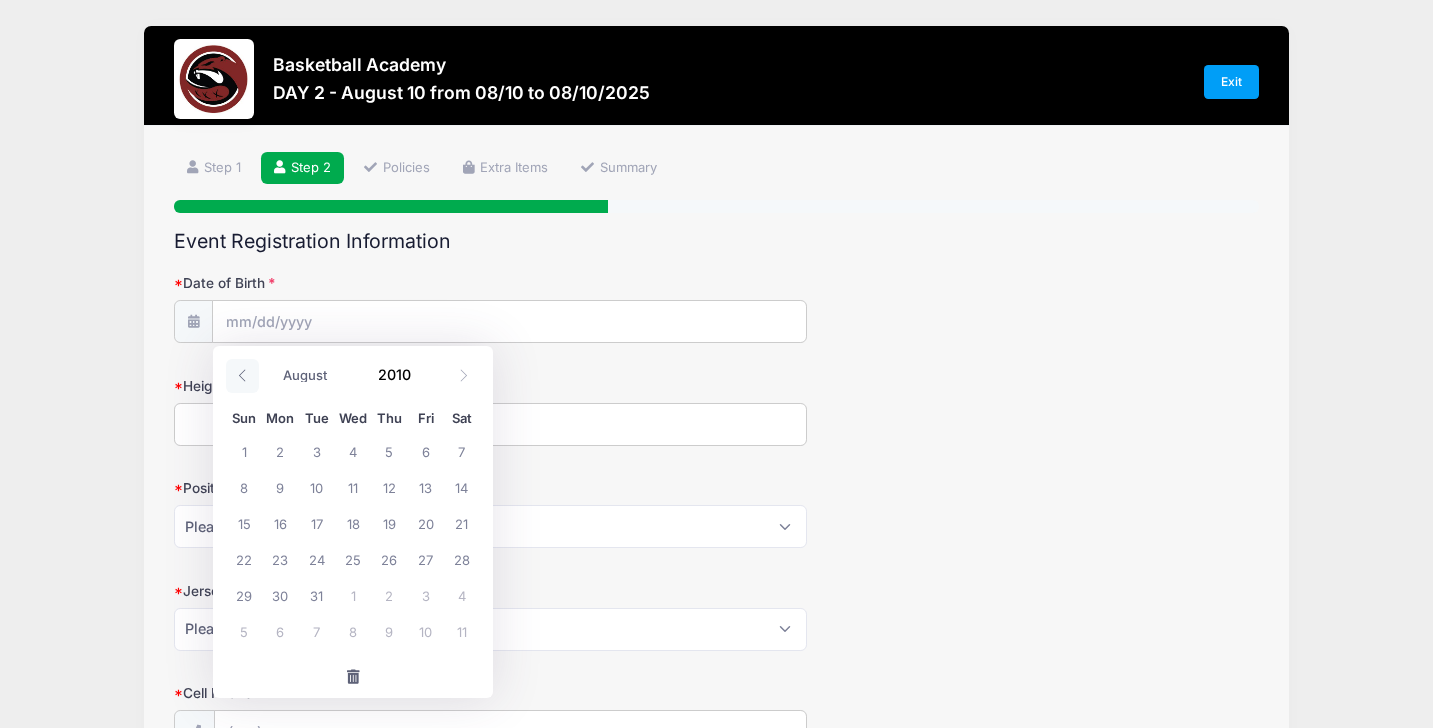 click 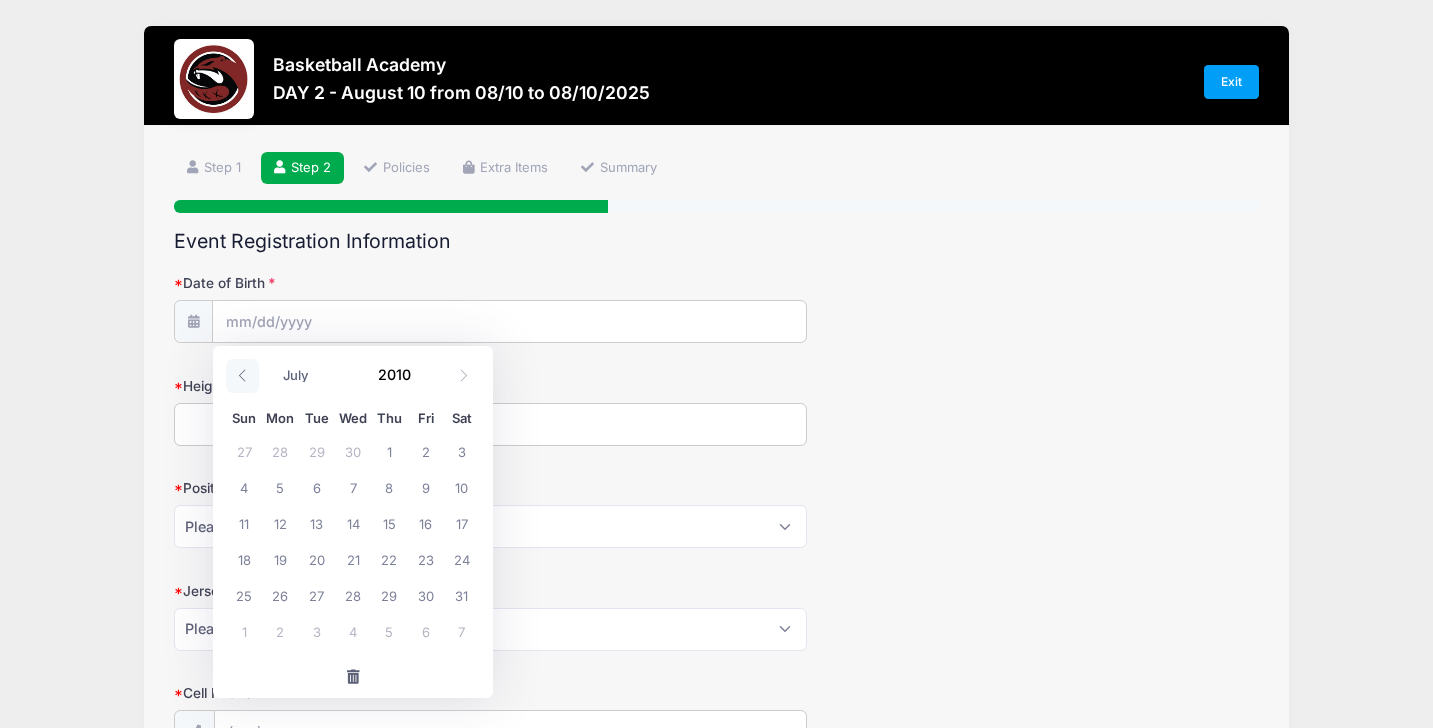 click 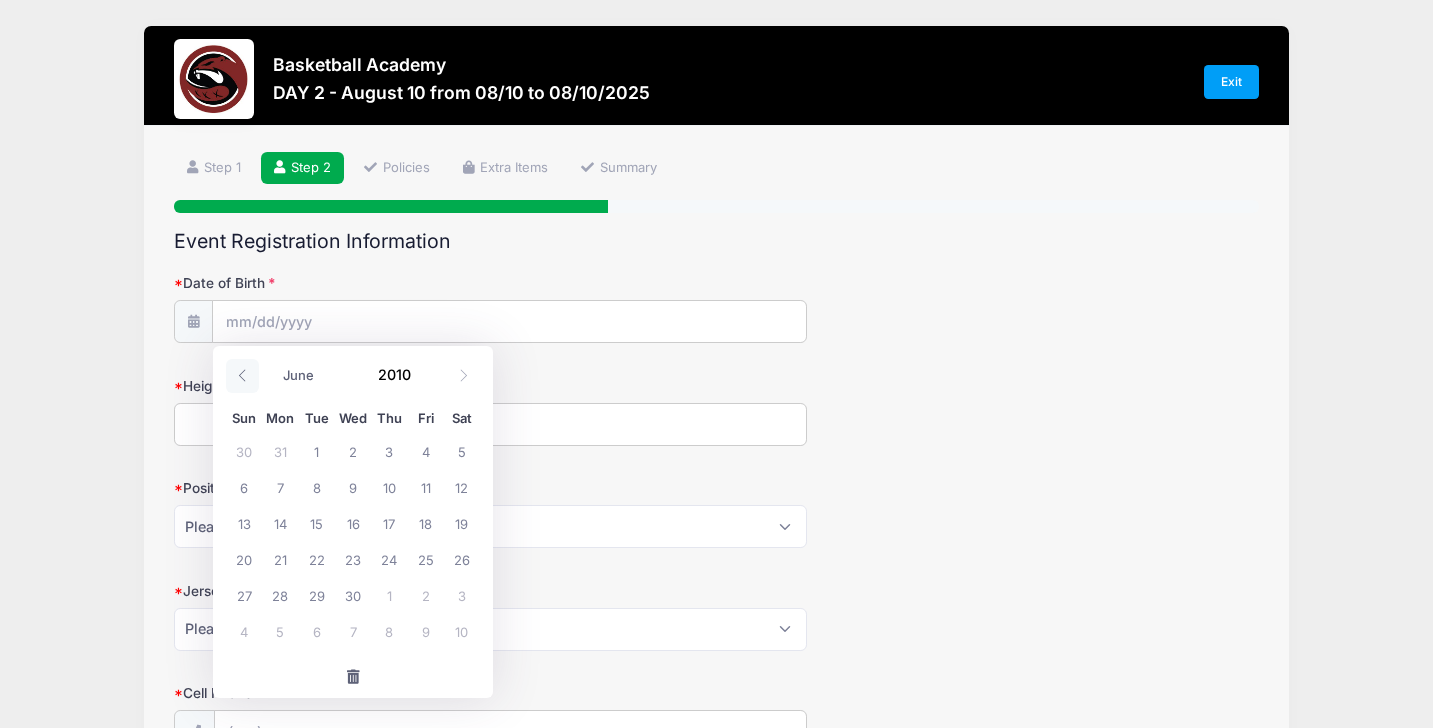 click 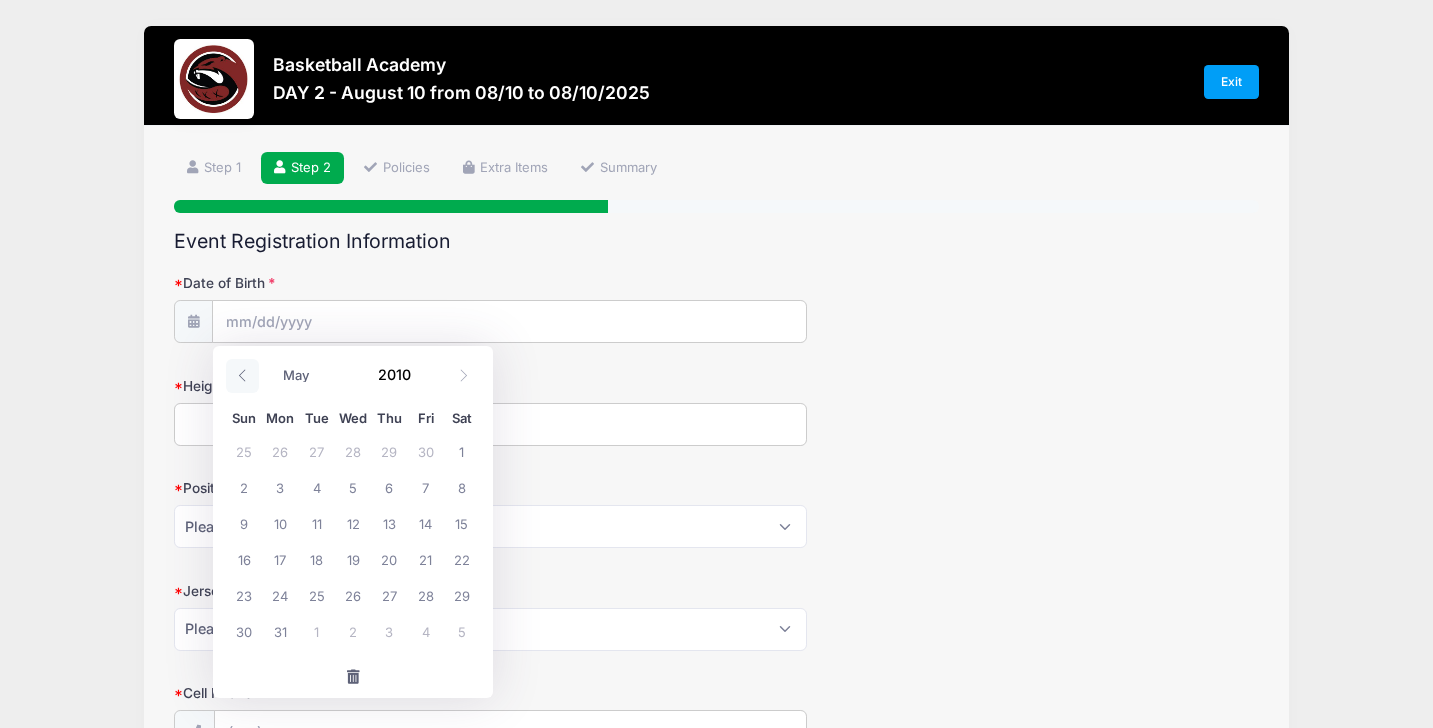 click 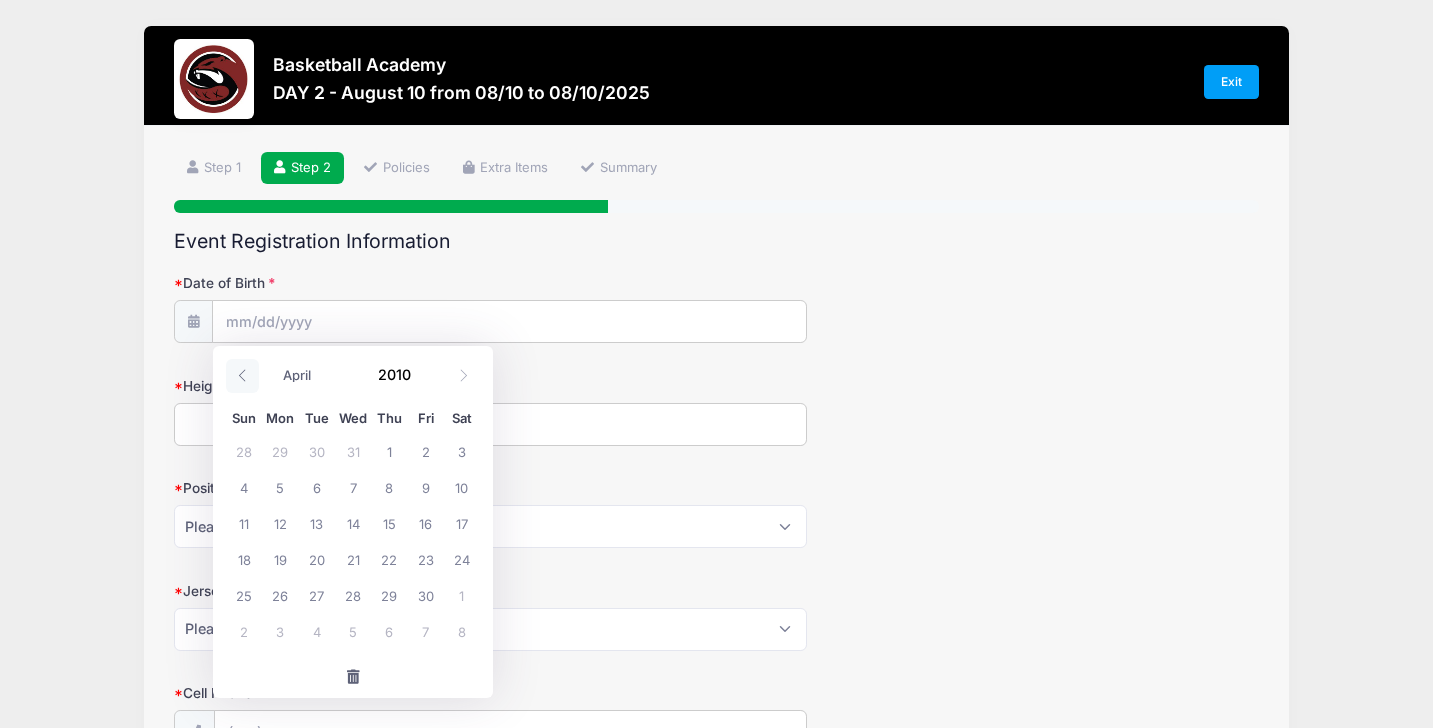 click 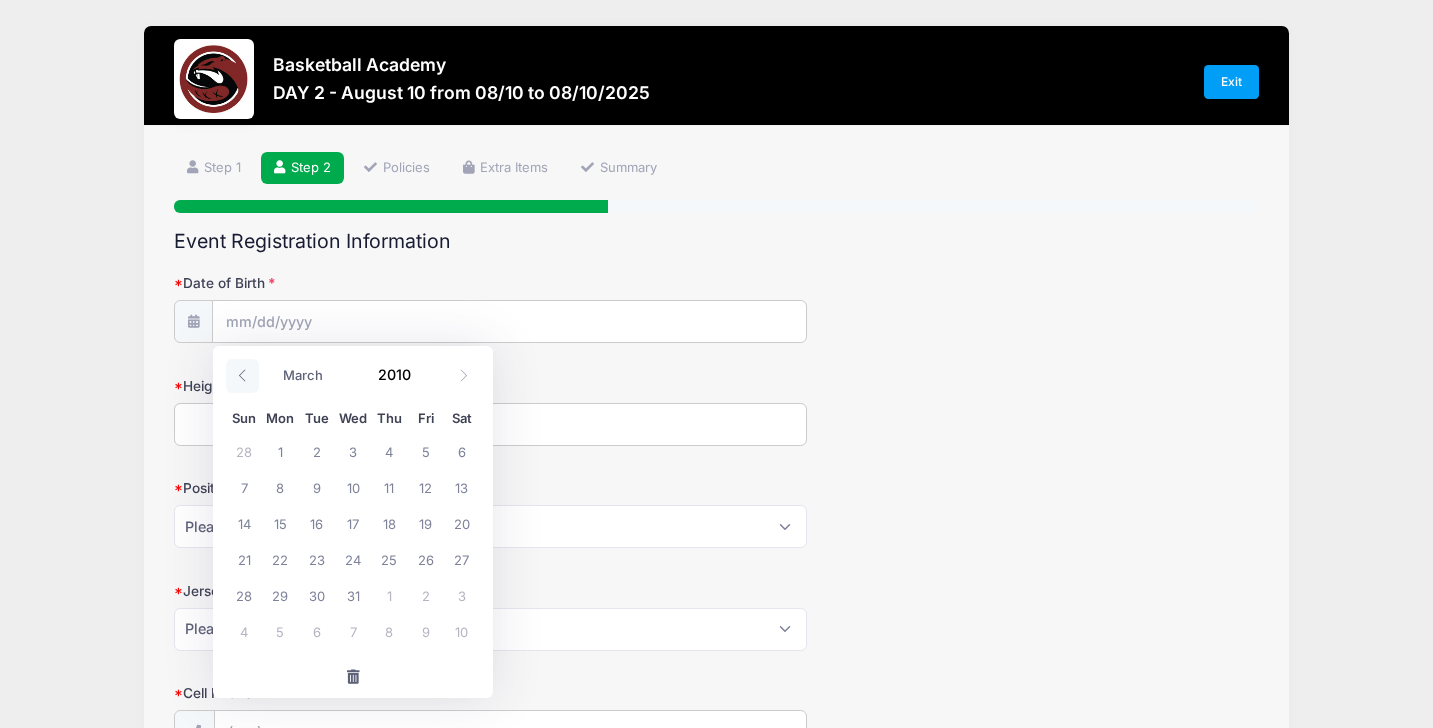 click 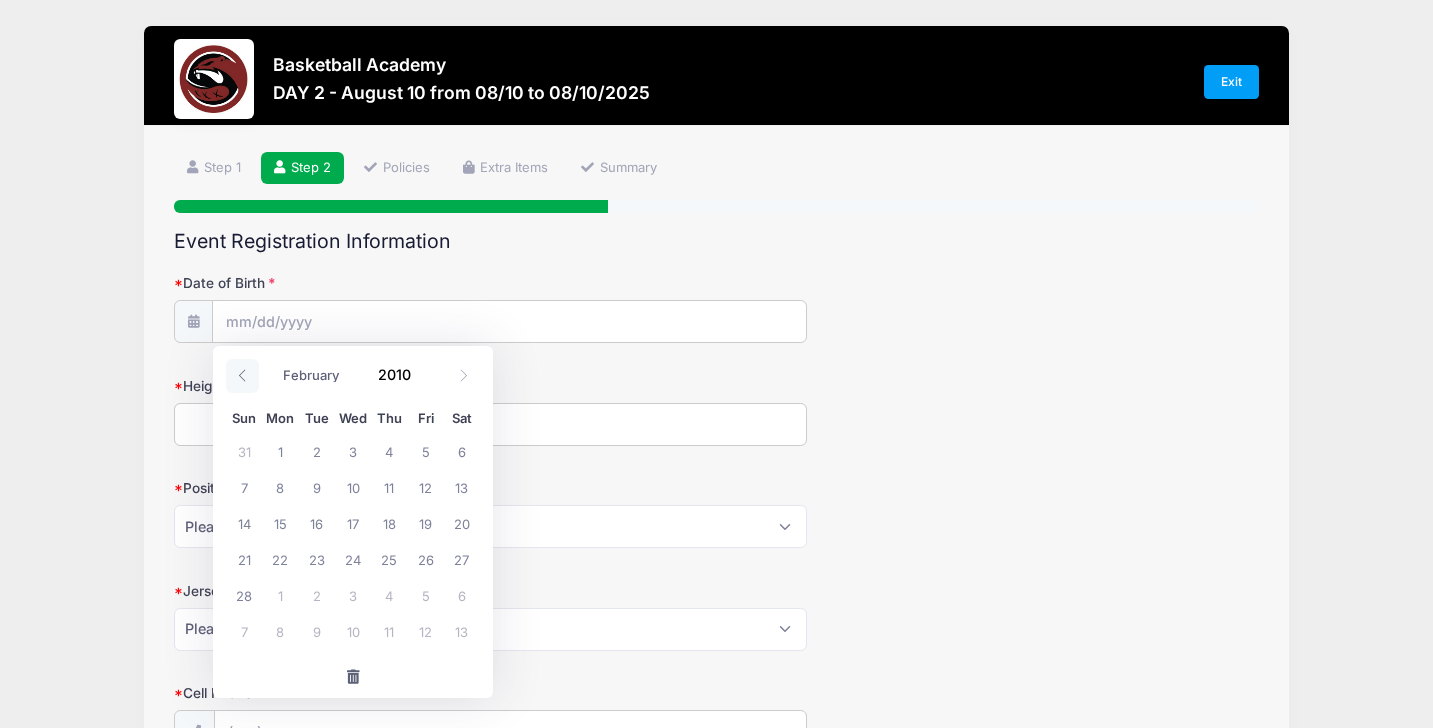 click 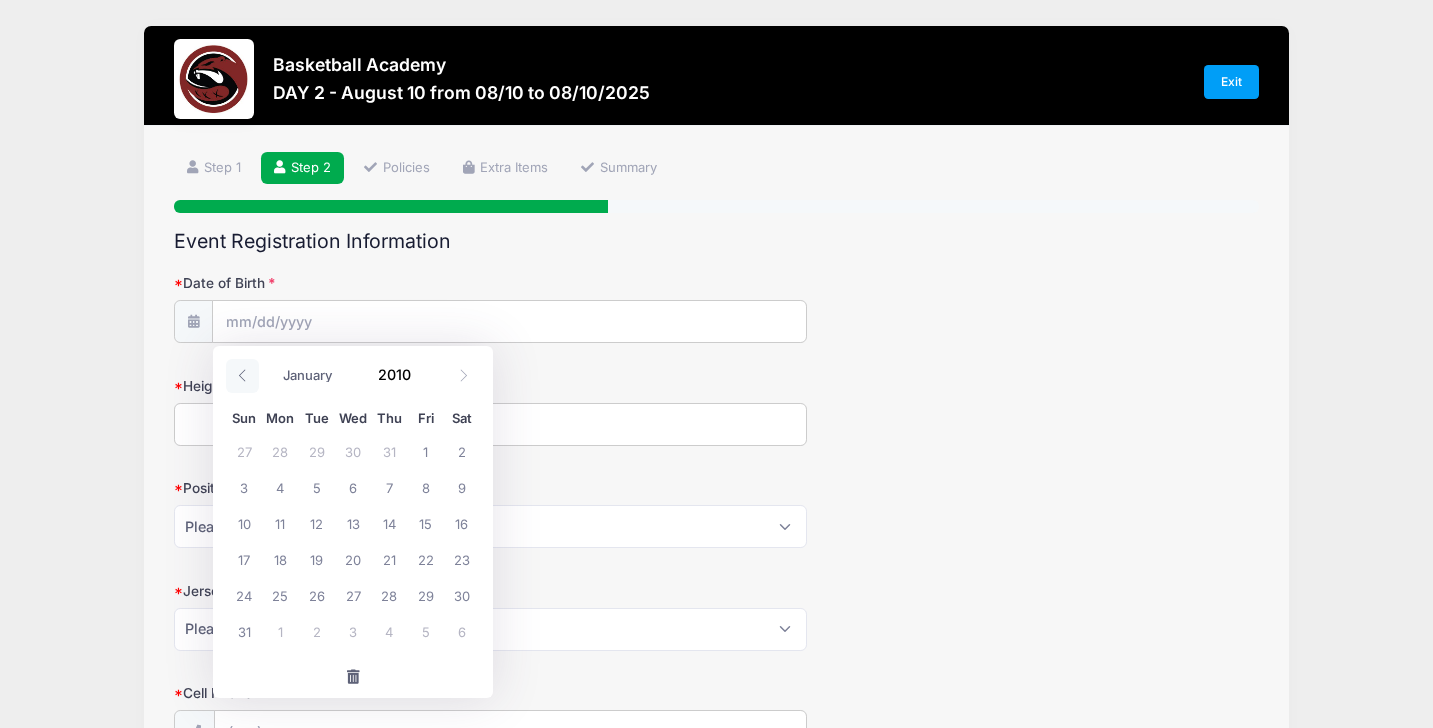 click 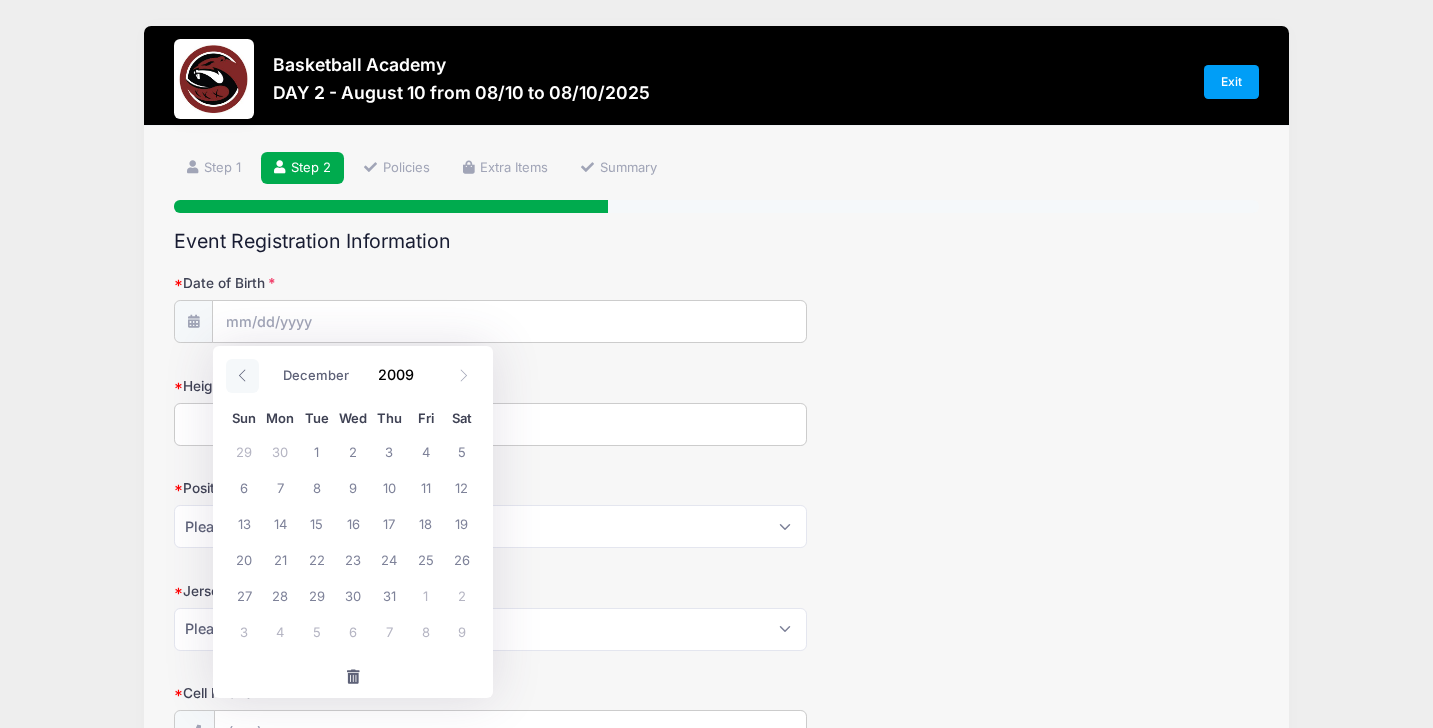 click 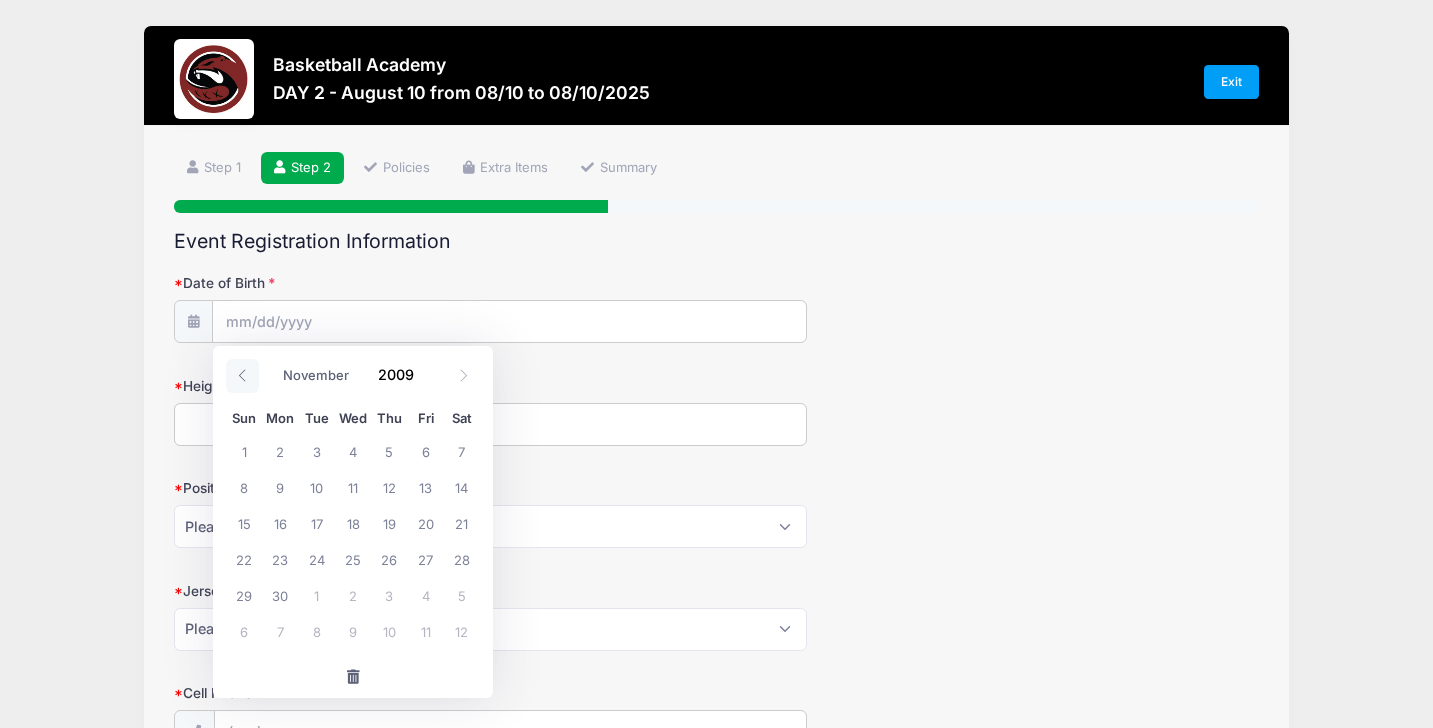 click 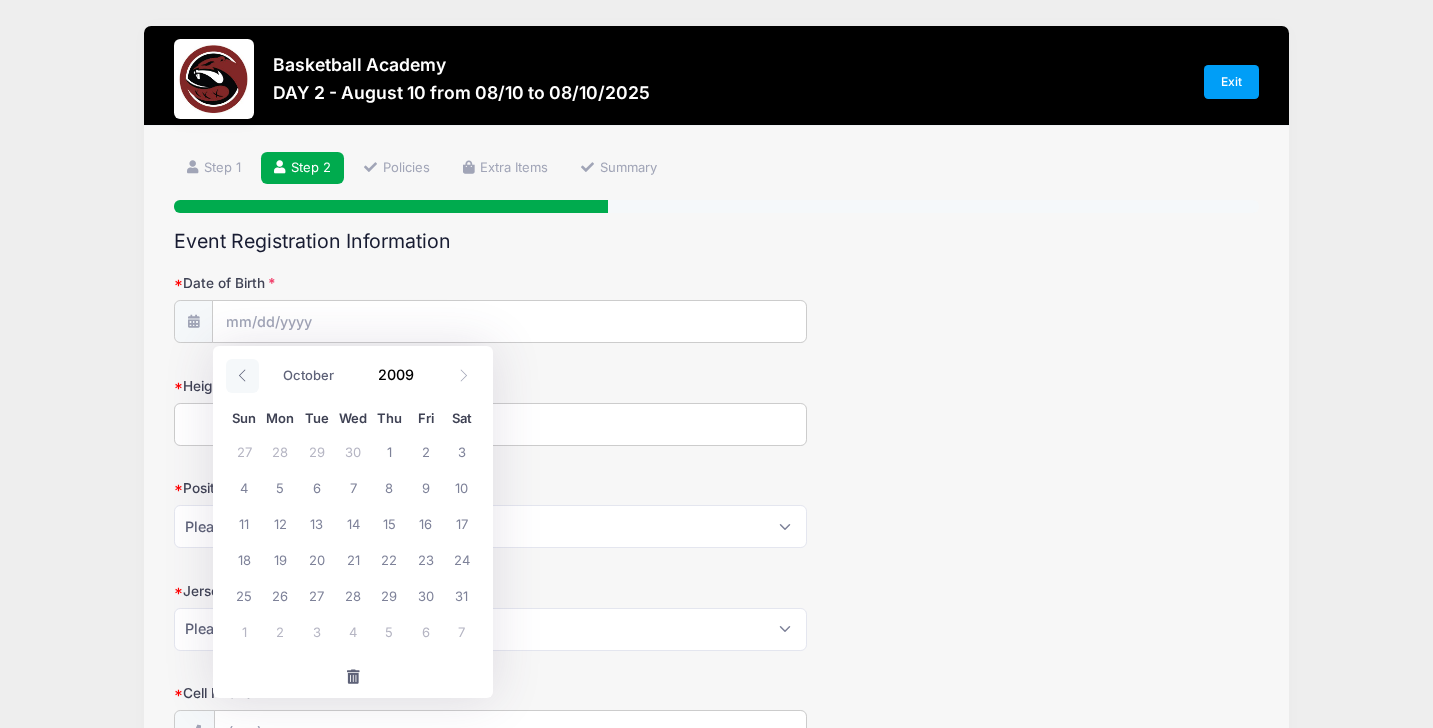 click 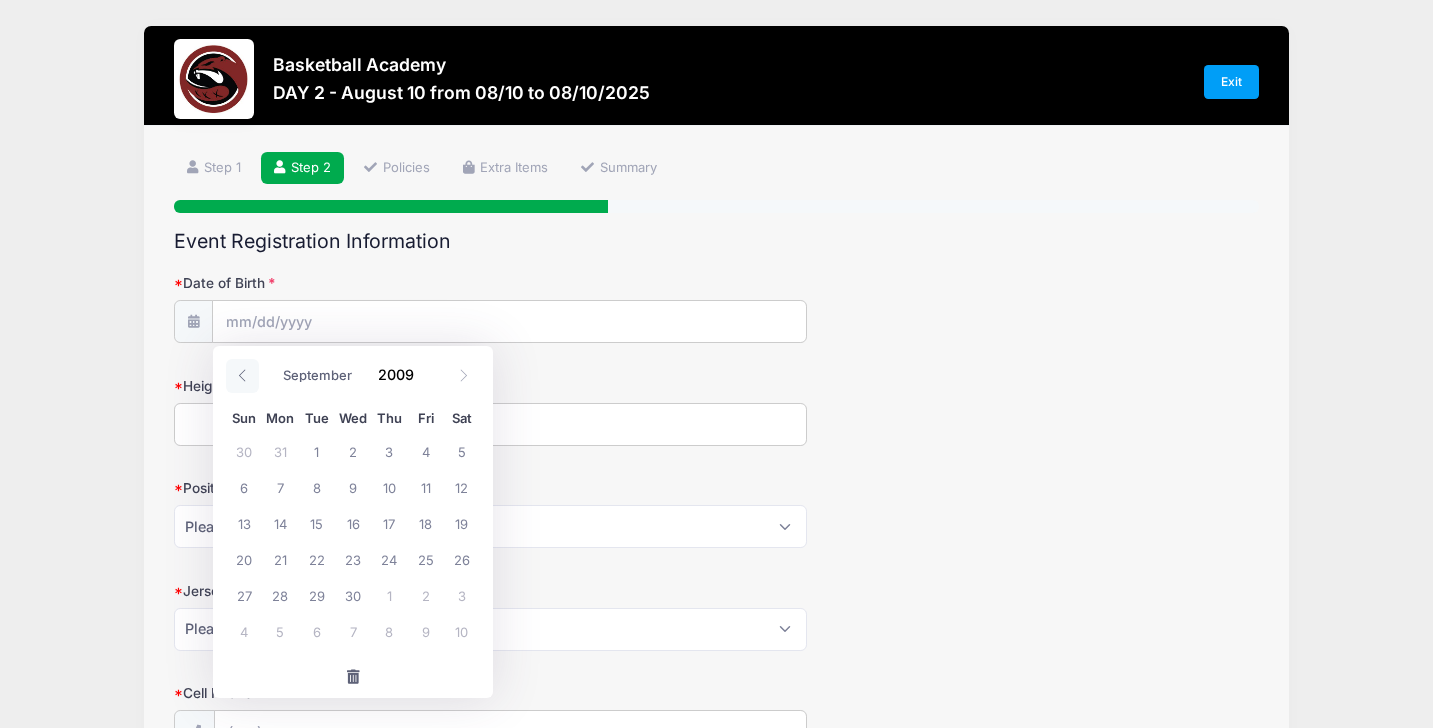 click 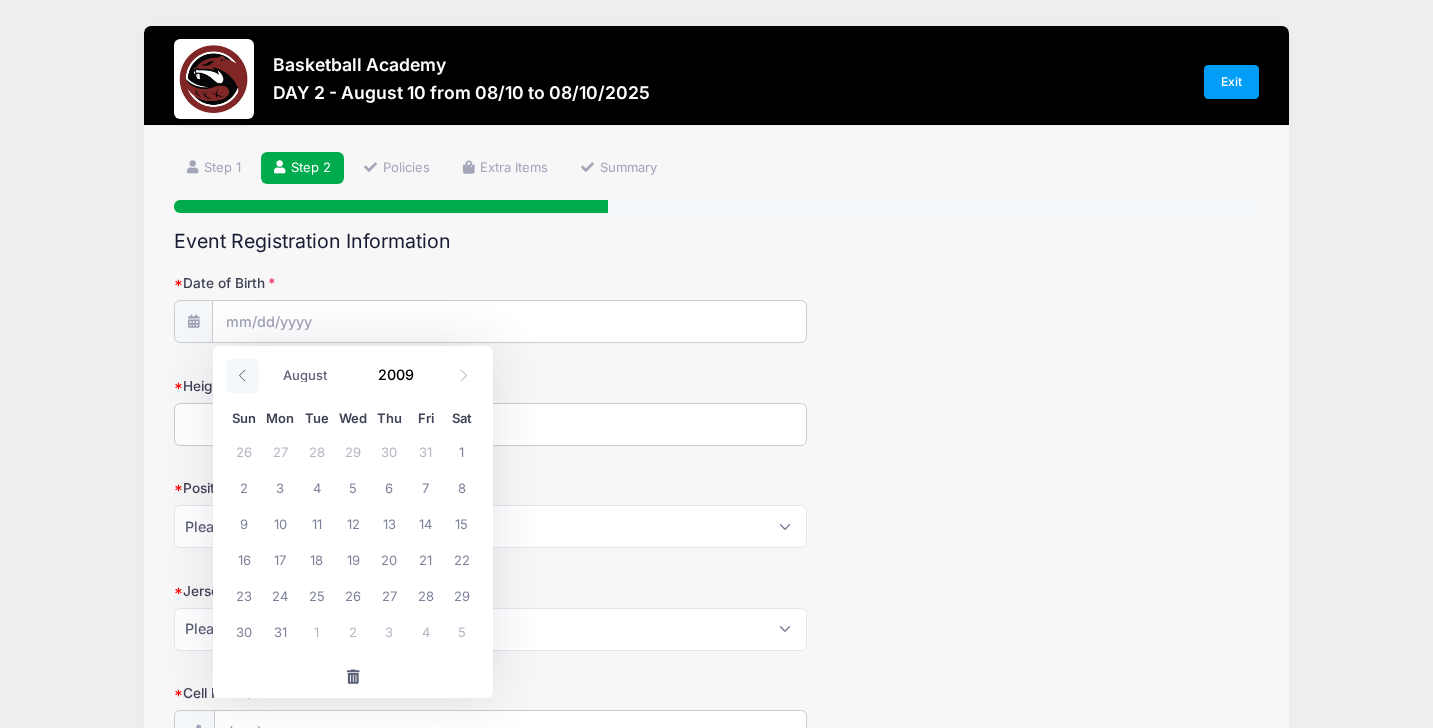 click 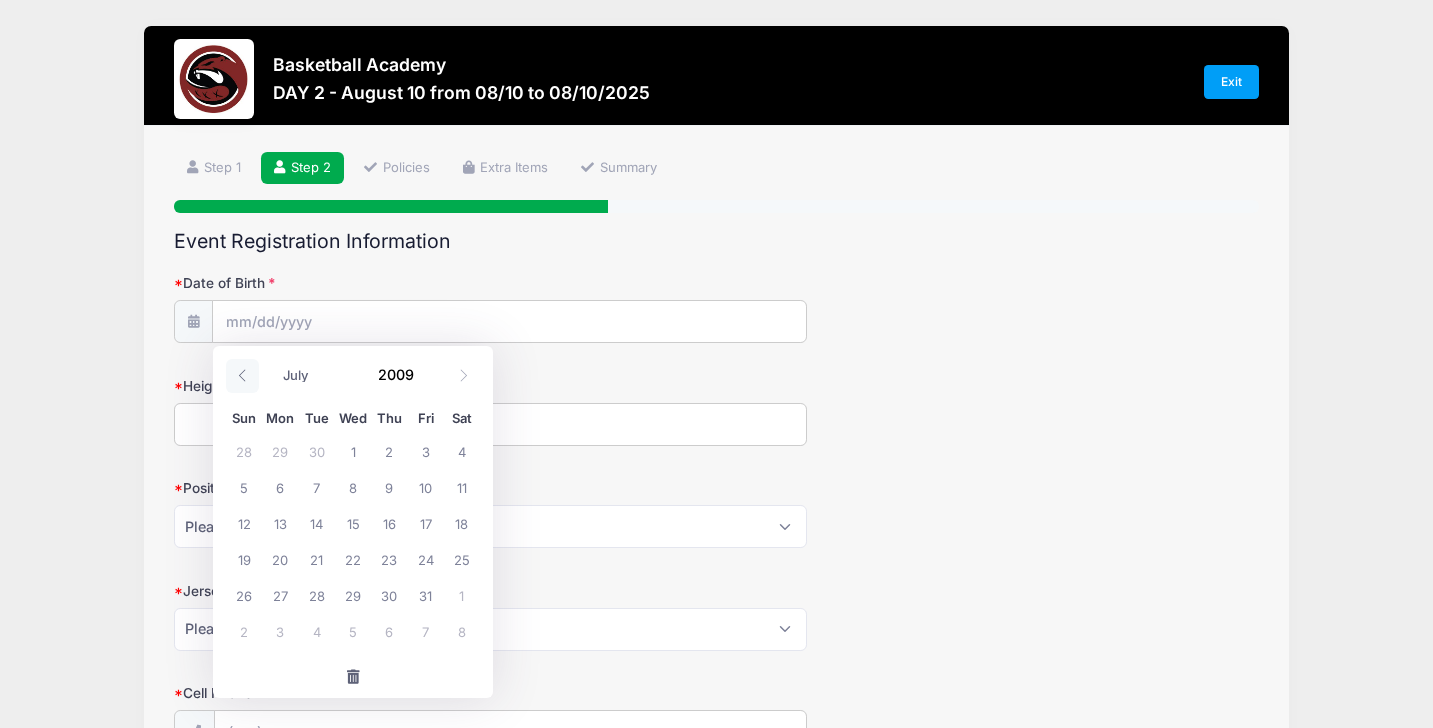 click 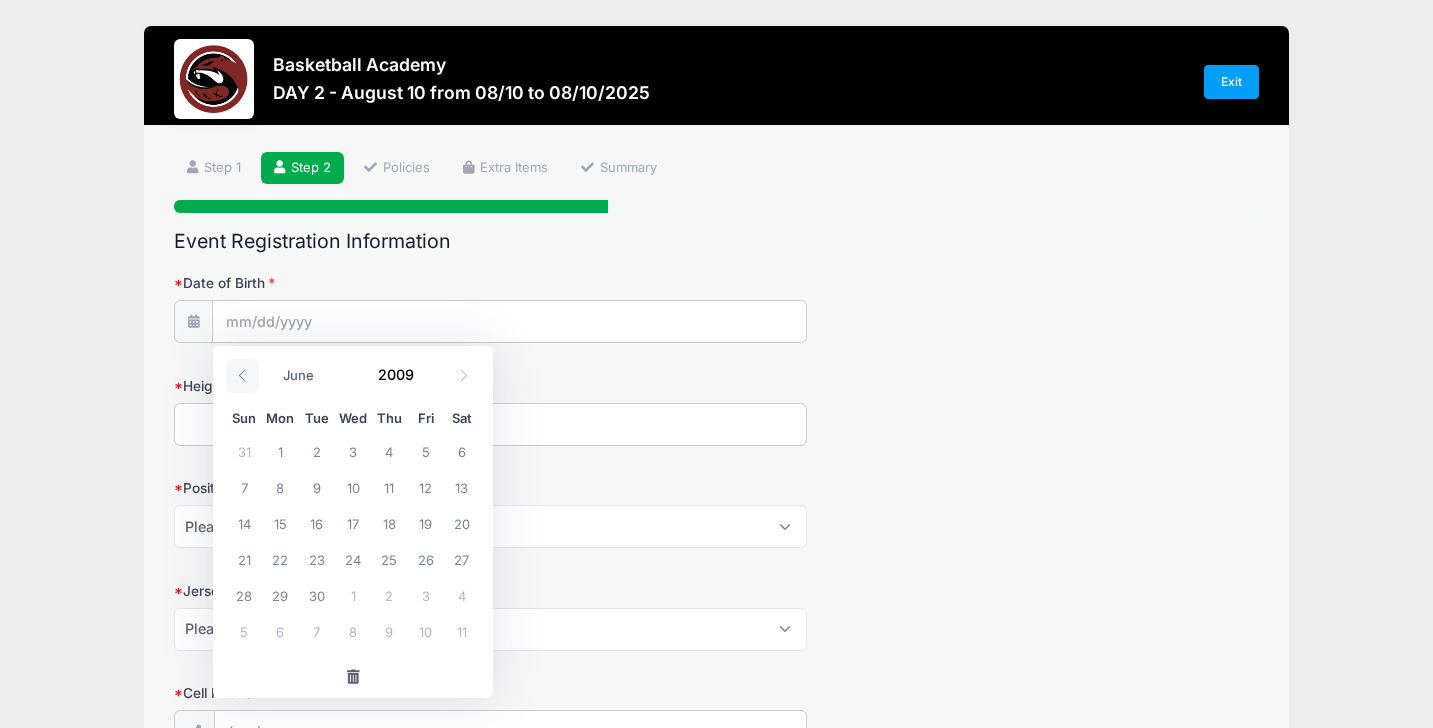 click 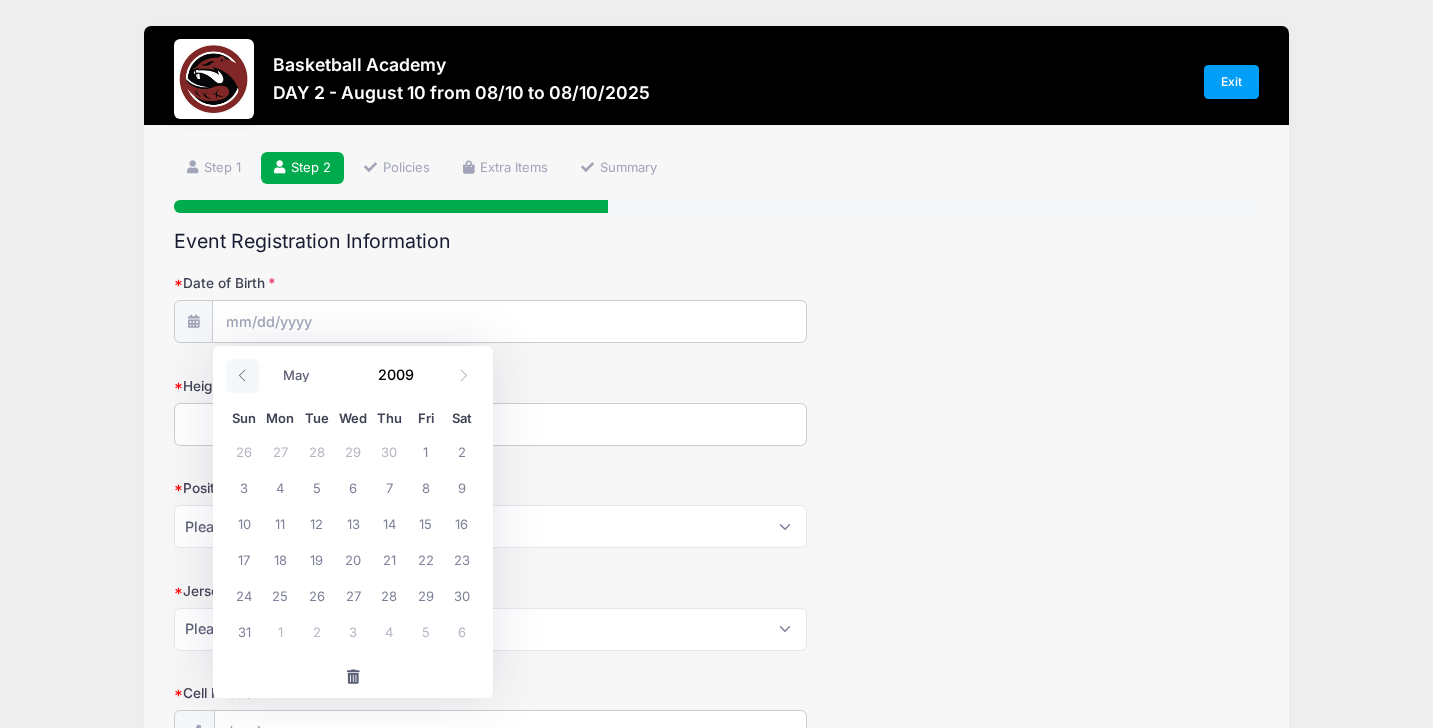click 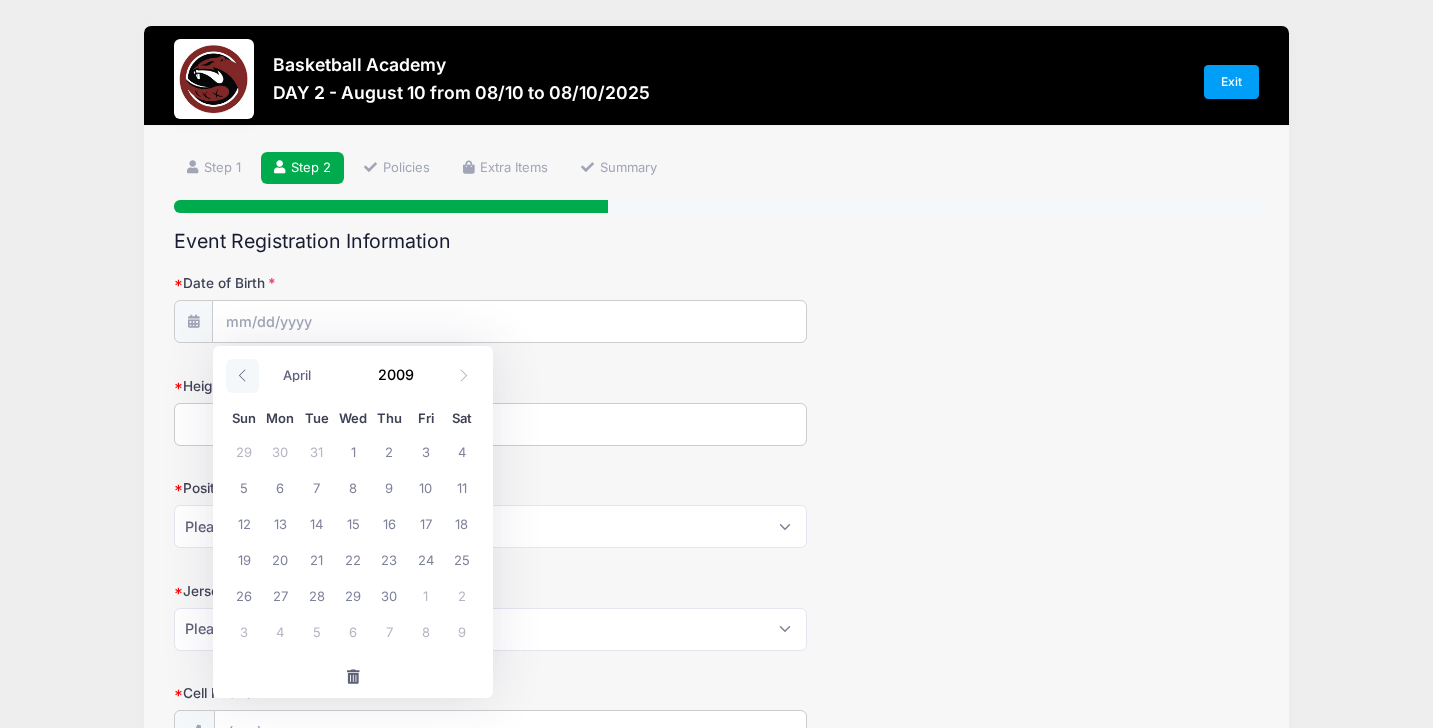 click 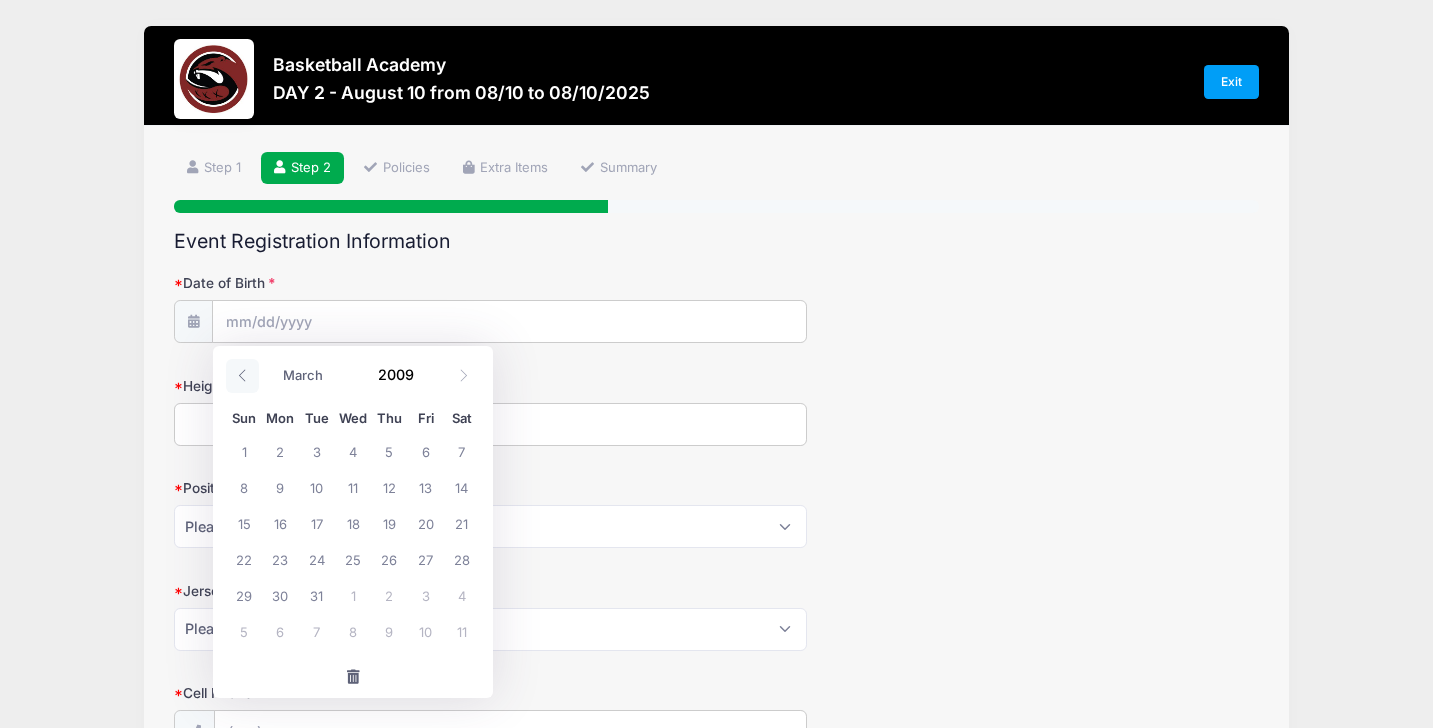 click 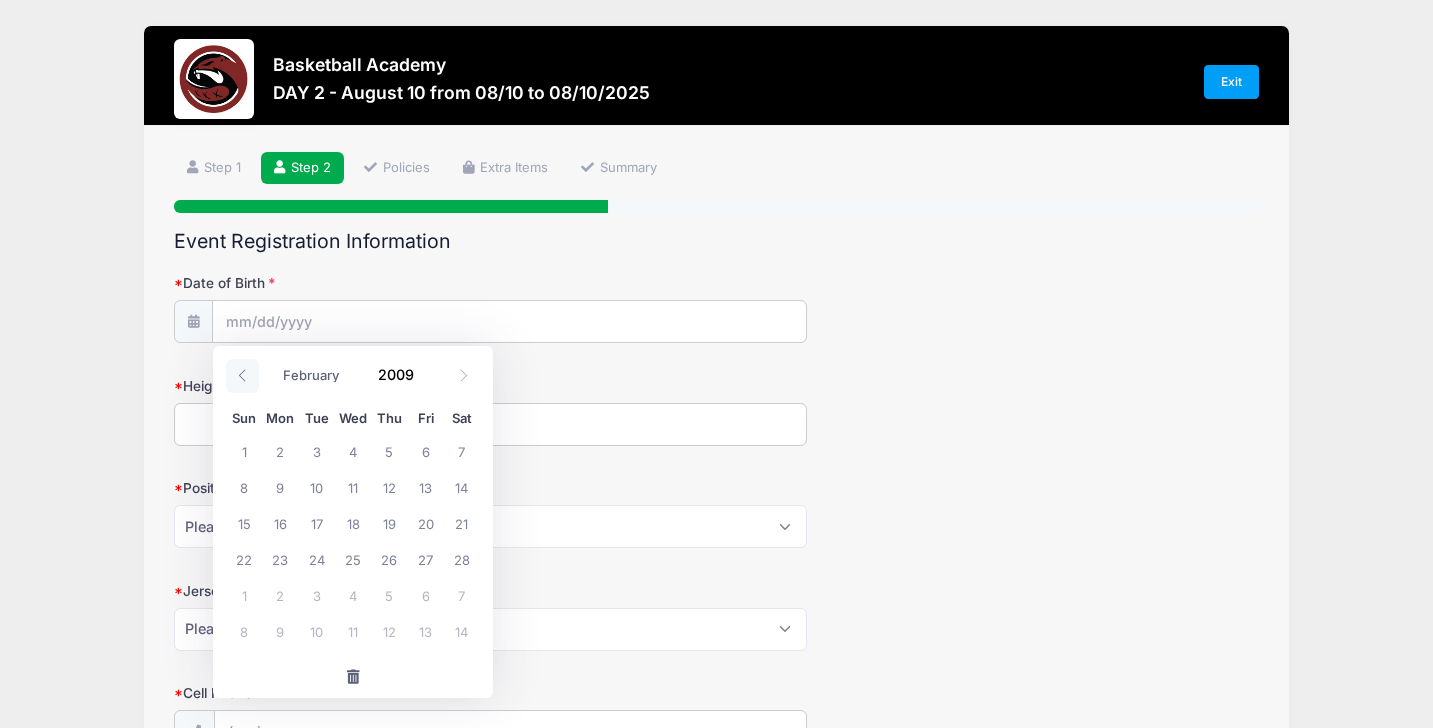 click 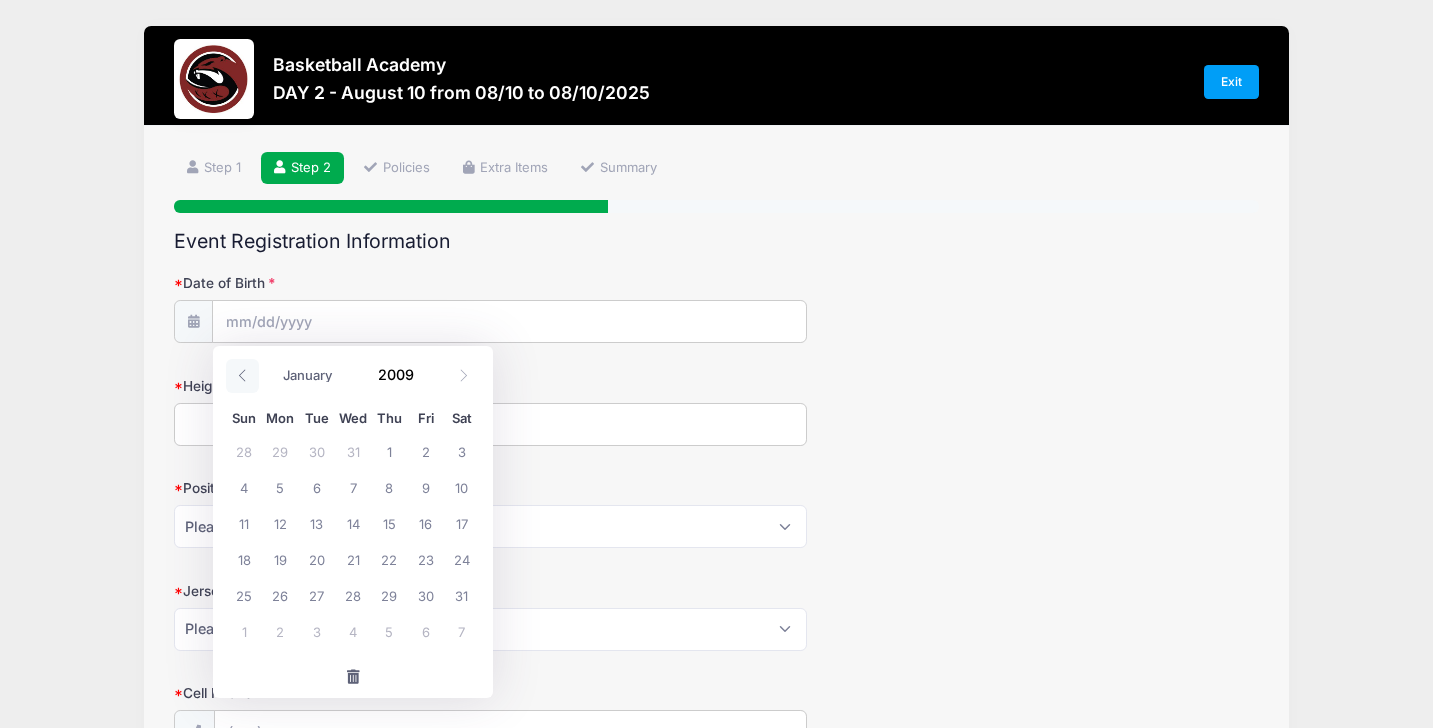 click 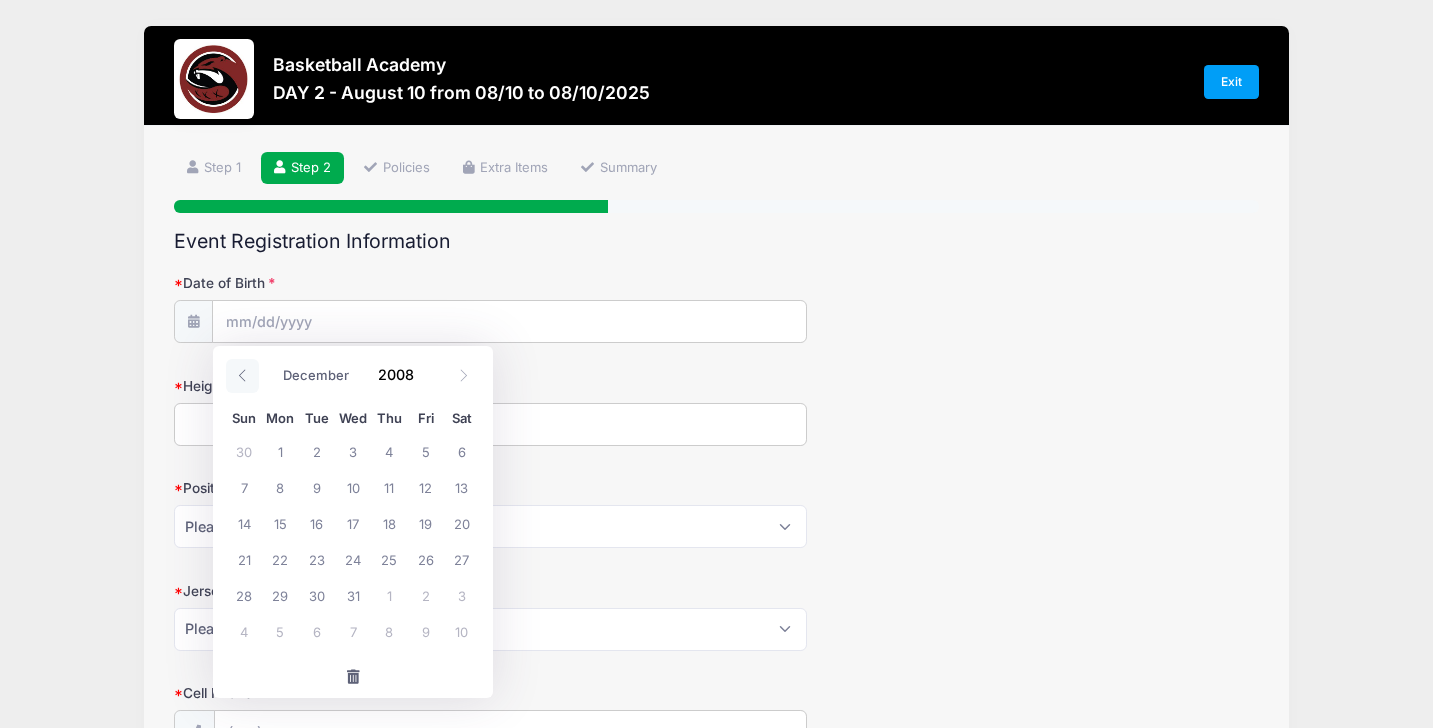 click 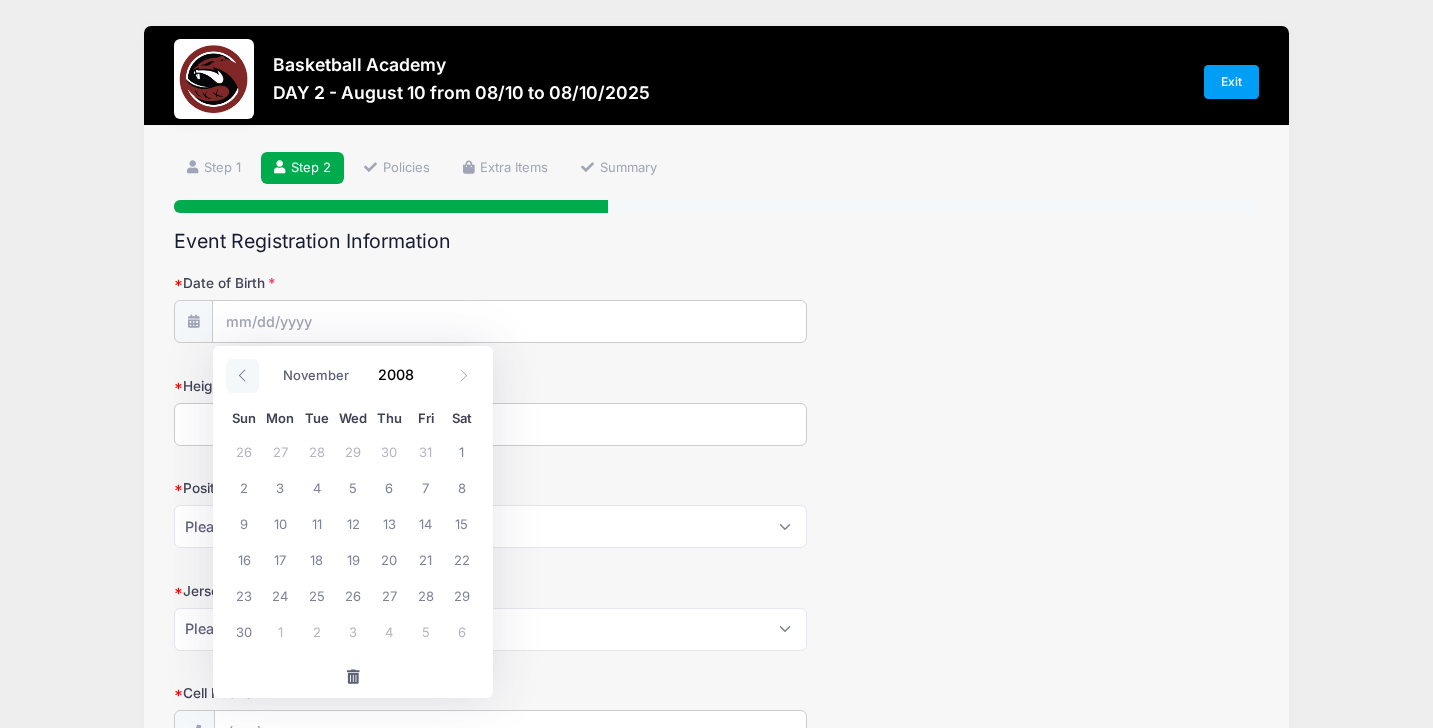 click 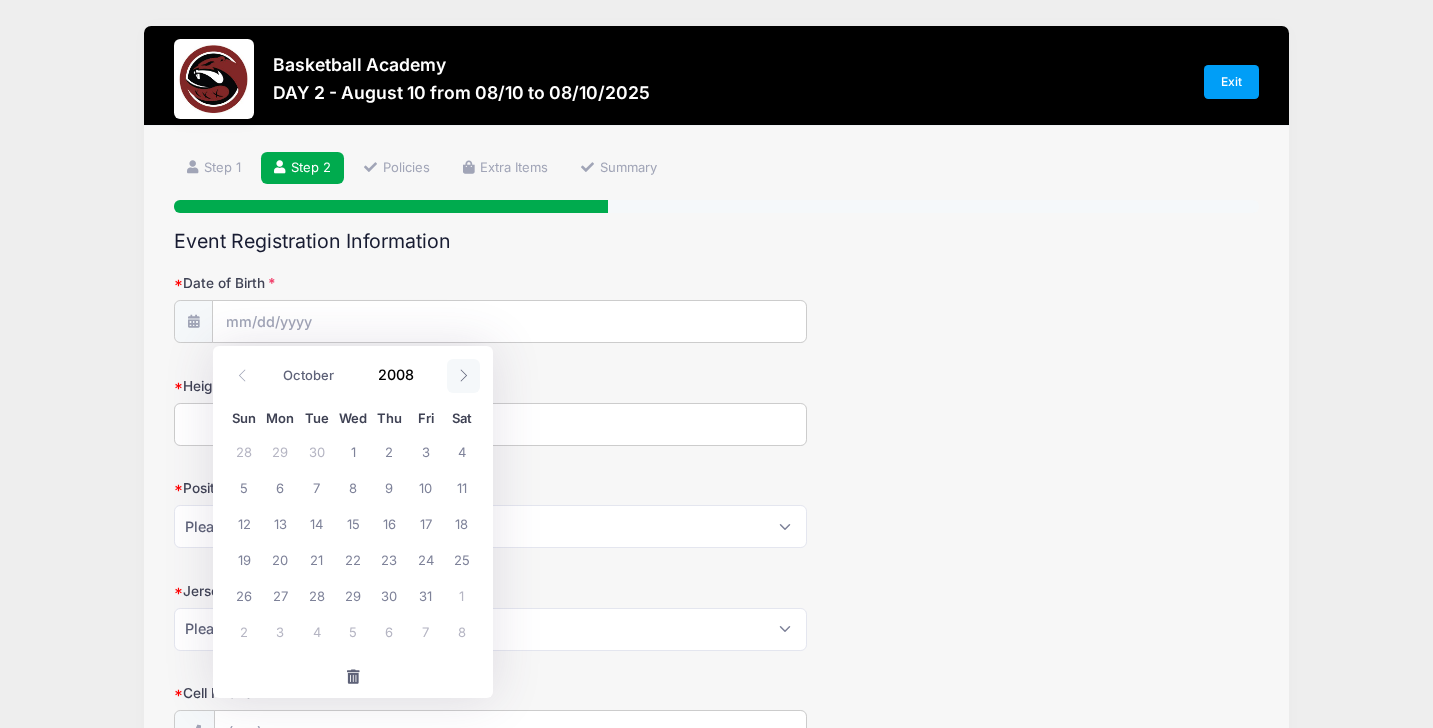 click 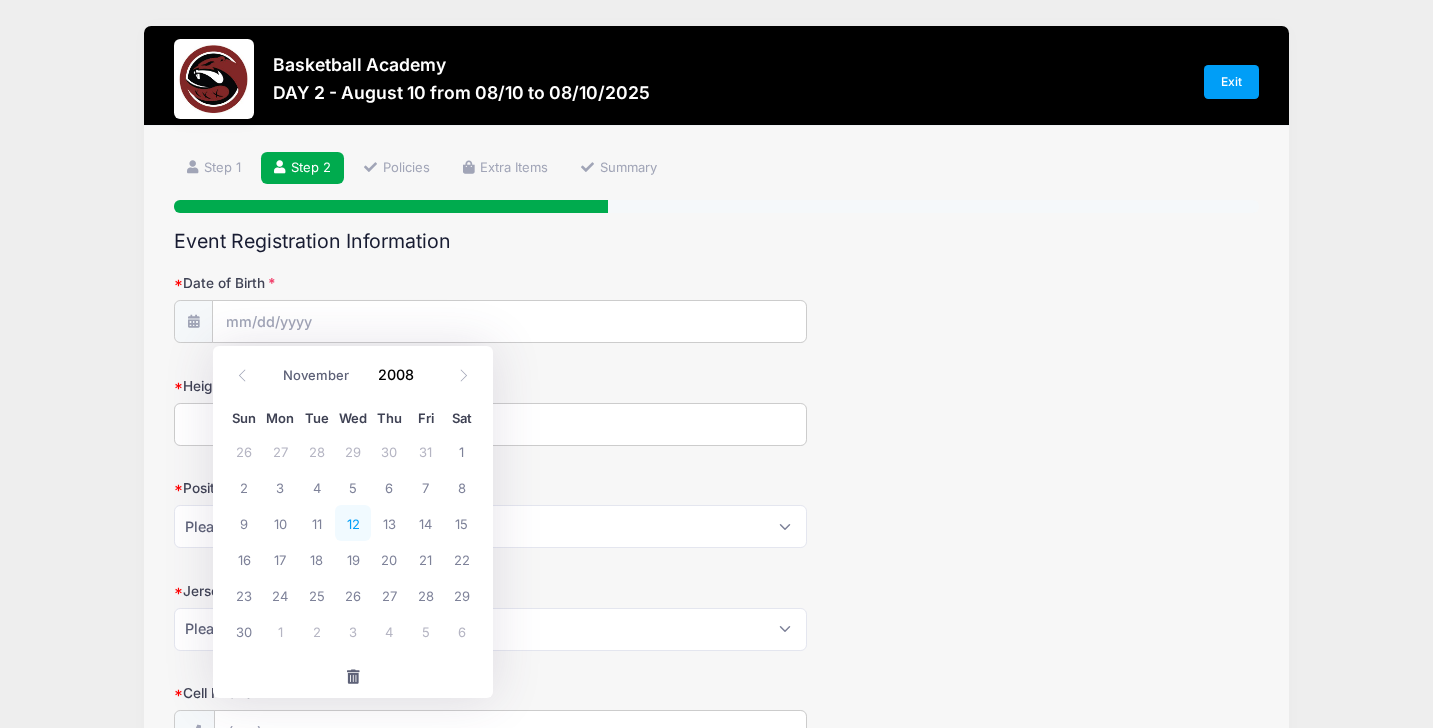 click on "12" at bounding box center (353, 523) 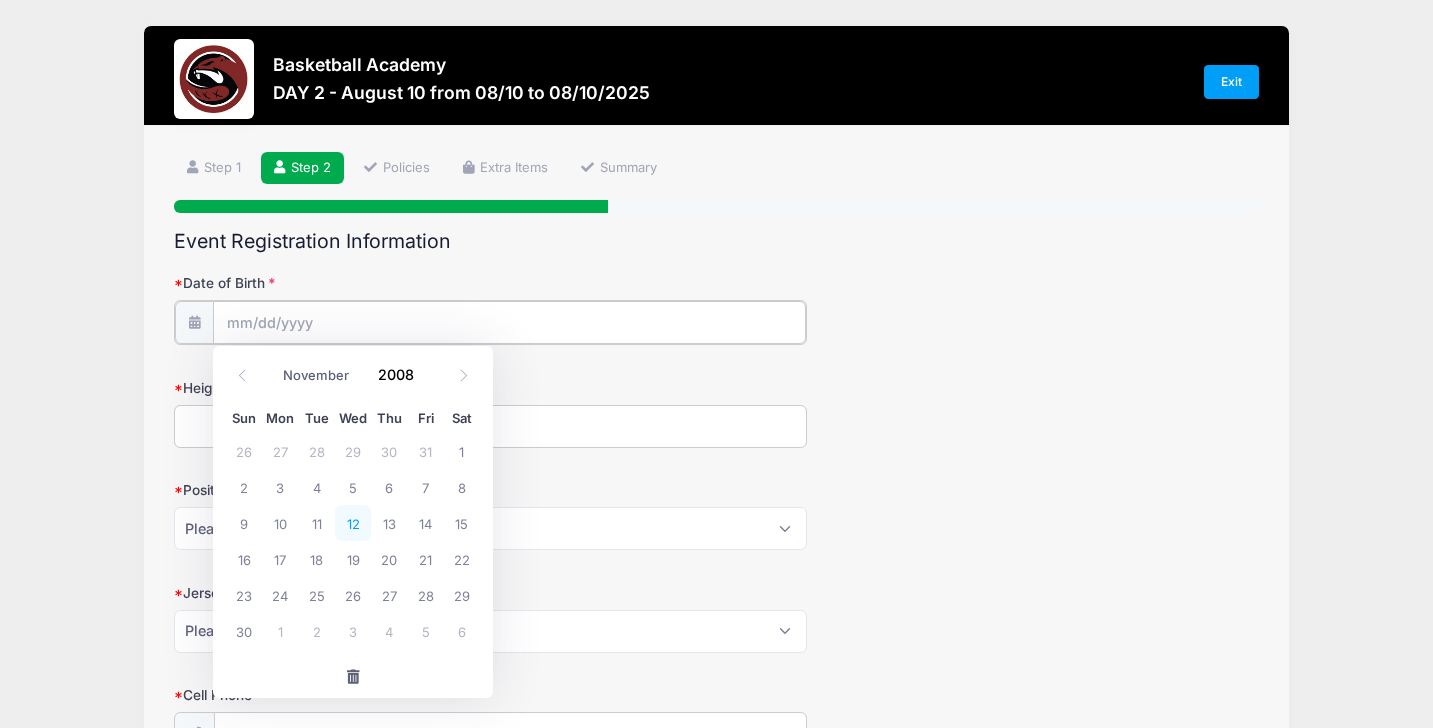 type on "[DATE]" 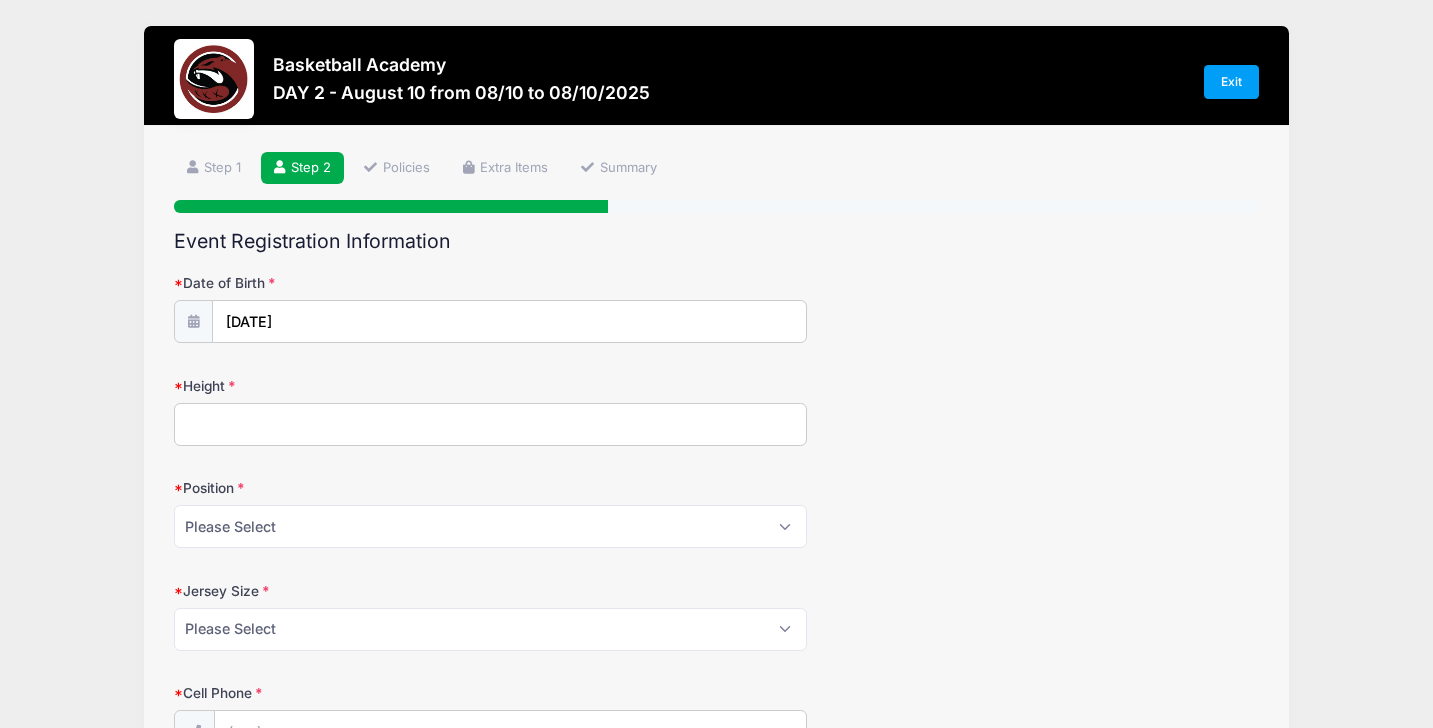 click on "Height" at bounding box center [490, 424] 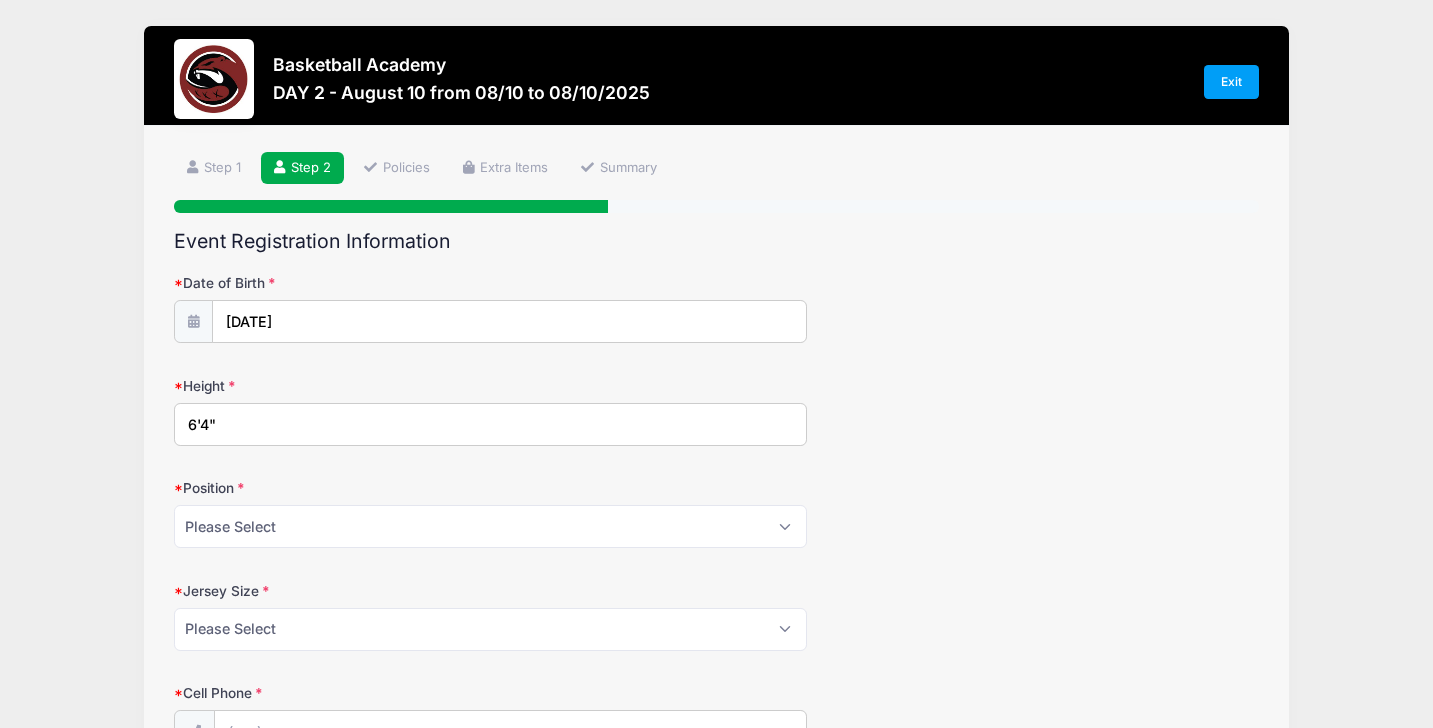 type on "6'4"" 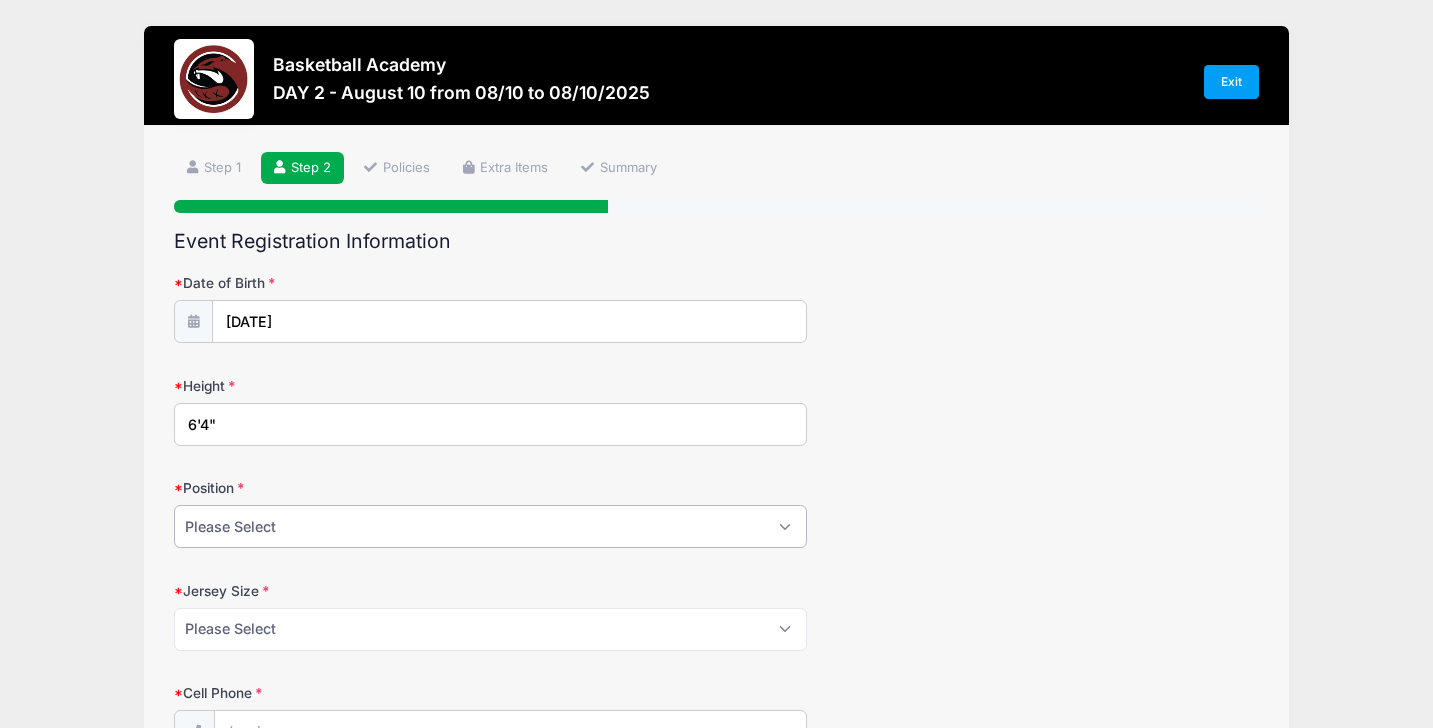 click on "Please Select PG
SG
SF
PF
C" at bounding box center (490, 526) 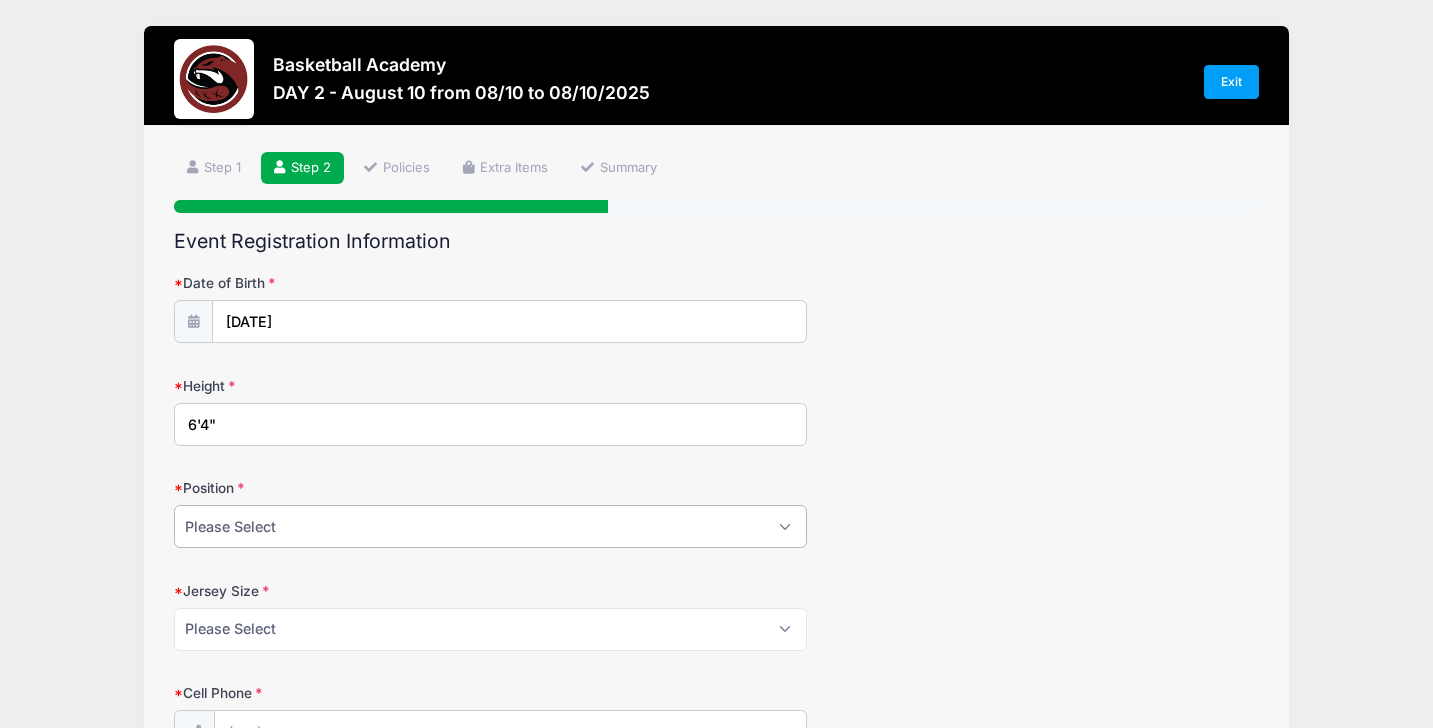 select on "PG" 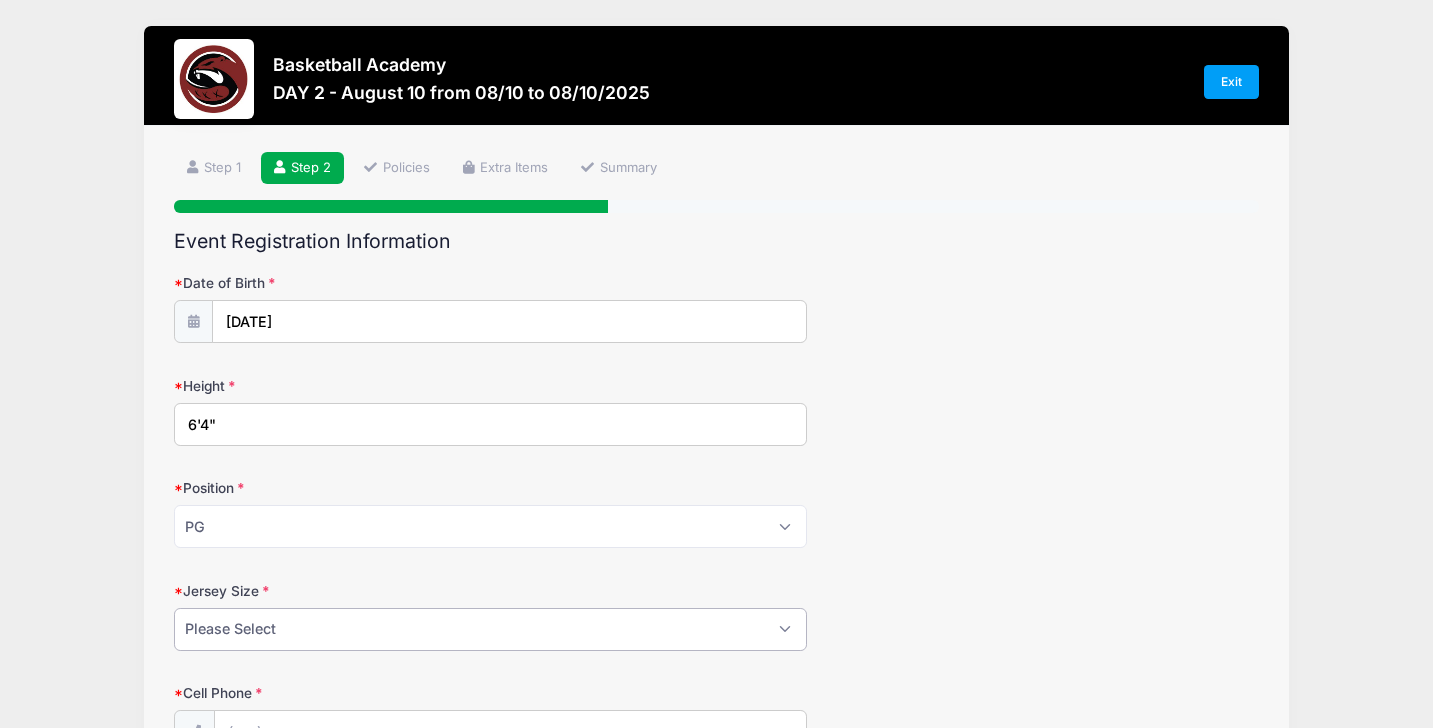 click on "Please Select Small
Medium
Large
XL
XXL" at bounding box center (490, 629) 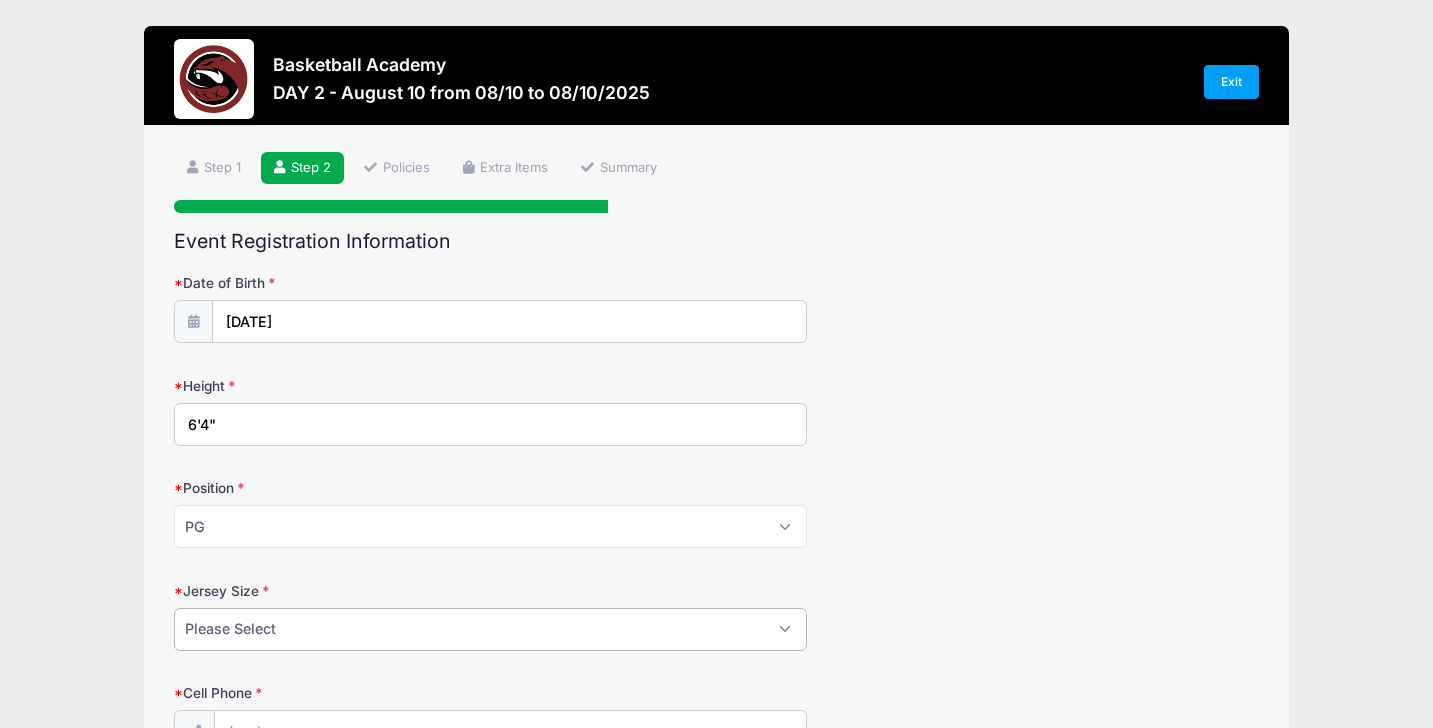 select on "Large" 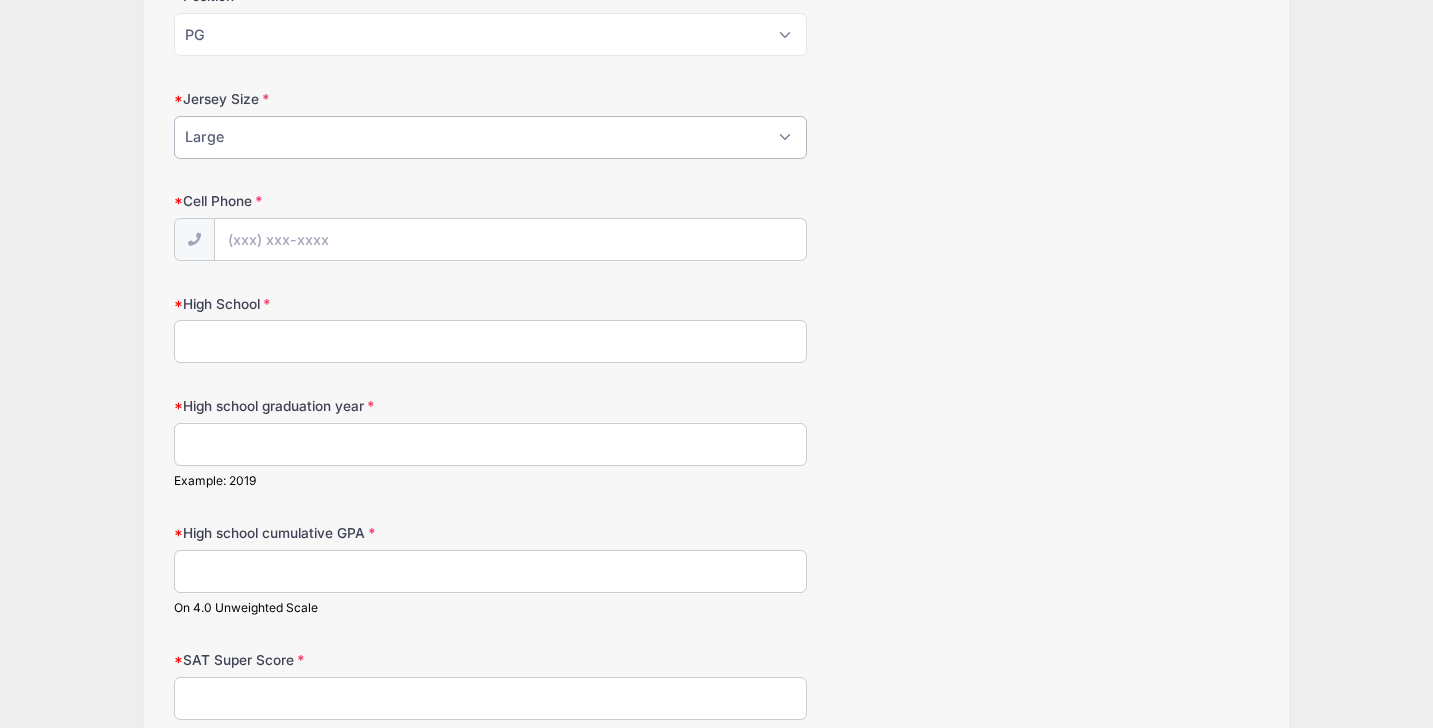 scroll, scrollTop: 466, scrollLeft: 0, axis: vertical 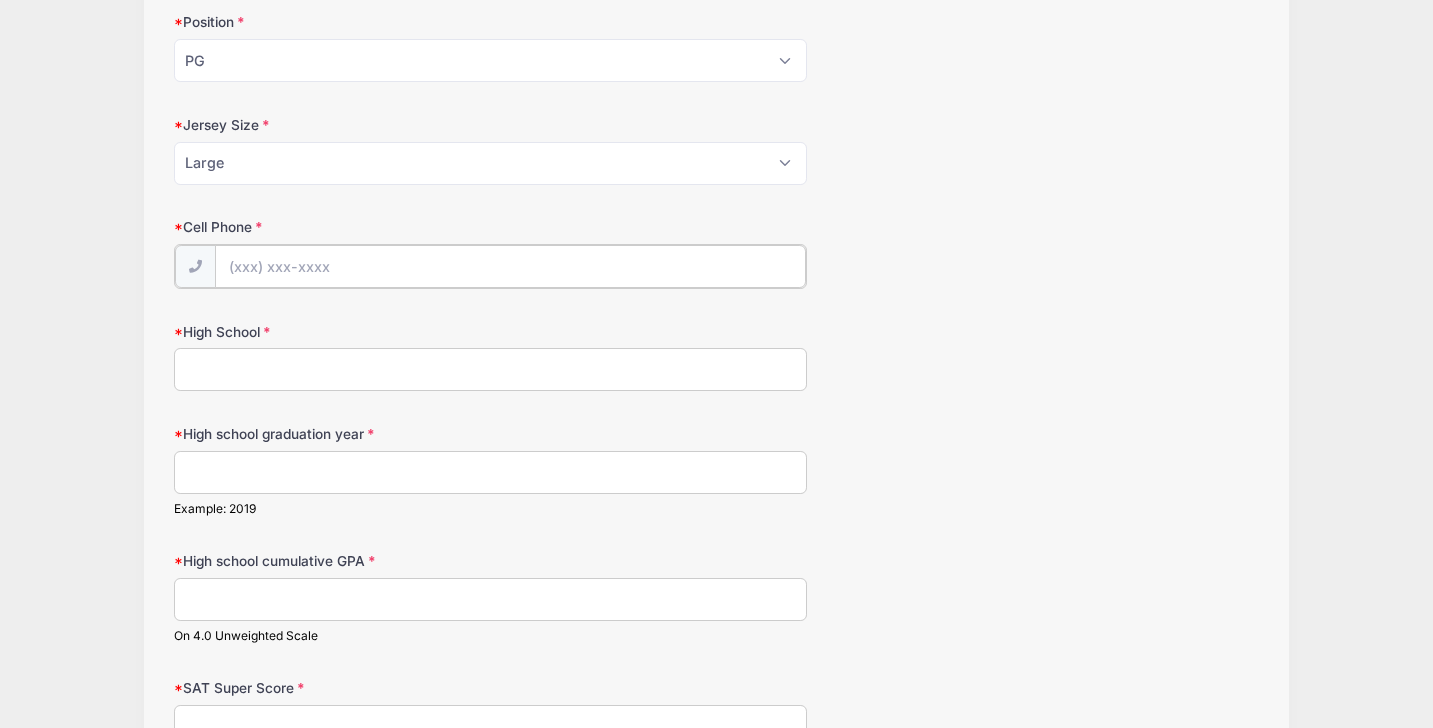 click on "Cell Phone" at bounding box center [510, 266] 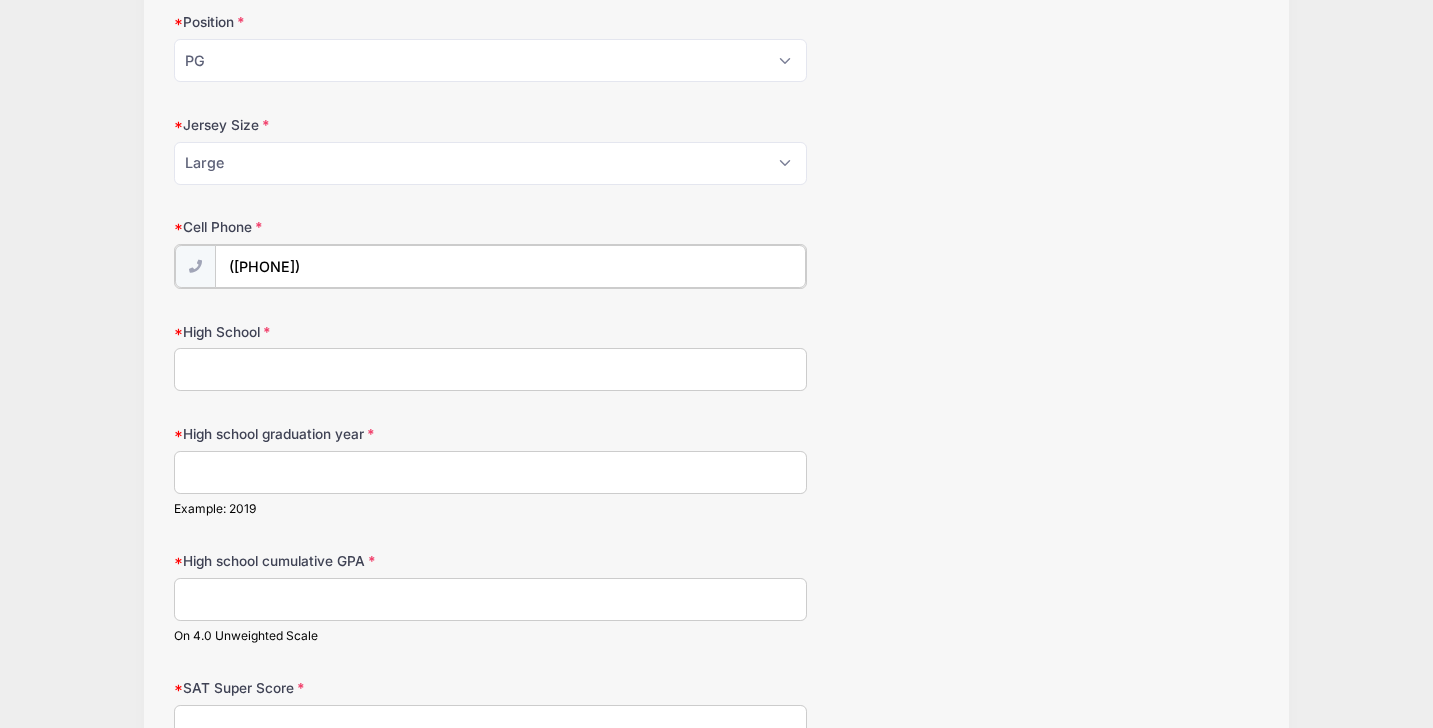 type on "([PHONE])" 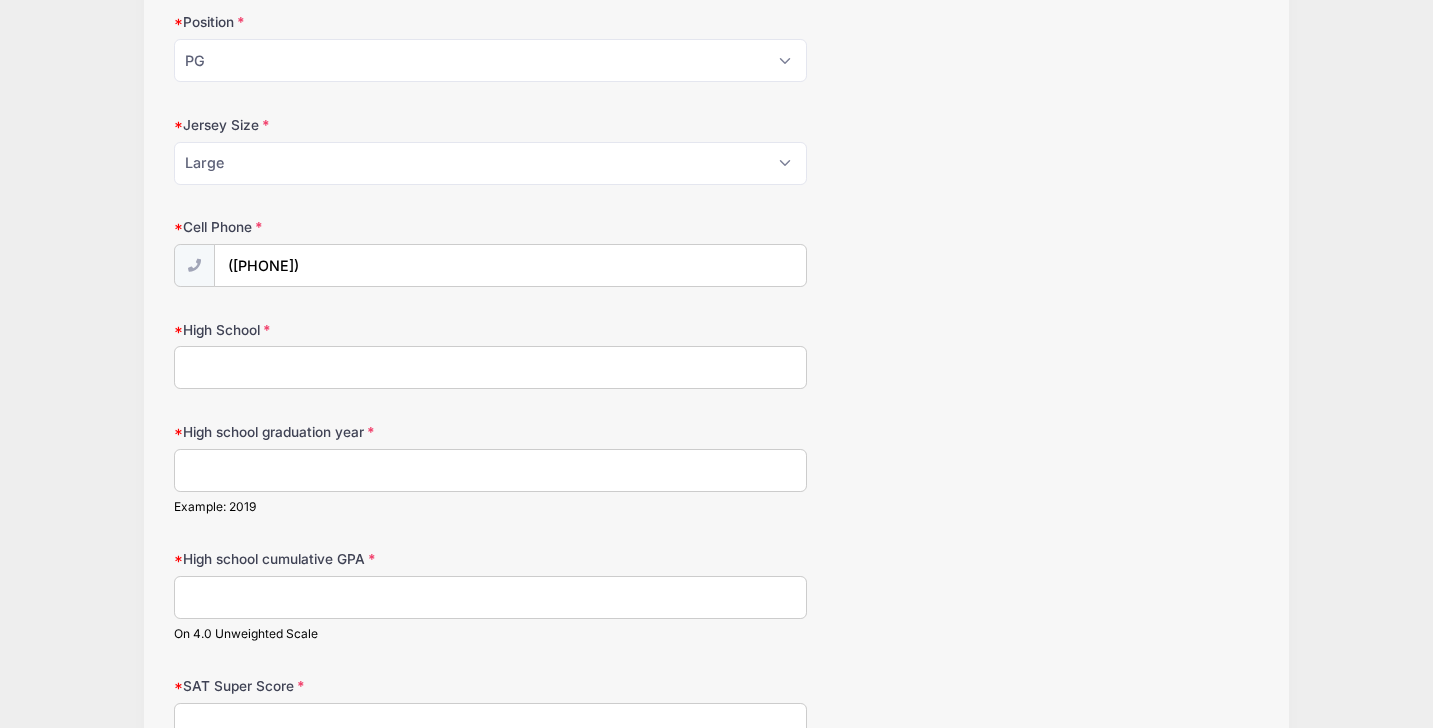 click on "High school graduation year" at bounding box center [490, 470] 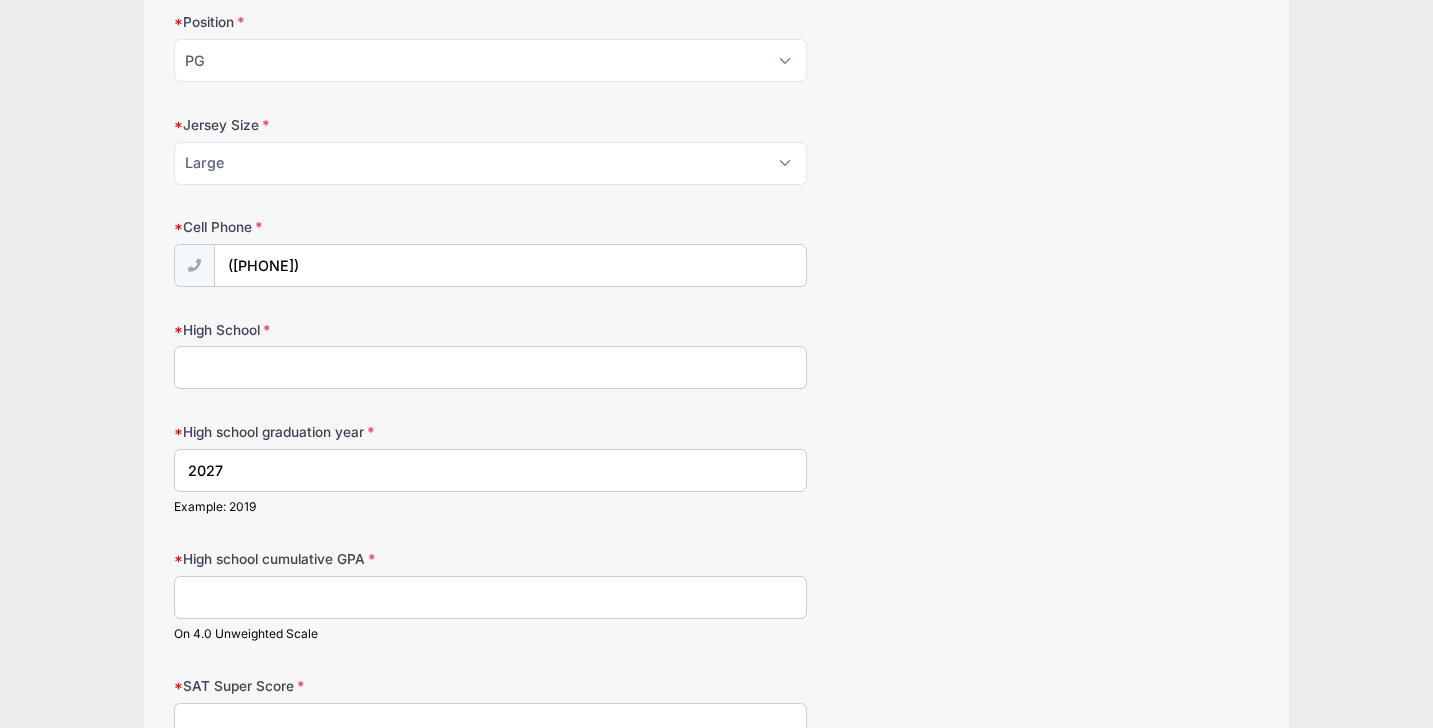 type on "2027" 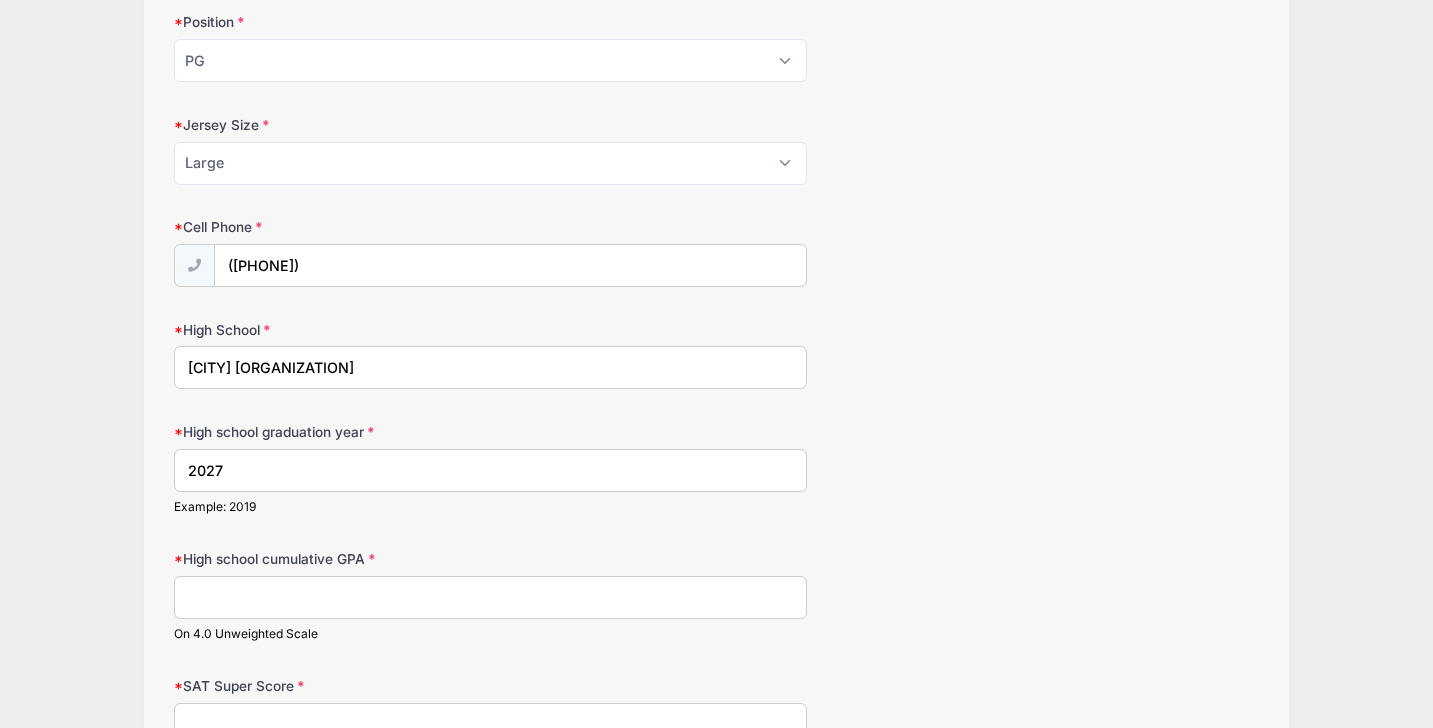 type on "[CITY] [ORGANIZATION]" 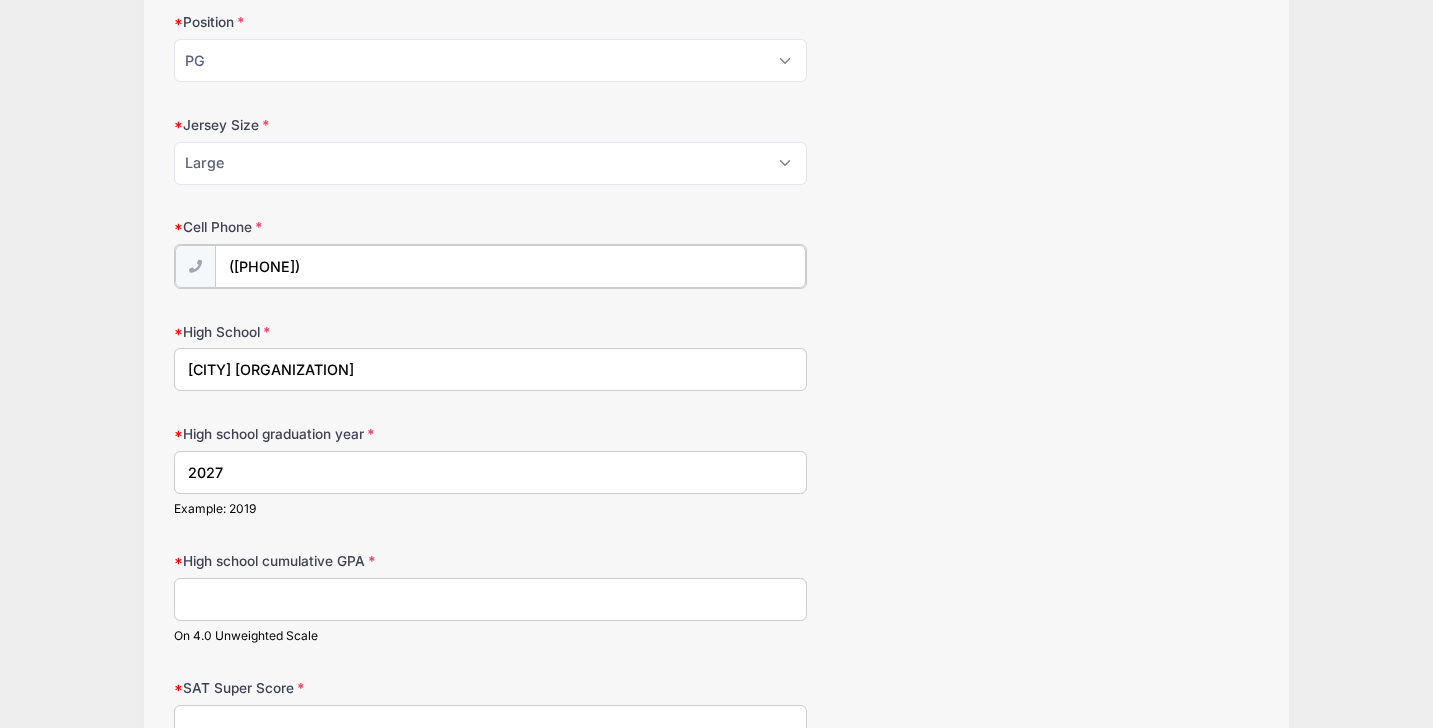 click on "([PHONE])" at bounding box center (510, 266) 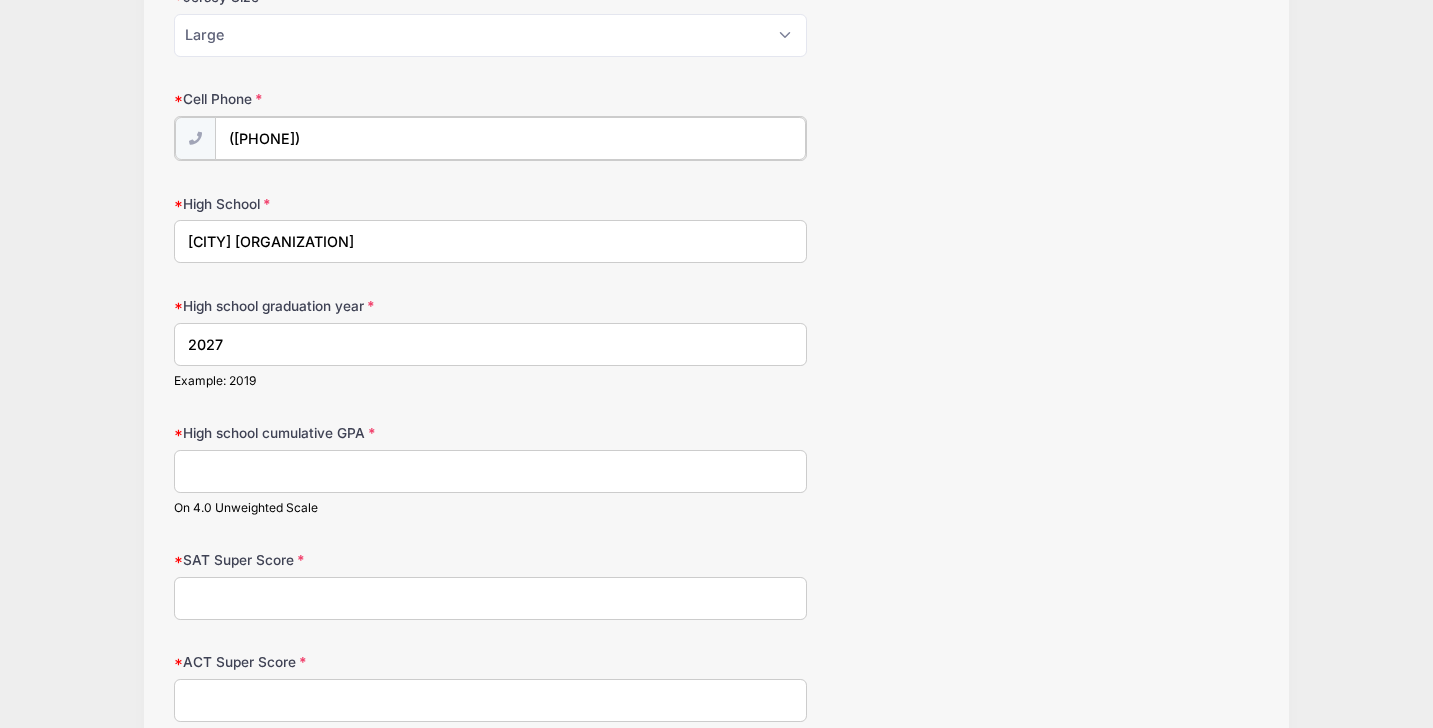scroll, scrollTop: 605, scrollLeft: 0, axis: vertical 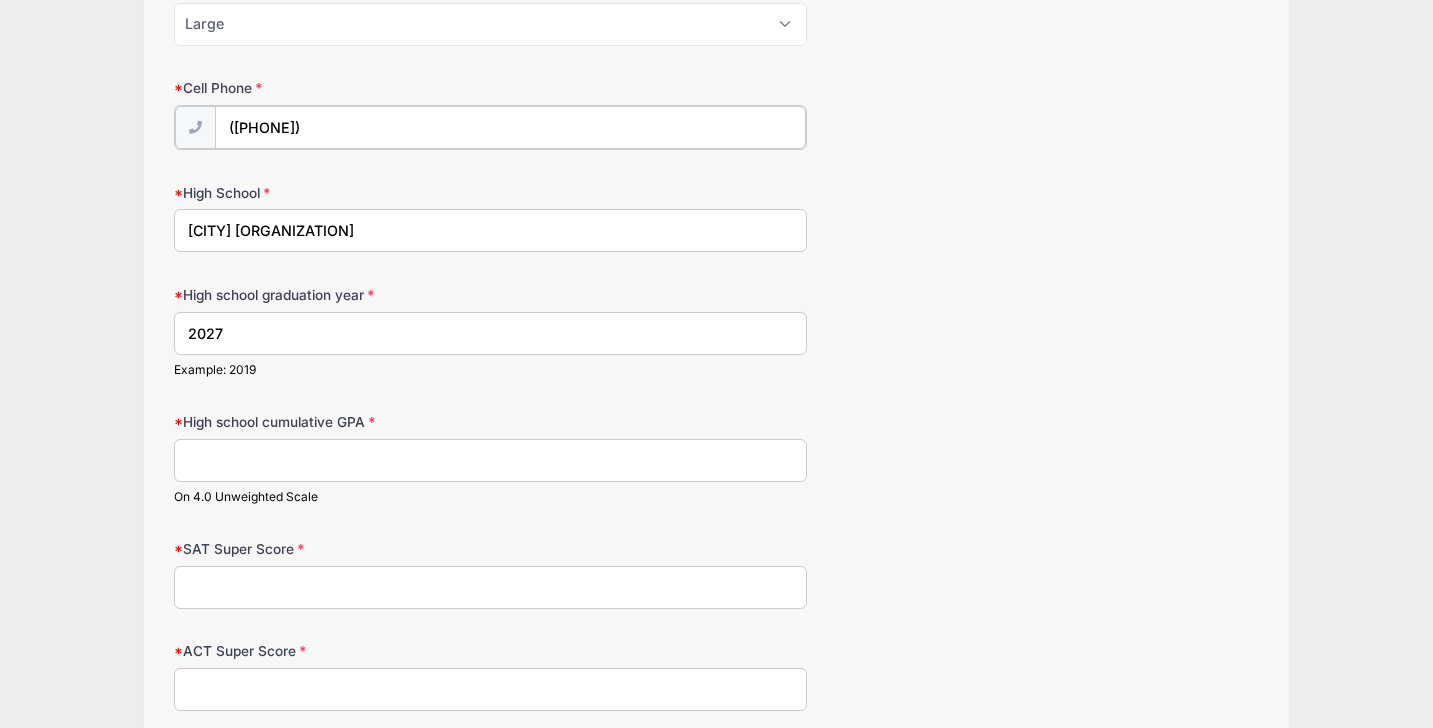 type on "([PHONE])" 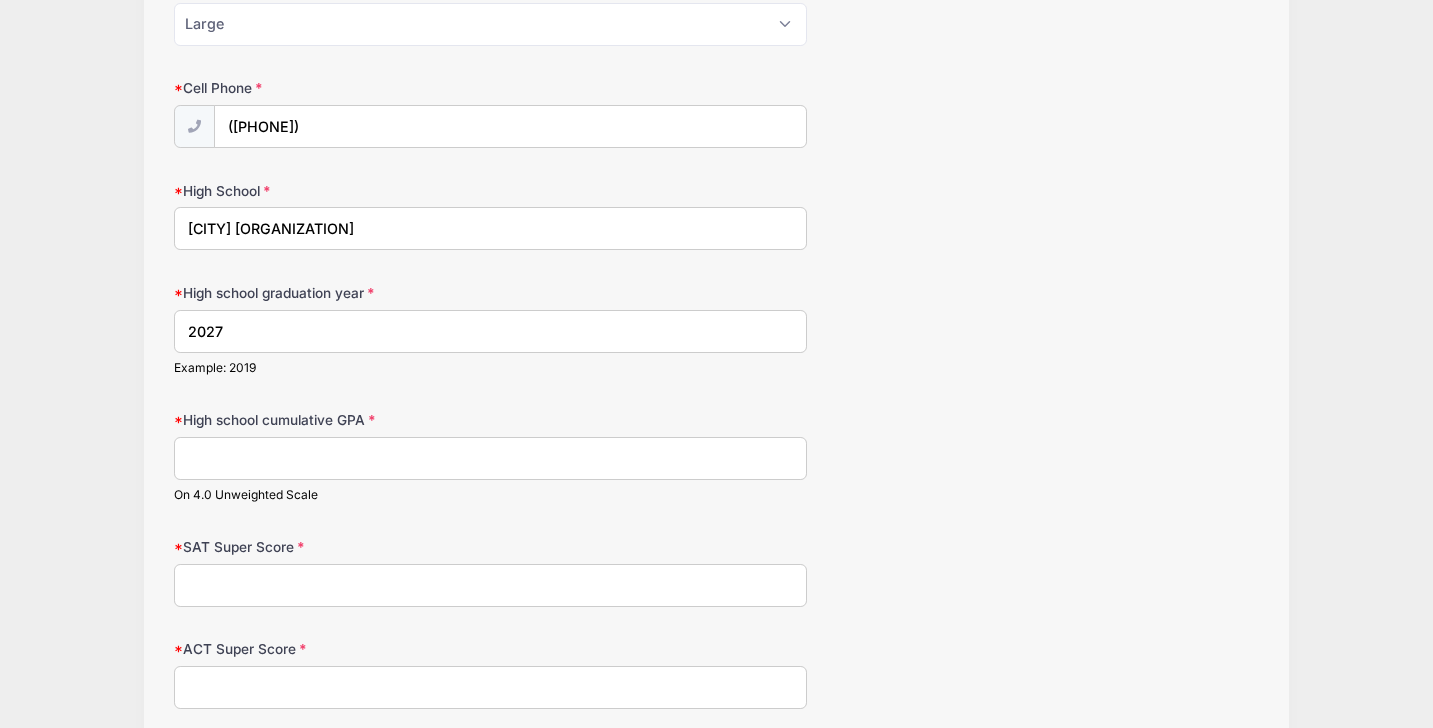 click on "High school cumulative GPA" at bounding box center (490, 458) 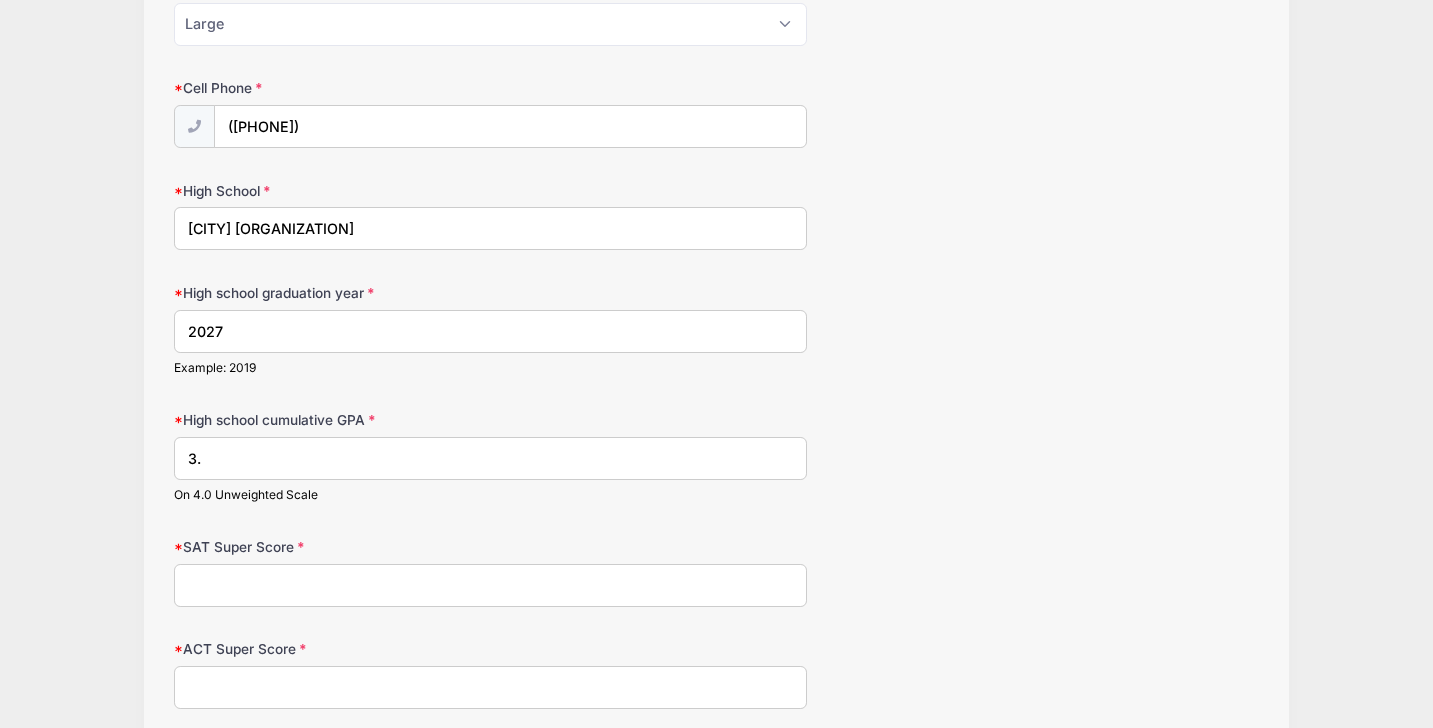 type on "3" 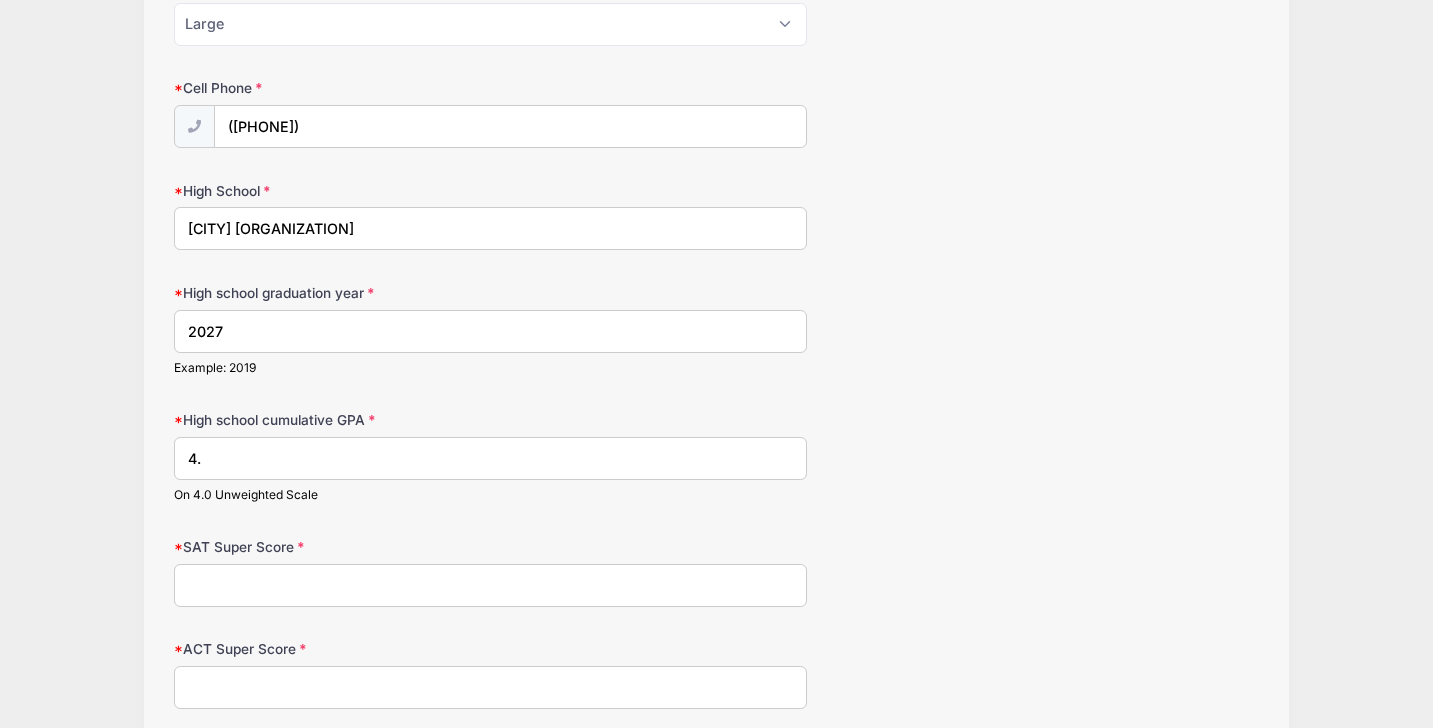type on "4" 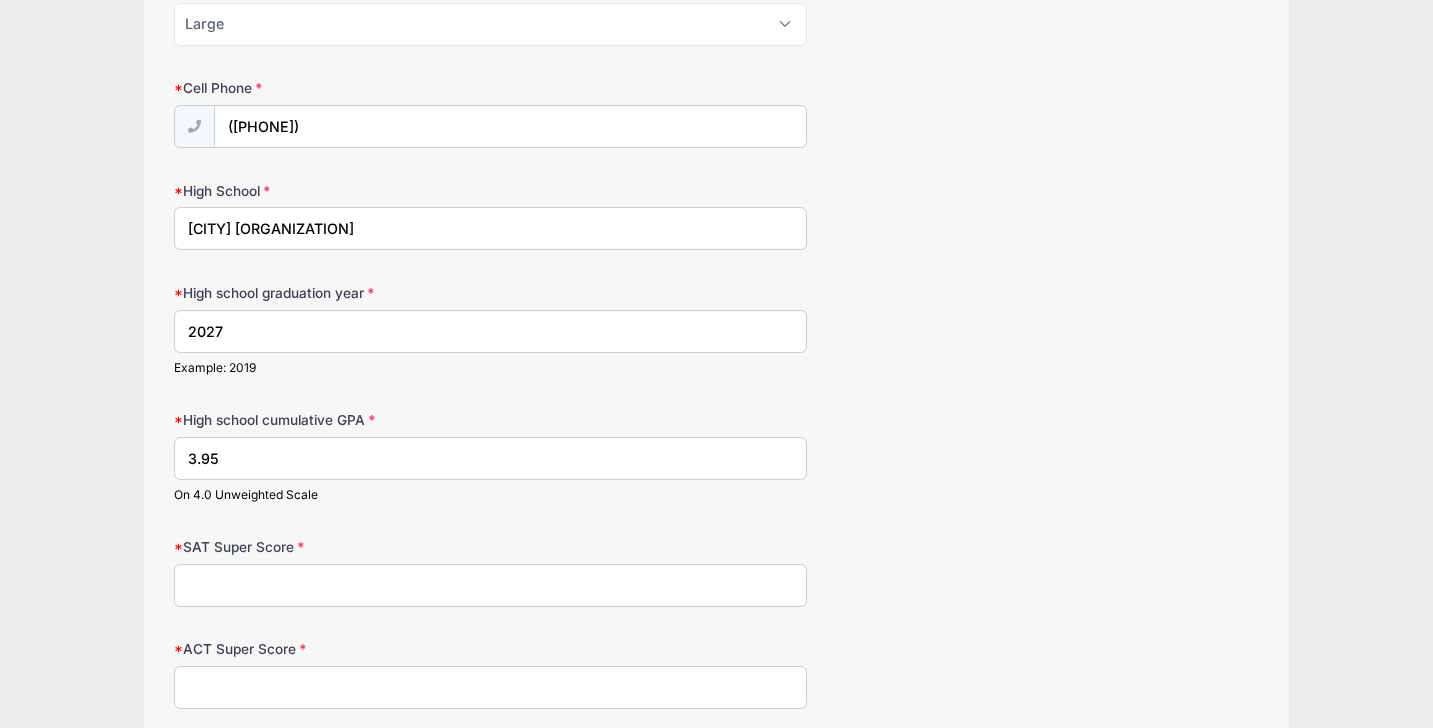 type on "3.95" 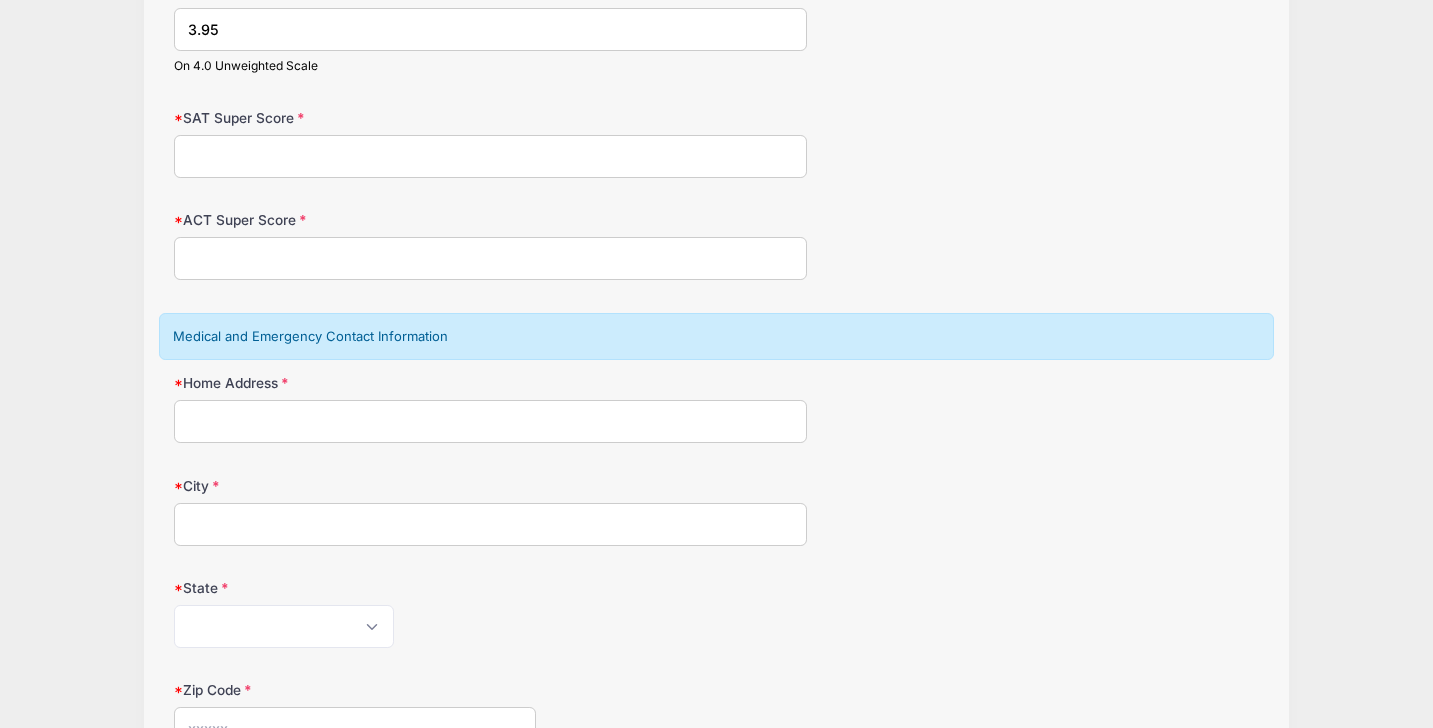scroll, scrollTop: 1044, scrollLeft: 0, axis: vertical 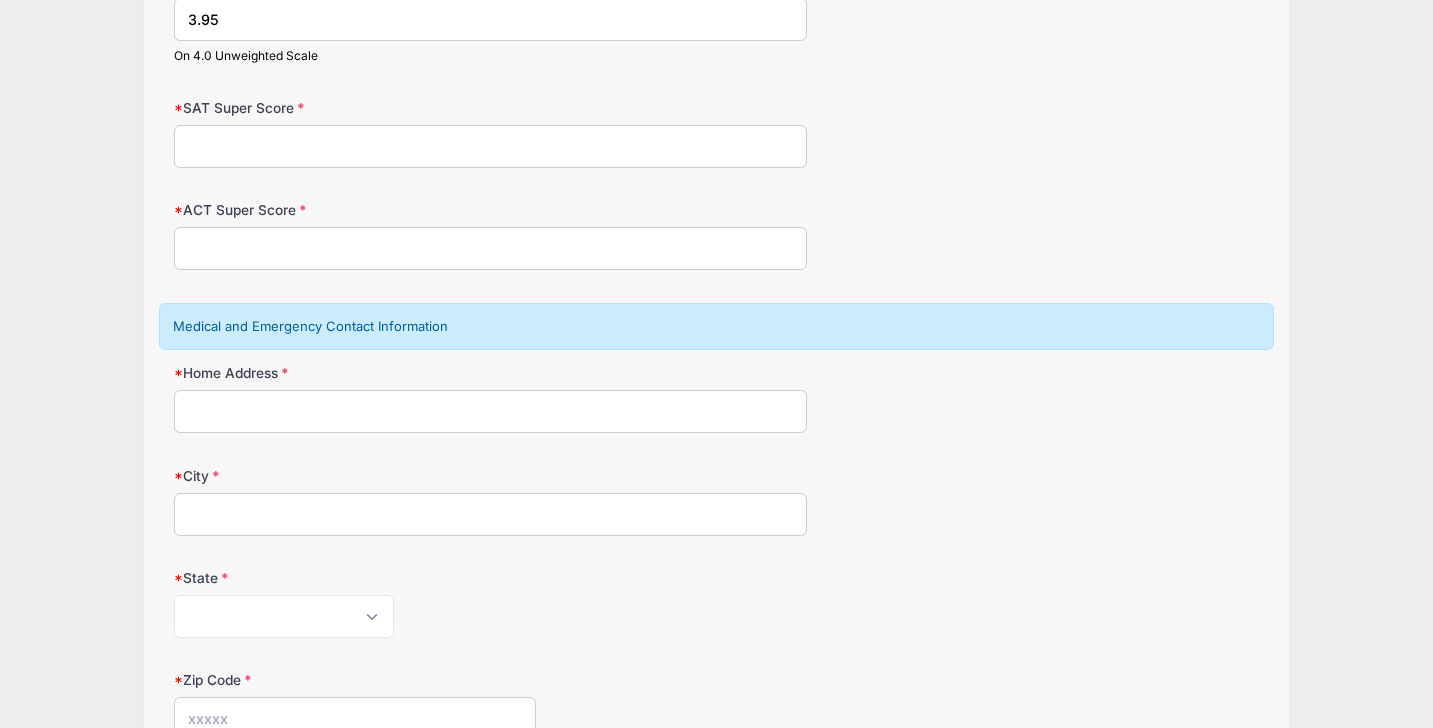 click on "Date of Birth
[DATE]
Height
Position
Please Select PG
SG
SF
PF
C
Jersey Size
Please Select Small
Medium" at bounding box center (717, 1229) 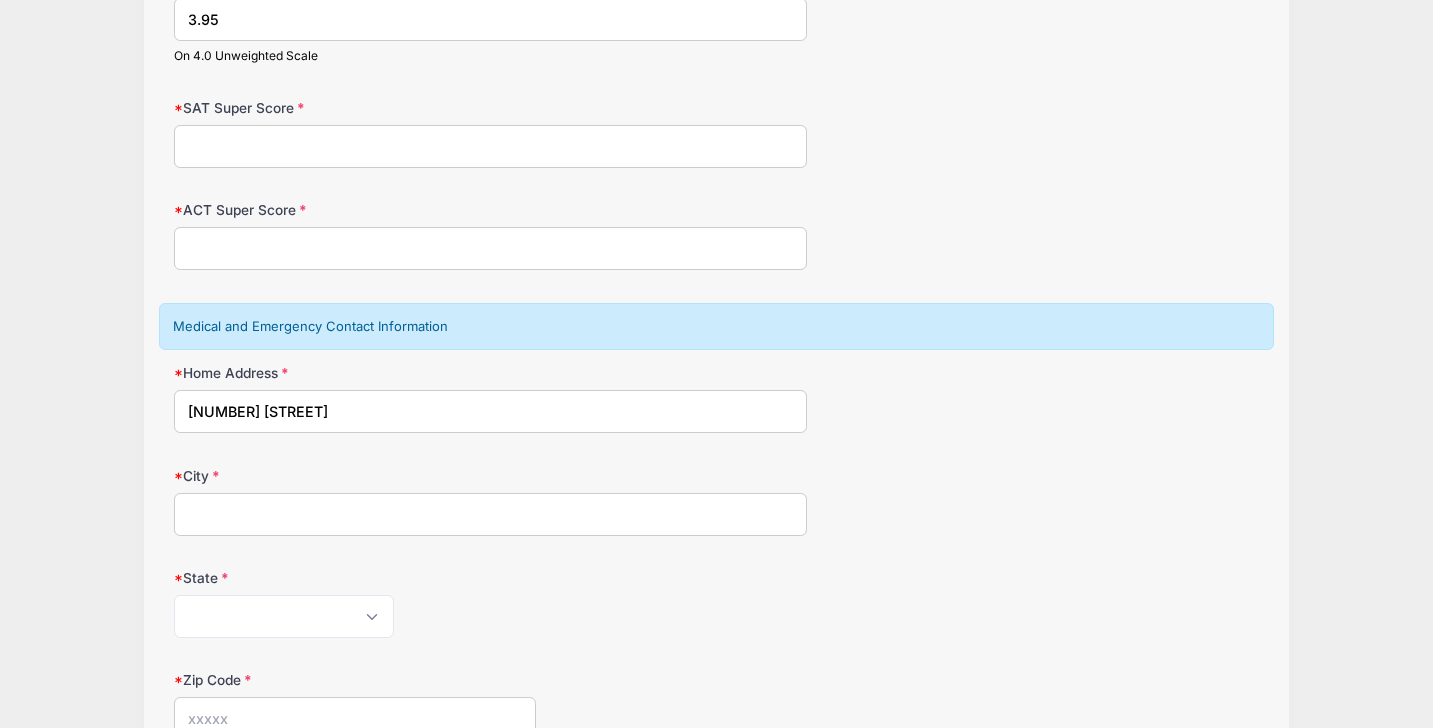type on "[NUMBER] [STREET]" 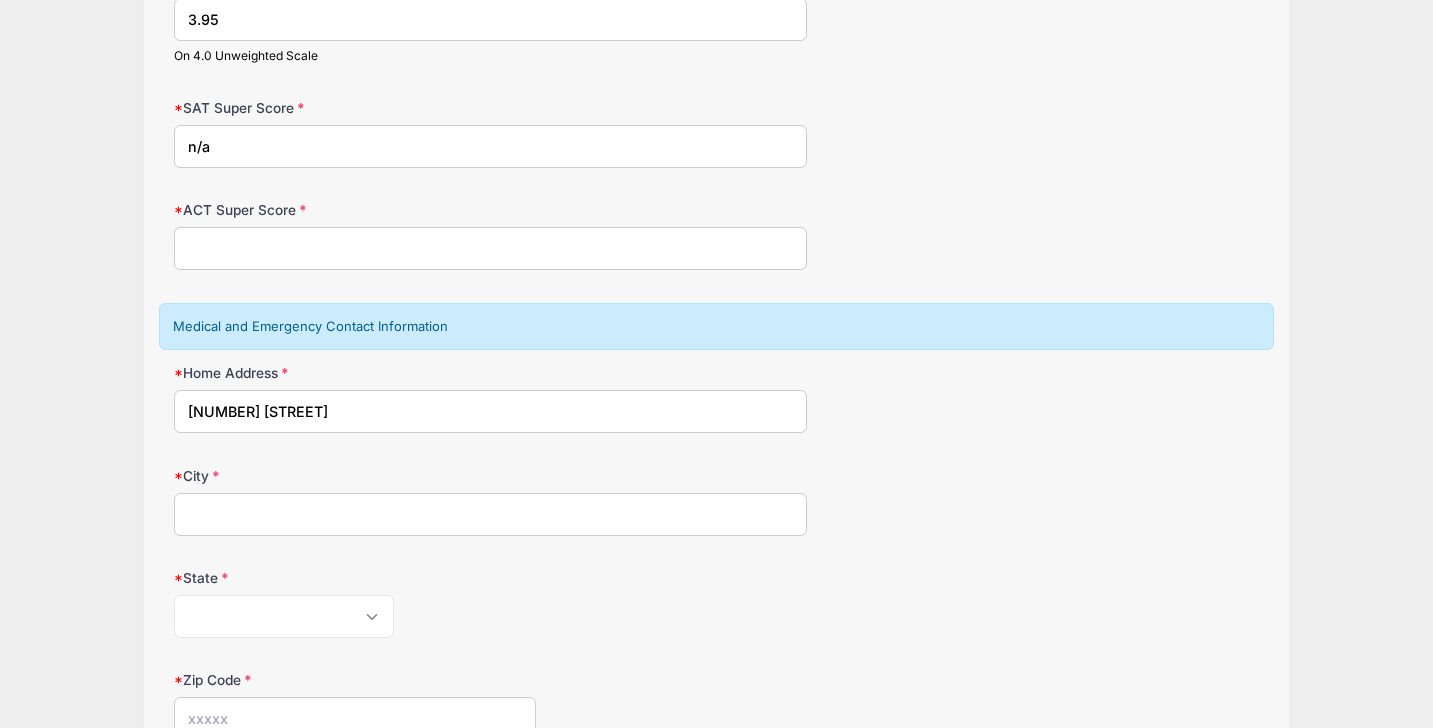 type on "n/a" 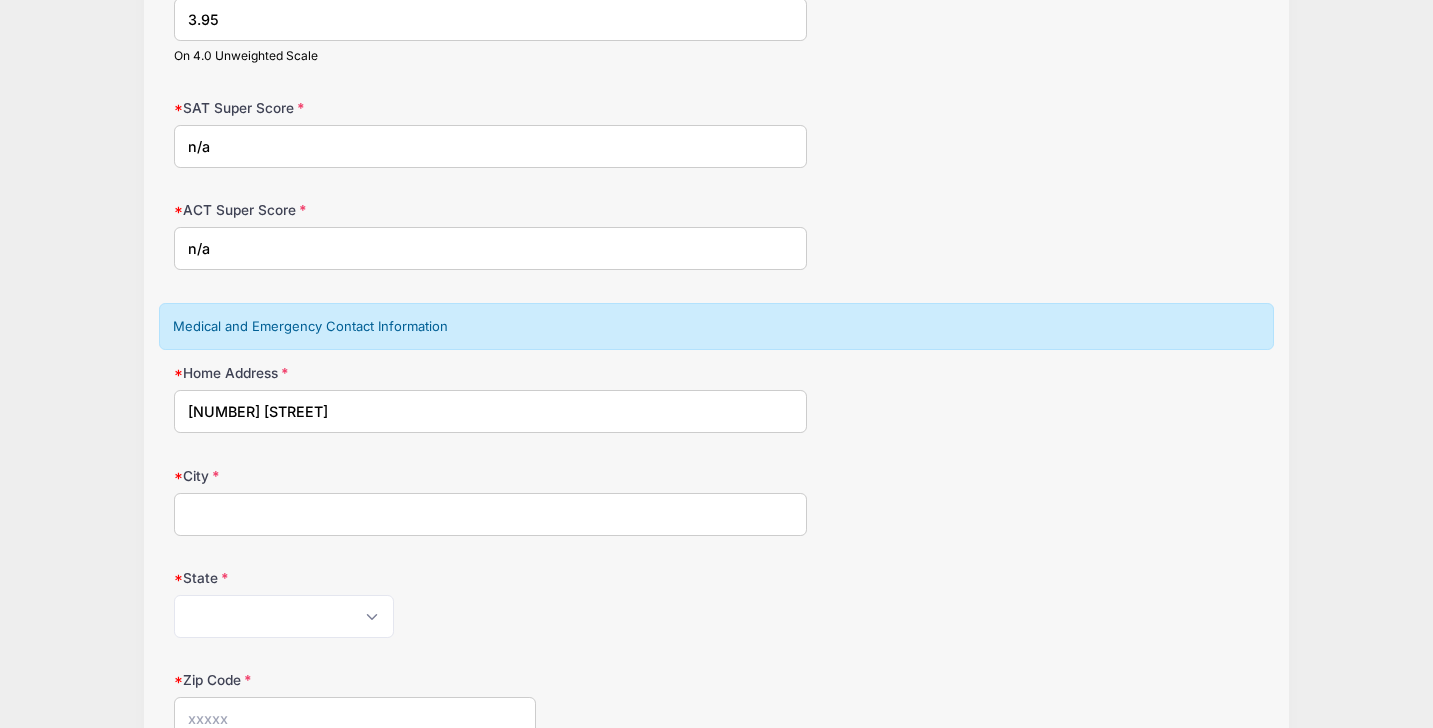 type on "n/a" 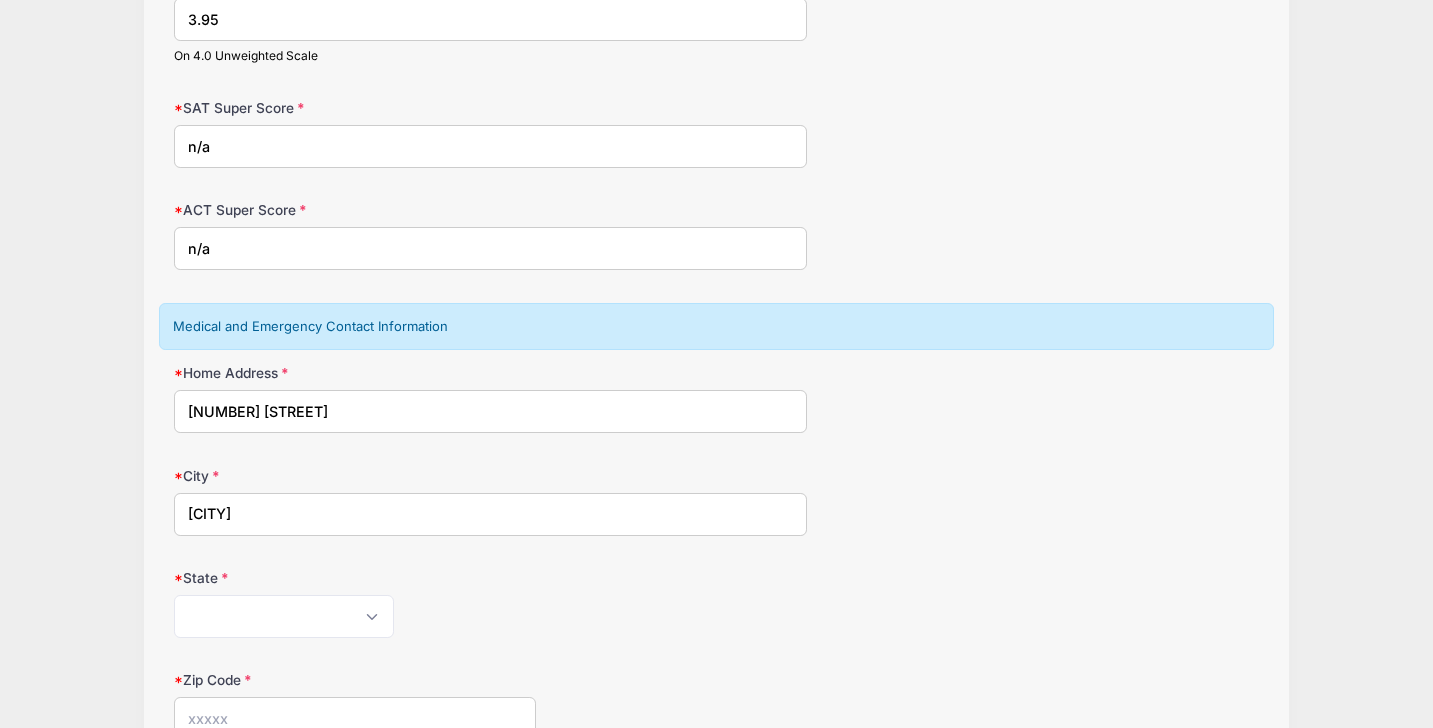 type on "[CITY]" 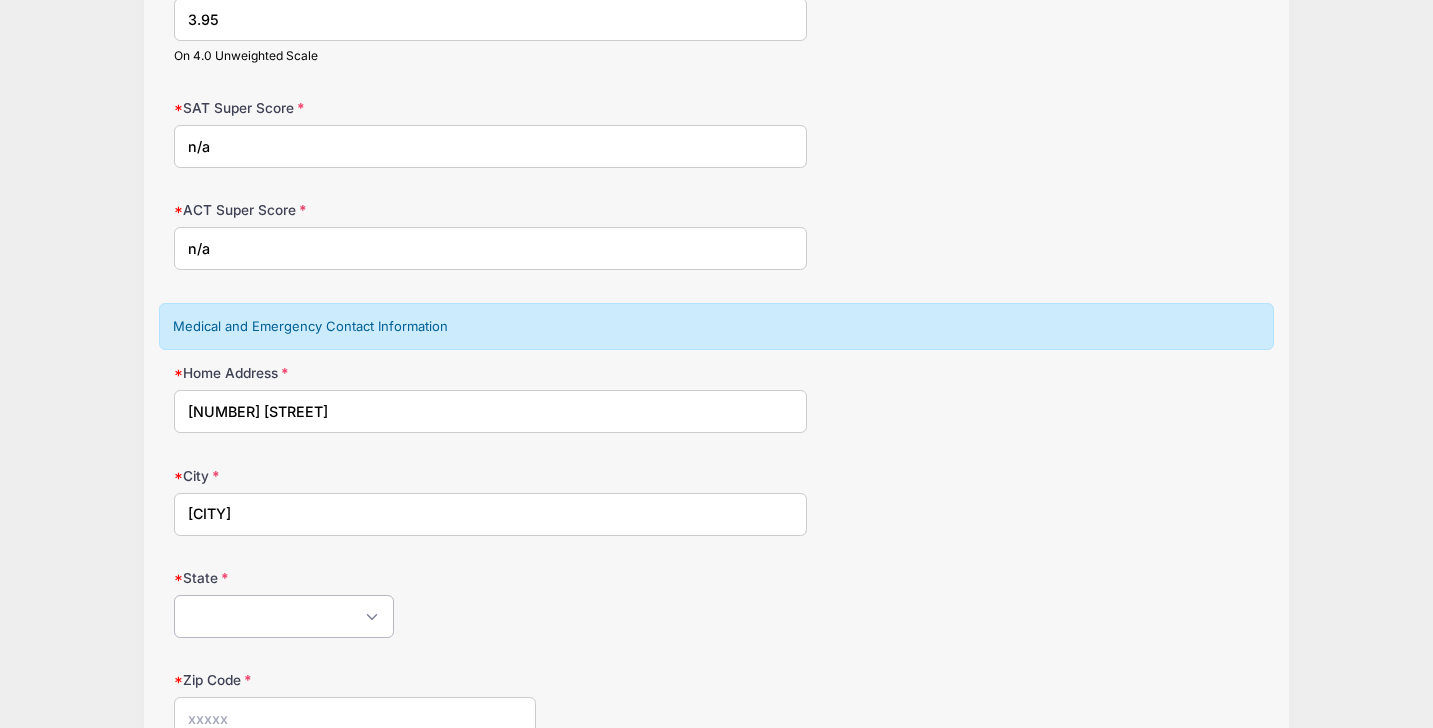 click on "Alabama Alaska American Samoa Arizona Arkansas Armed Forces Africa Armed Forces Americas Armed Forces Canada Armed Forces Europe Armed Forces Middle East Armed Forces Pacific California Colorado Connecticut Delaware District of Columbia Federated States Of Micronesia Florida Georgia Guam Hawaii Idaho Illinois Indiana Iowa Kansas Kentucky Louisiana Maine Marshall Islands Maryland Massachusetts Michigan Minnesota Mississippi Missouri Montana Nebraska Nevada New Hampshire New Jersey New Mexico New York North Carolina North Dakota Northern Mariana Islands Ohio Oklahoma Oregon Palau Pennsylvania Puerto Rico Rhode Island South Carolina South Dakota Tennessee Texas Utah Vermont Virgin Islands Virginia Washington West Virginia Wisconsin Wyoming Other-Canada Other" at bounding box center (284, 616) 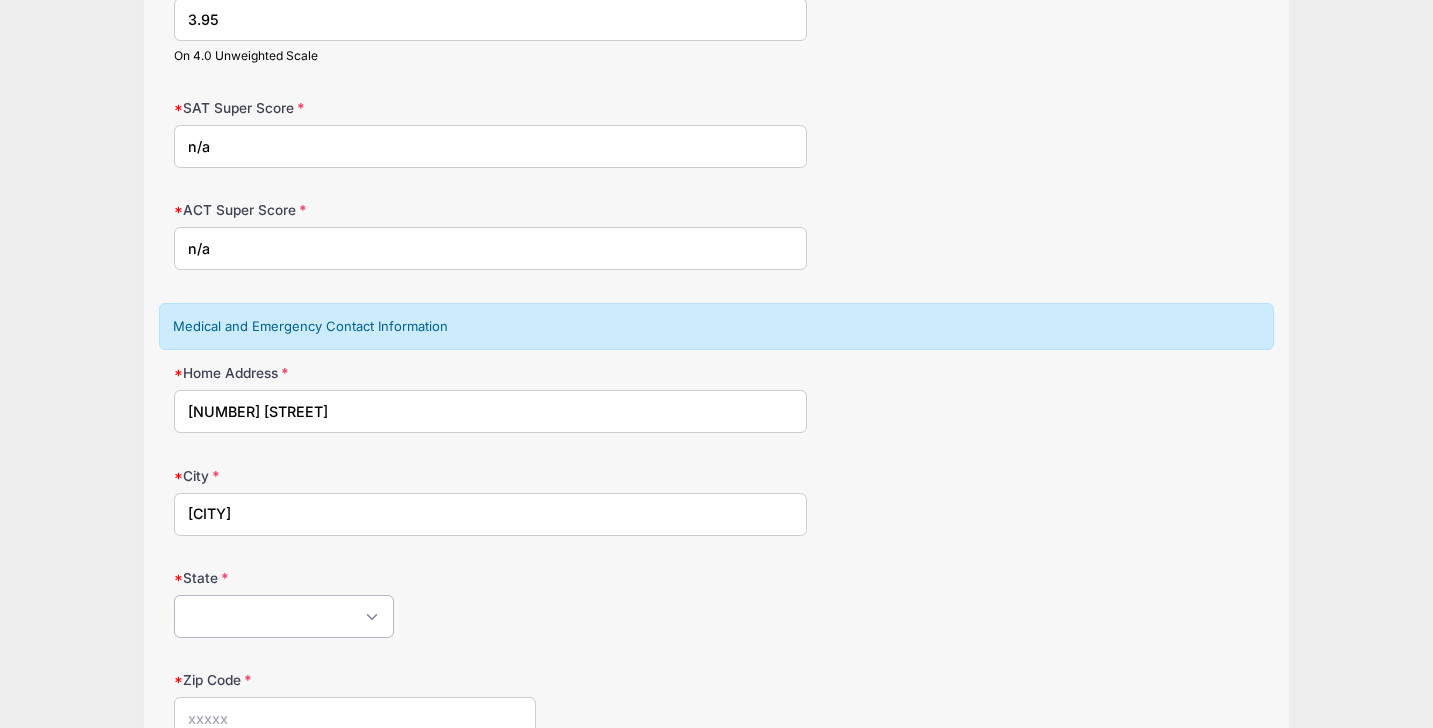 select on "CT" 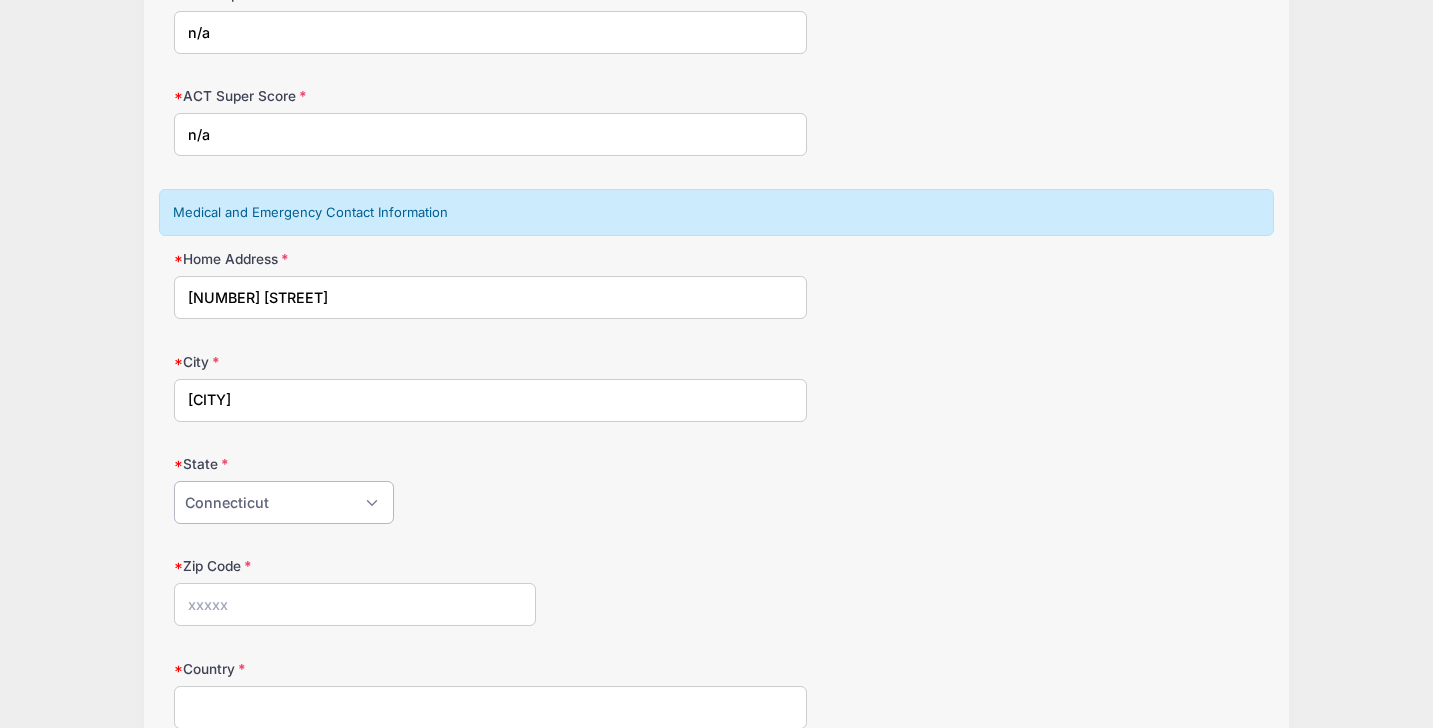 scroll, scrollTop: 1258, scrollLeft: 0, axis: vertical 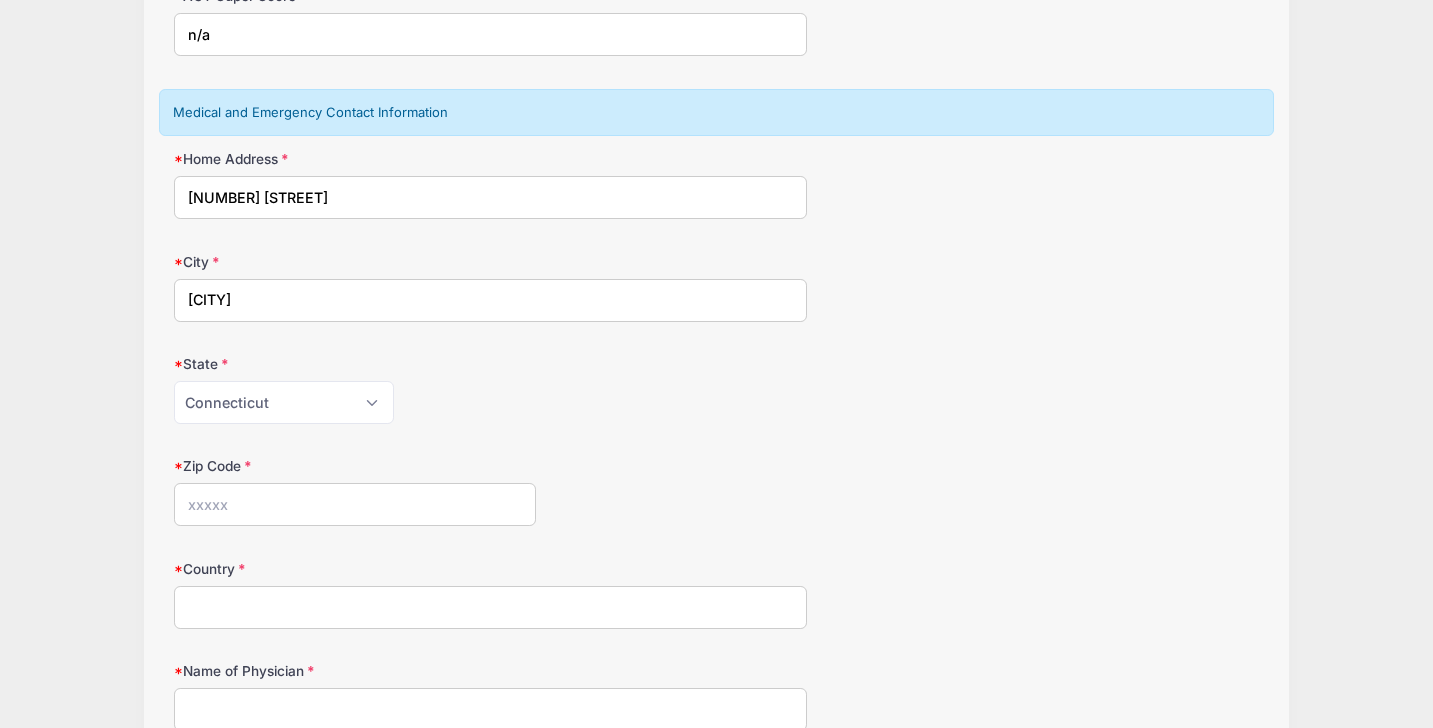 click on "Zip Code" at bounding box center (355, 504) 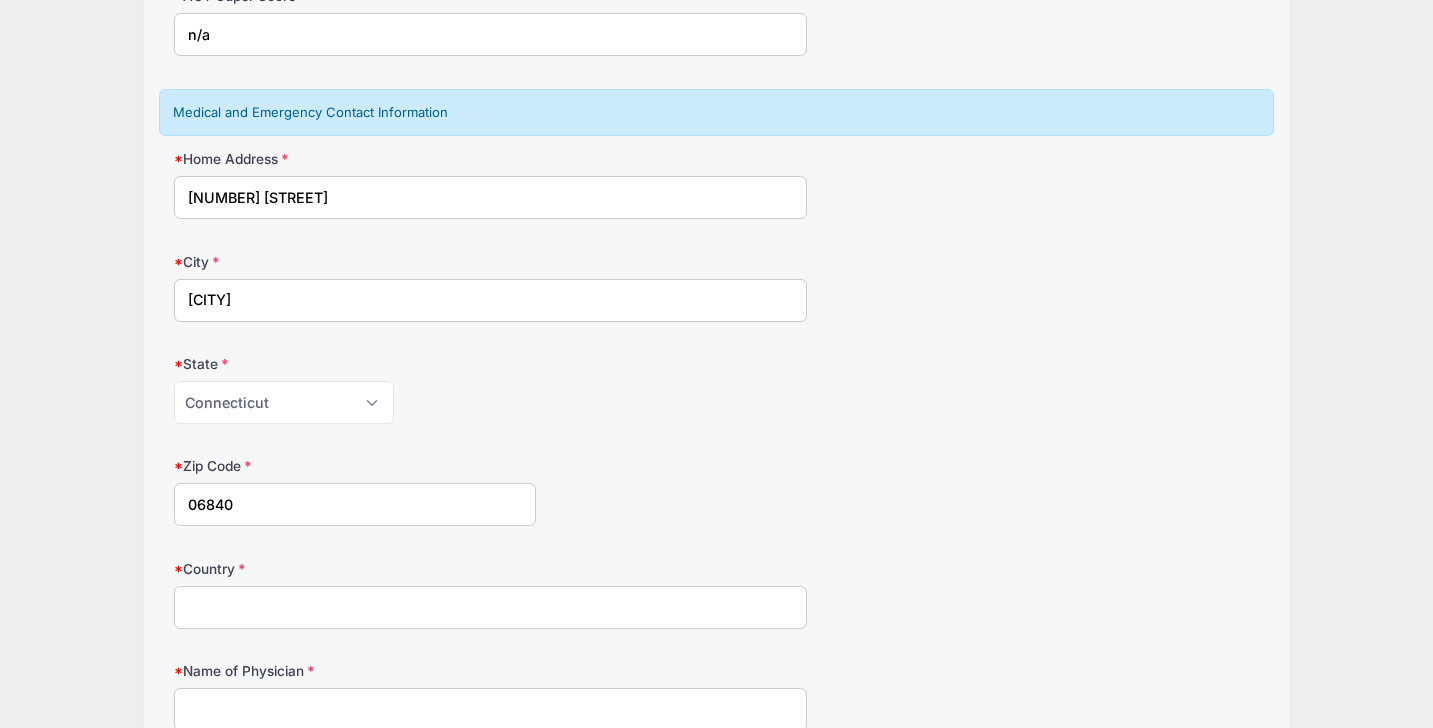 type on "06840" 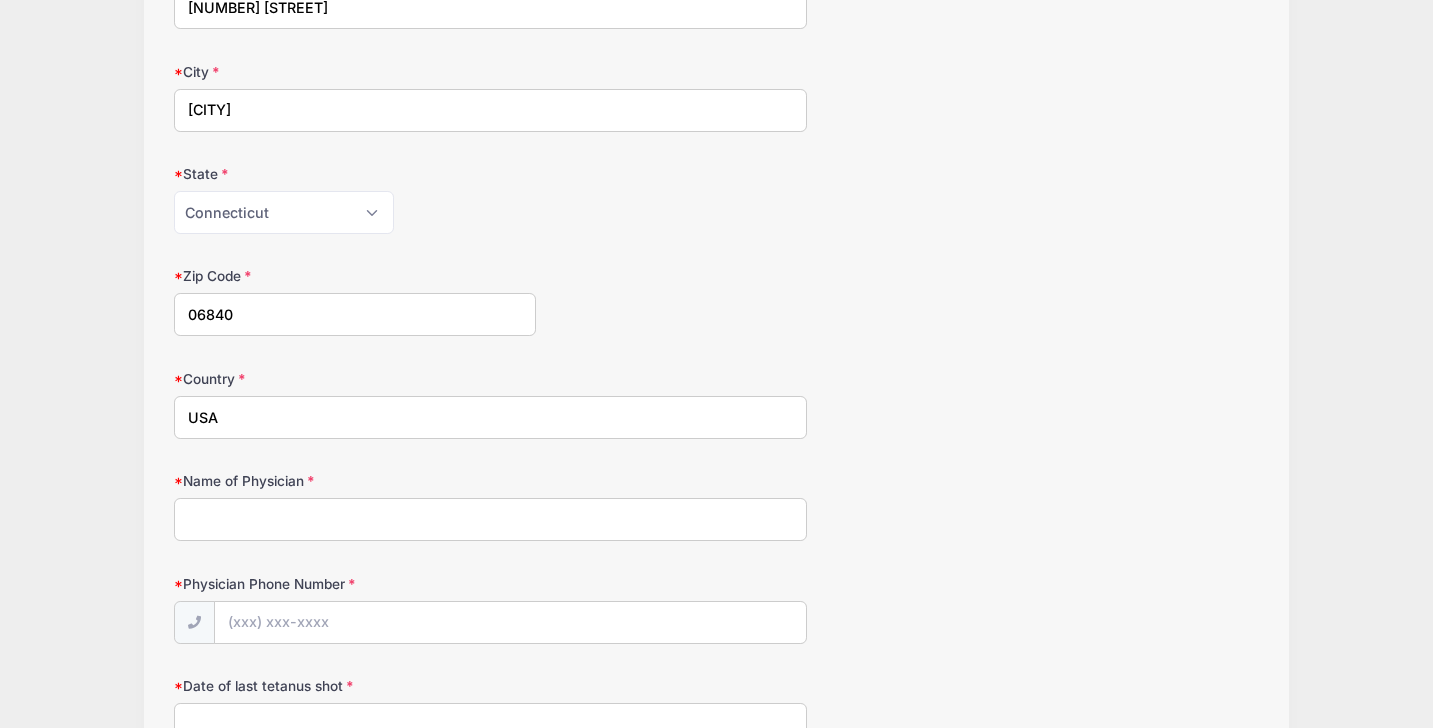 scroll, scrollTop: 1464, scrollLeft: 0, axis: vertical 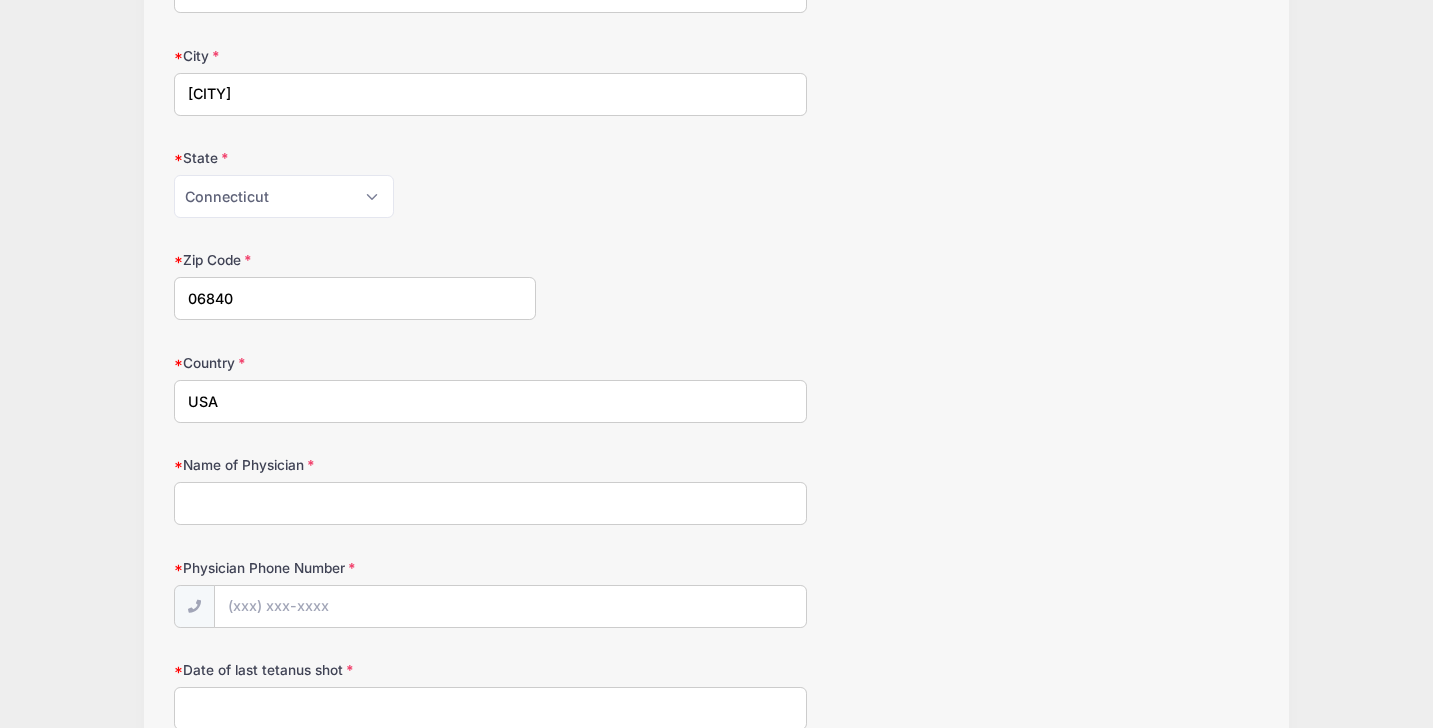 type on "USA" 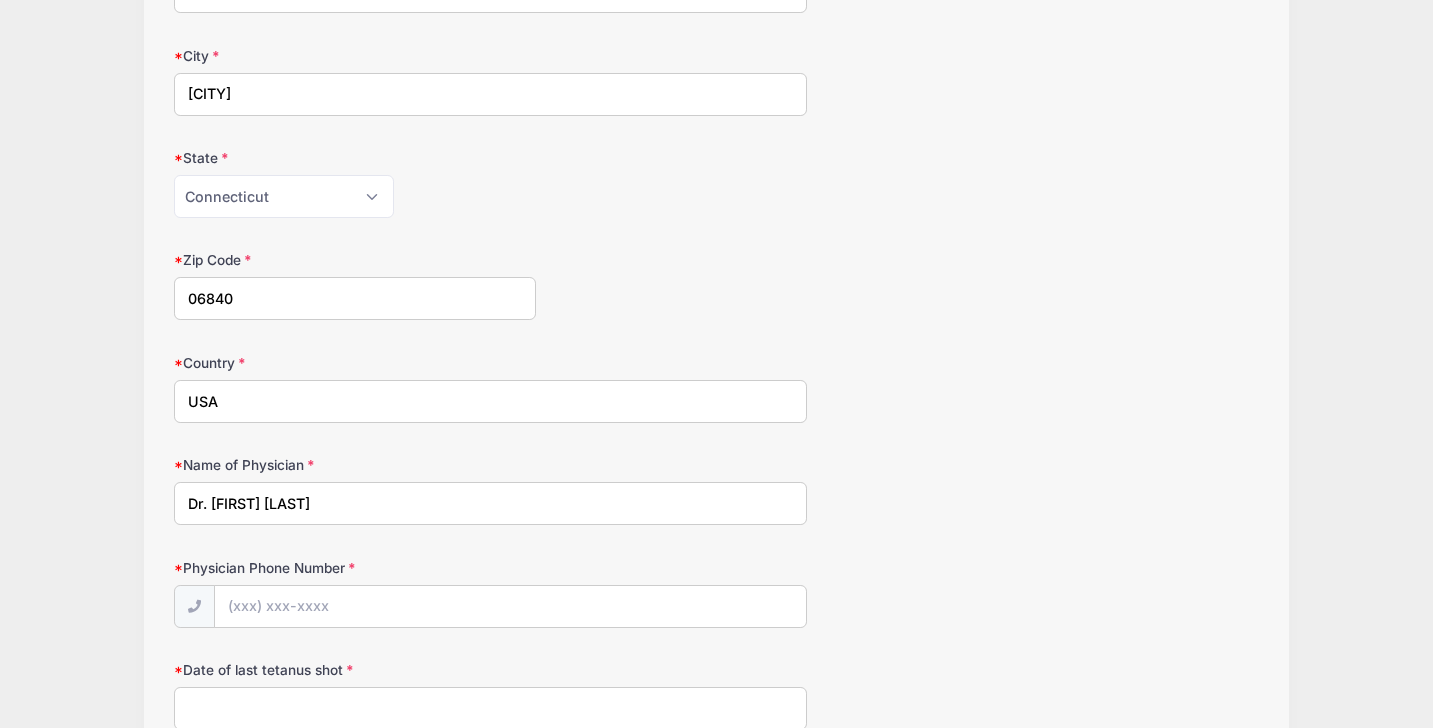 type on "Dr. [FIRST] [LAST]" 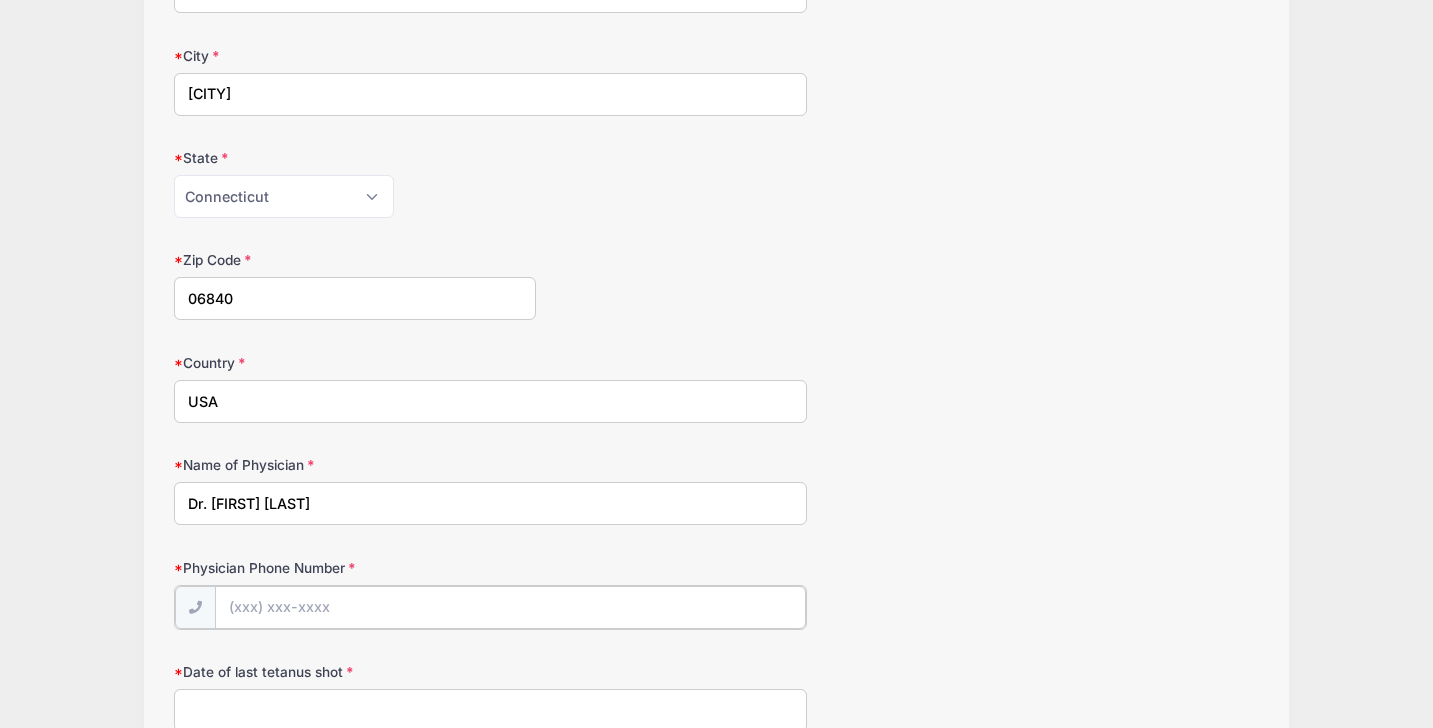 click on "Physician Phone Number" at bounding box center [510, 607] 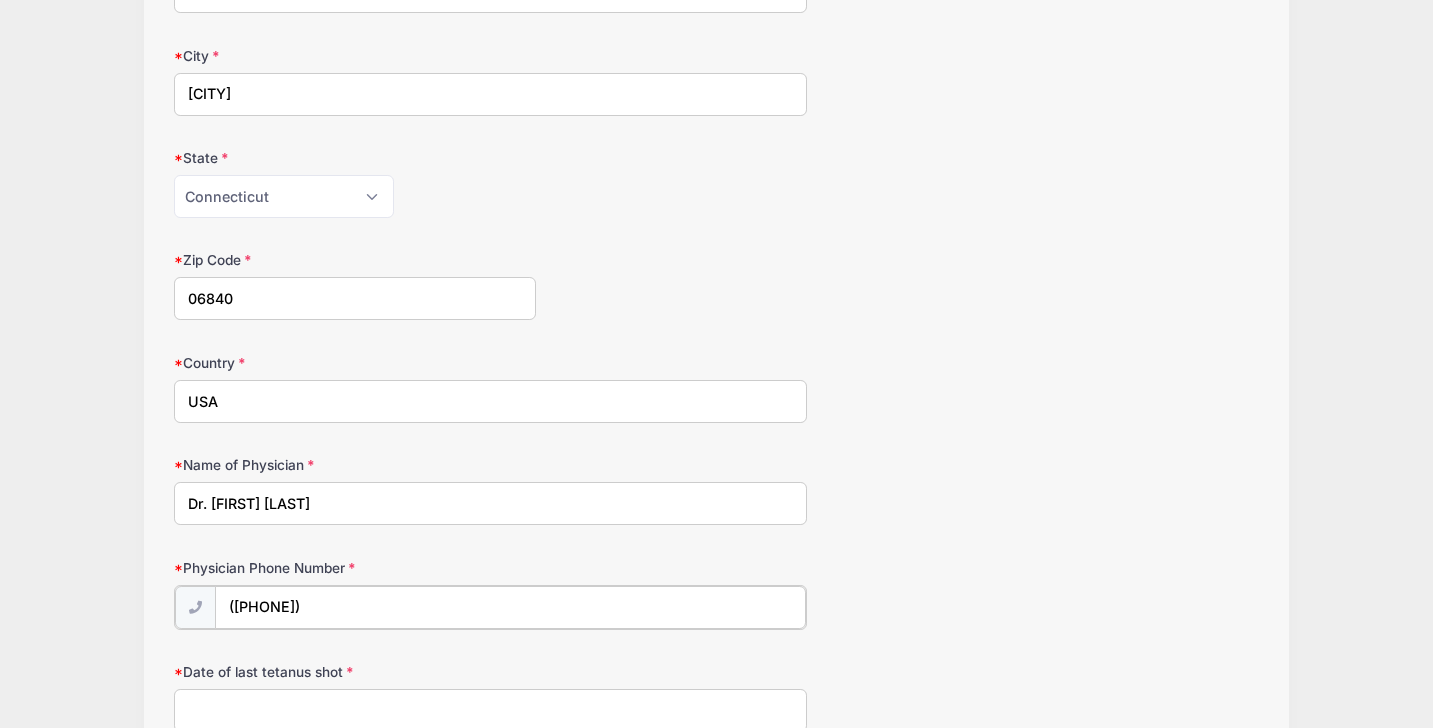 paste on "[PHONE]" 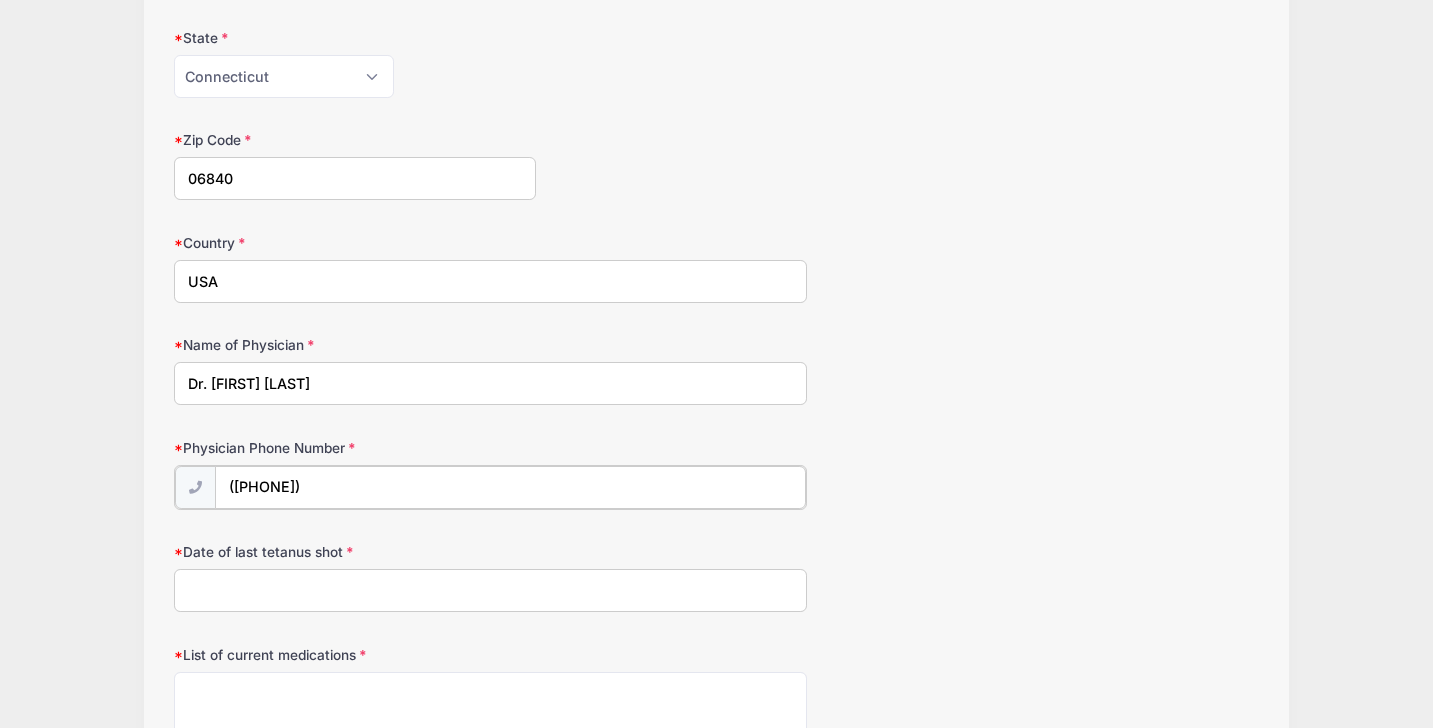 scroll, scrollTop: 1608, scrollLeft: 0, axis: vertical 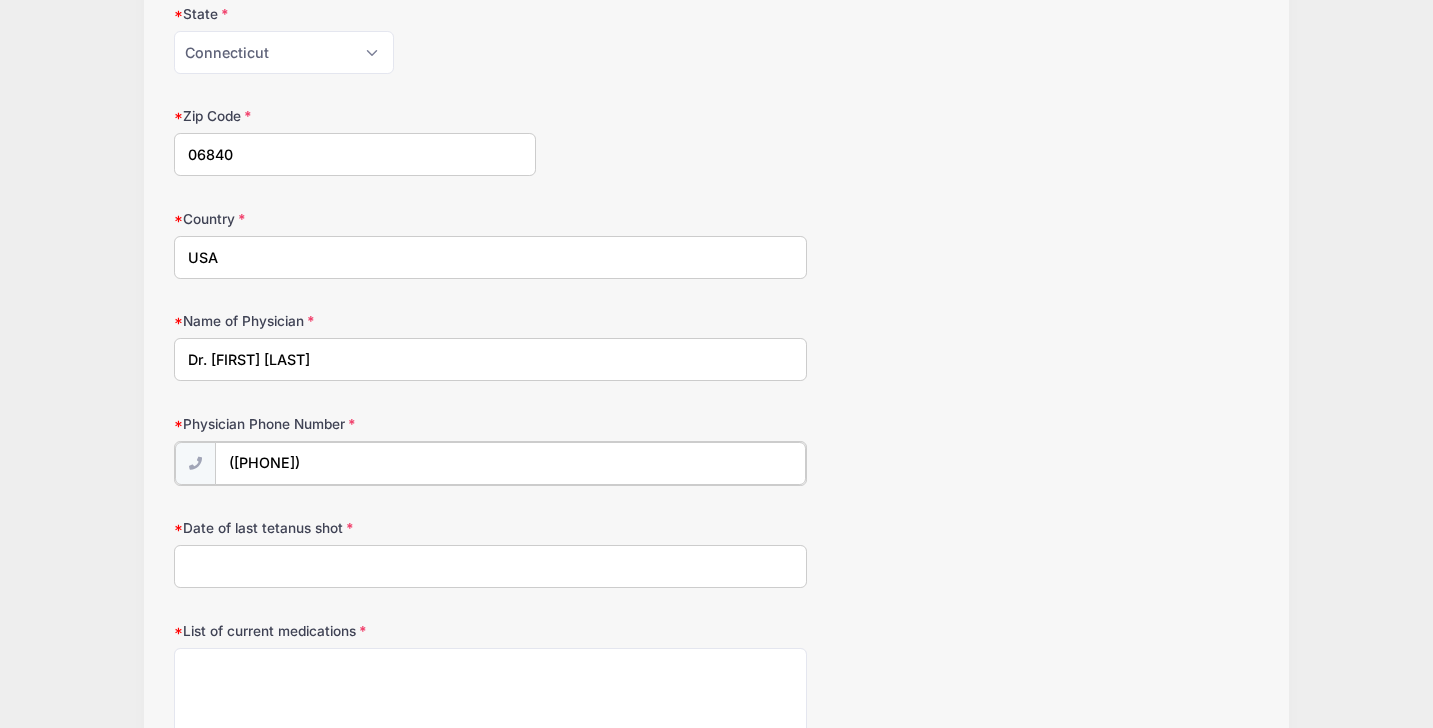 drag, startPoint x: 359, startPoint y: 466, endPoint x: 272, endPoint y: 458, distance: 87.36704 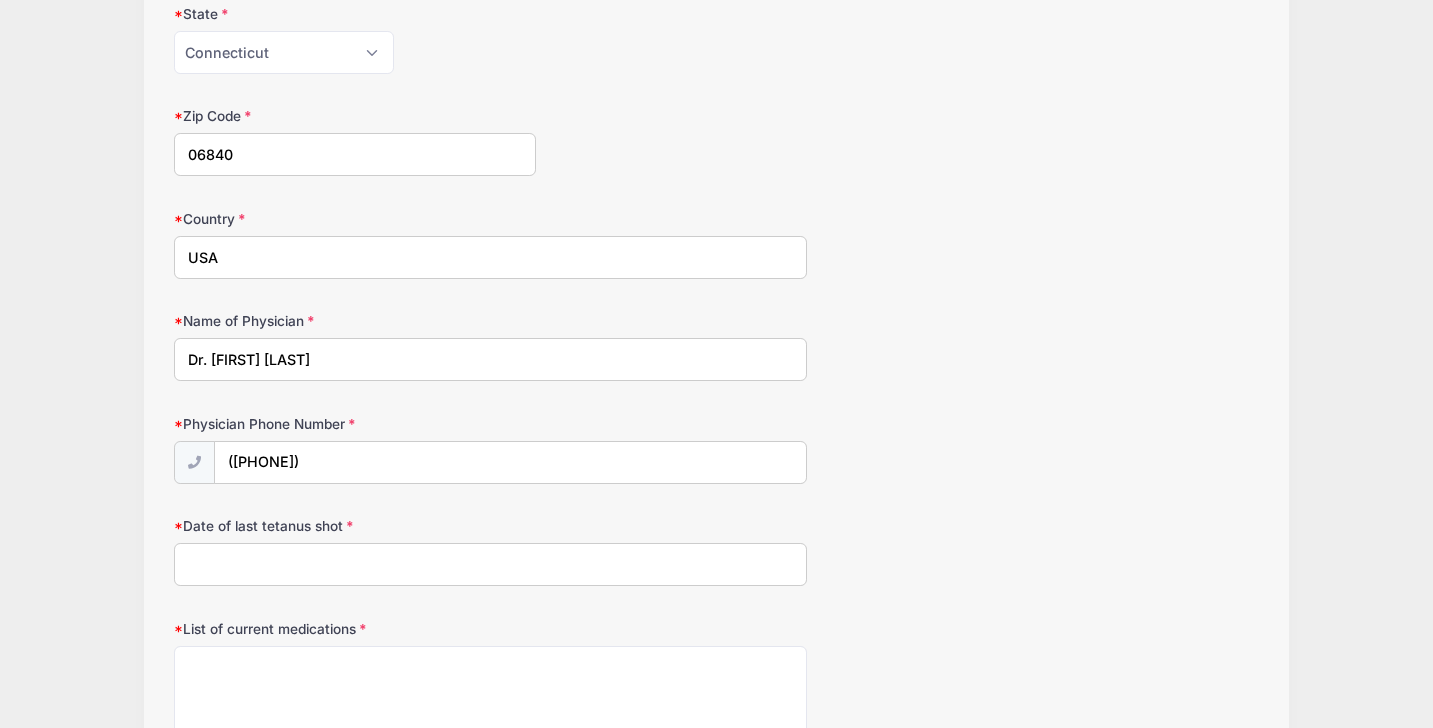 click on "Date of last tetanus shot" at bounding box center [490, 564] 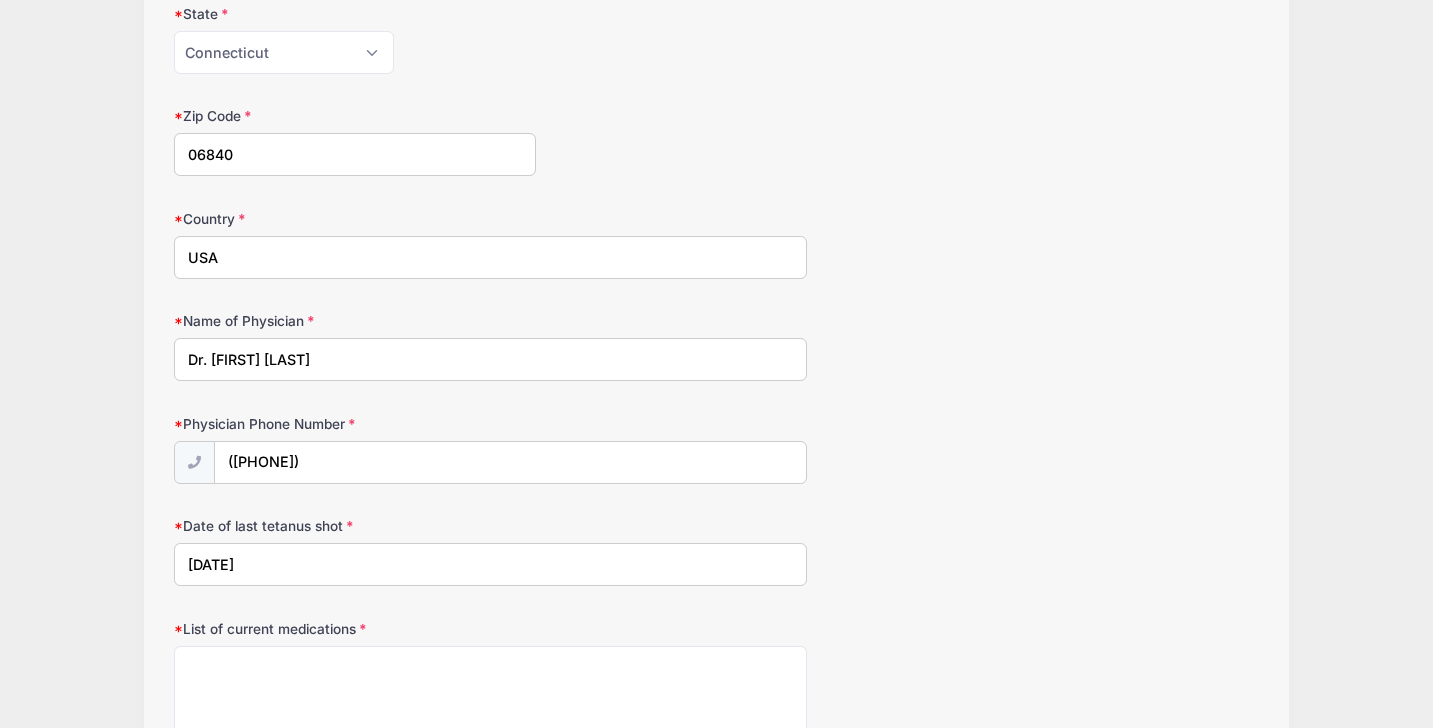 type on "[DATE]" 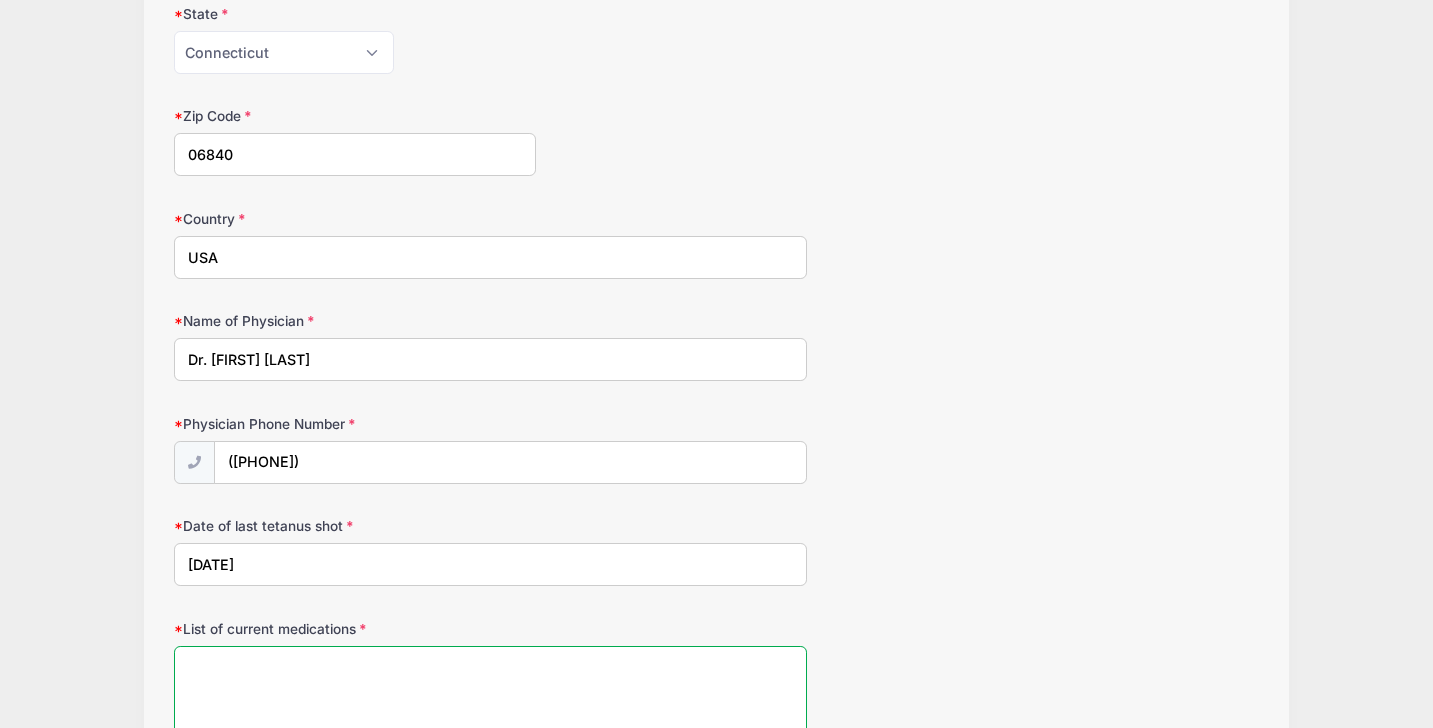 click on "List of current medications" at bounding box center (490, 710) 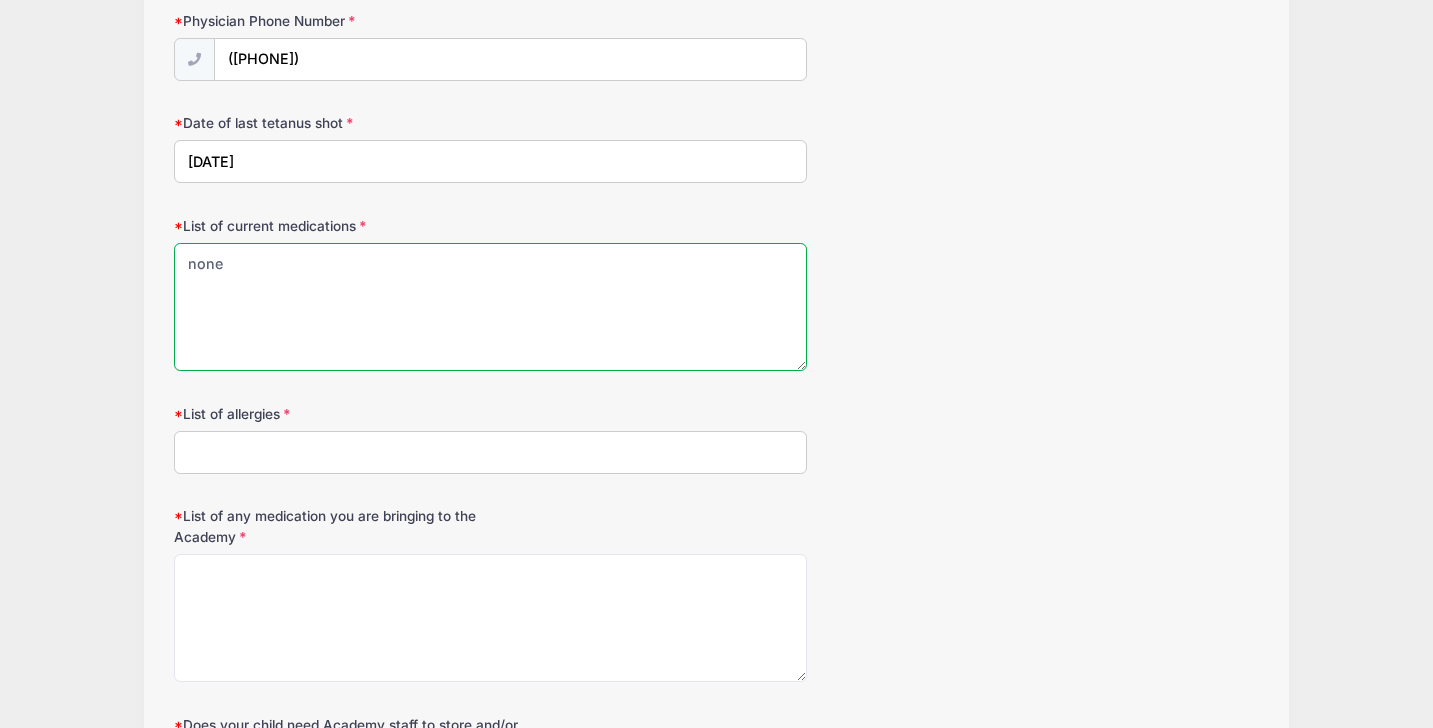 scroll, scrollTop: 2029, scrollLeft: 0, axis: vertical 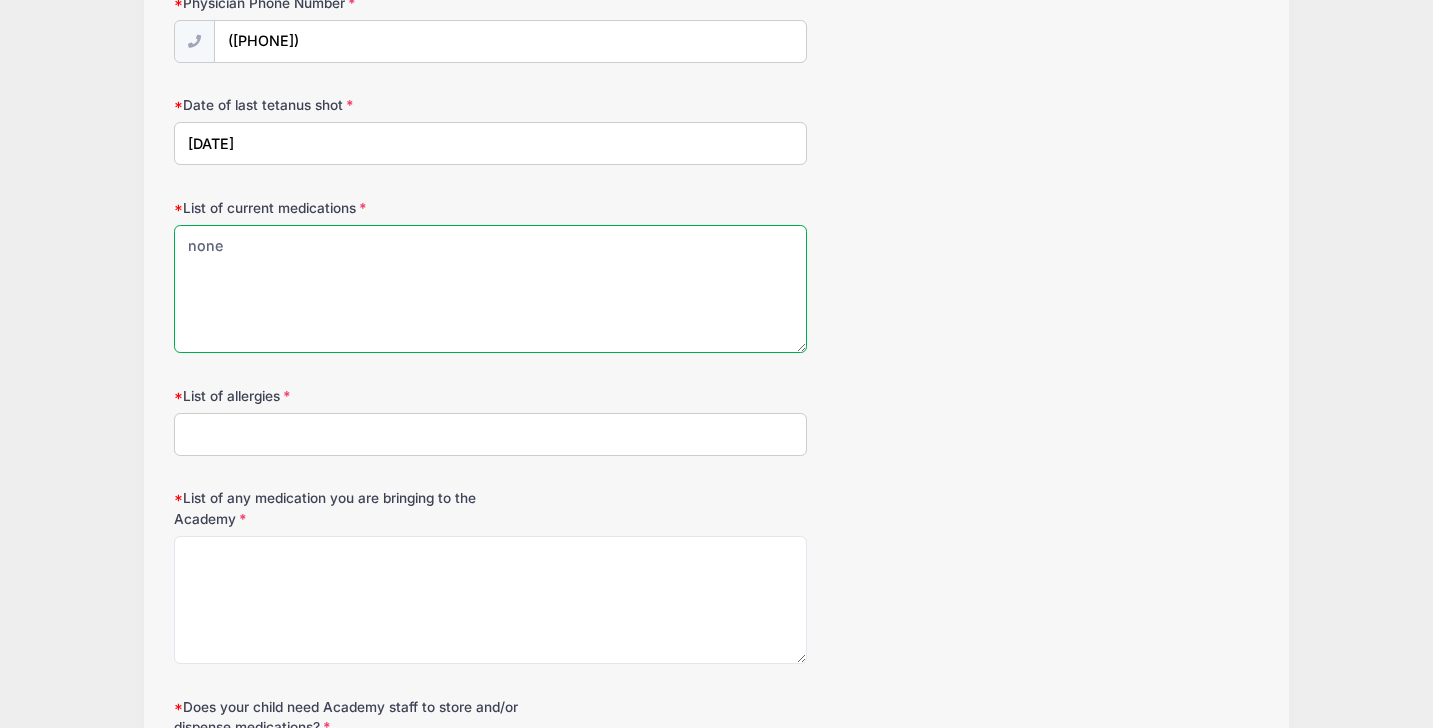 type on "none" 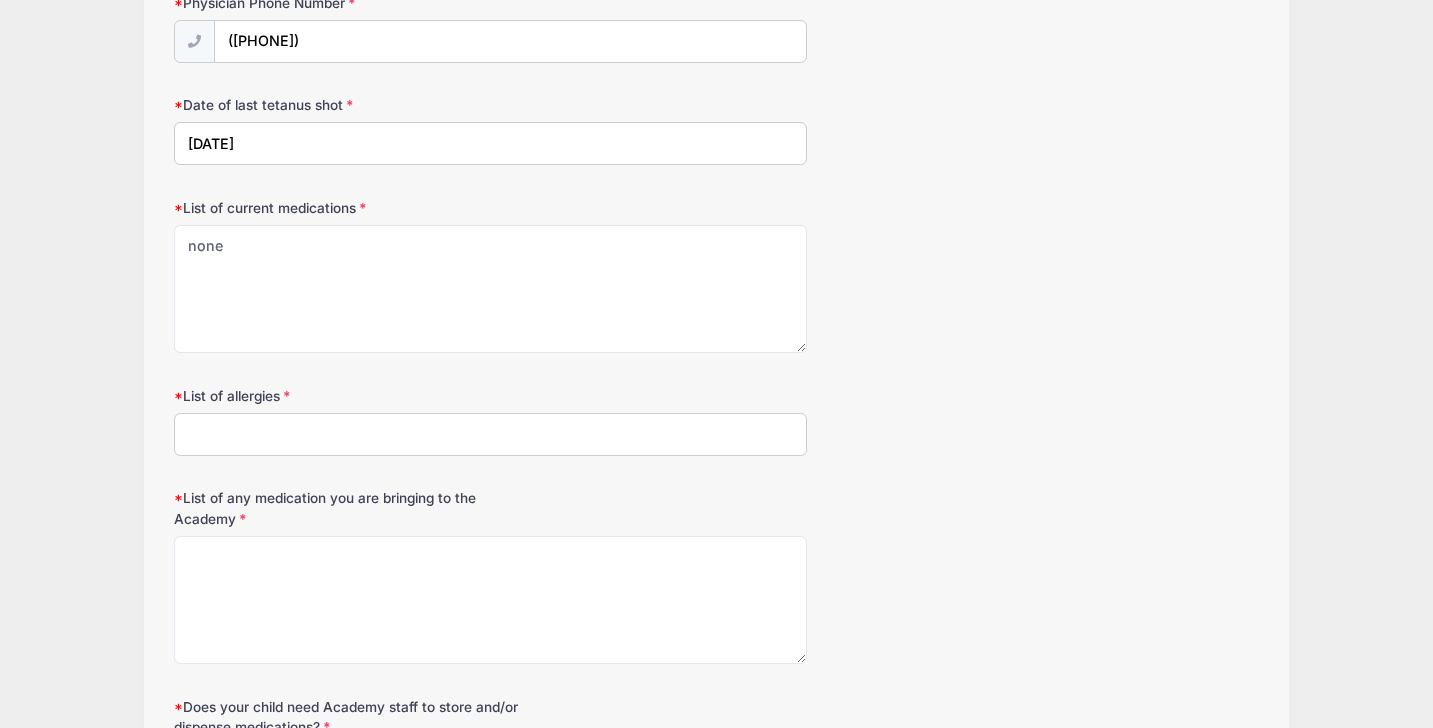 click on "List of allergies" at bounding box center (490, 434) 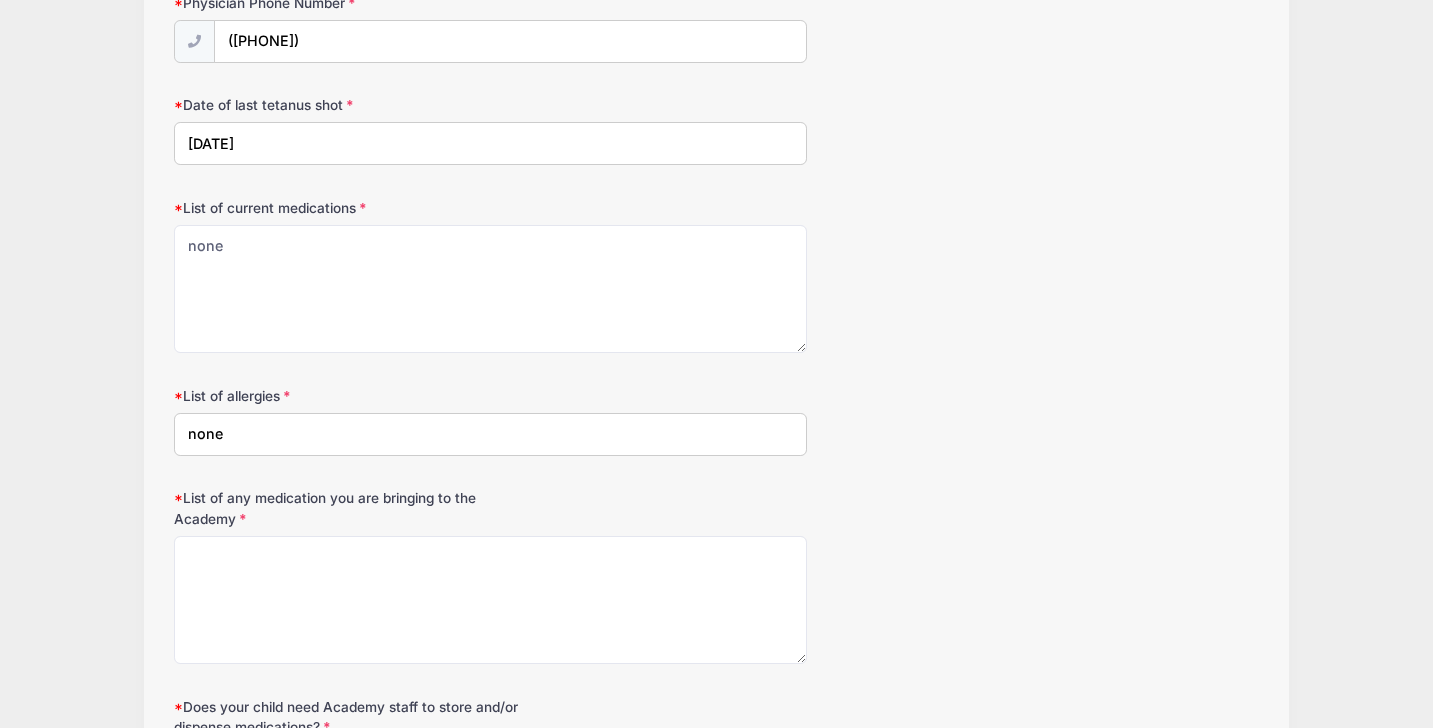 type on "none" 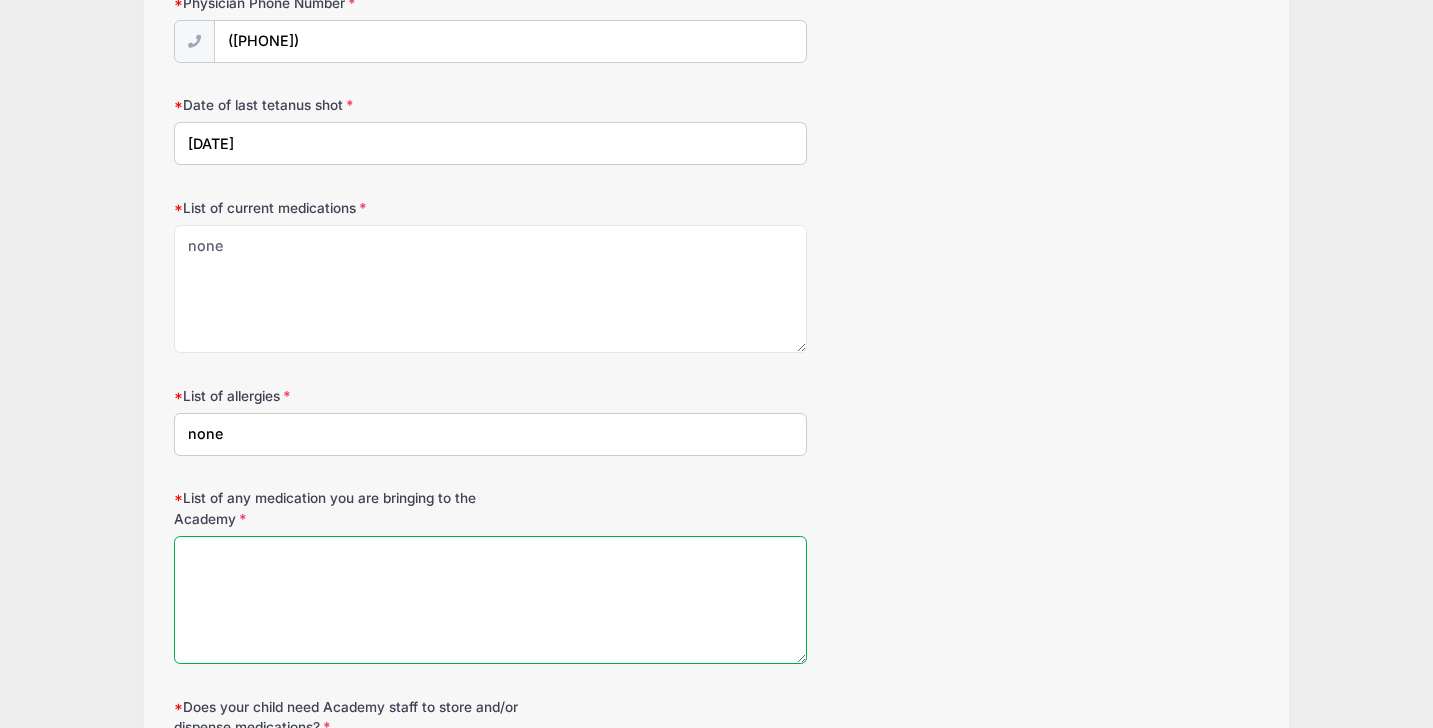 click on "List of any medication you are bringing to the Academy" at bounding box center [490, 600] 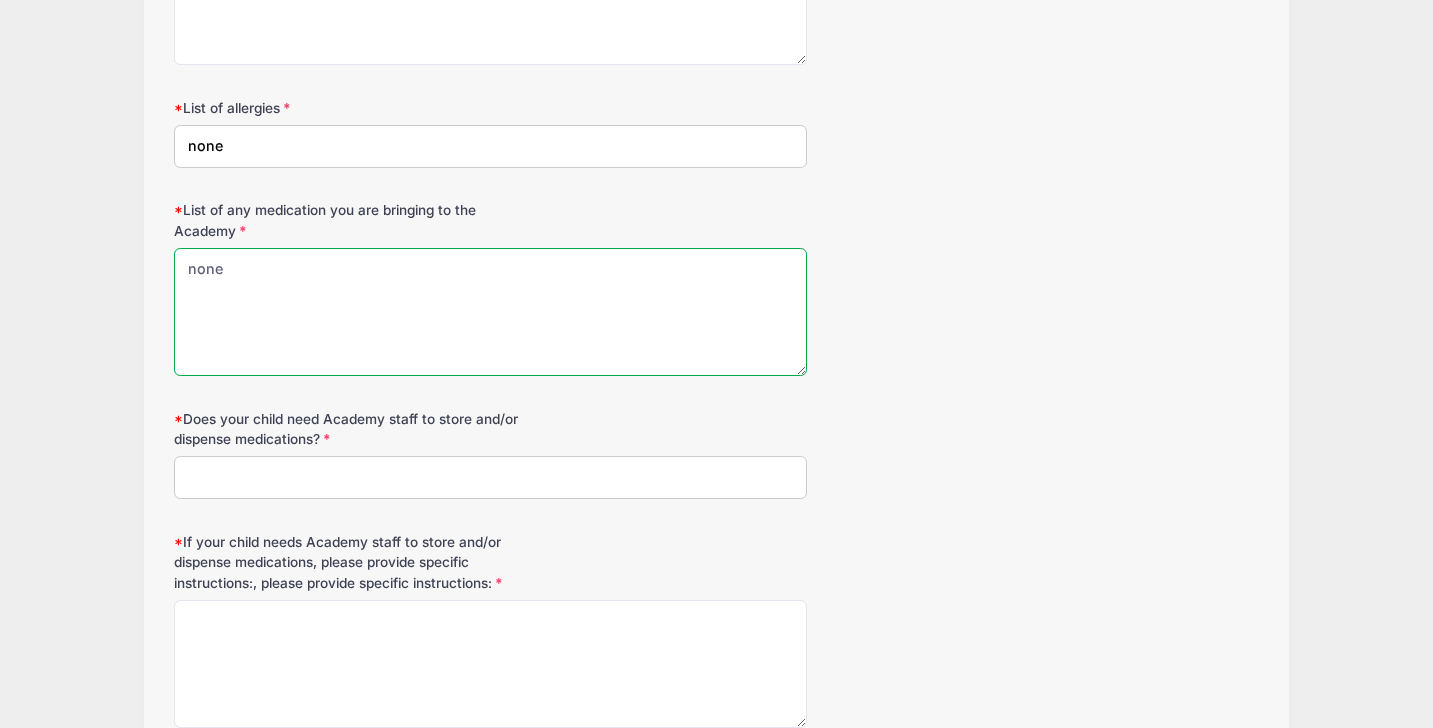 scroll, scrollTop: 2316, scrollLeft: 0, axis: vertical 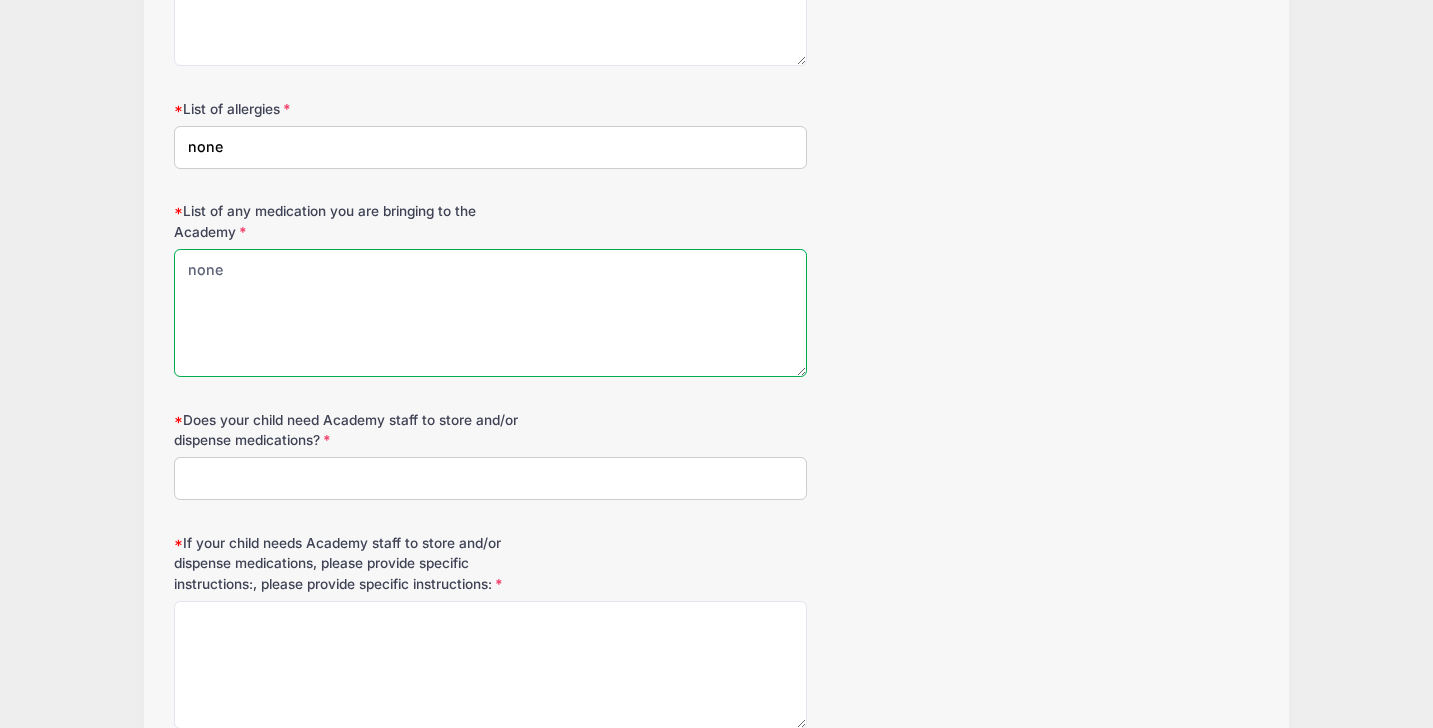 type on "none" 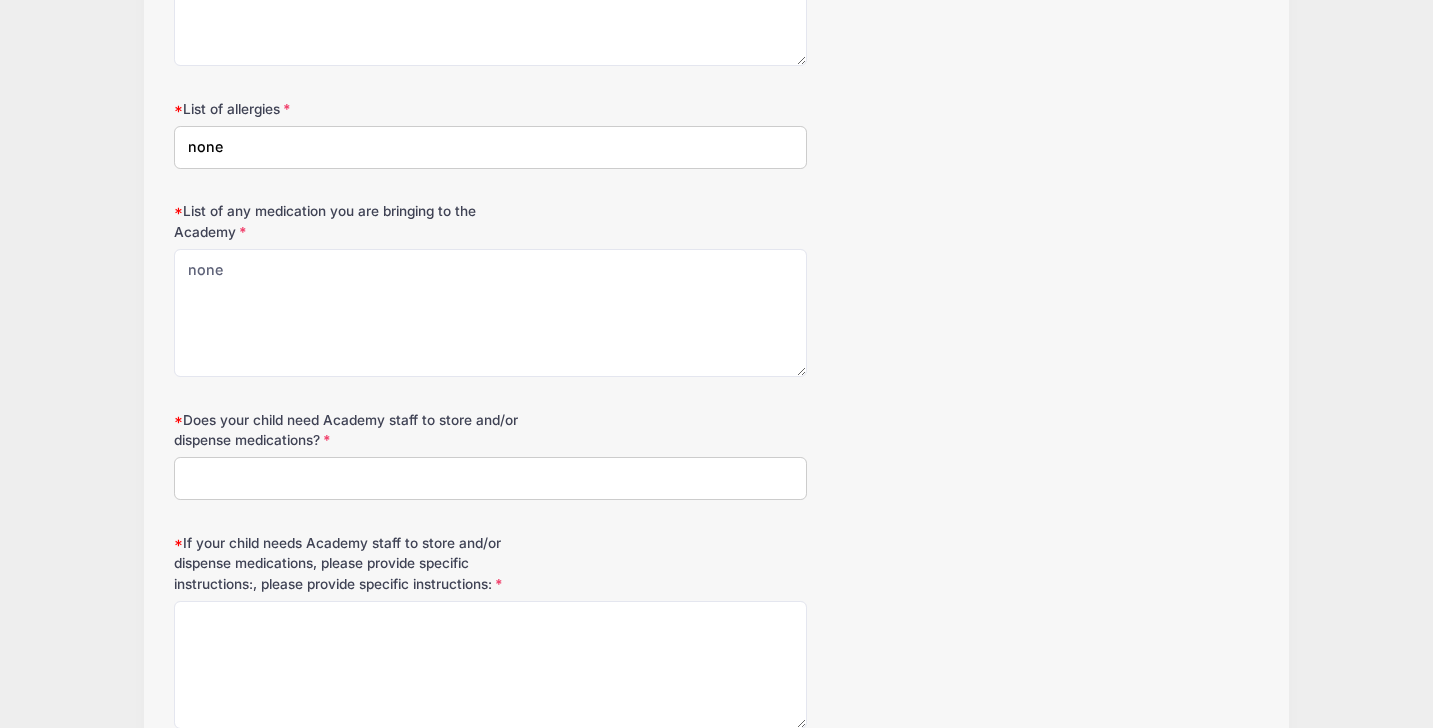 click on "Does your child need Academy staff to store and/or dispense medications?" at bounding box center (490, 478) 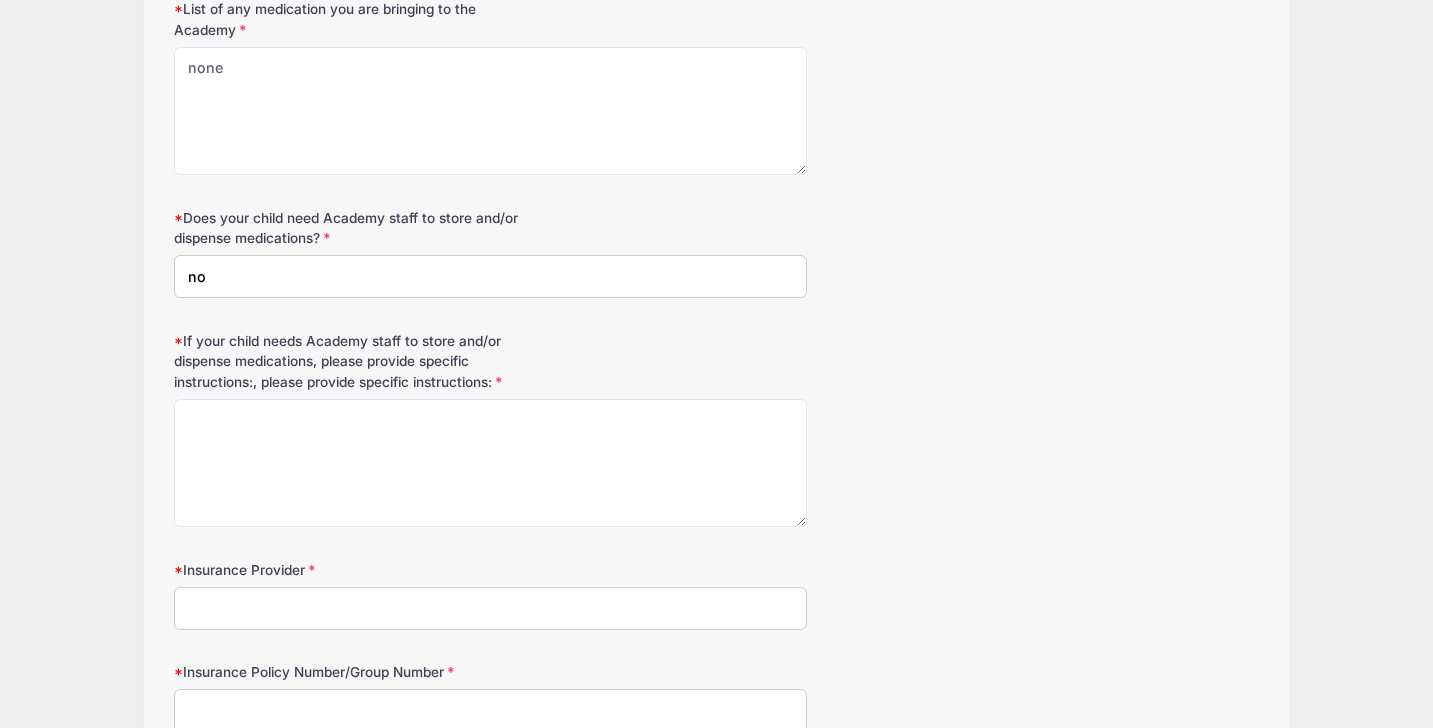 scroll, scrollTop: 2530, scrollLeft: 0, axis: vertical 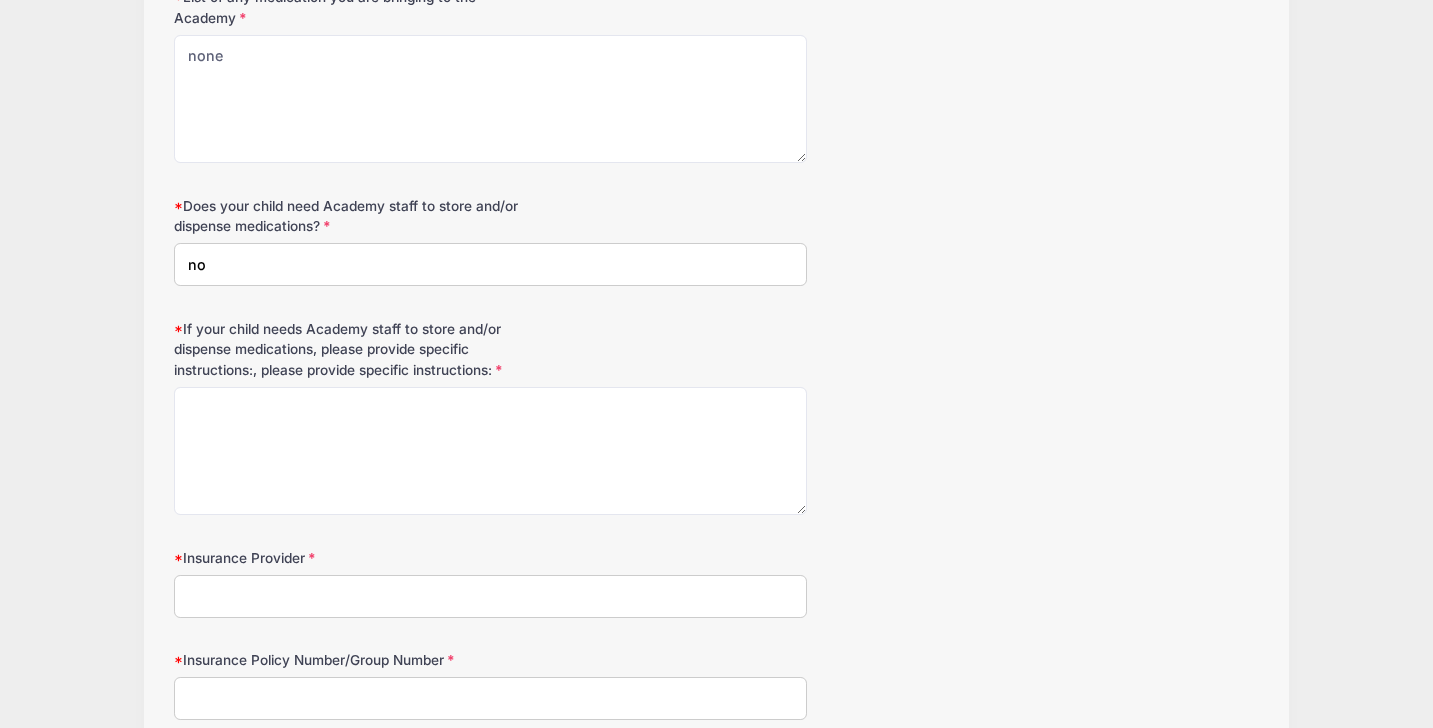 type on "no" 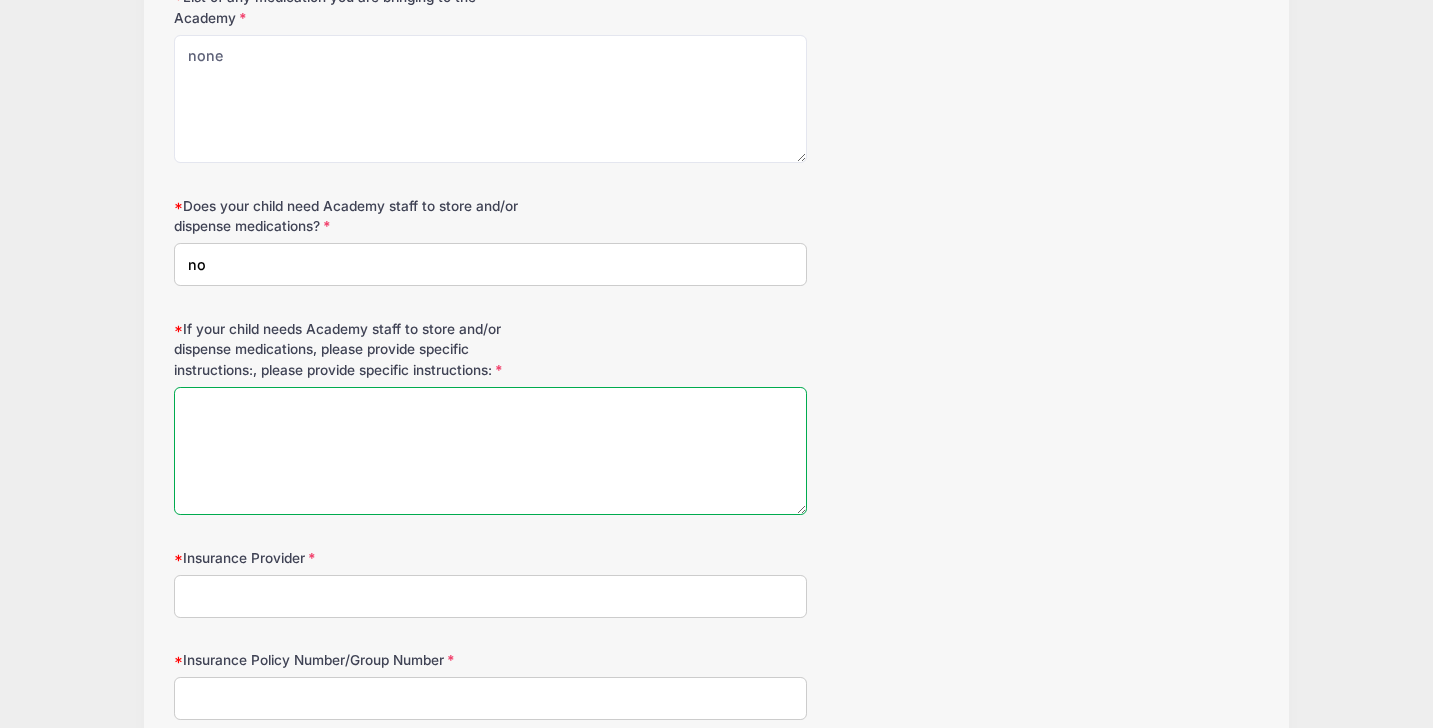 click on "If your child needs Academy staff to store and/or dispense medications, please provide specific instructions:, please provide specific instructions:" at bounding box center (490, 451) 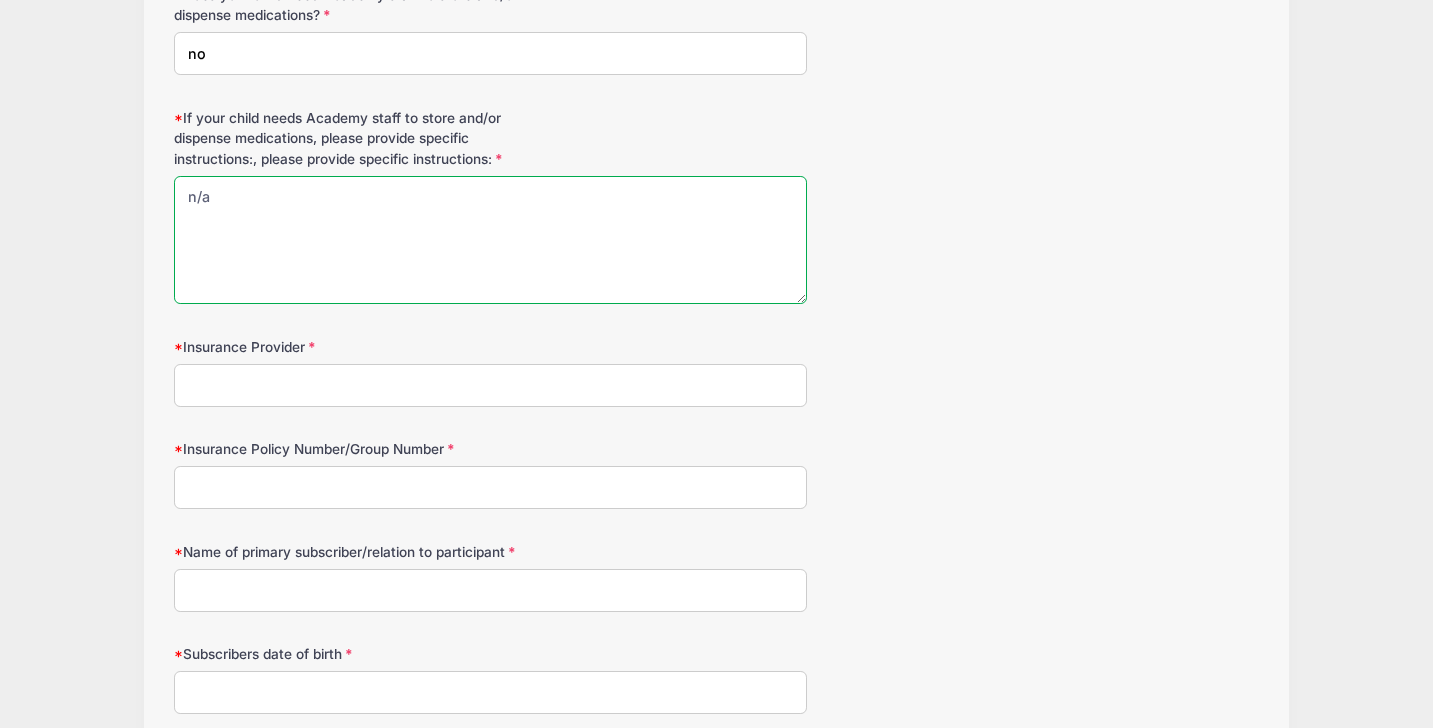 scroll, scrollTop: 2743, scrollLeft: 0, axis: vertical 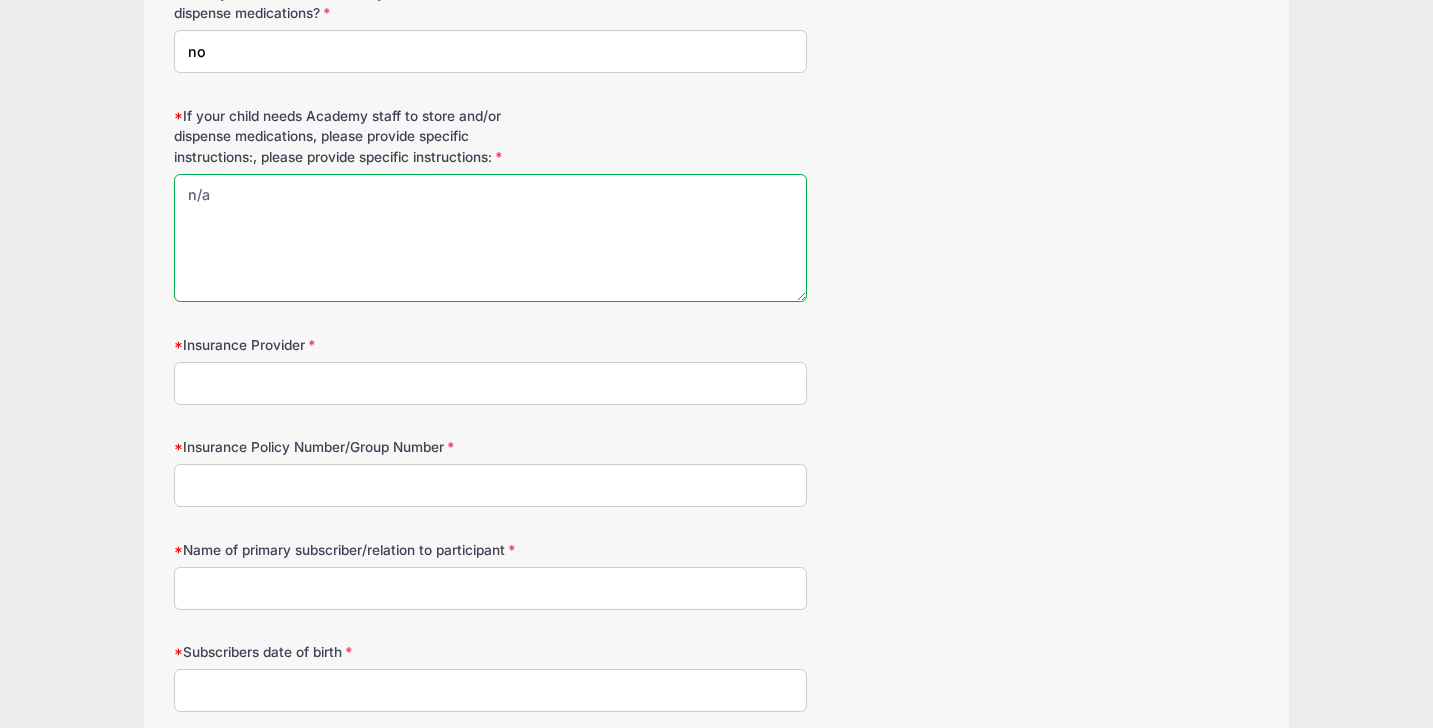 type on "n/a" 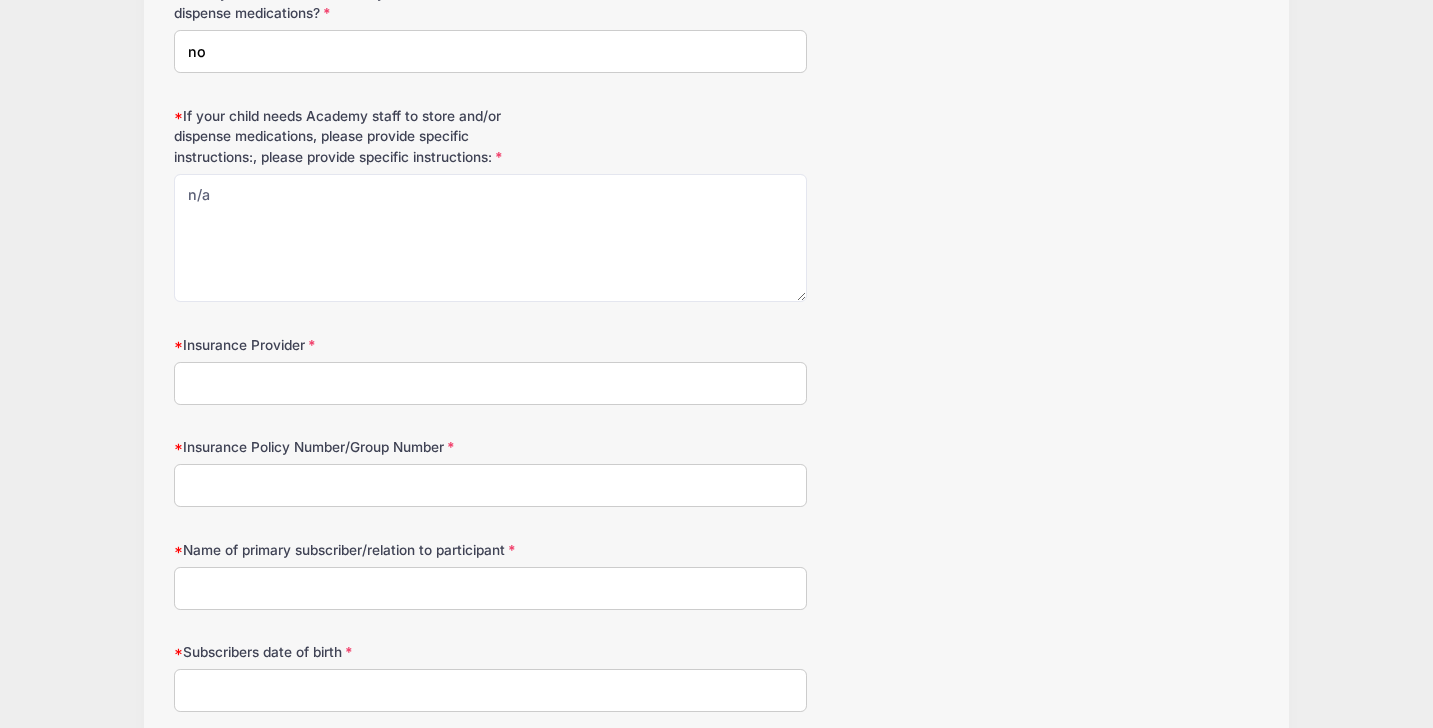 click on "Insurance Provider" at bounding box center (490, 383) 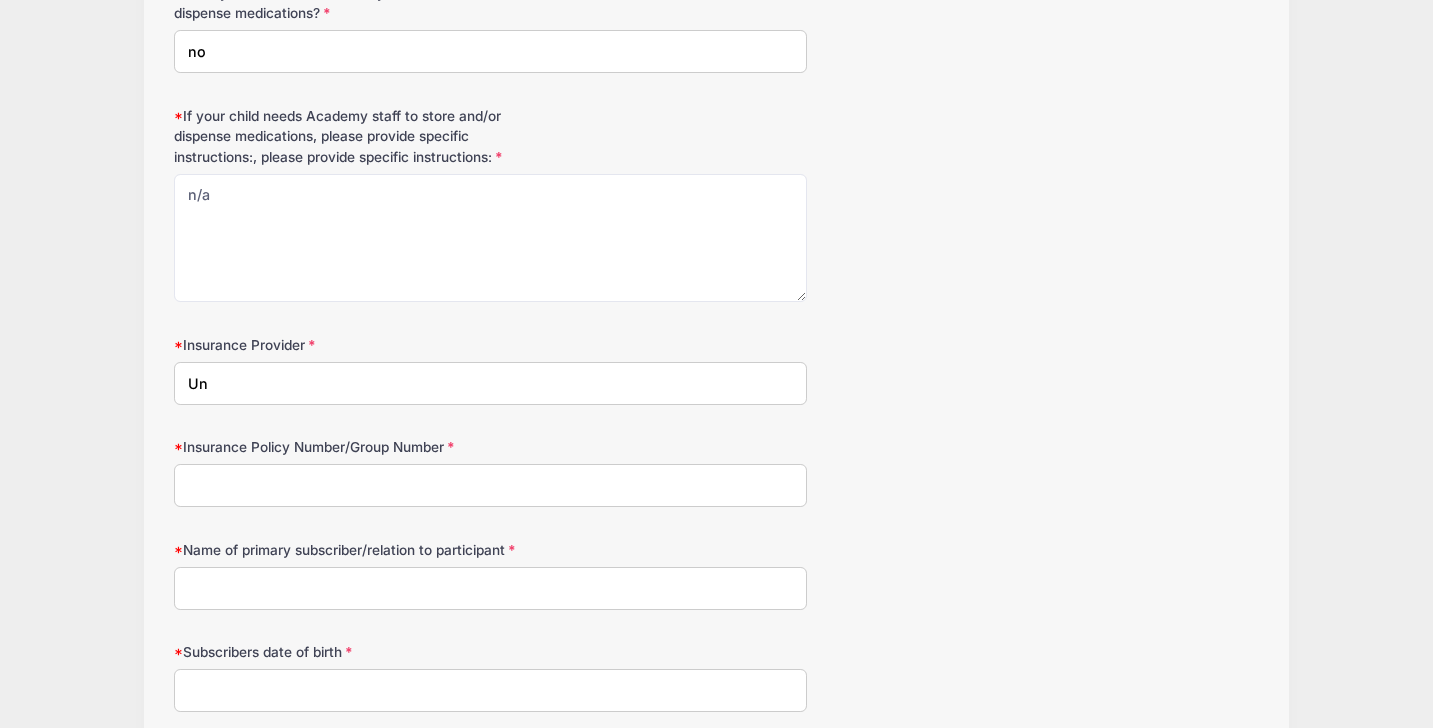 type on "U" 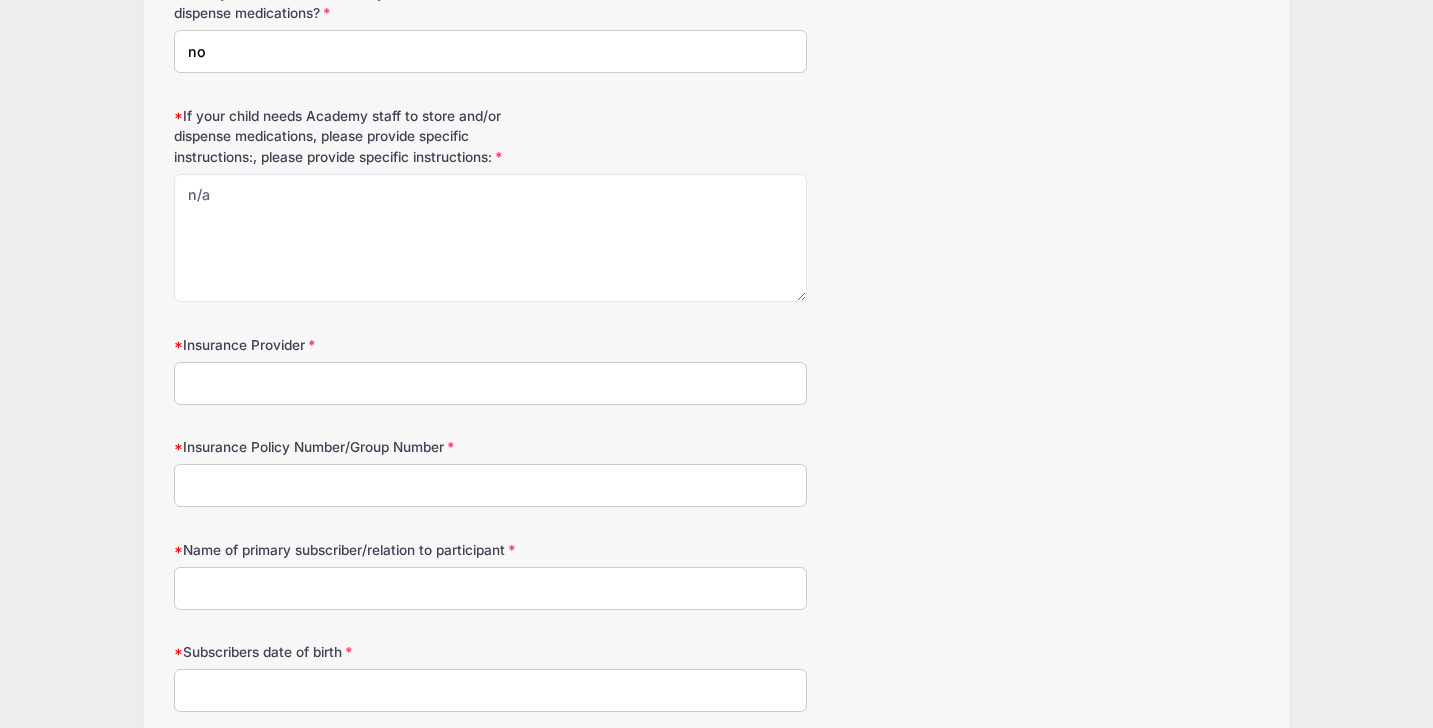 type on "P" 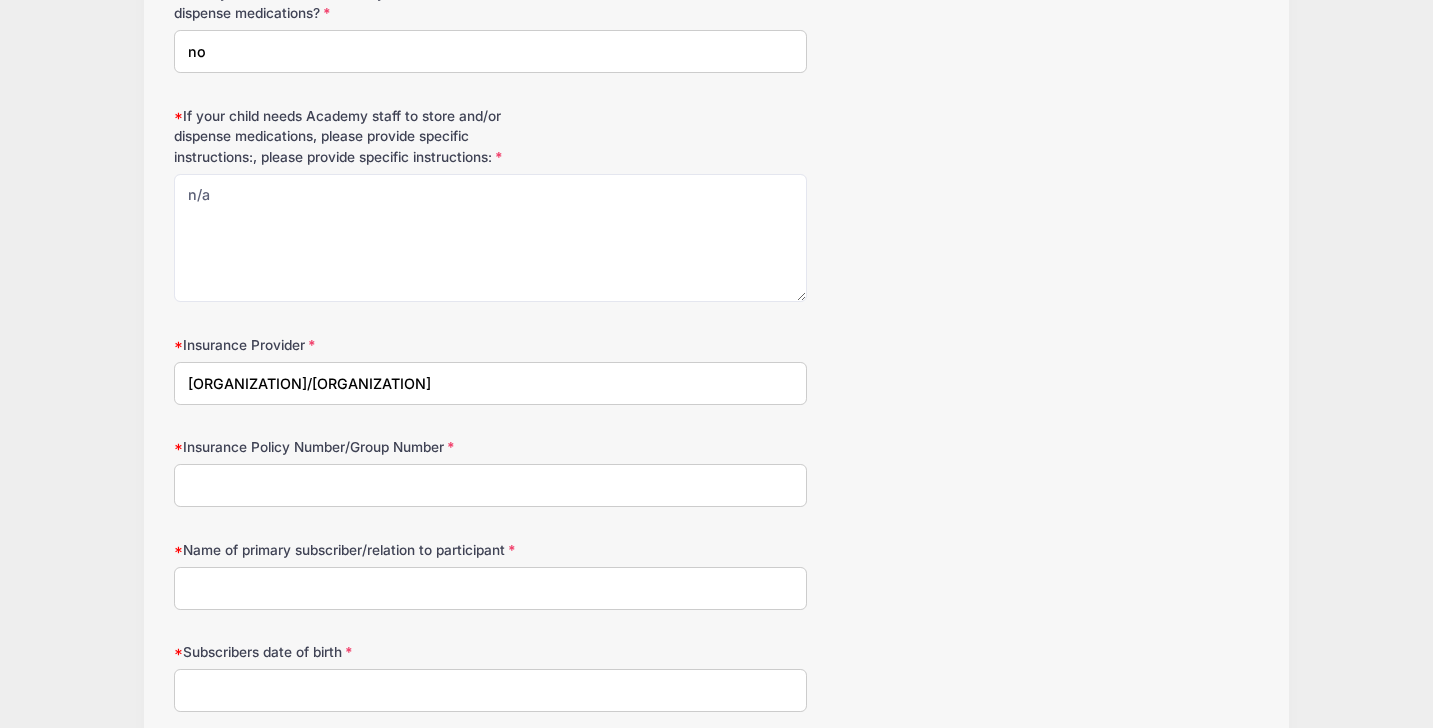 type on "[ORGANIZATION]/[ORGANIZATION]" 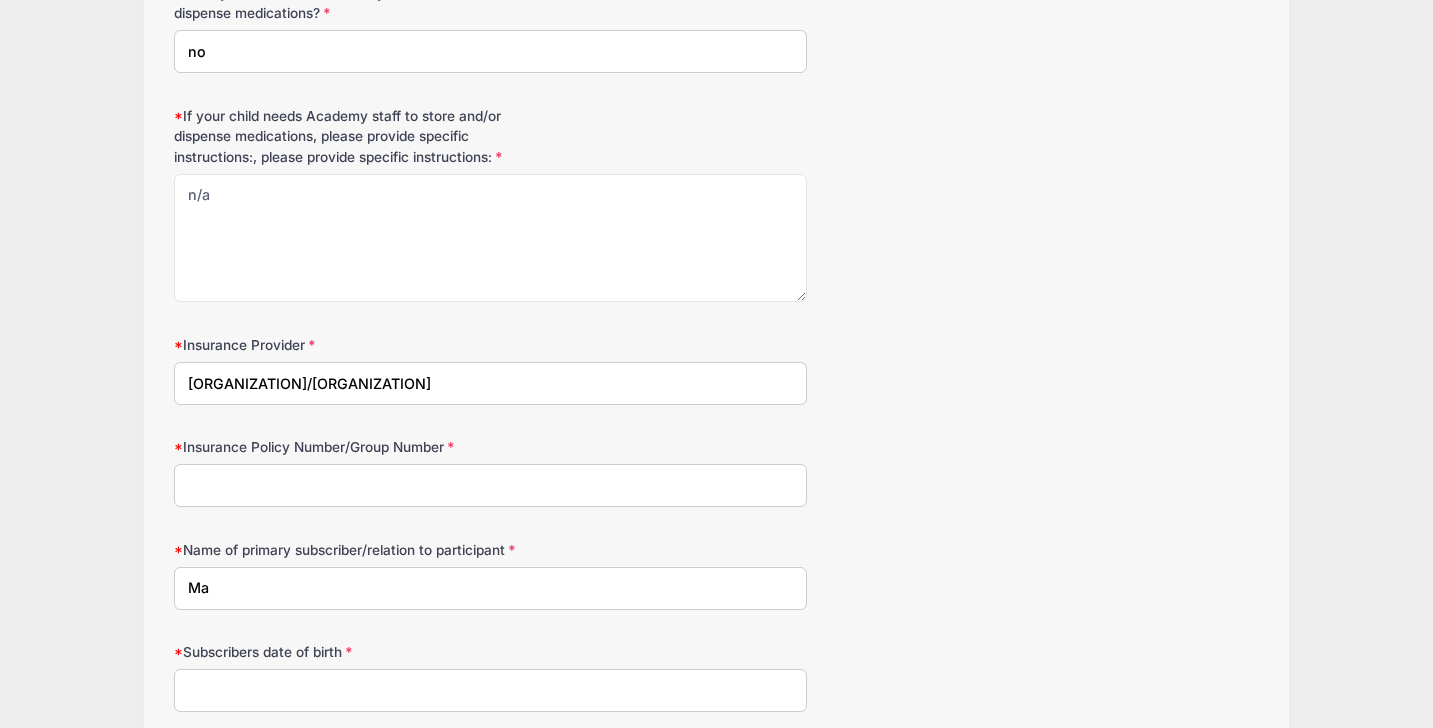 type on "M" 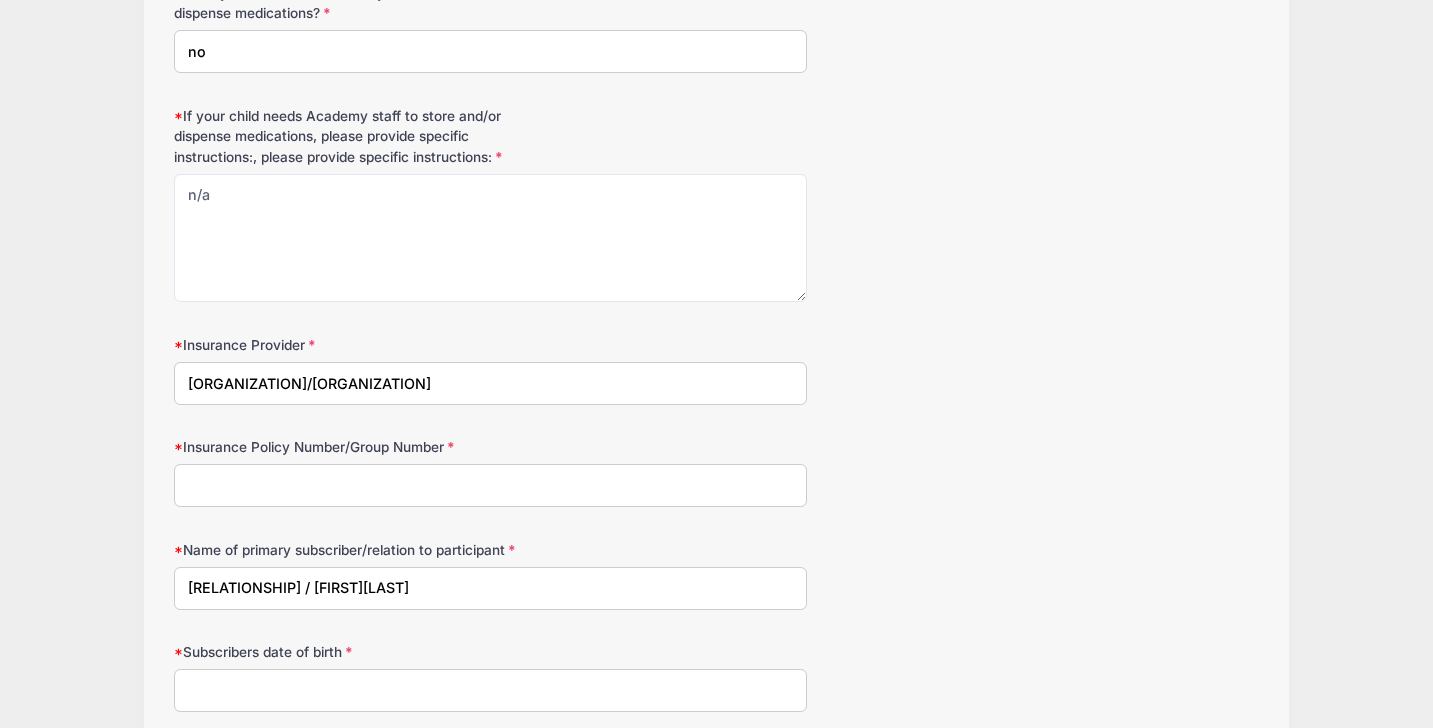 click on "[RELATIONSHIP] / [FIRST][LAST]" at bounding box center [490, 588] 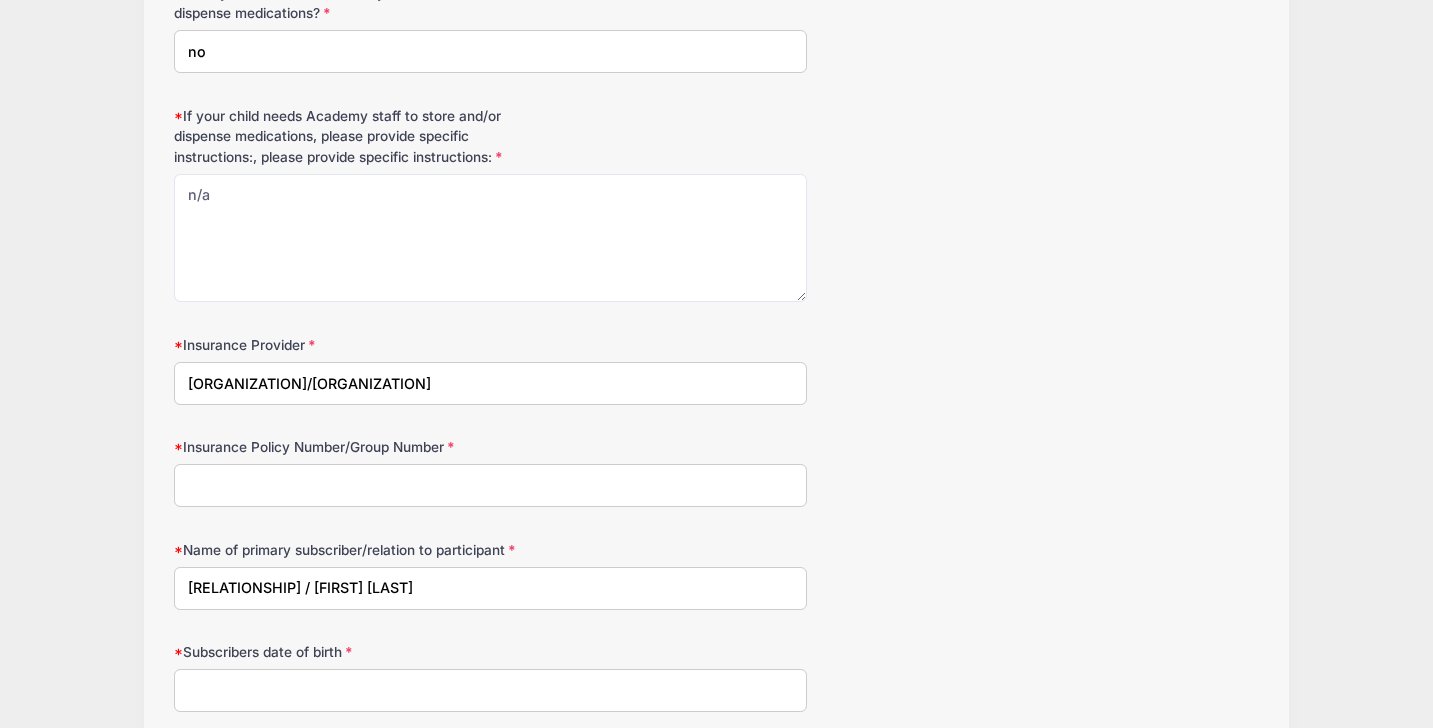 type on "[RELATIONSHIP] / [FIRST] [LAST]" 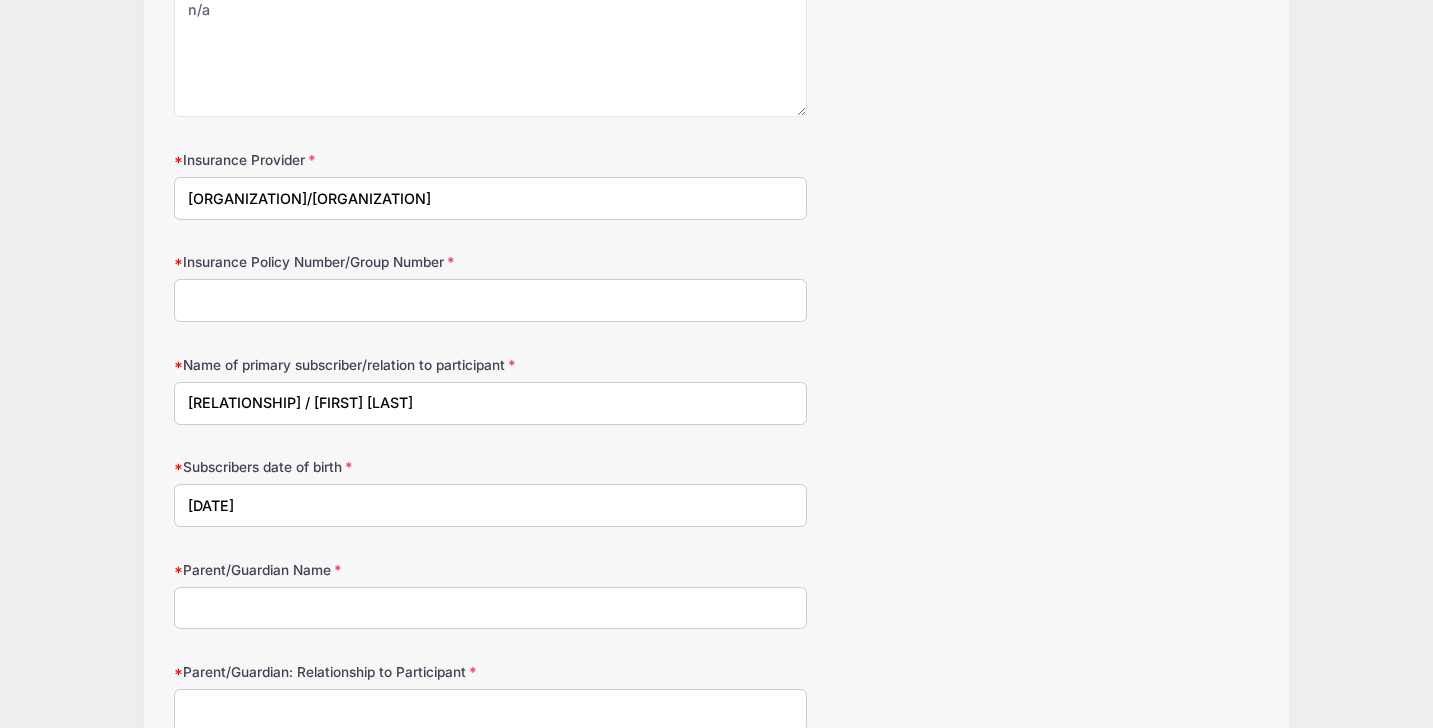scroll, scrollTop: 3053, scrollLeft: 0, axis: vertical 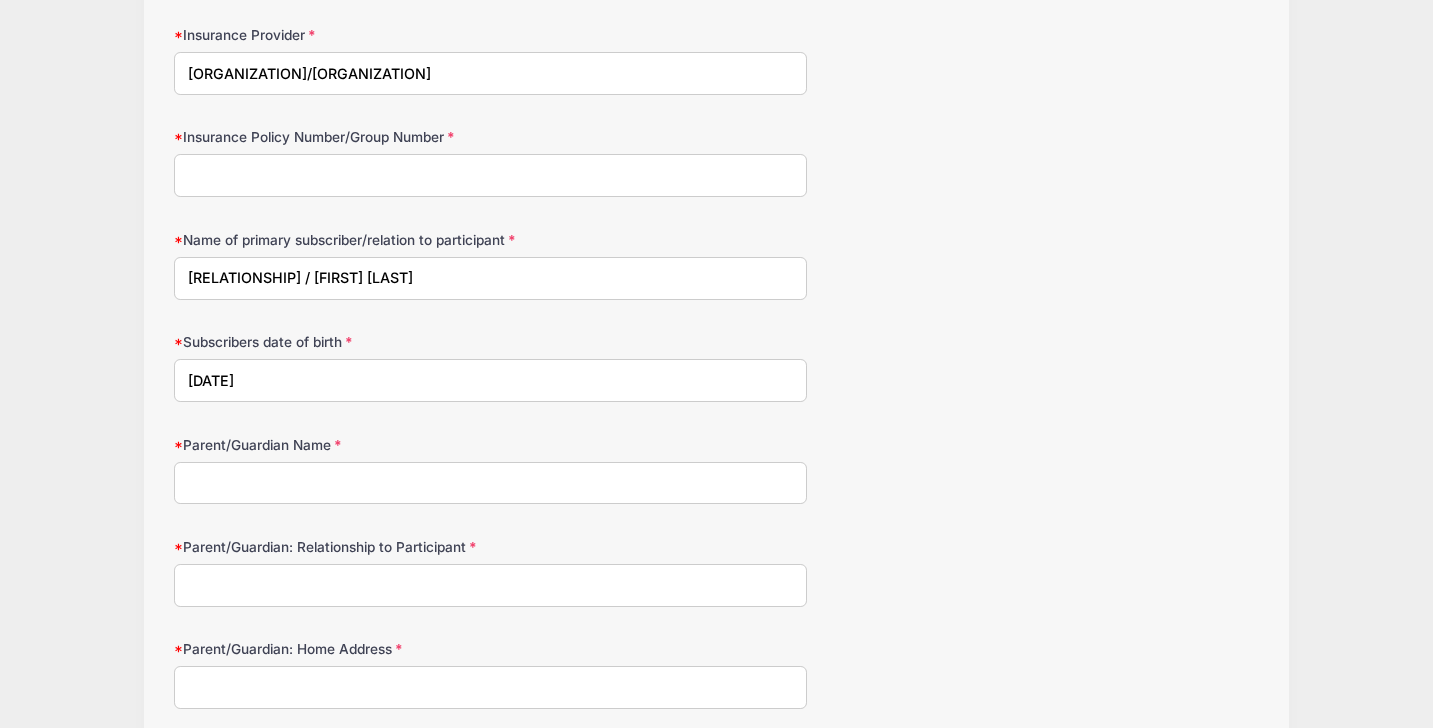 type on "[DATE]" 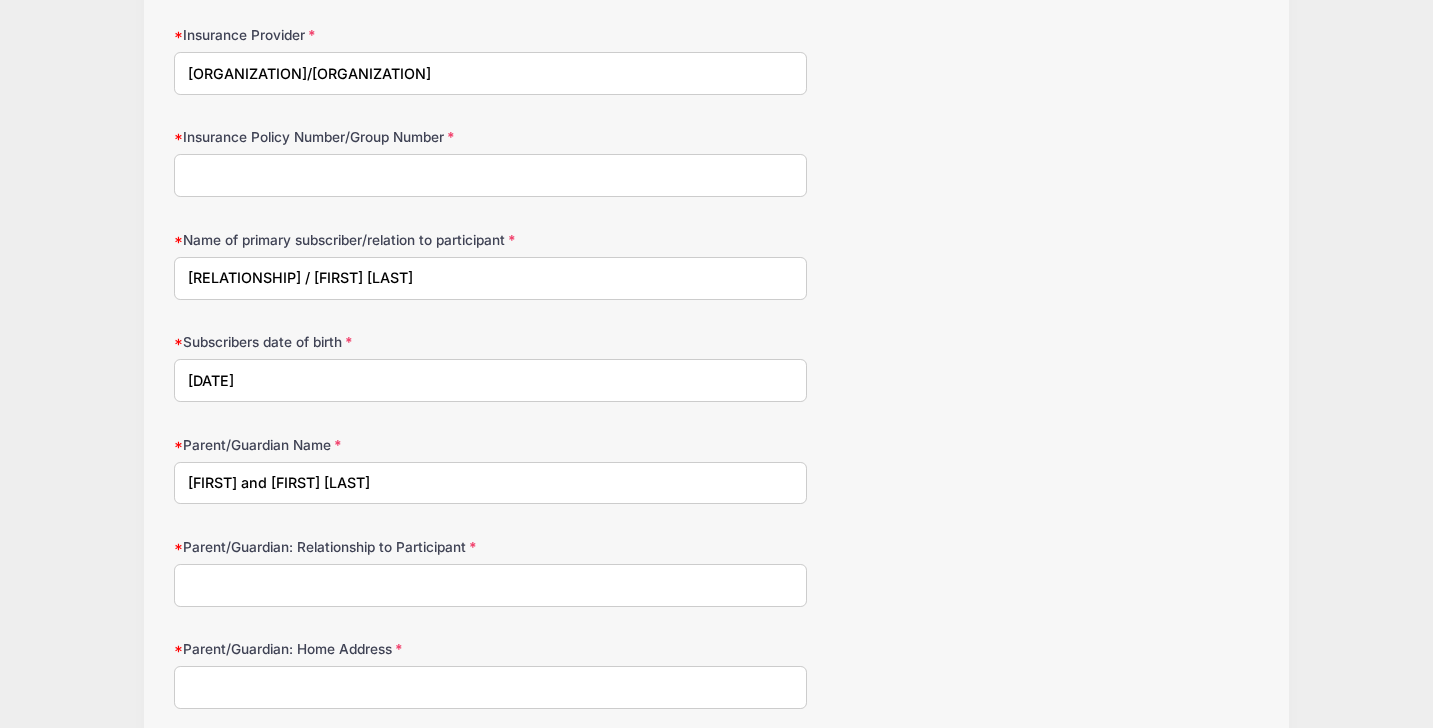 type on "[FIRST] and [FIRST] [LAST]" 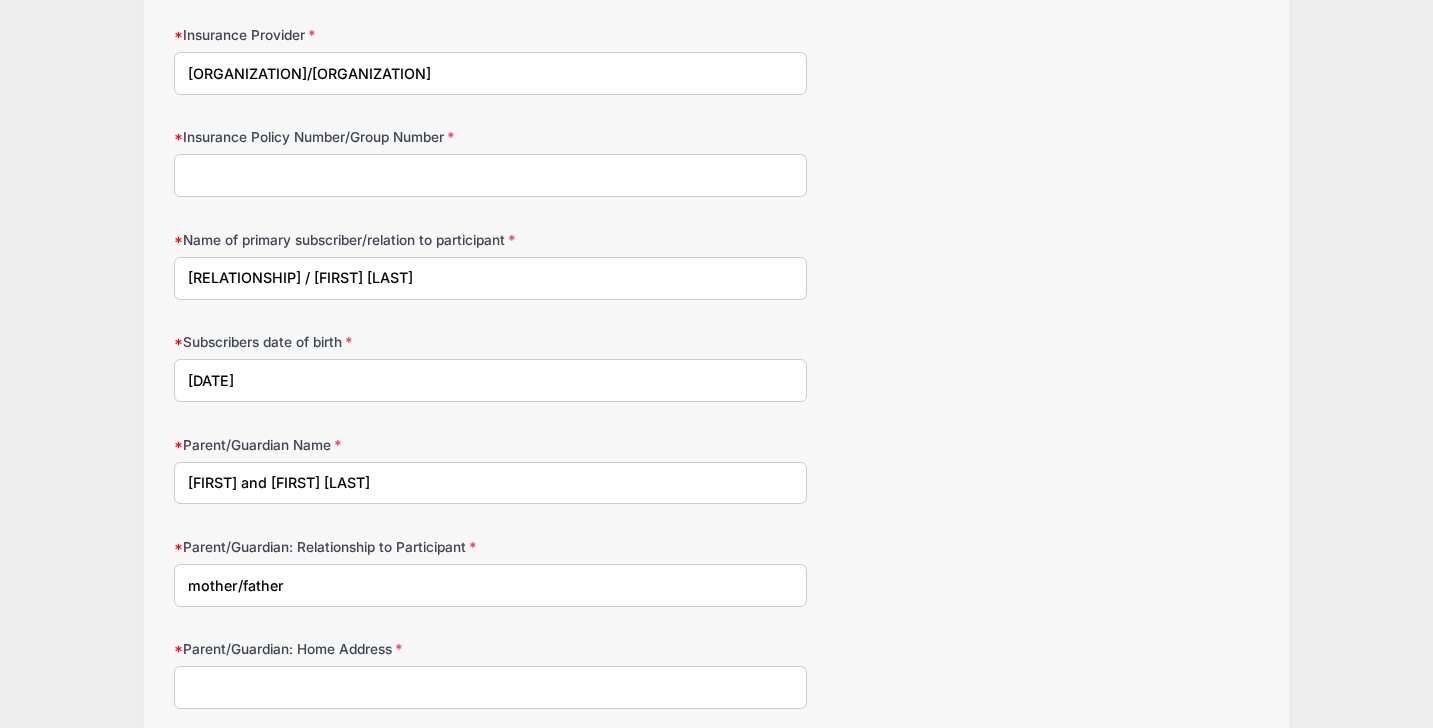 type on "mother/father" 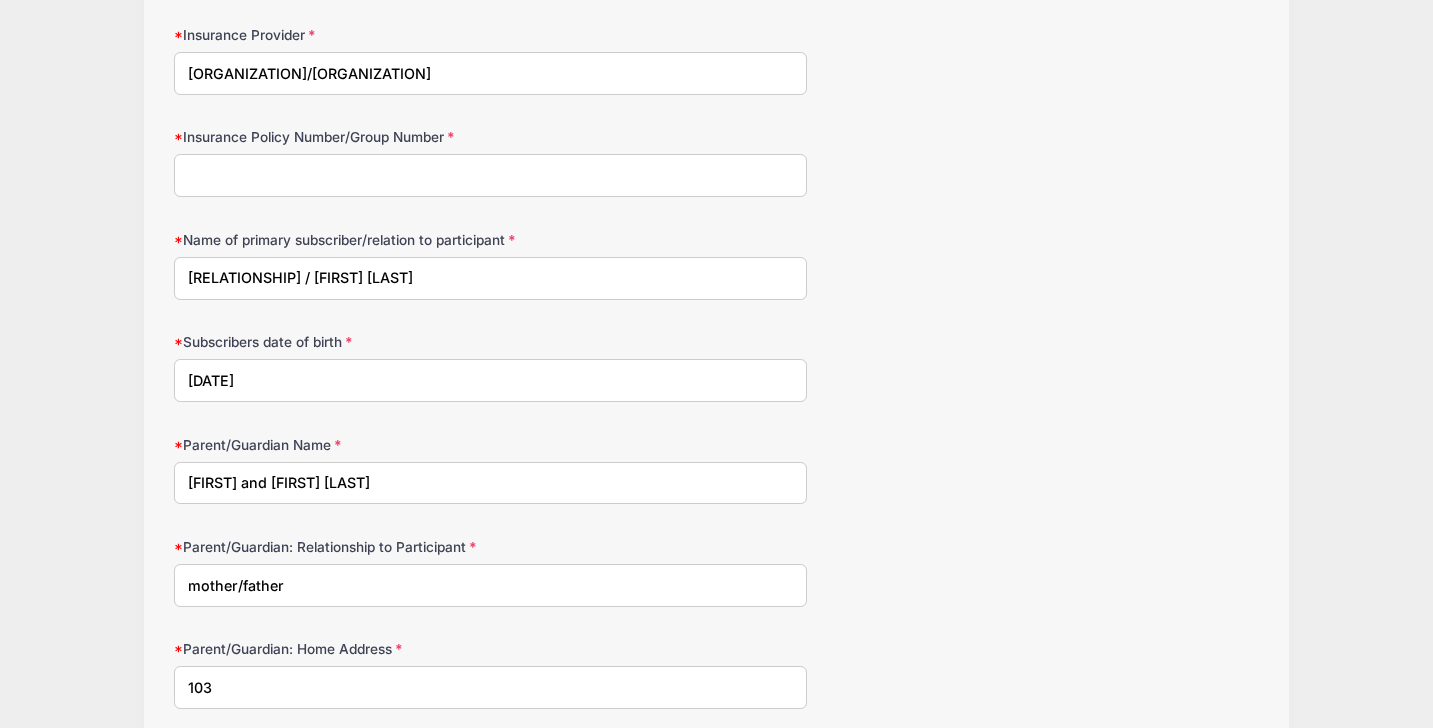 type on "[NUMBER] [STREET]" 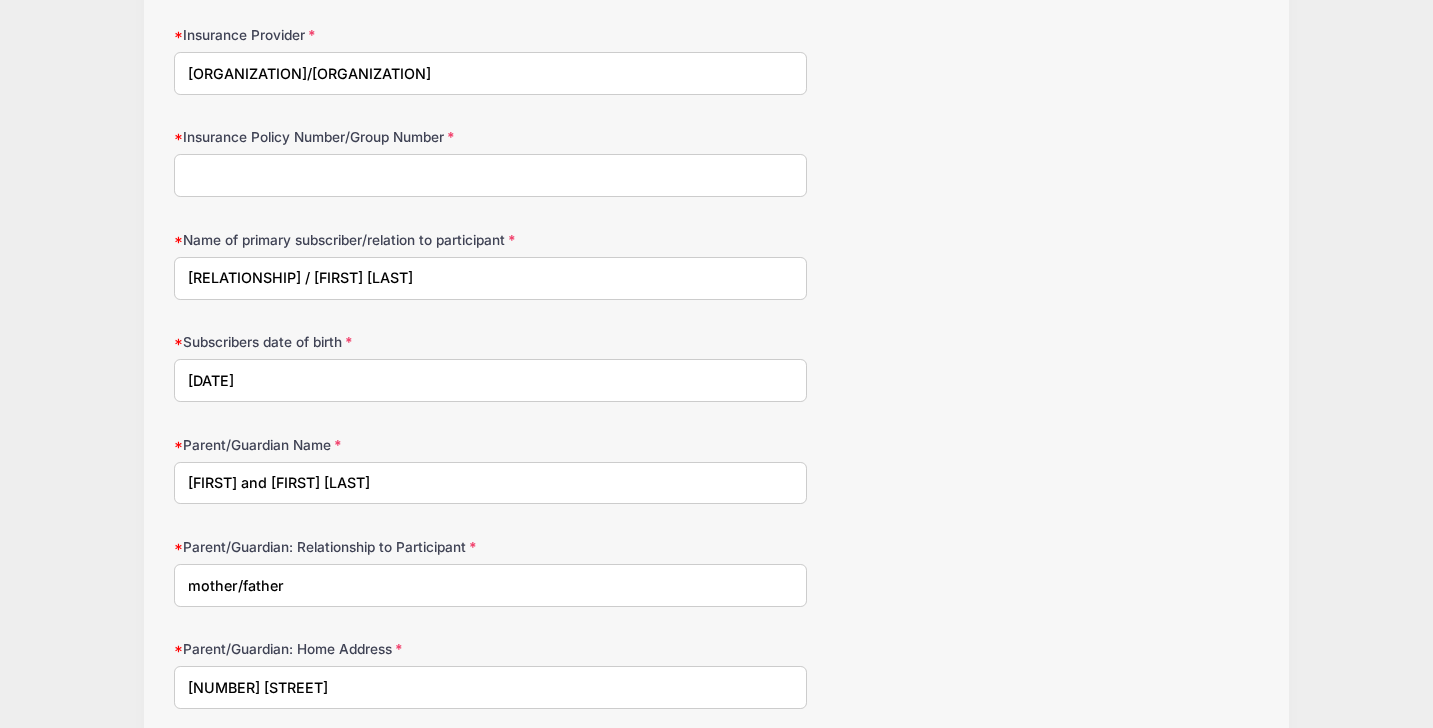 type on "[CITY], [CITY]" 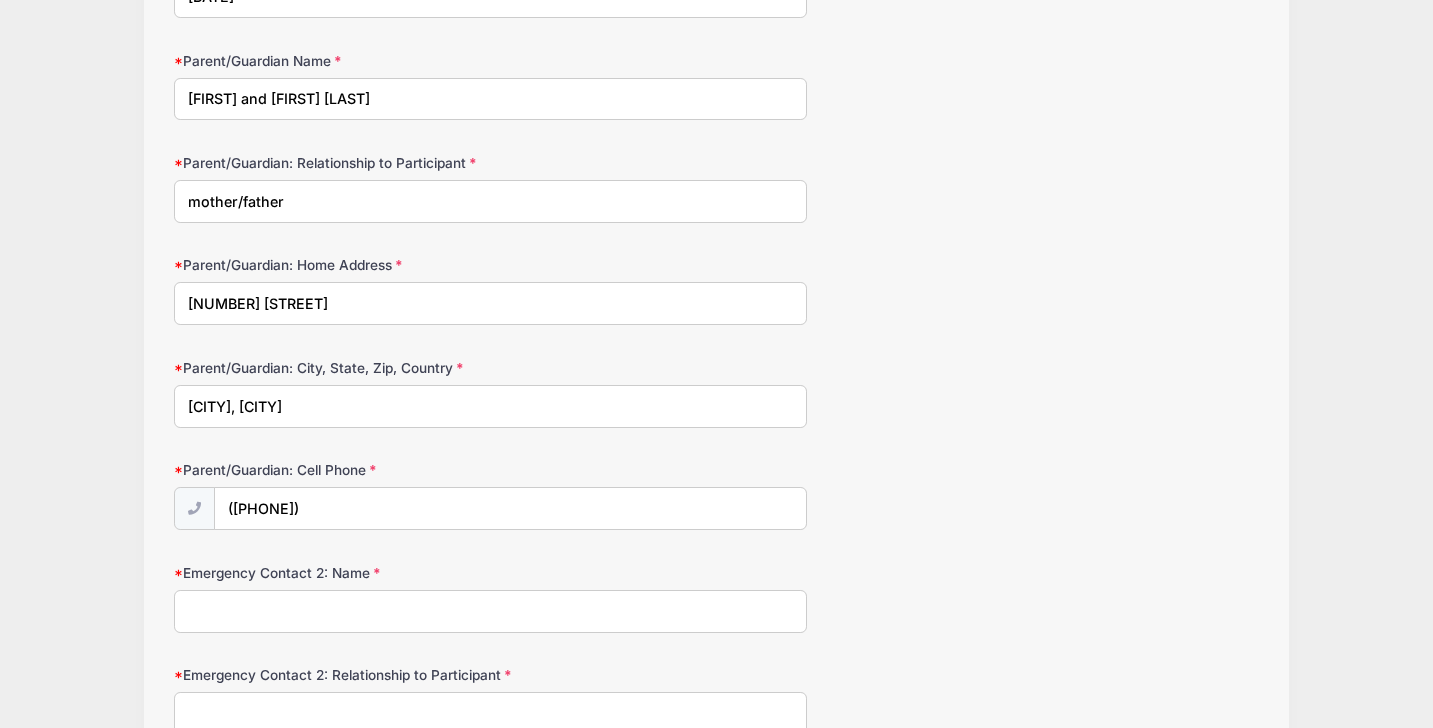 scroll, scrollTop: 3434, scrollLeft: 0, axis: vertical 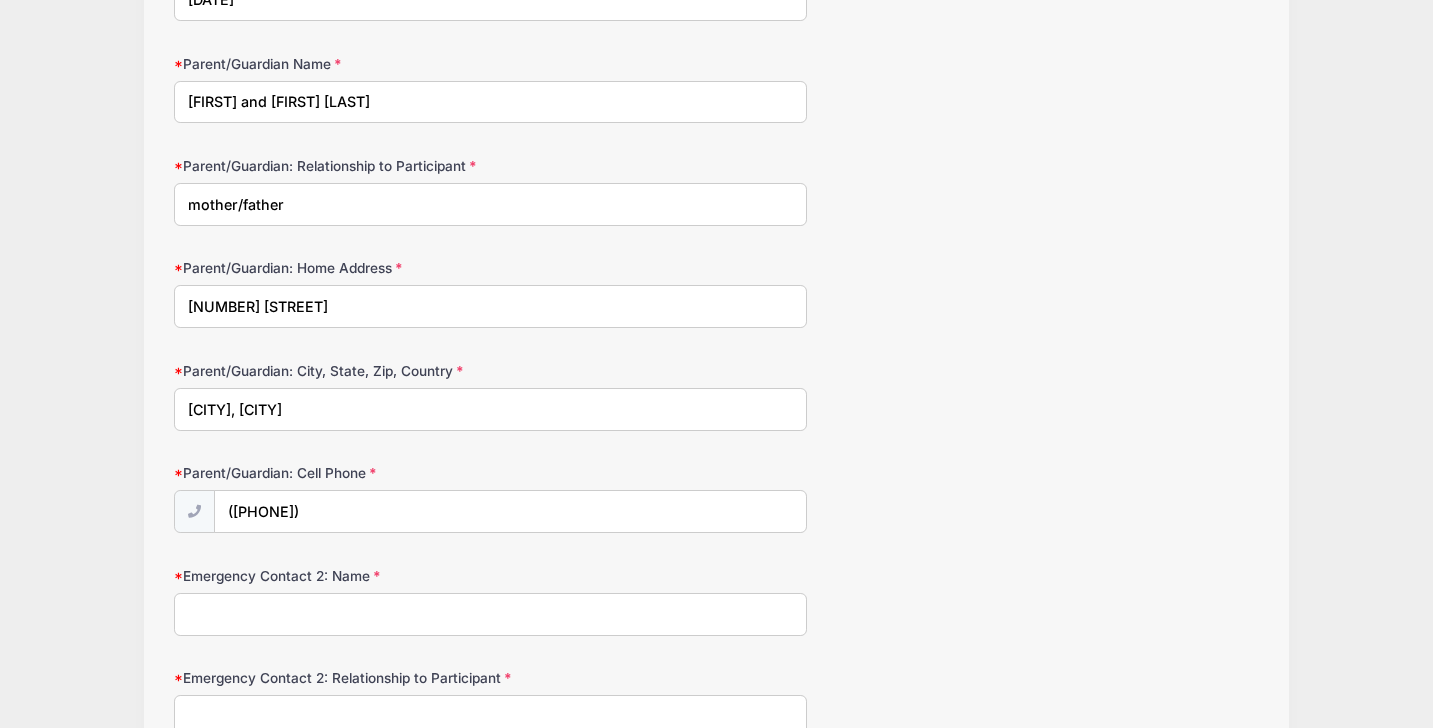 drag, startPoint x: 284, startPoint y: 411, endPoint x: 405, endPoint y: 415, distance: 121.0661 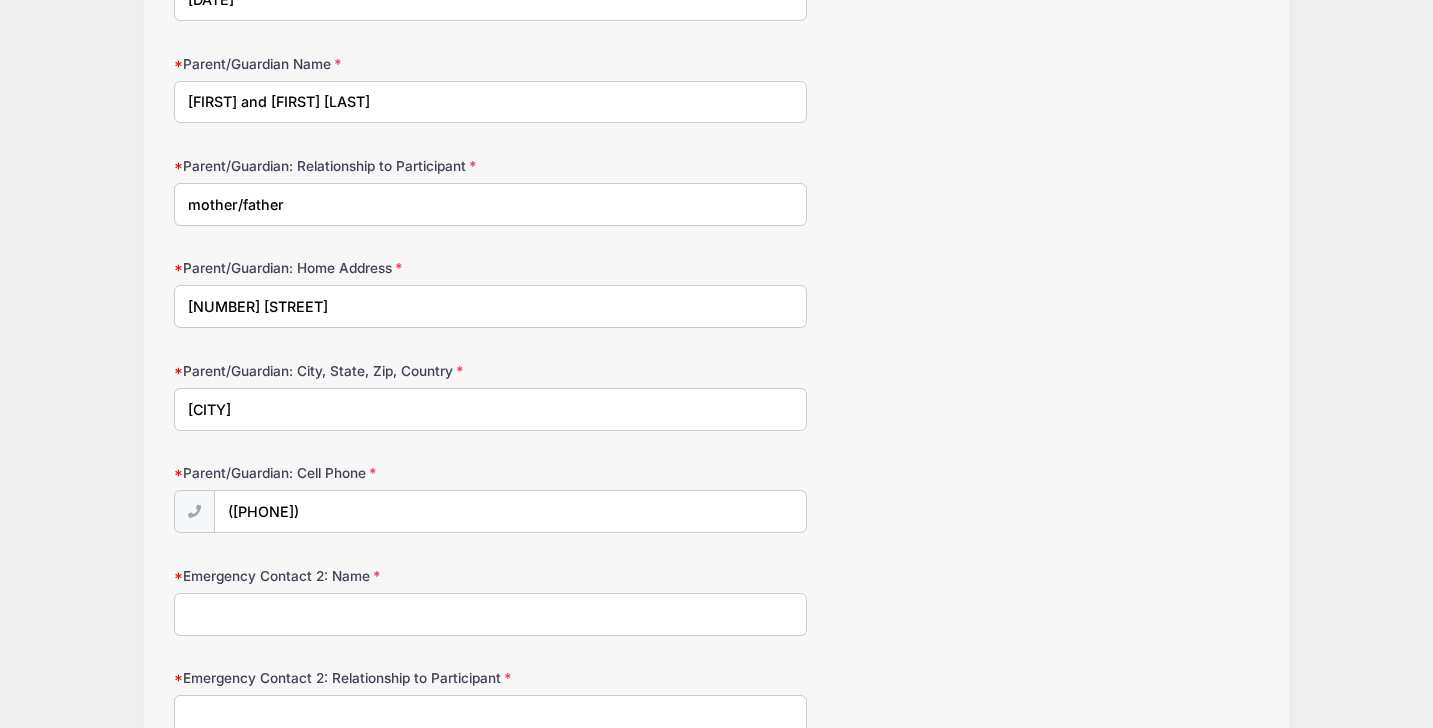 type on "[CITY]" 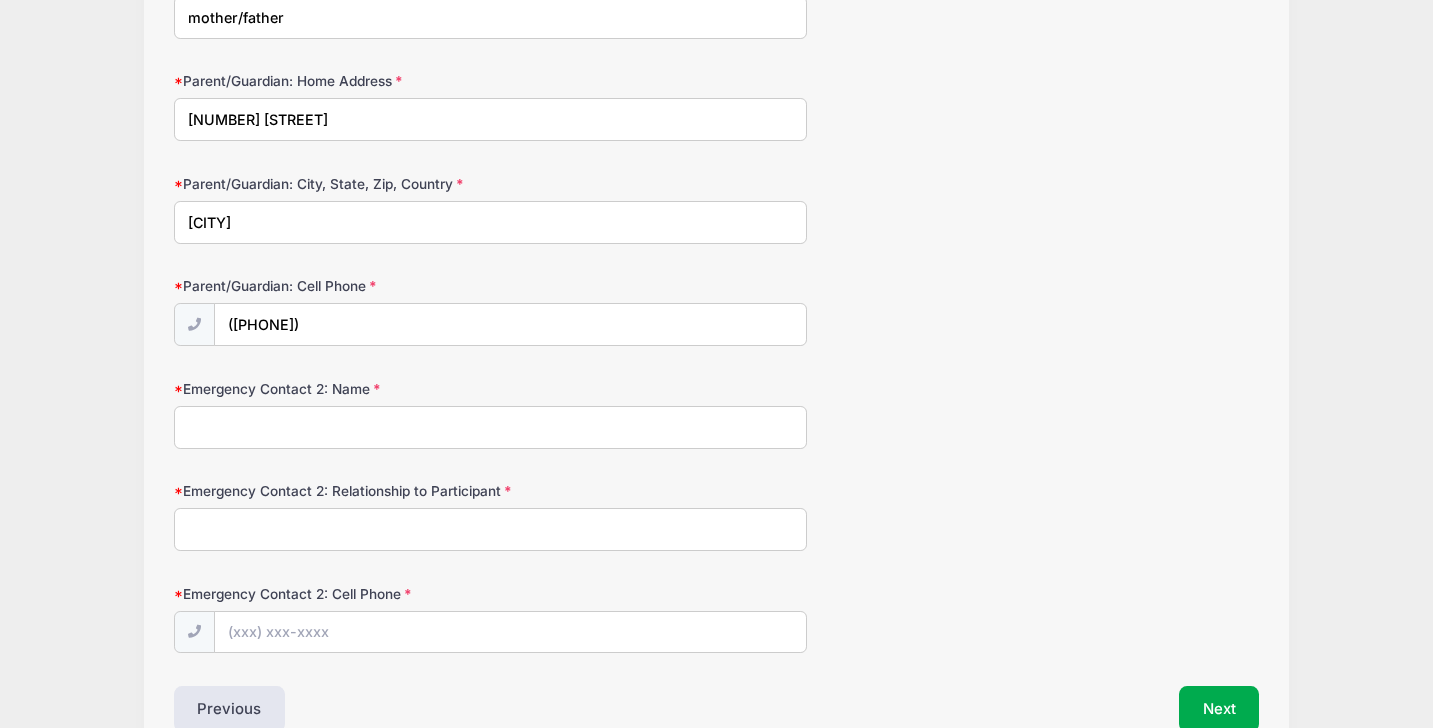 scroll, scrollTop: 3624, scrollLeft: 0, axis: vertical 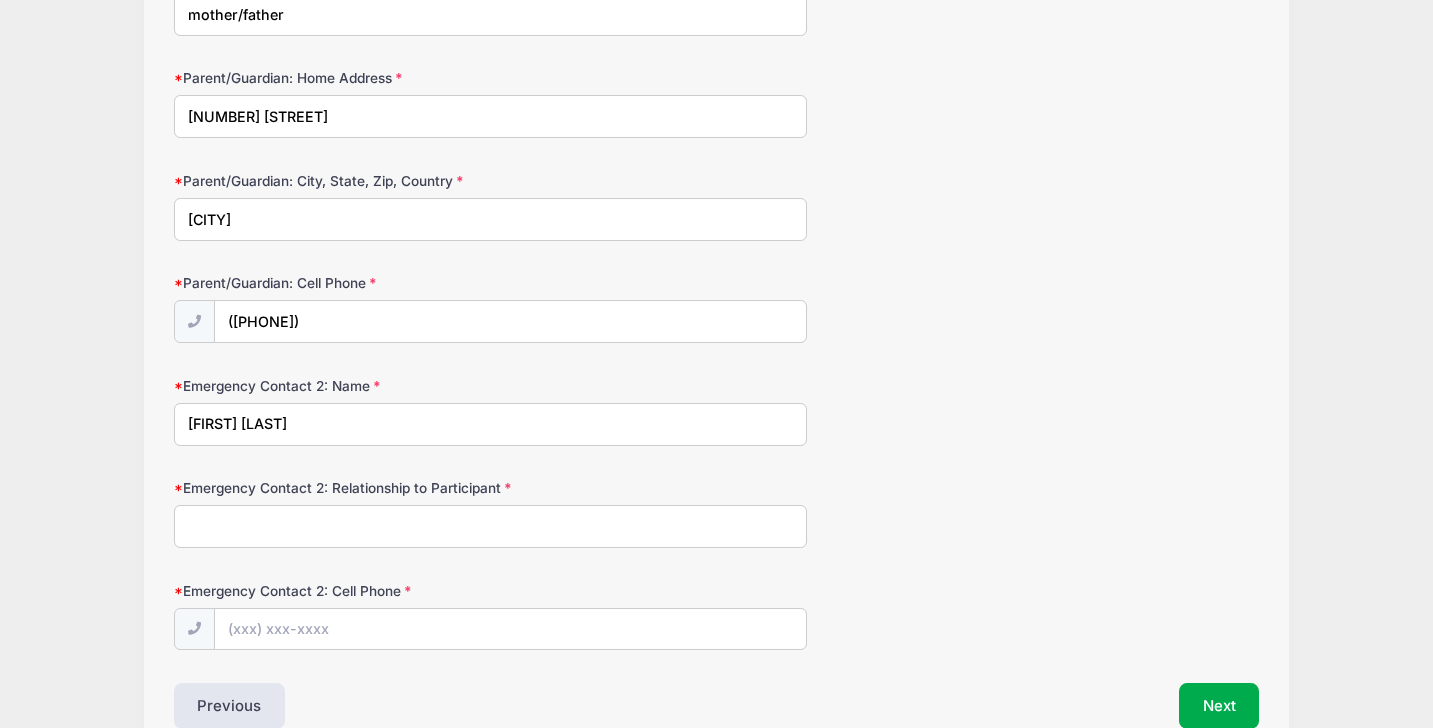 type on "[FIRST] [LAST]" 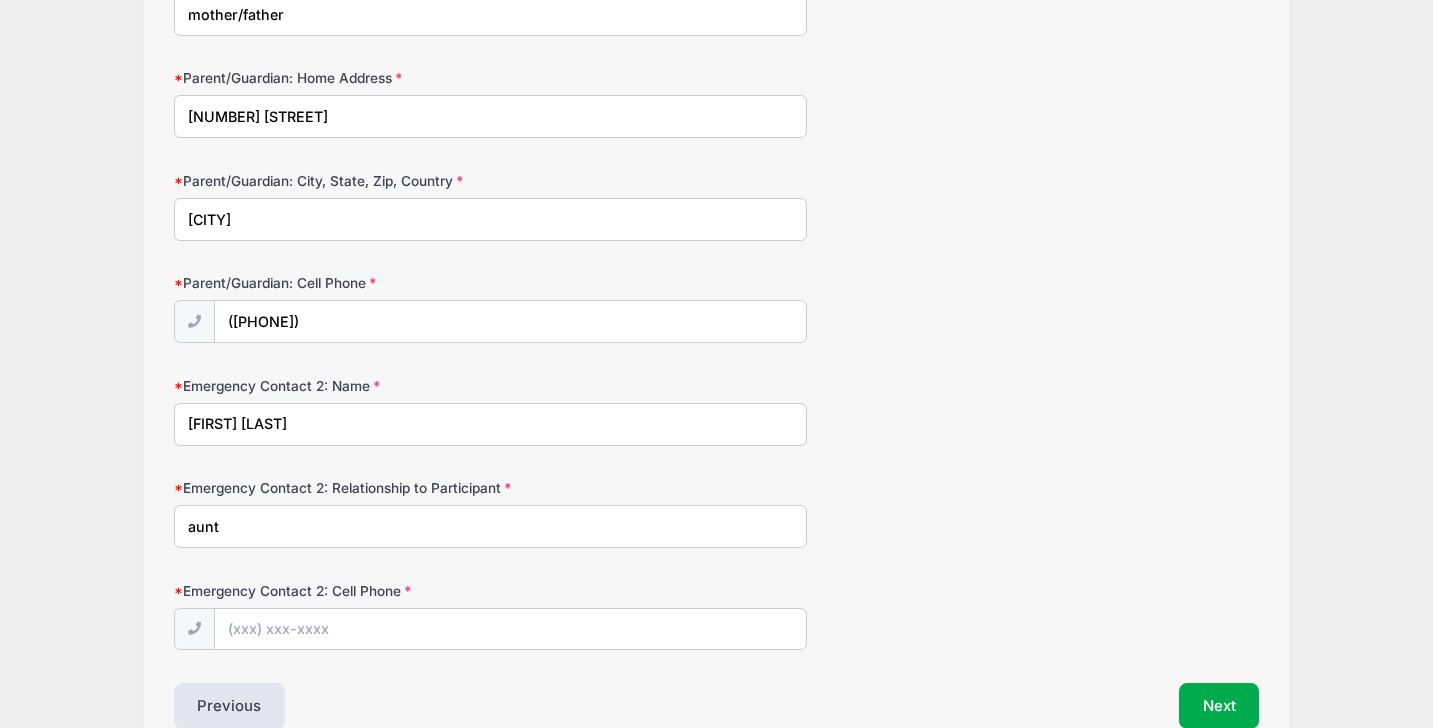 type on "aunt" 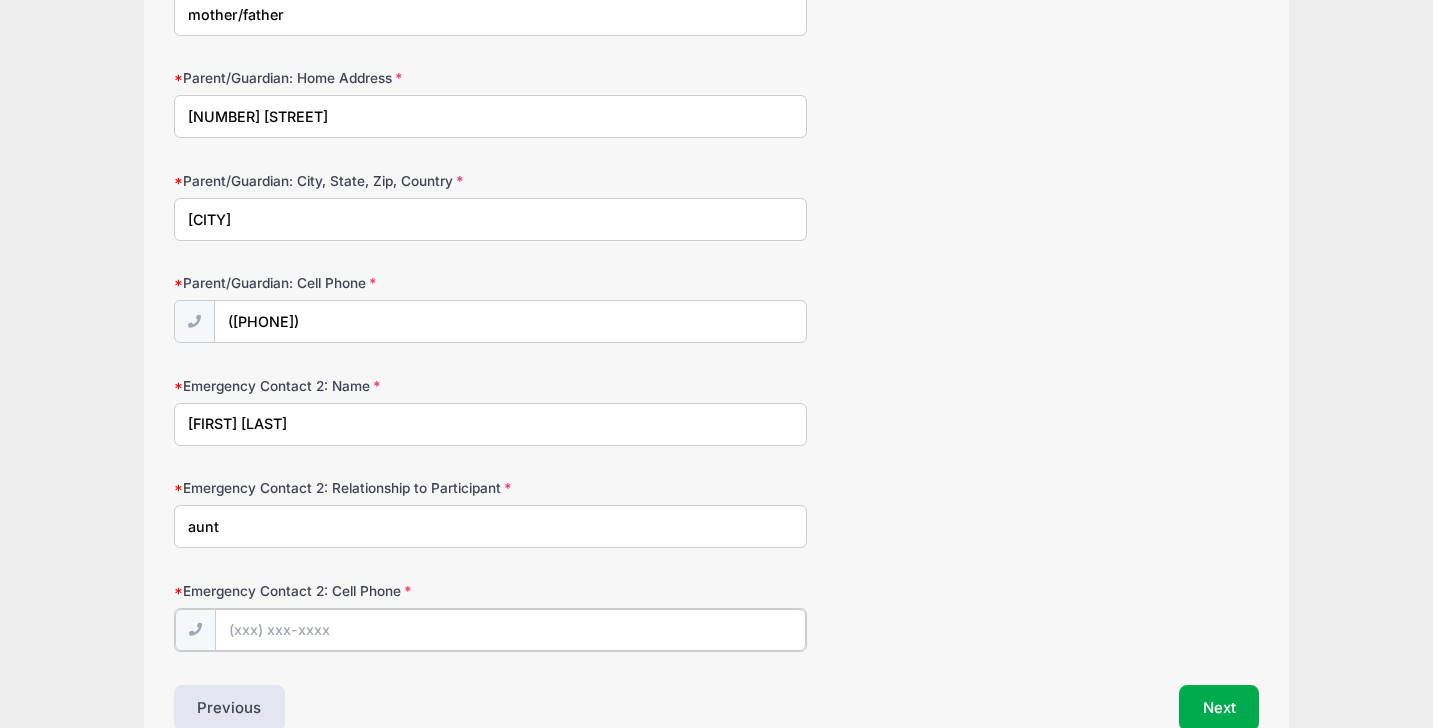 click on "Emergency Contact 2: Cell Phone" at bounding box center (510, 630) 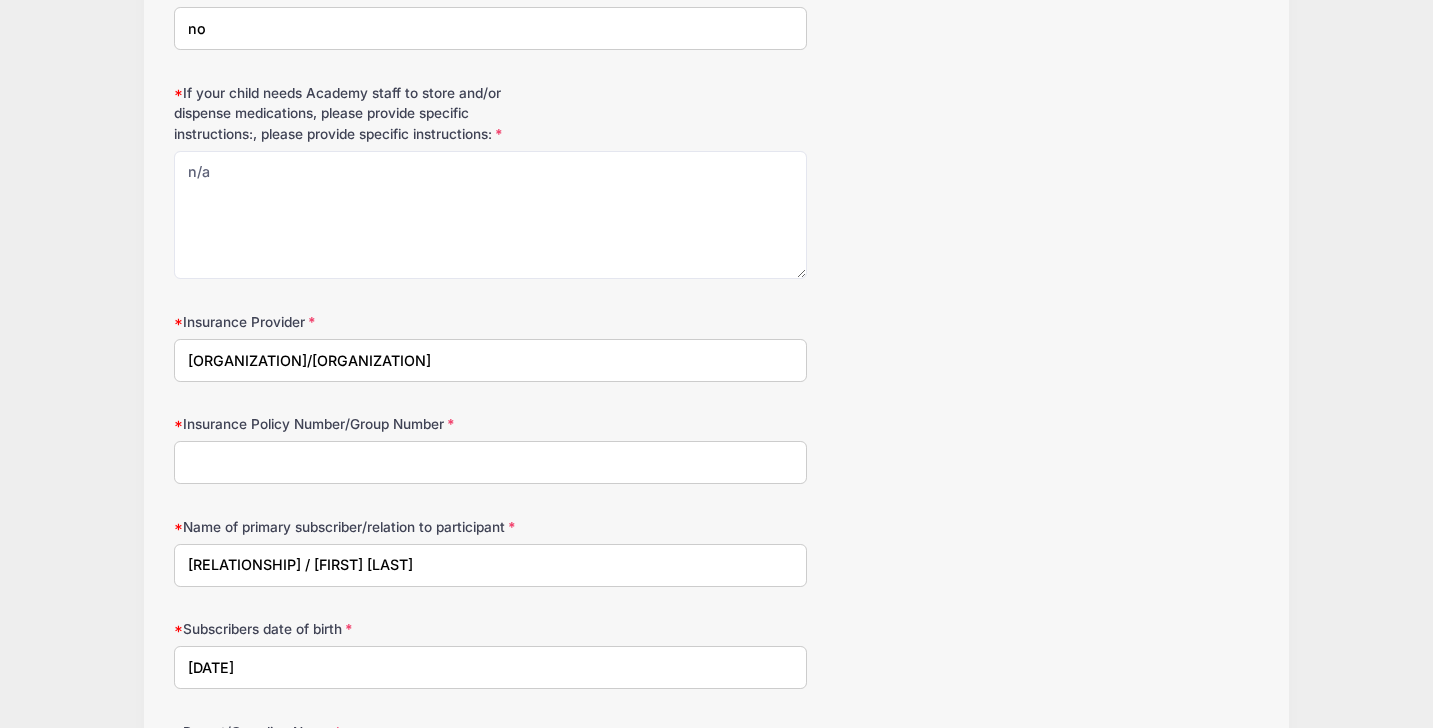scroll, scrollTop: 2772, scrollLeft: 0, axis: vertical 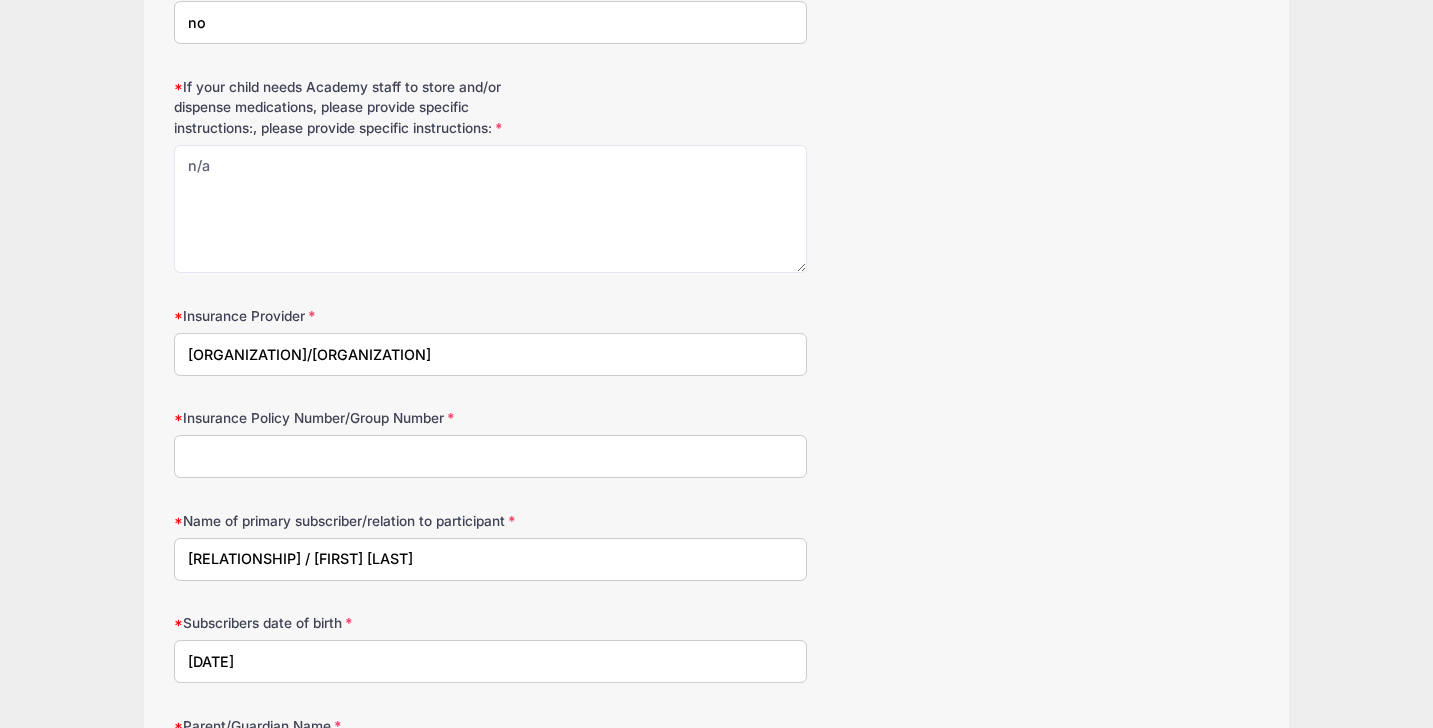 type on "([PHONE])" 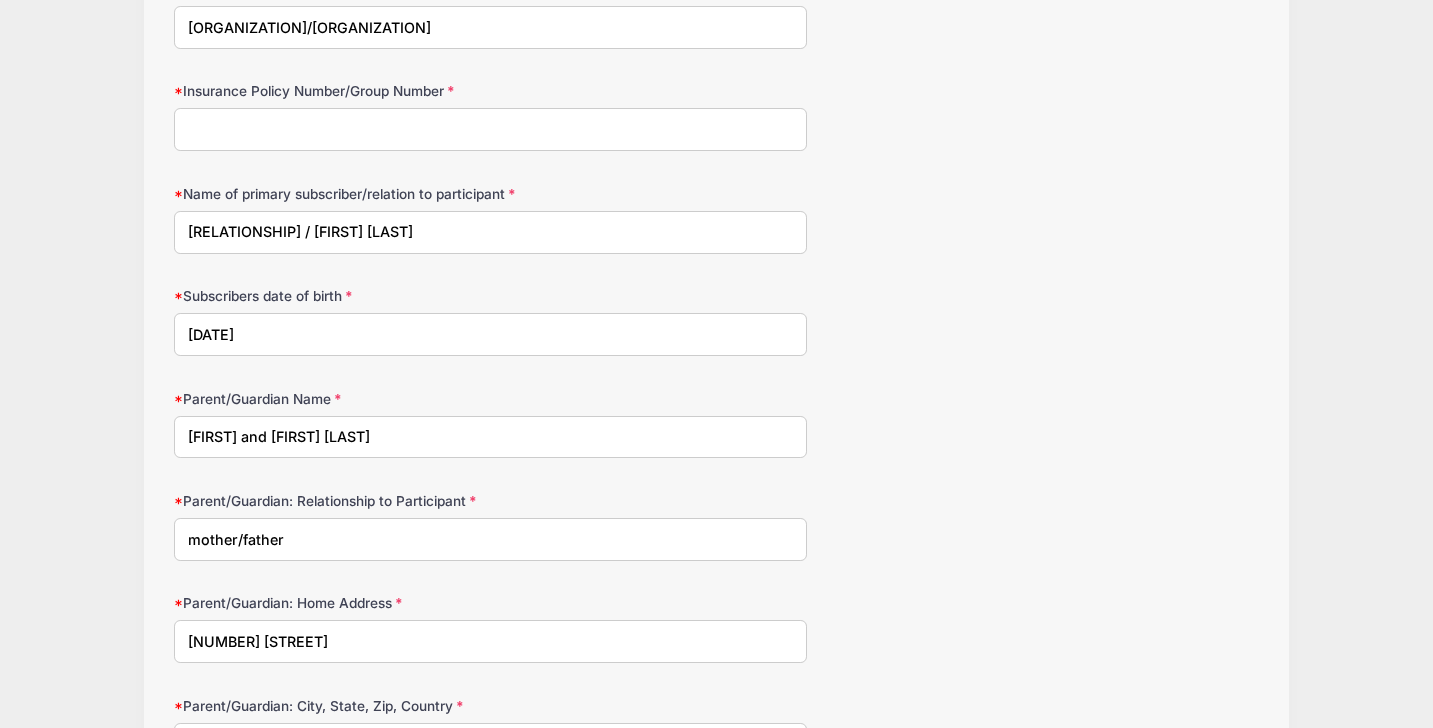 scroll, scrollTop: 3110, scrollLeft: 0, axis: vertical 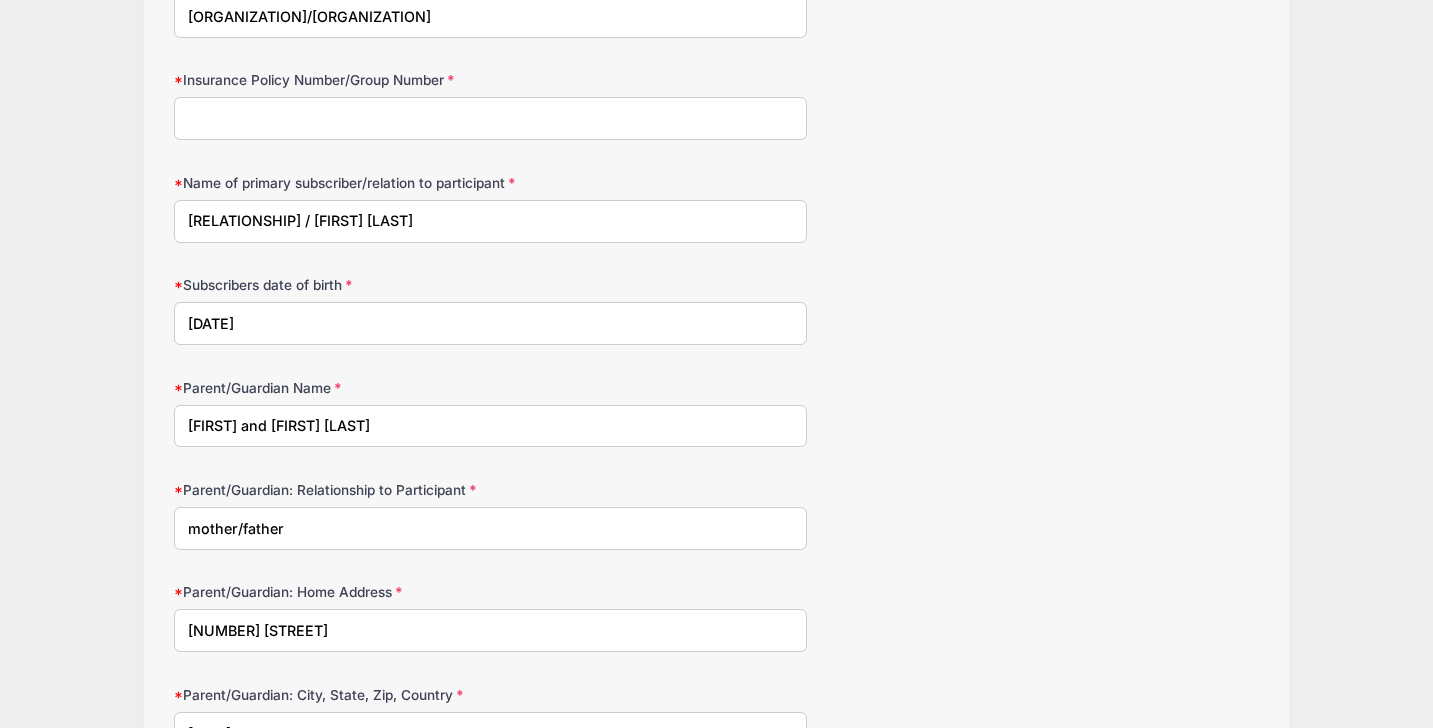 click on "Insurance Policy Number/Group Number" at bounding box center [490, 118] 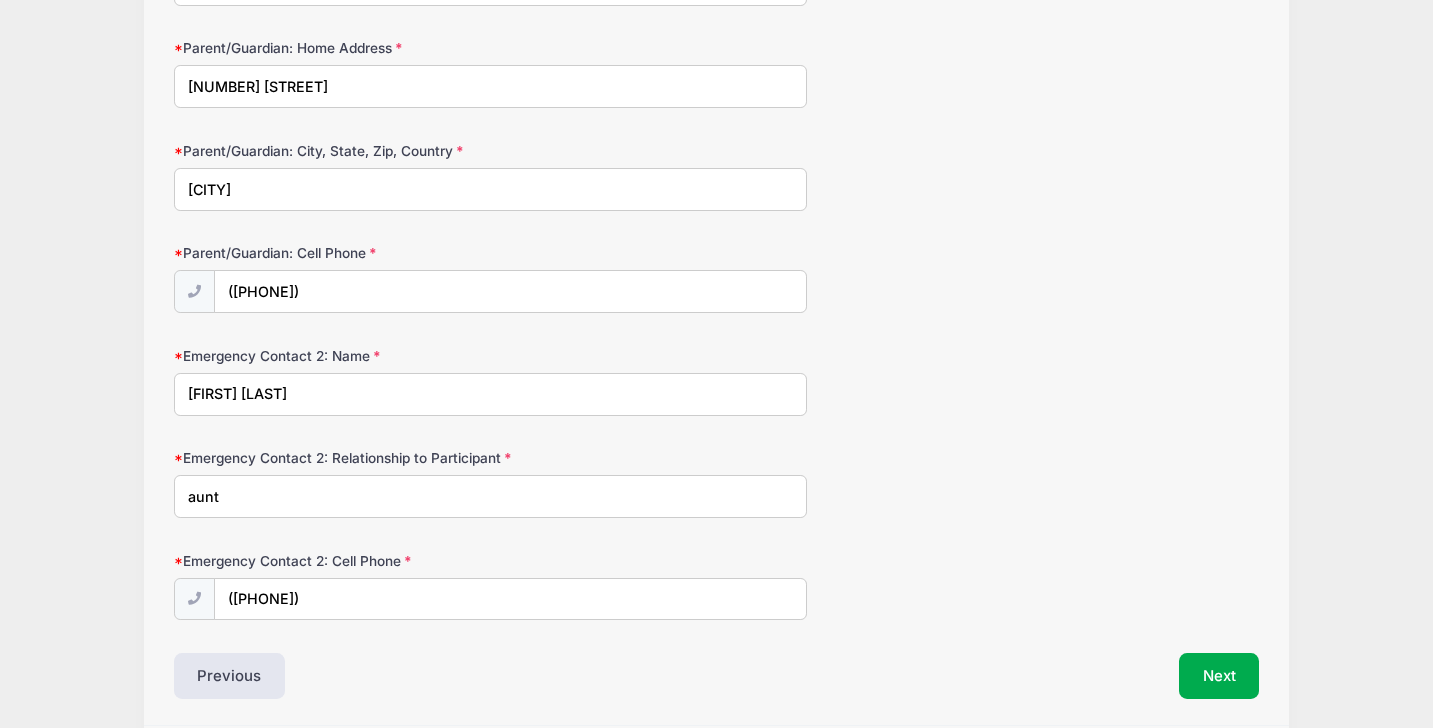 scroll, scrollTop: 3729, scrollLeft: 0, axis: vertical 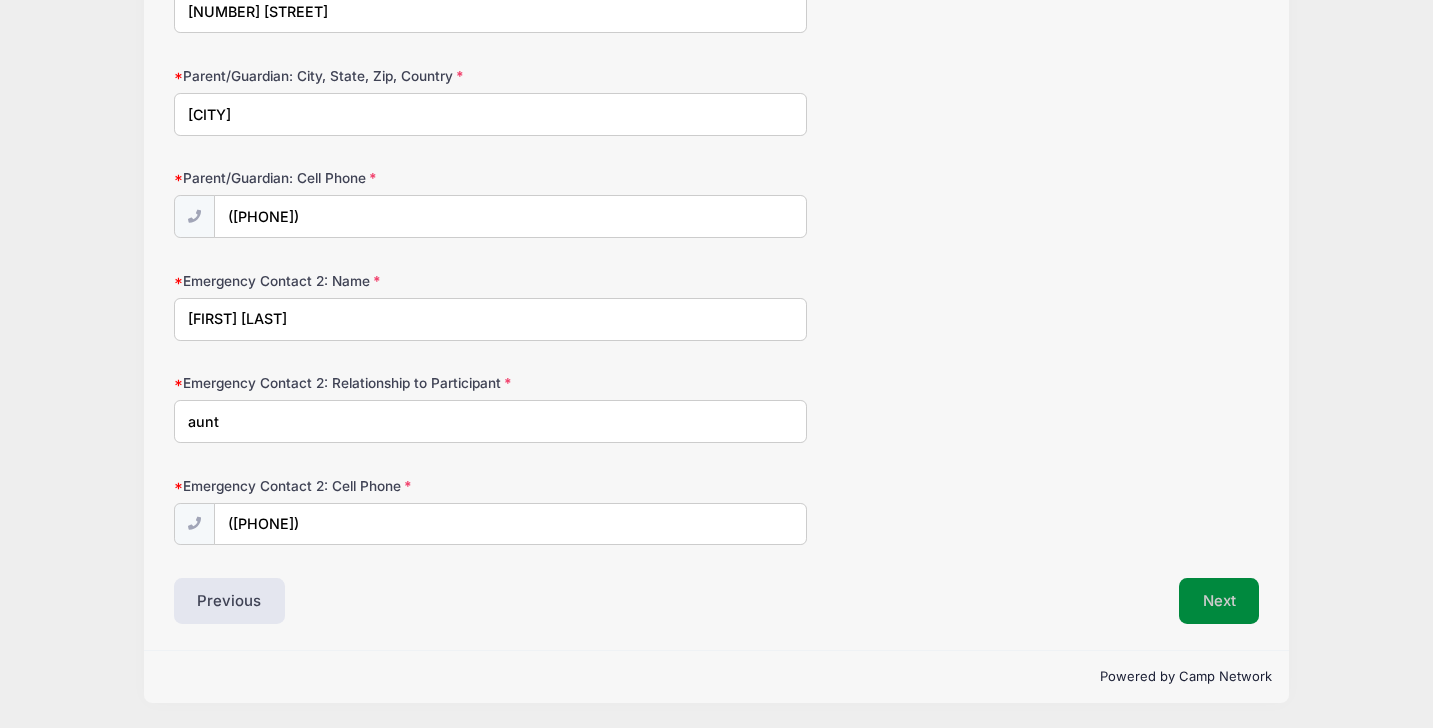 type on "13418847" 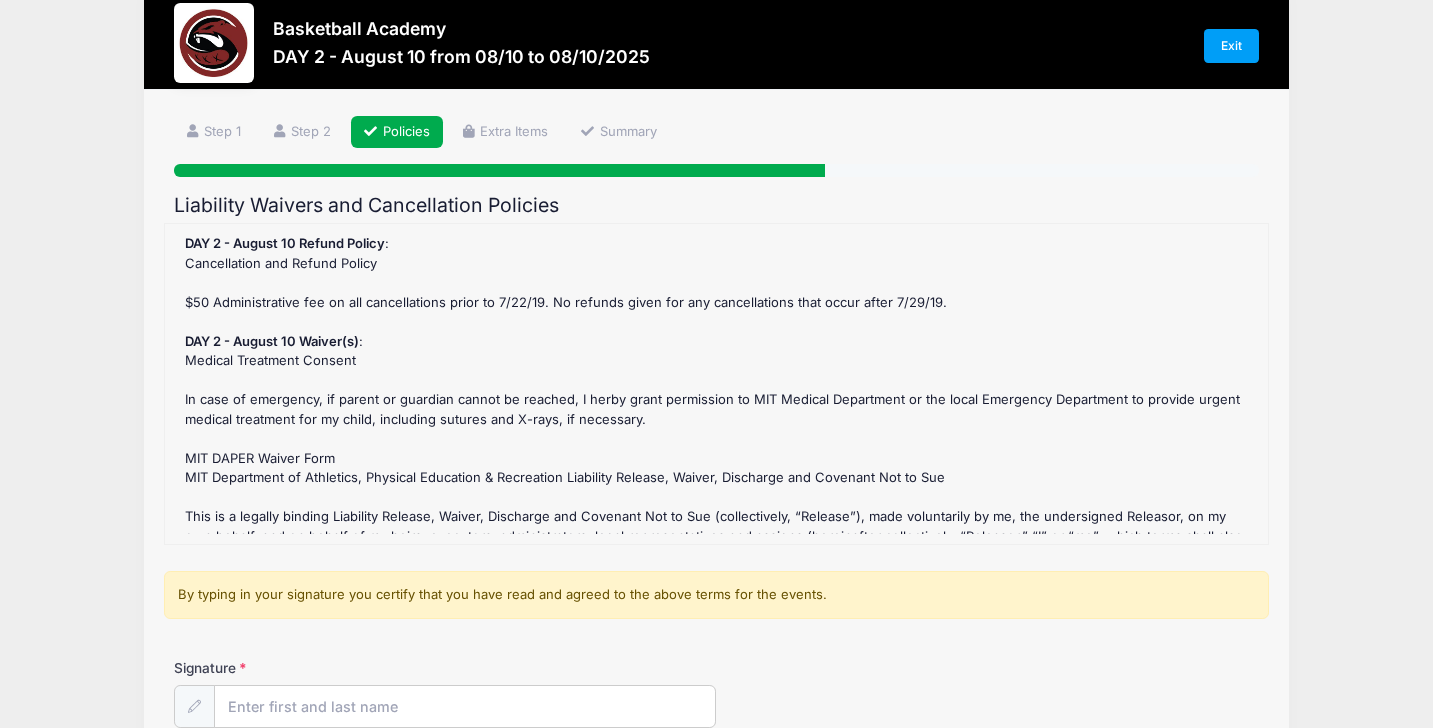 scroll, scrollTop: 0, scrollLeft: 0, axis: both 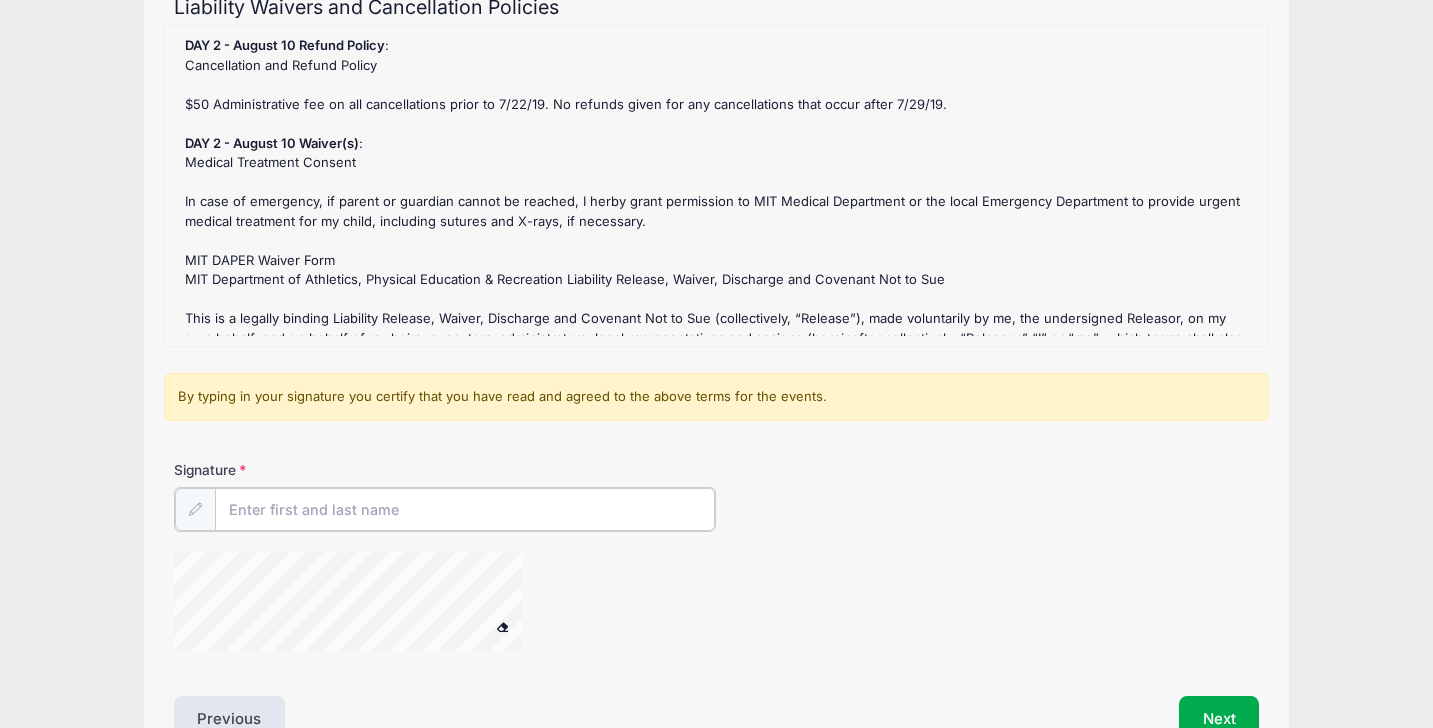 click on "Signature" at bounding box center (465, 509) 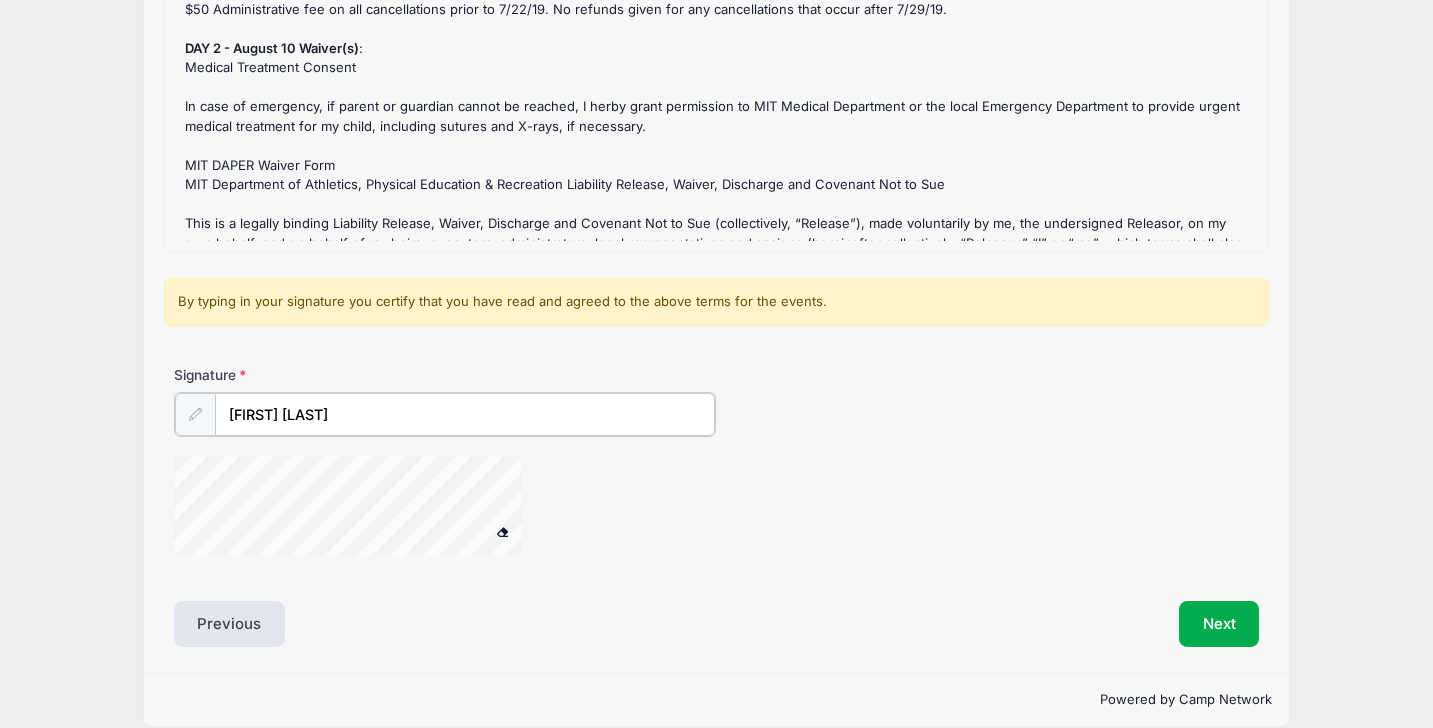 scroll, scrollTop: 350, scrollLeft: 0, axis: vertical 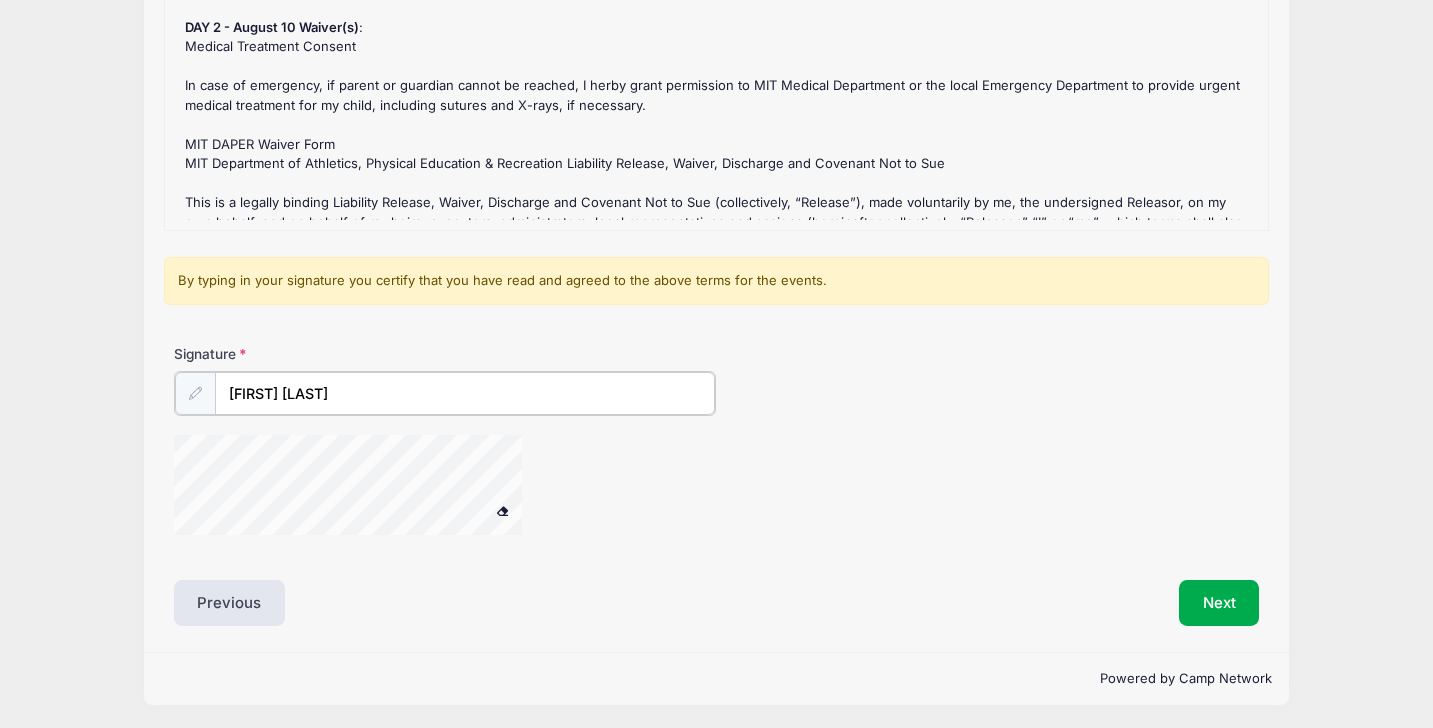 type on "[FIRST] [LAST]" 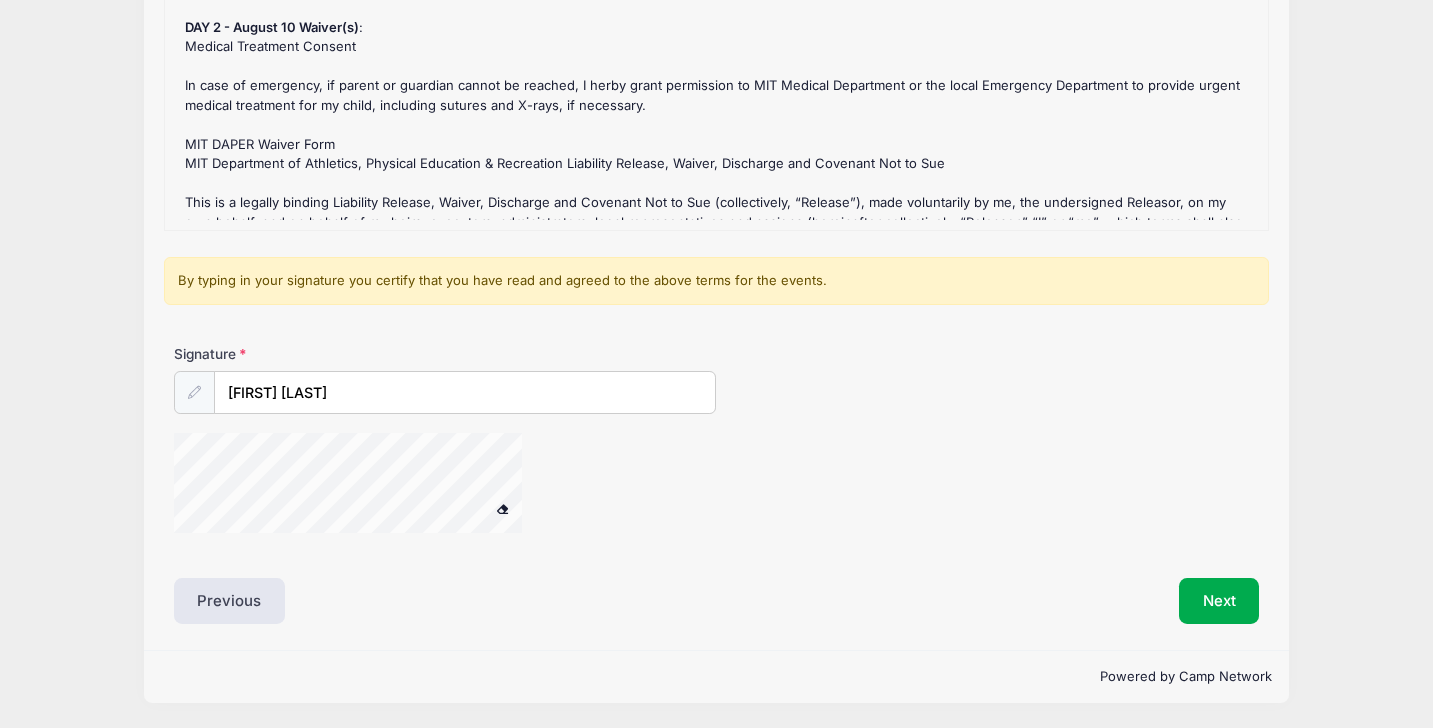 scroll, scrollTop: 349, scrollLeft: 0, axis: vertical 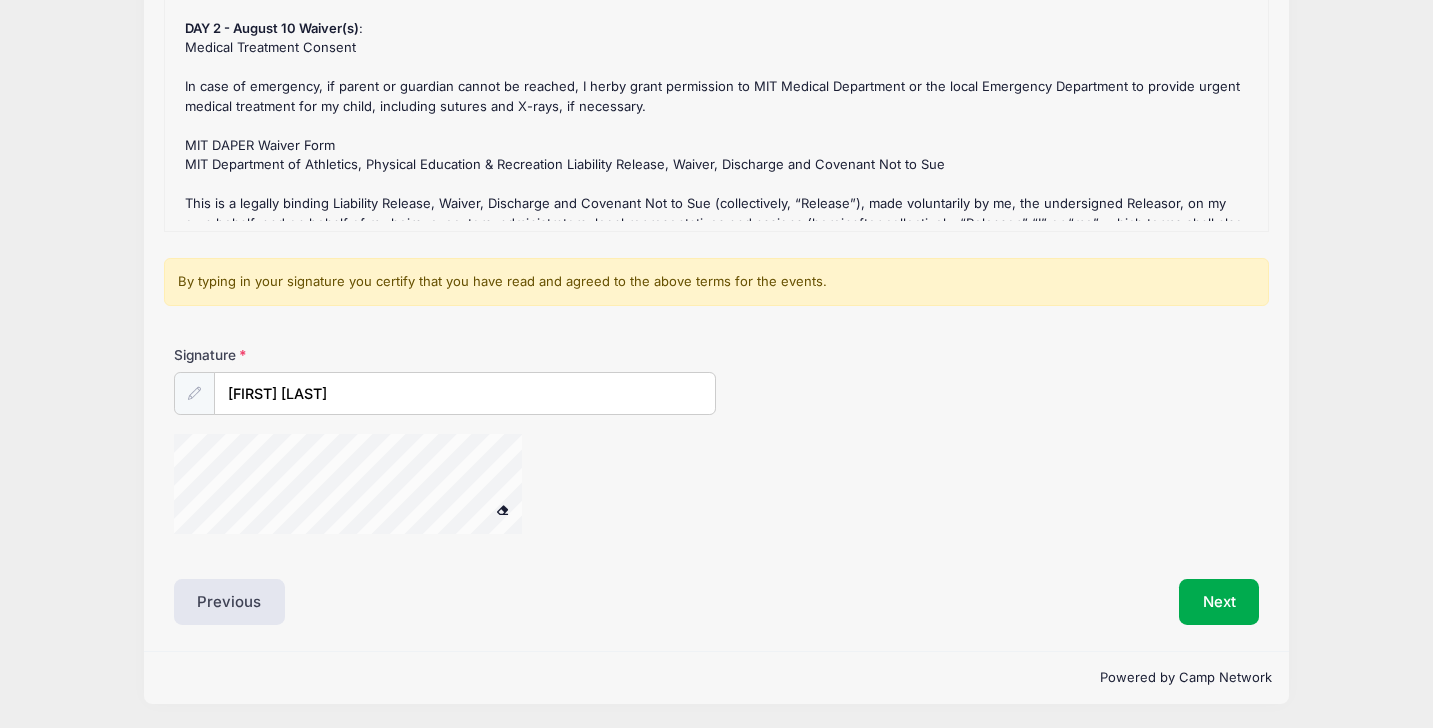 click at bounding box center [194, 393] 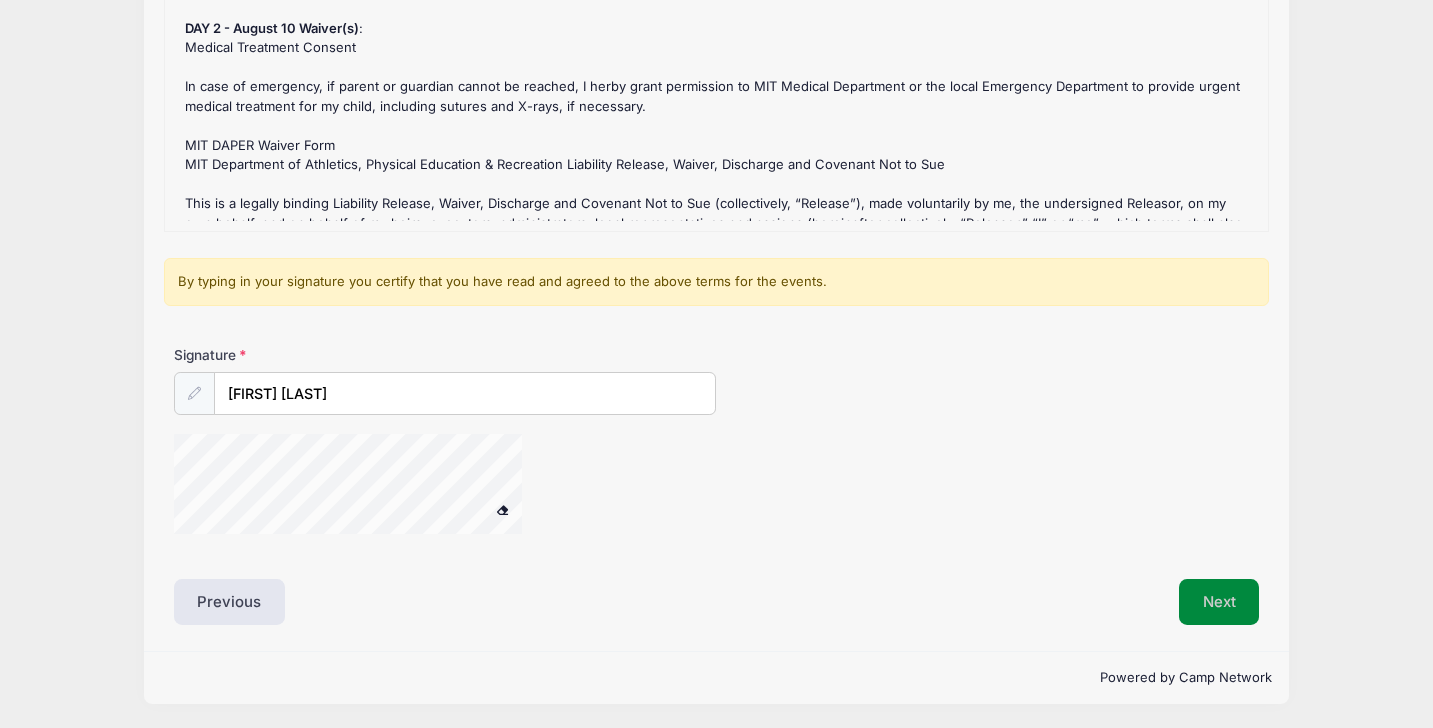 click on "Next" at bounding box center [1219, 602] 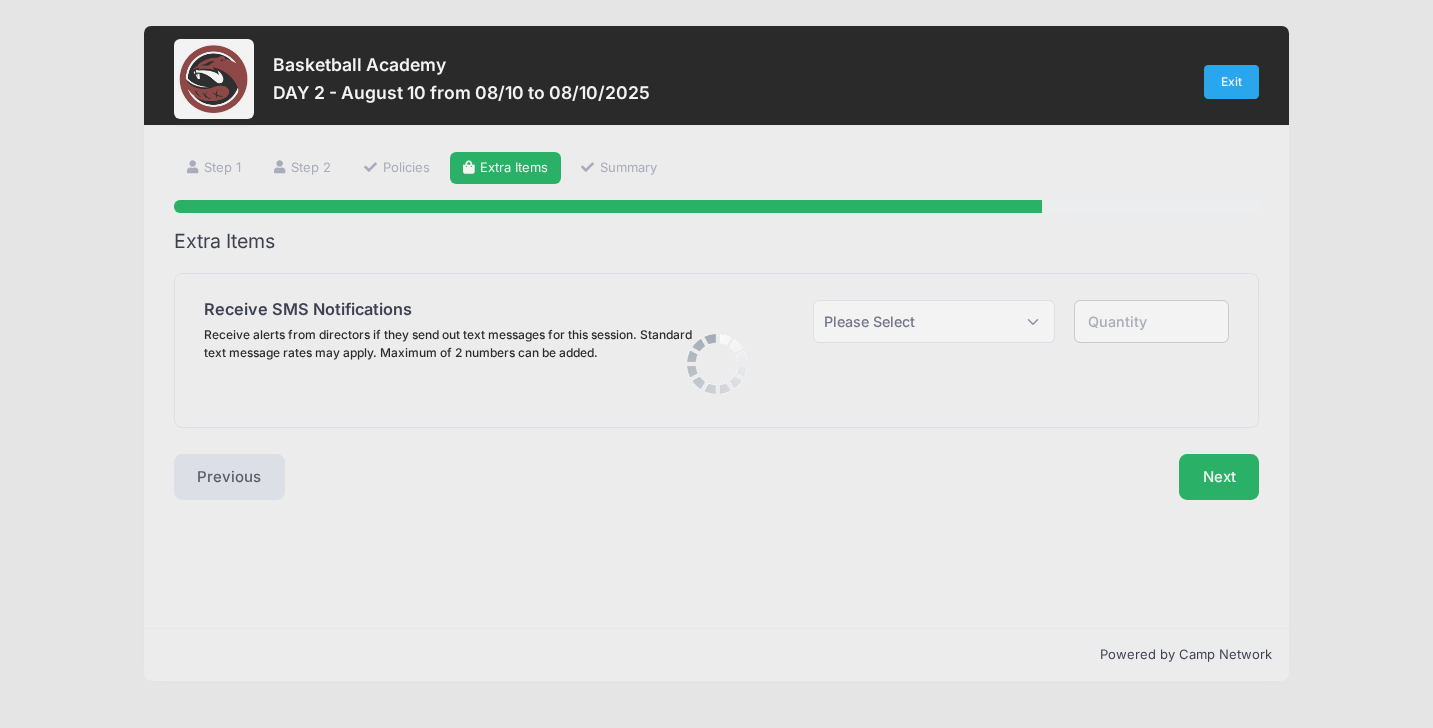 scroll, scrollTop: 0, scrollLeft: 0, axis: both 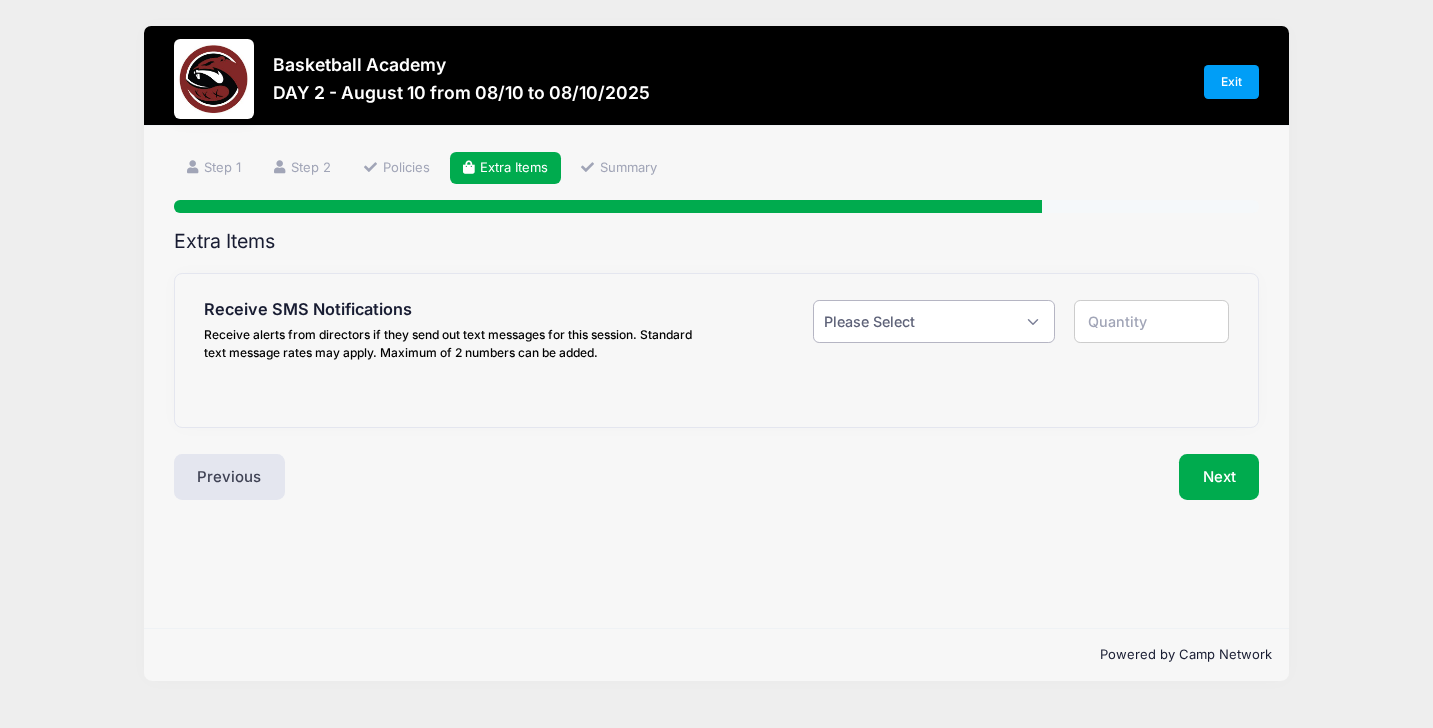 click on "Please Select Yes ($0.00)
No" at bounding box center [934, 321] 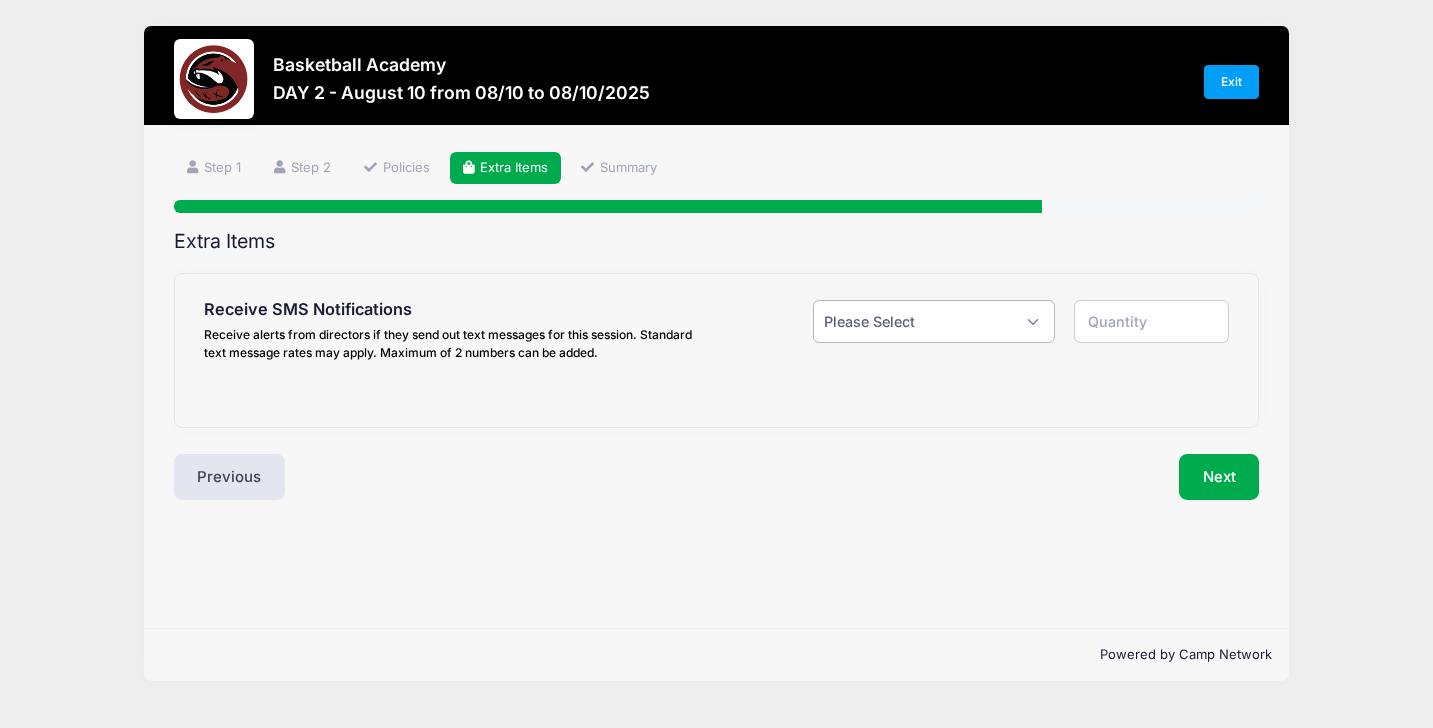 select on "1" 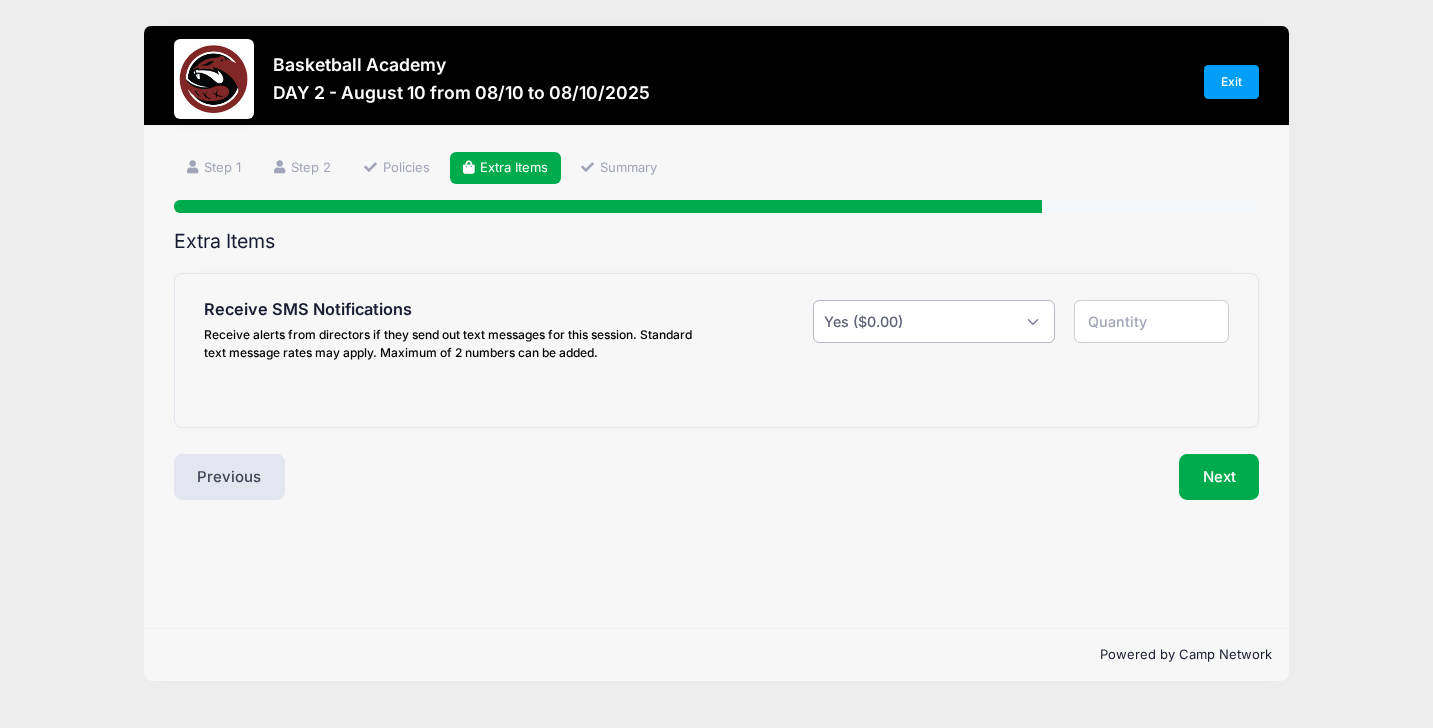 type on "1" 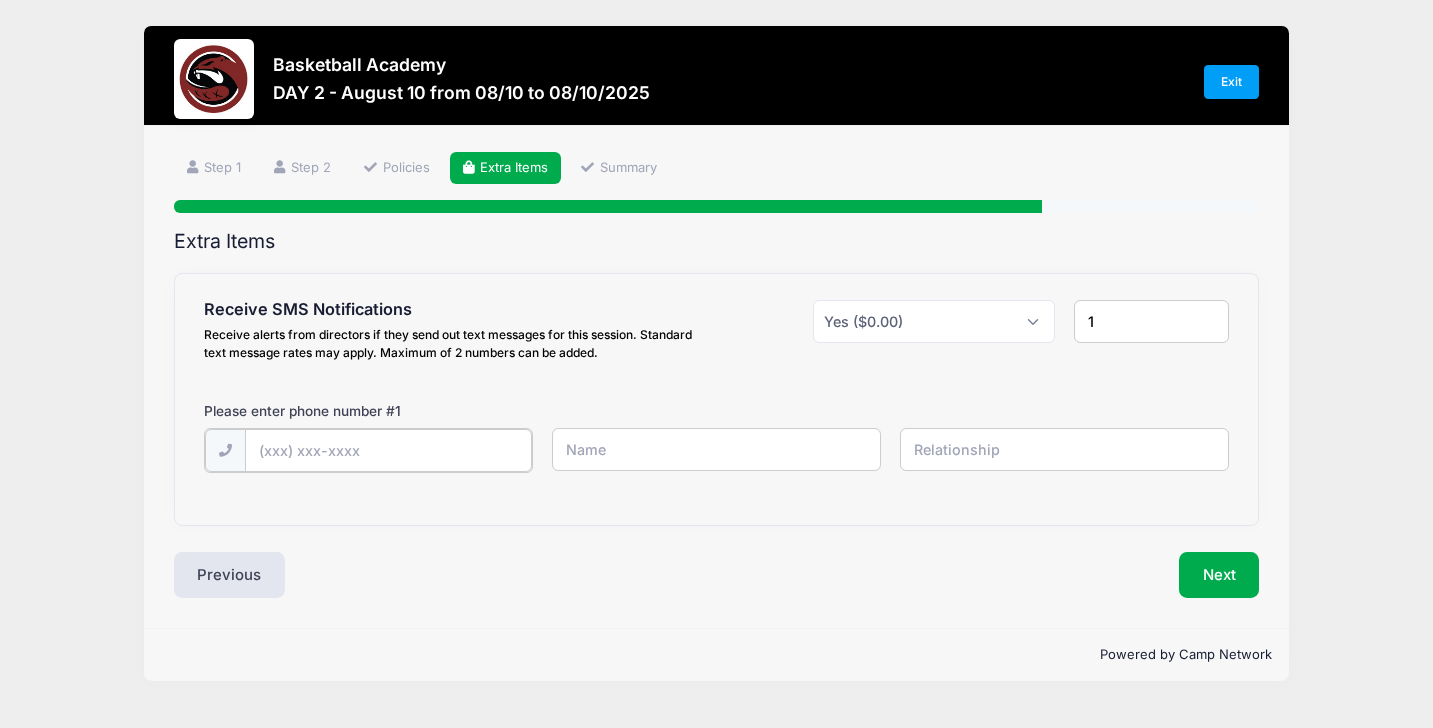 click at bounding box center (0, 0) 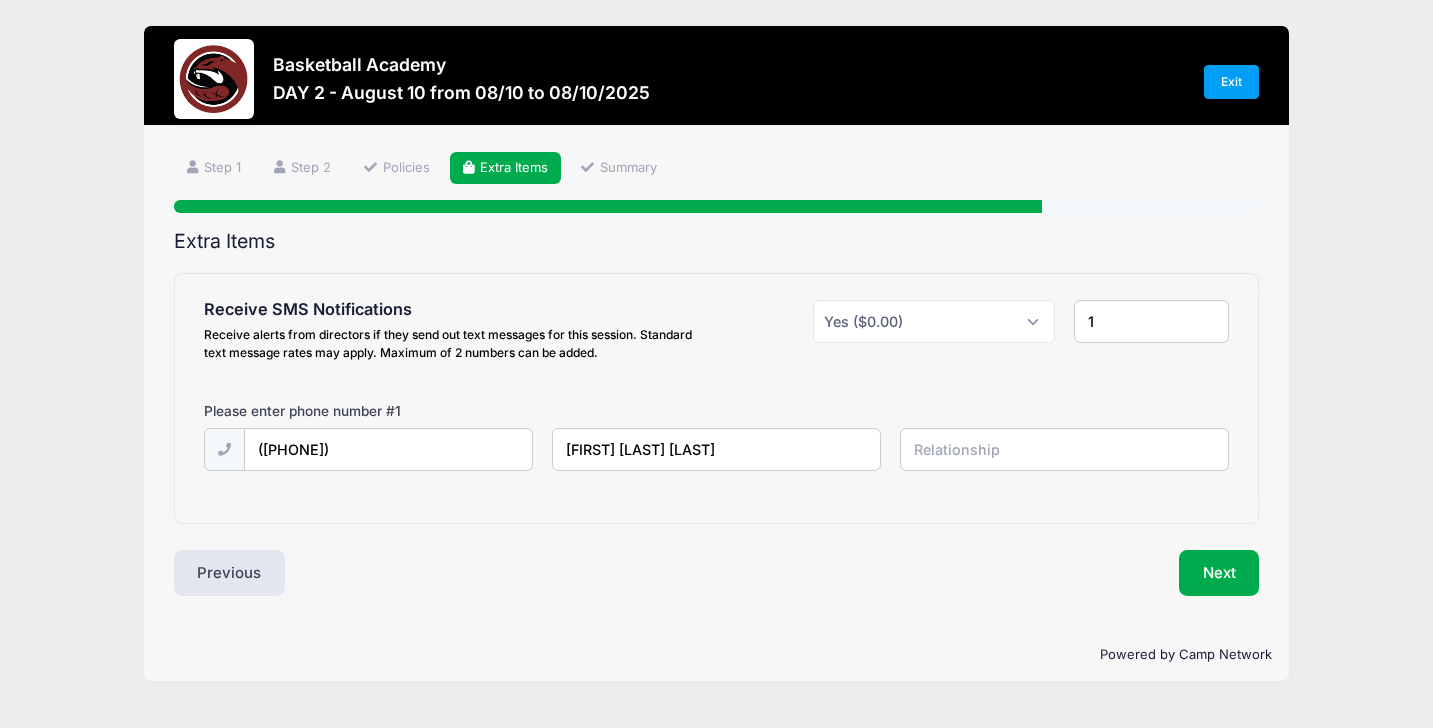 drag, startPoint x: 768, startPoint y: 447, endPoint x: 558, endPoint y: 436, distance: 210.2879 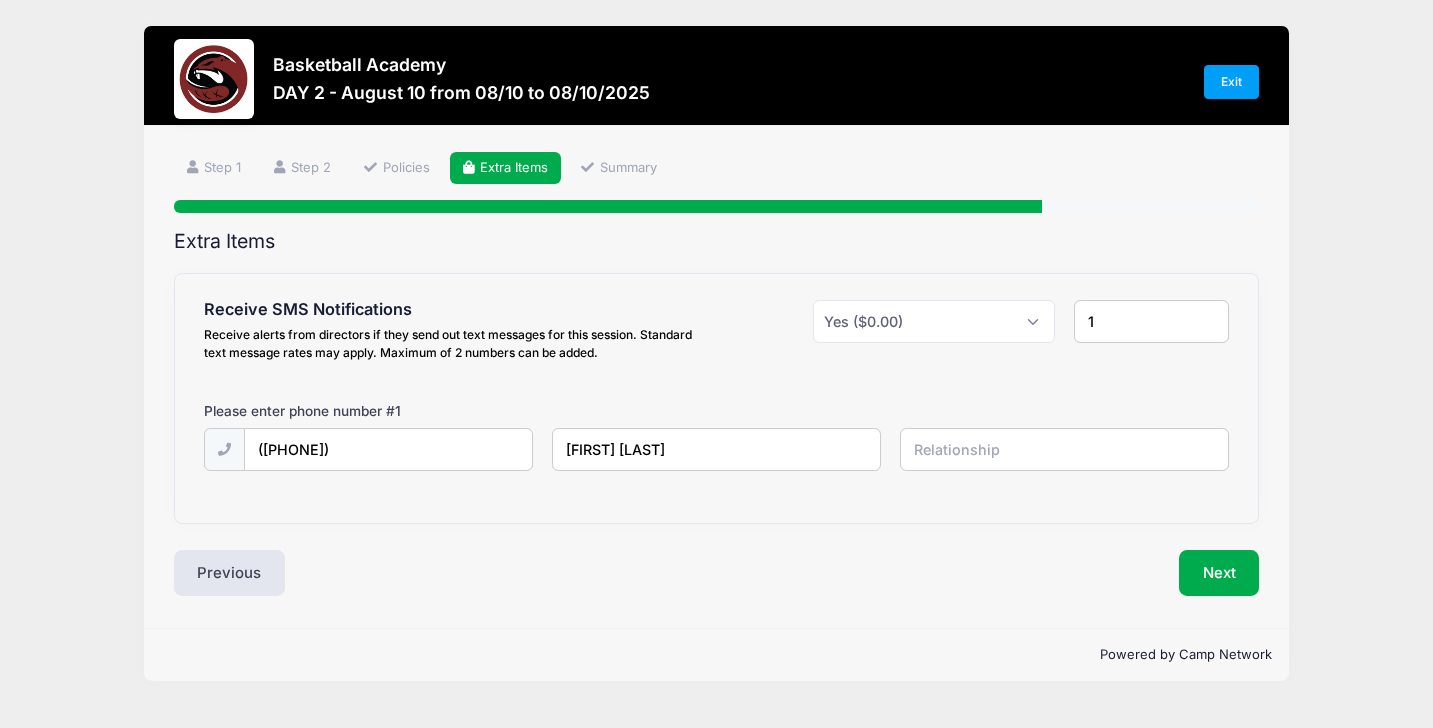type on "[FIRST] [LAST]" 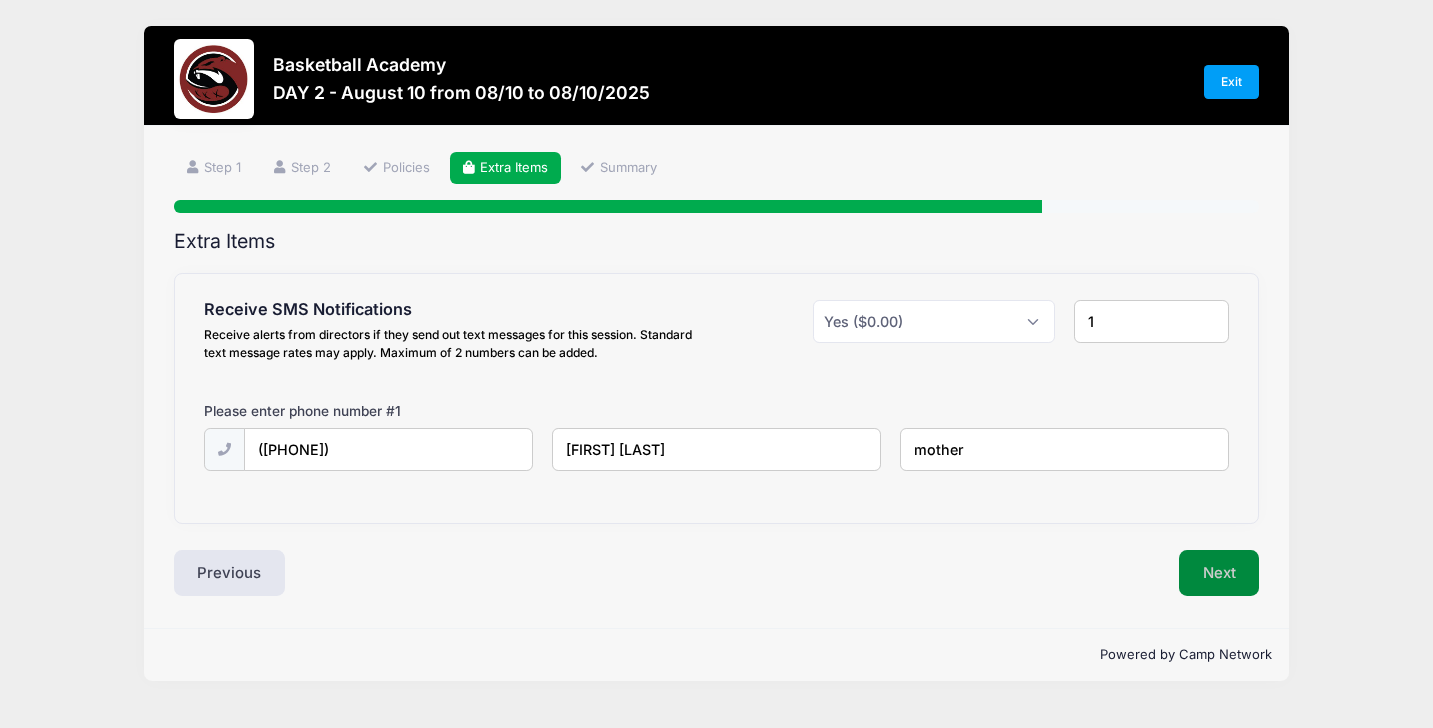 type on "mother" 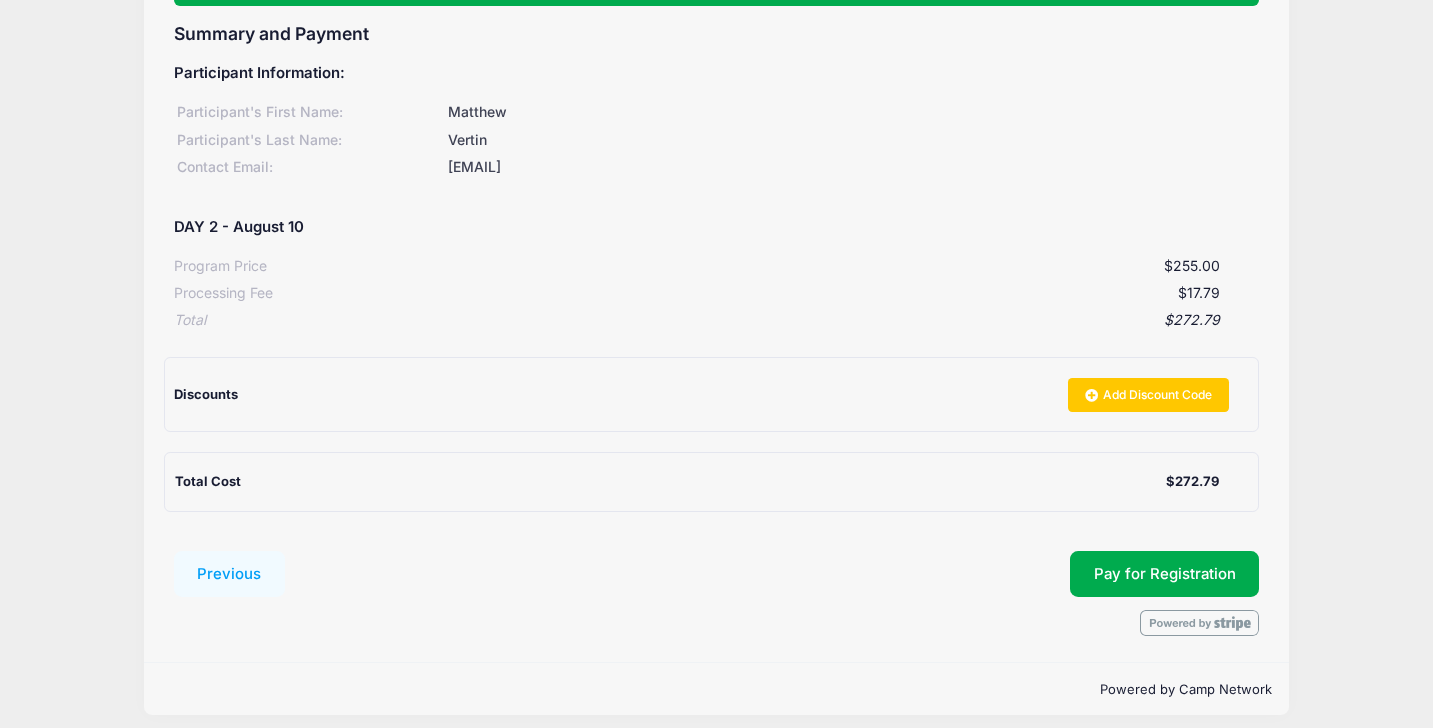 scroll, scrollTop: 220, scrollLeft: 0, axis: vertical 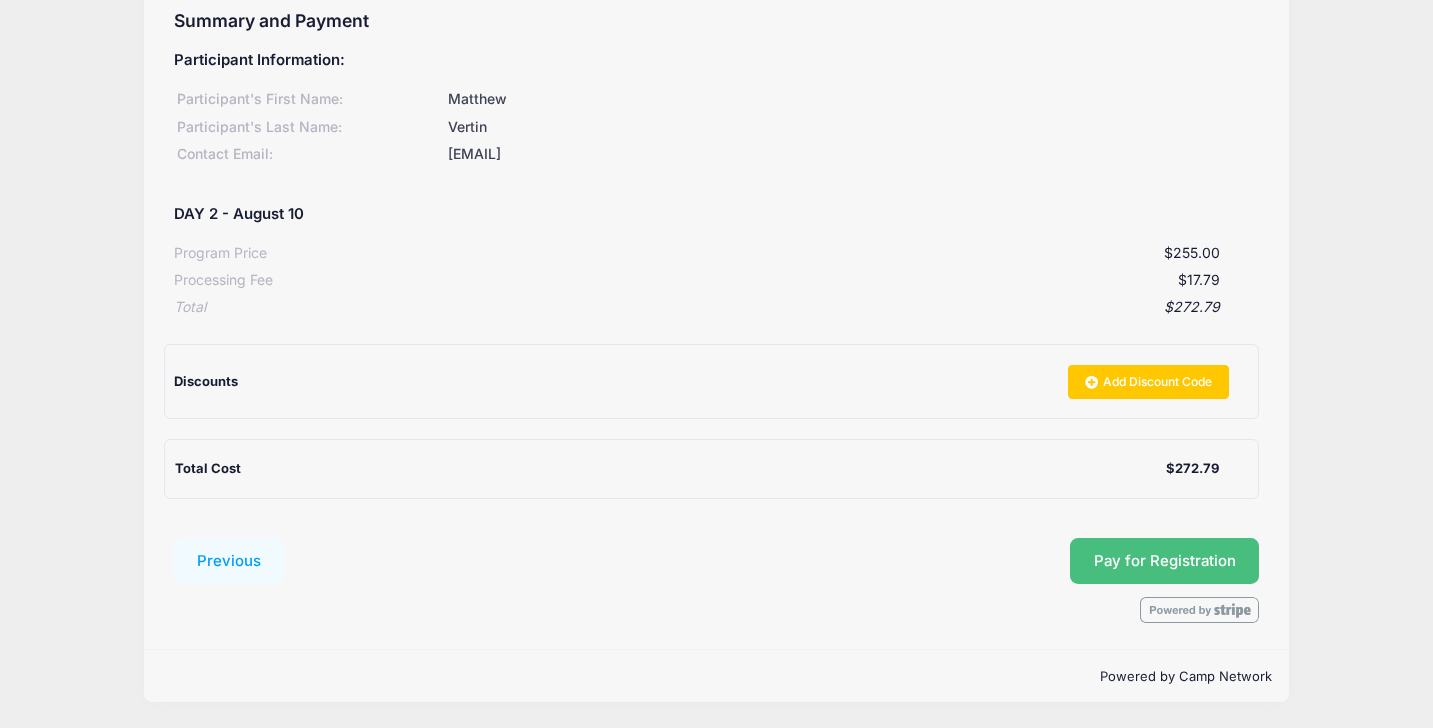 click on "Pay for Registration" at bounding box center (1165, 561) 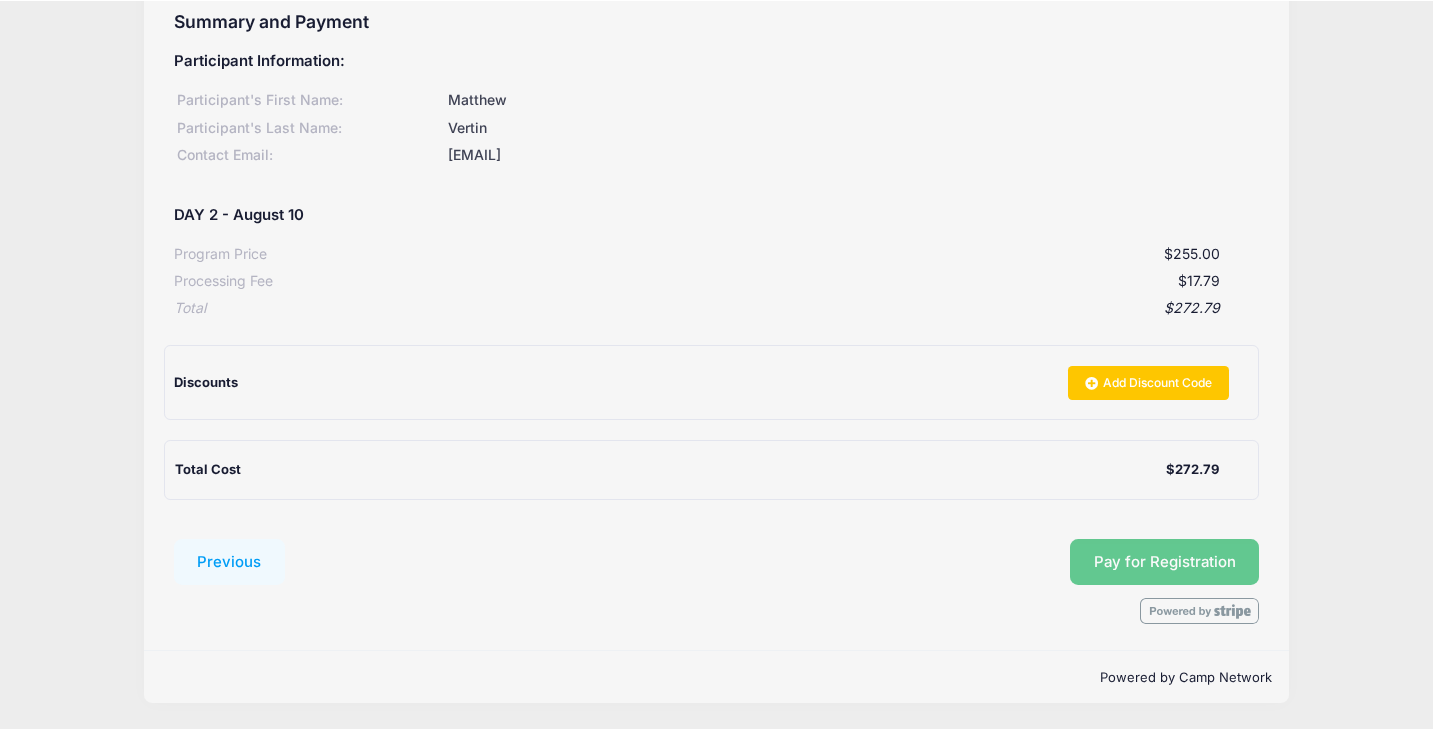 scroll, scrollTop: 219, scrollLeft: 0, axis: vertical 